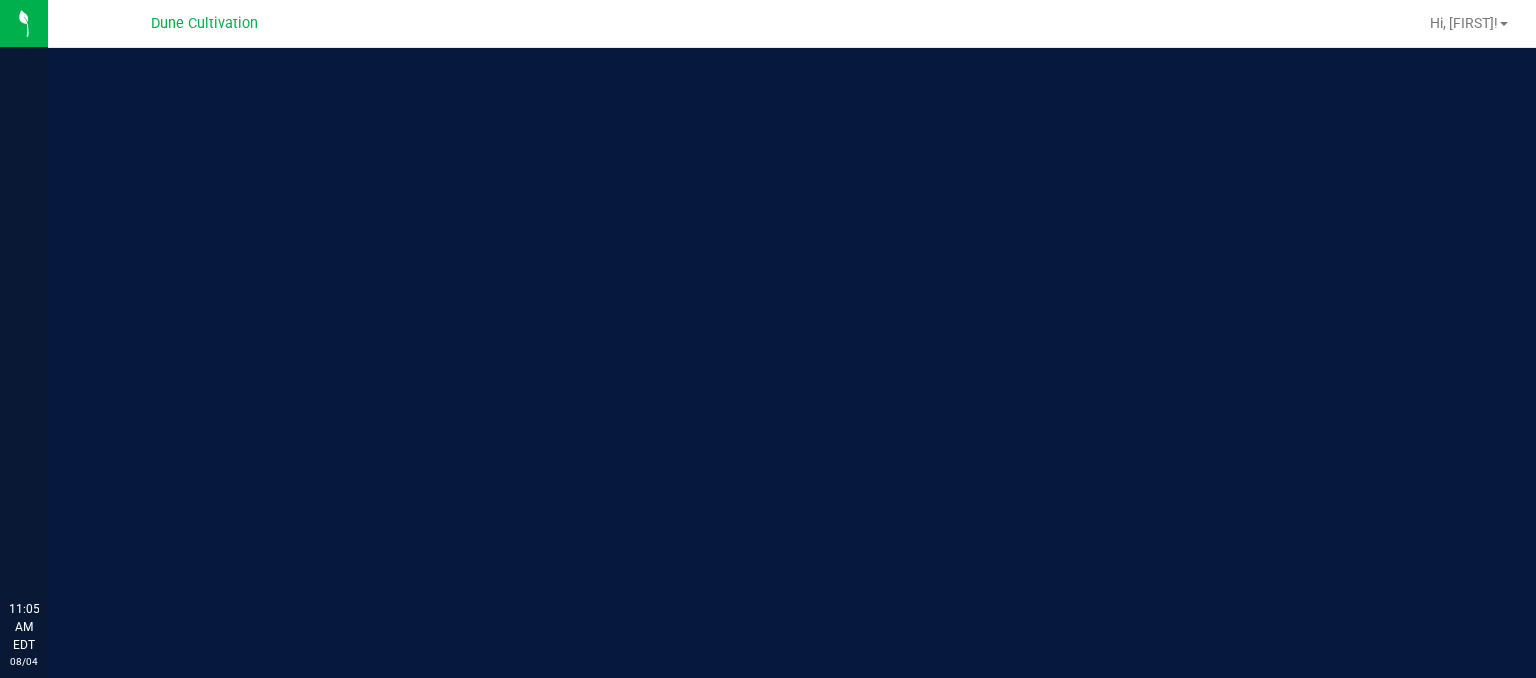 scroll, scrollTop: 0, scrollLeft: 0, axis: both 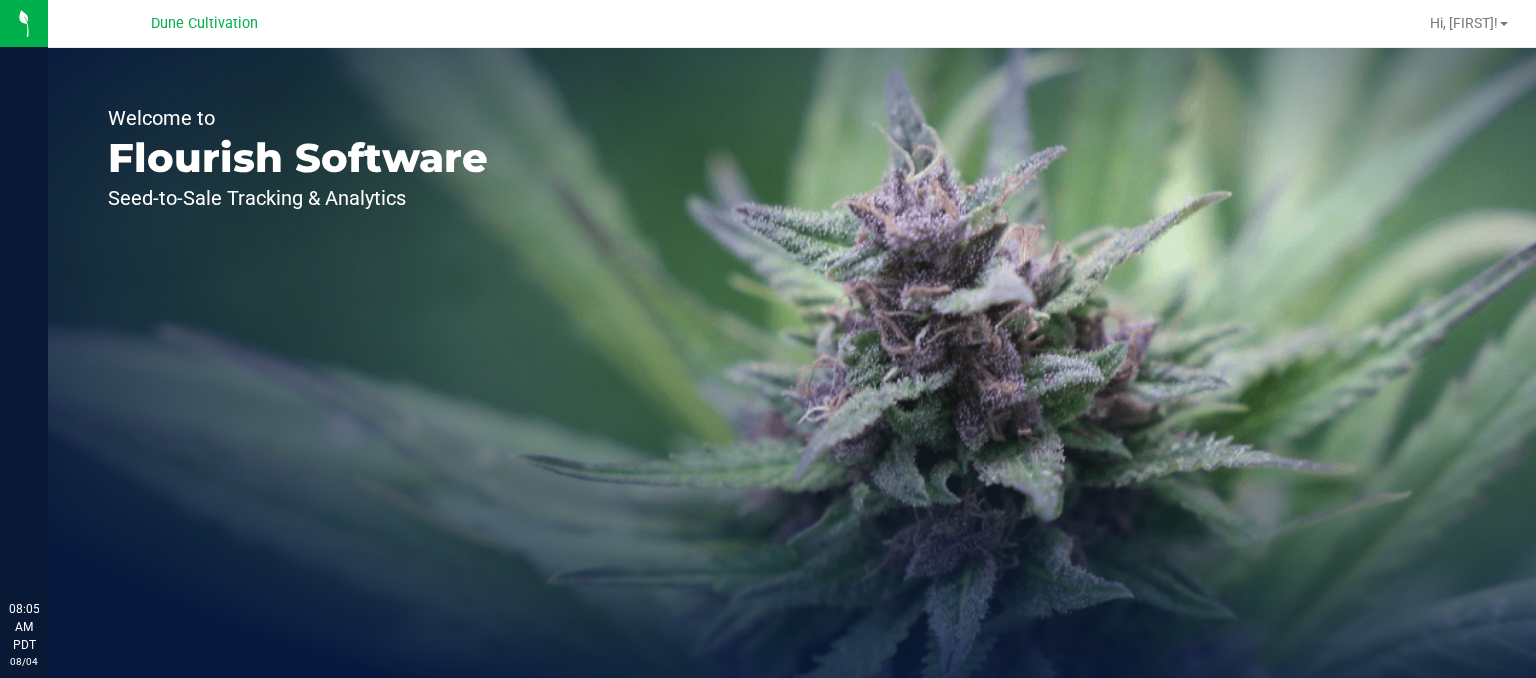 click on "Dune Cultivation" at bounding box center (204, 24) 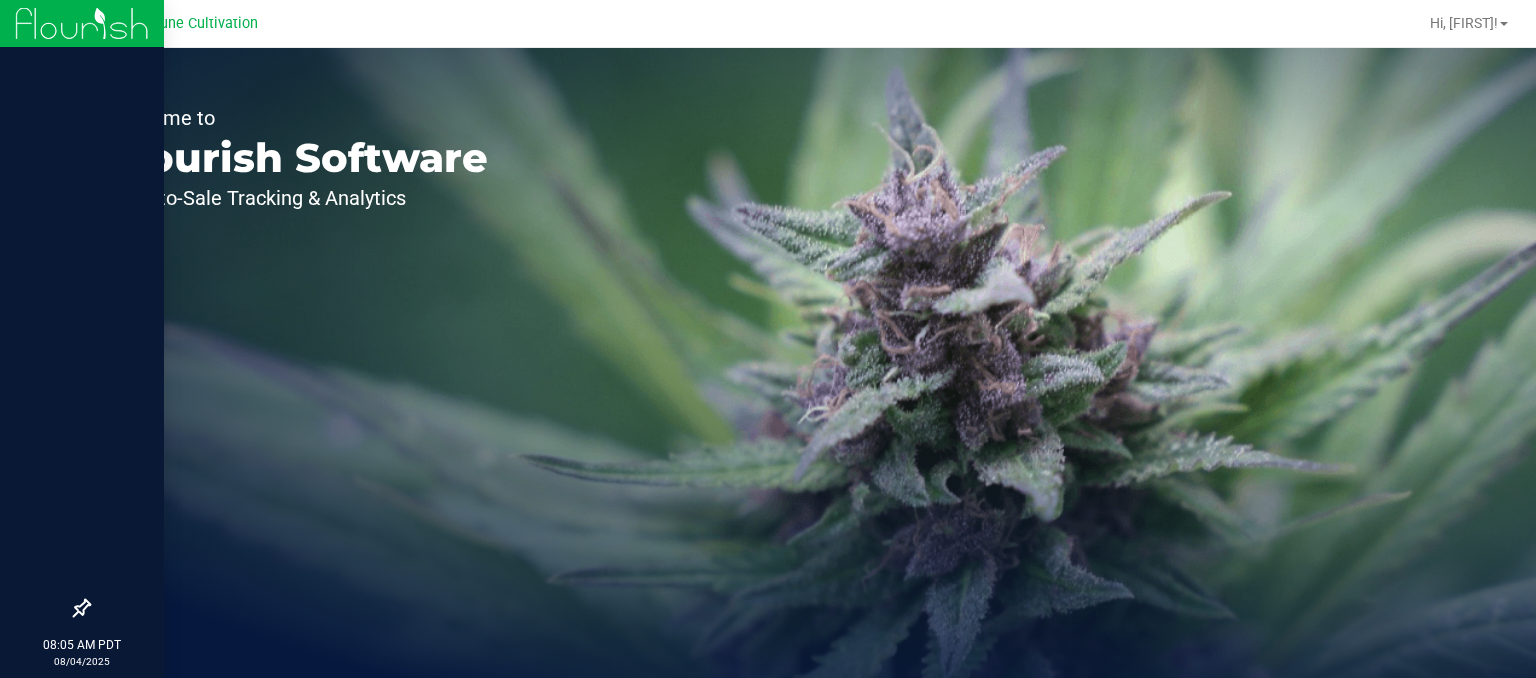 click at bounding box center (82, 23) 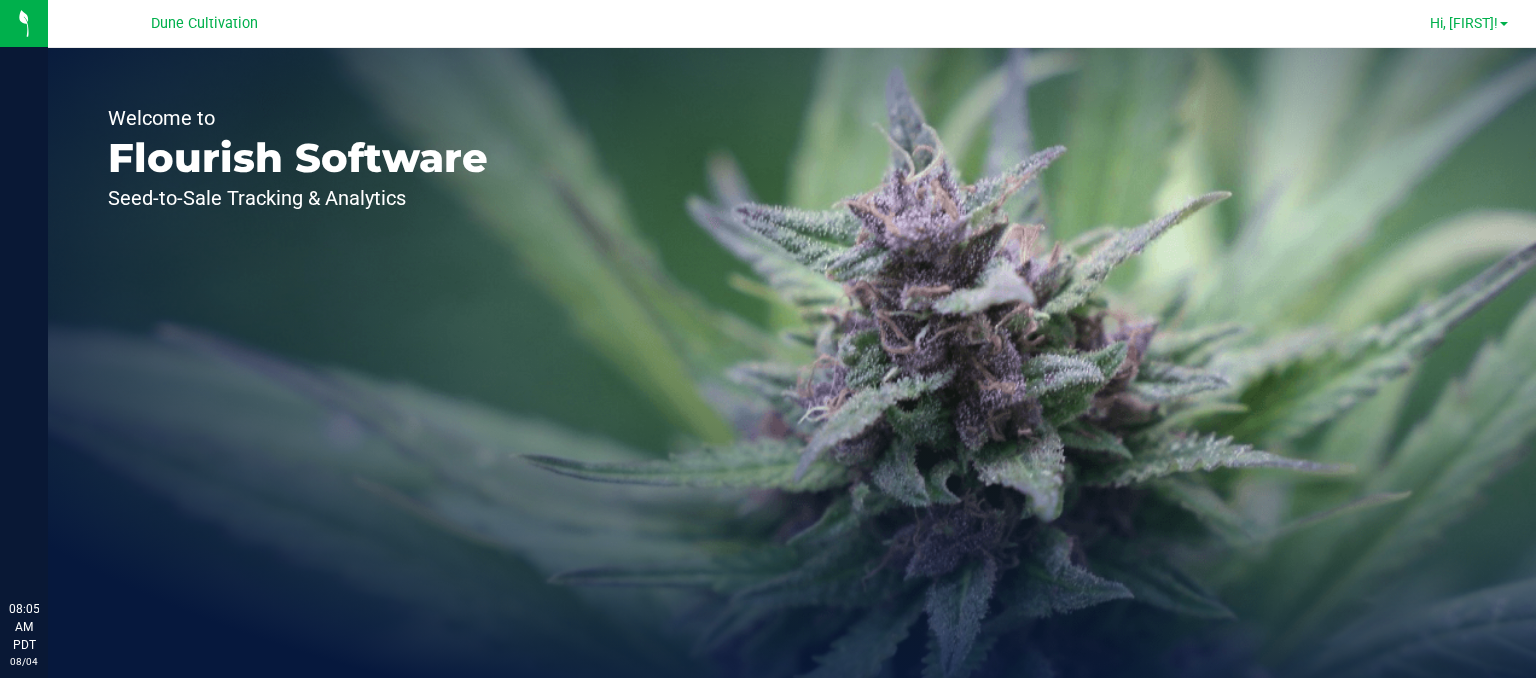 click on "Hi, [NAME]!" at bounding box center (1464, 23) 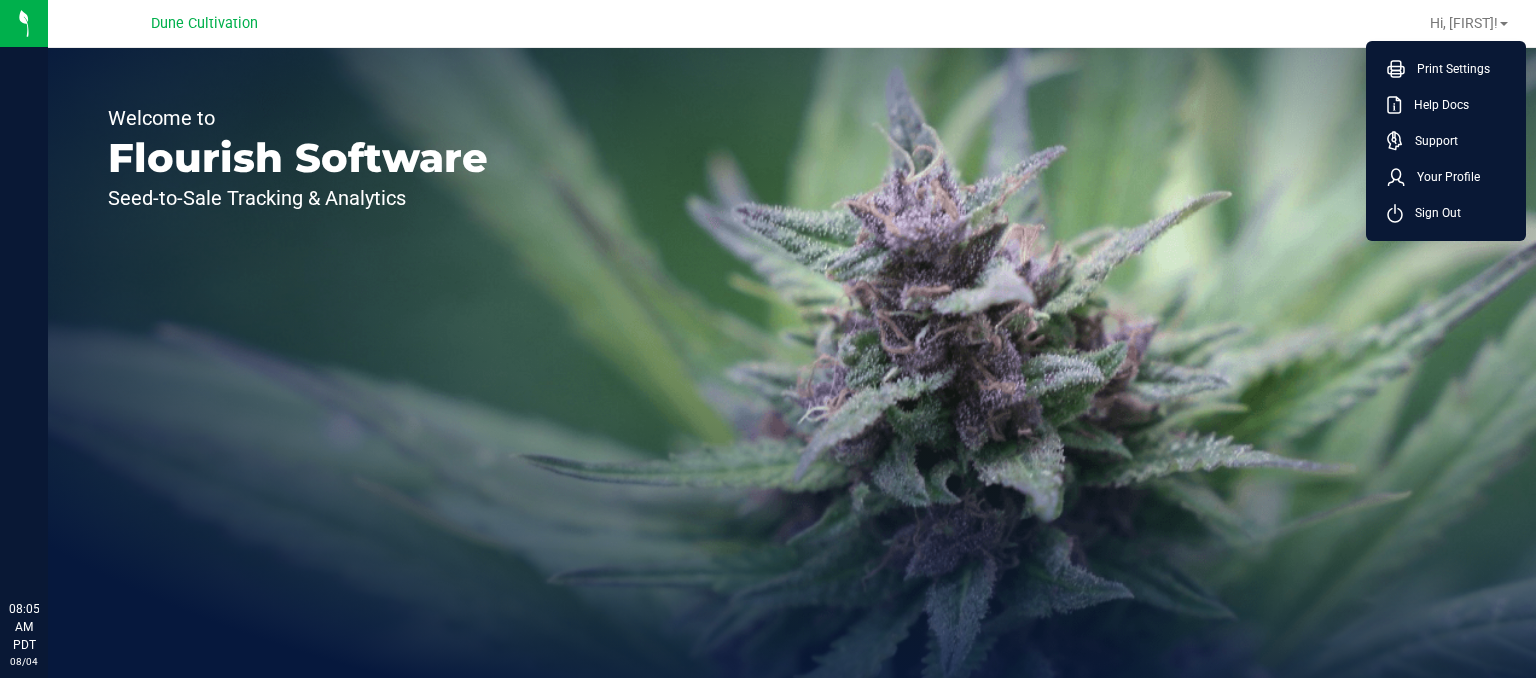 click on "Welcome to   Flourish Software   Seed-to-Sale Tracking & Analytics" at bounding box center [792, 363] 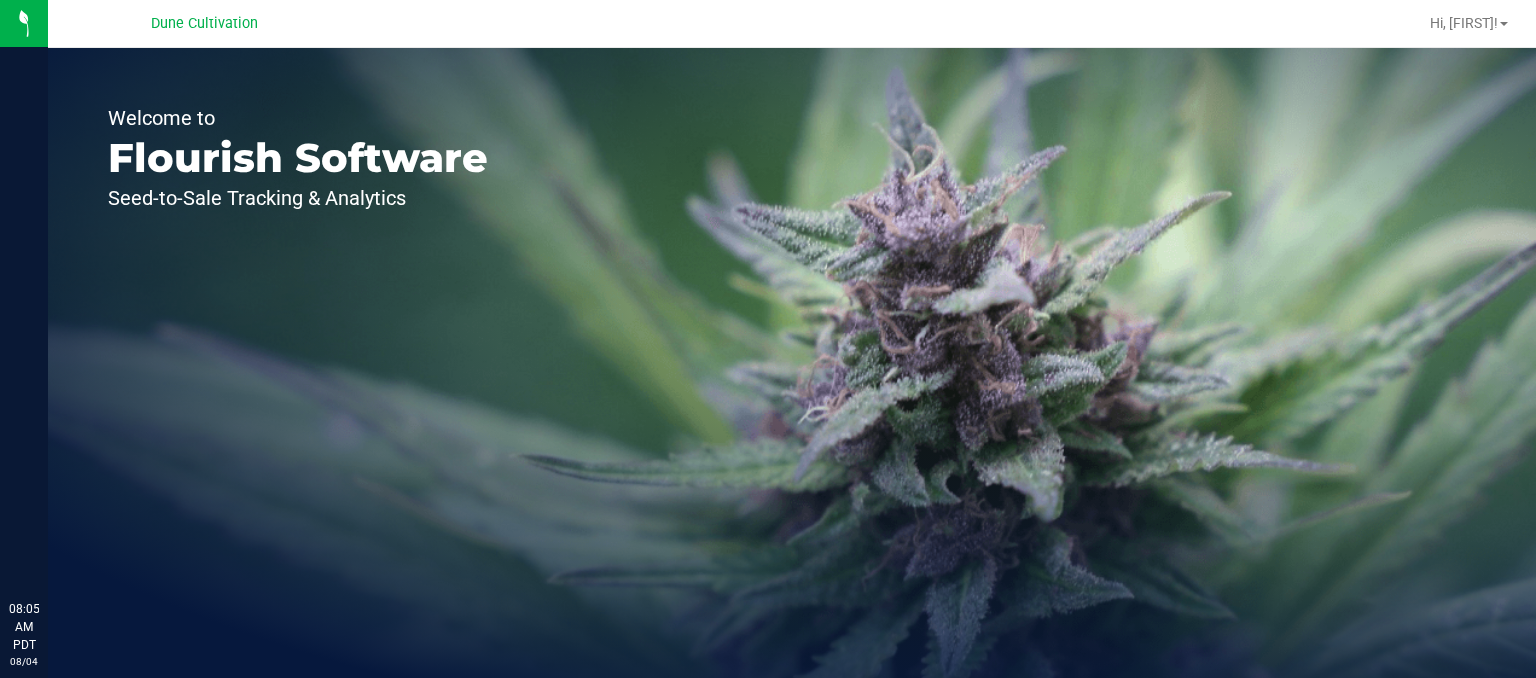 click on "Welcome to   Flourish Software   Seed-to-Sale Tracking & Analytics" at bounding box center (792, 363) 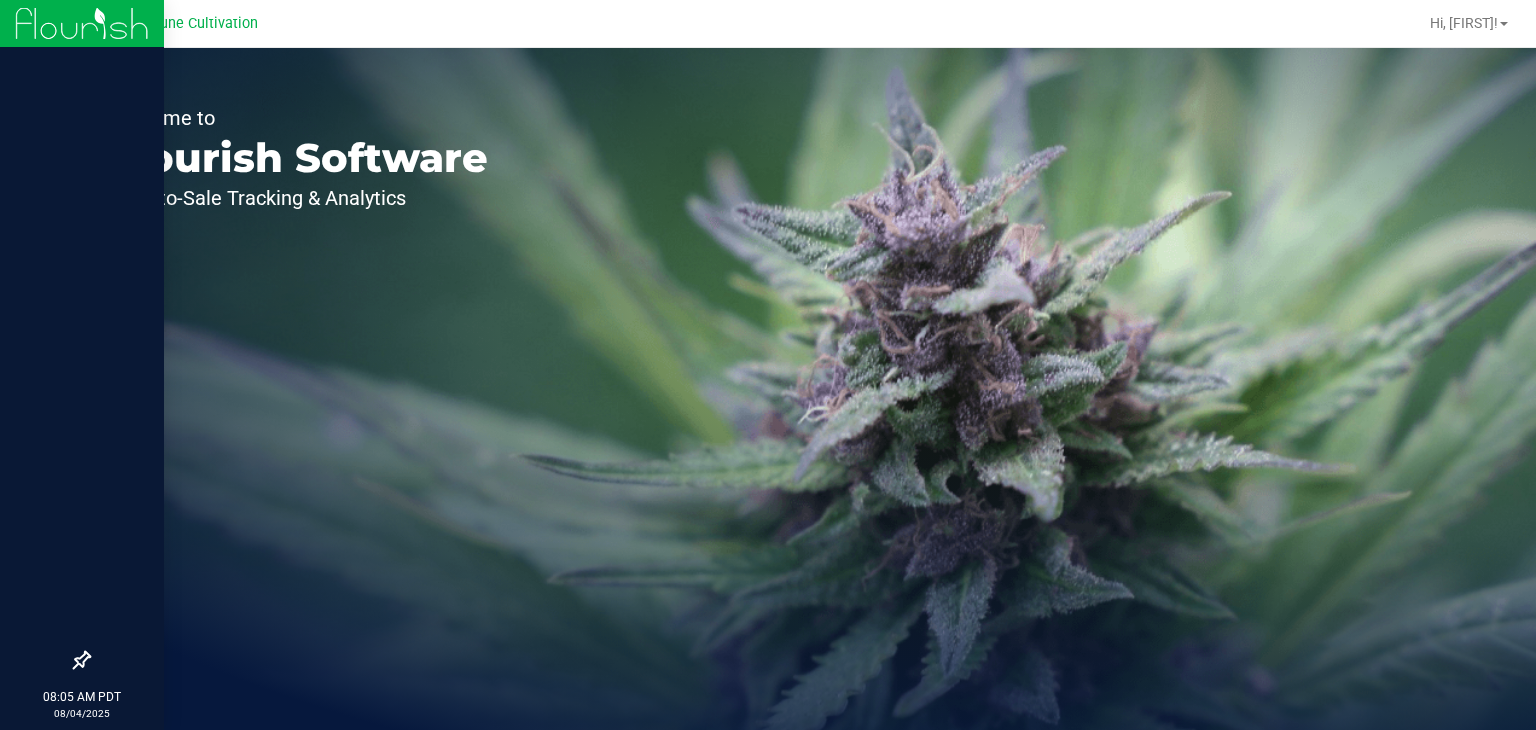 click at bounding box center [82, 23] 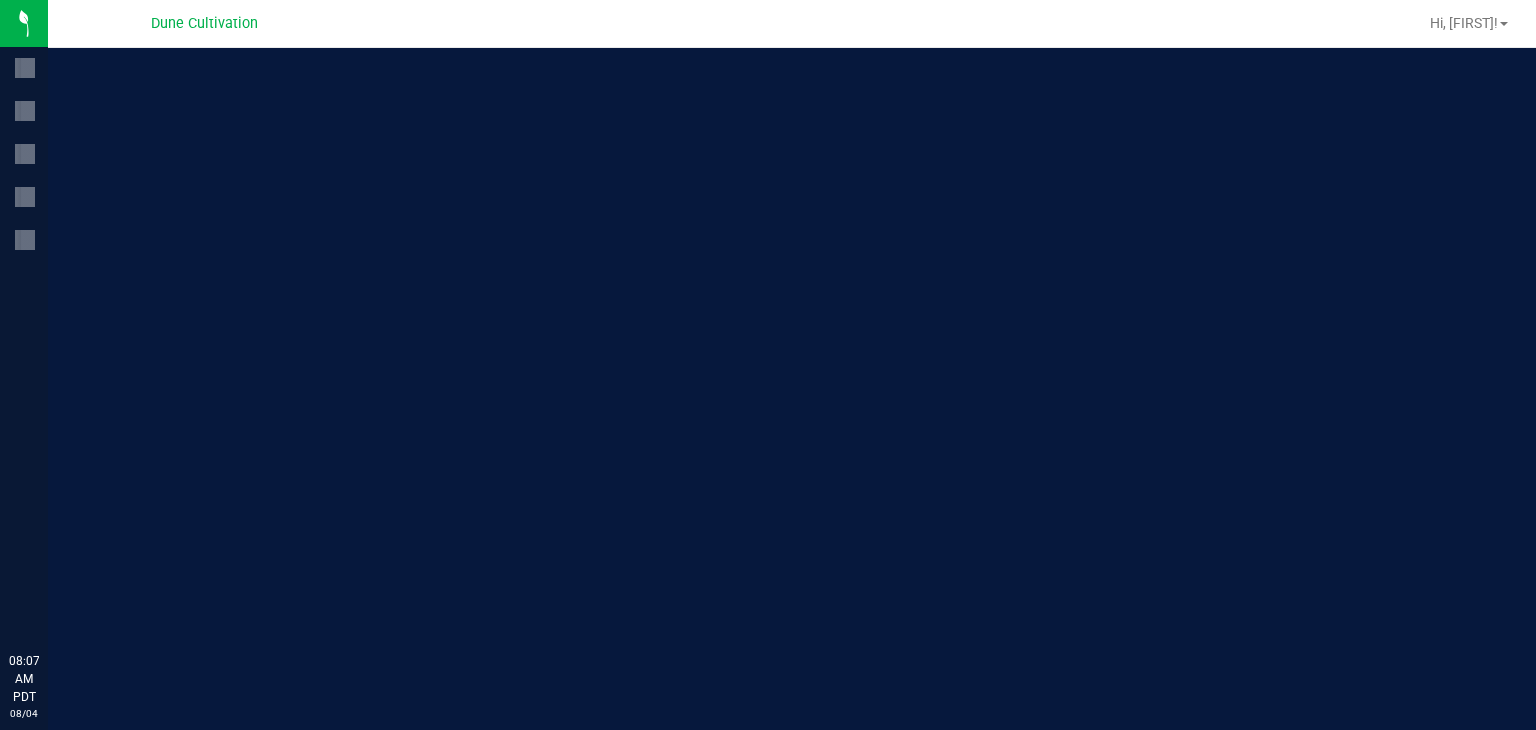 scroll, scrollTop: 0, scrollLeft: 0, axis: both 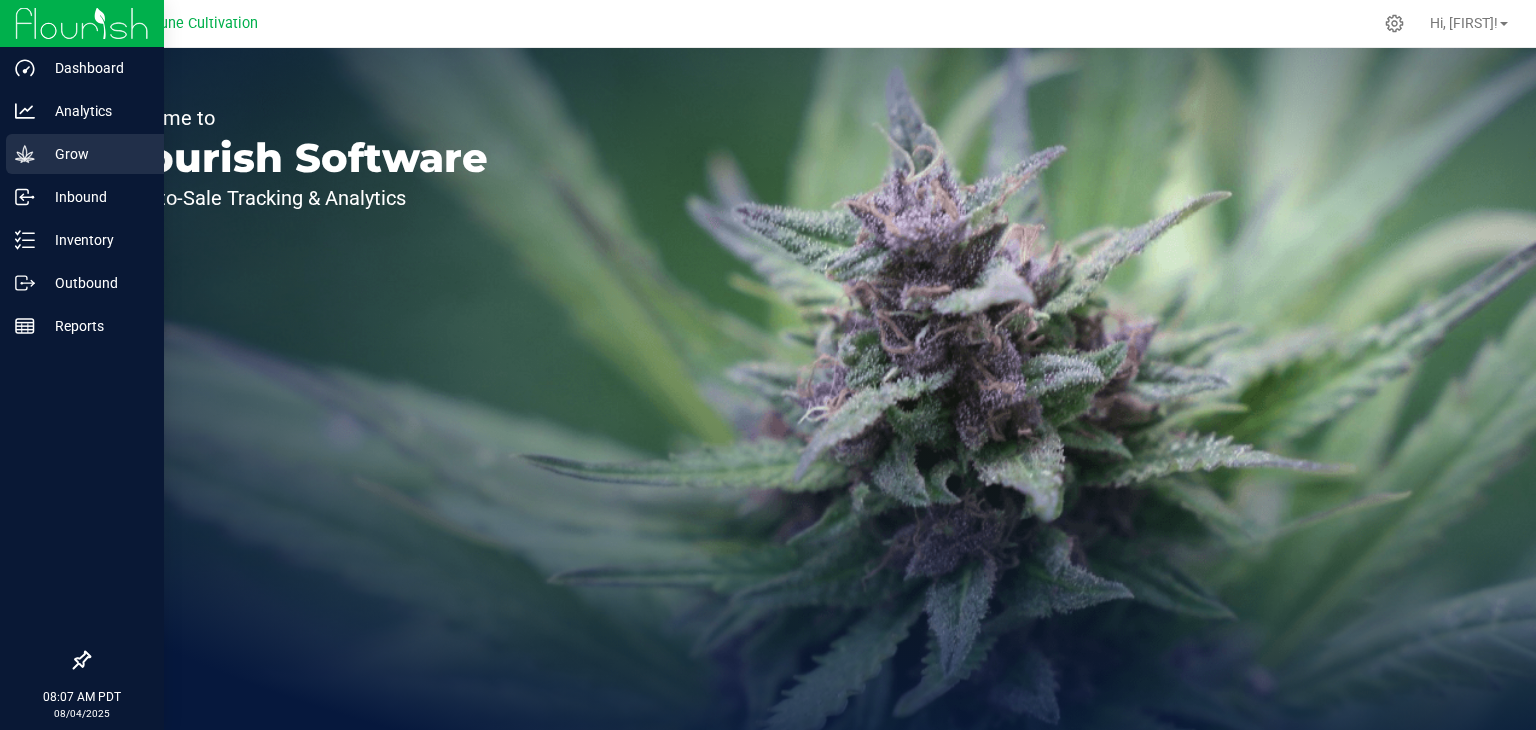 click on "Grow" at bounding box center (95, 154) 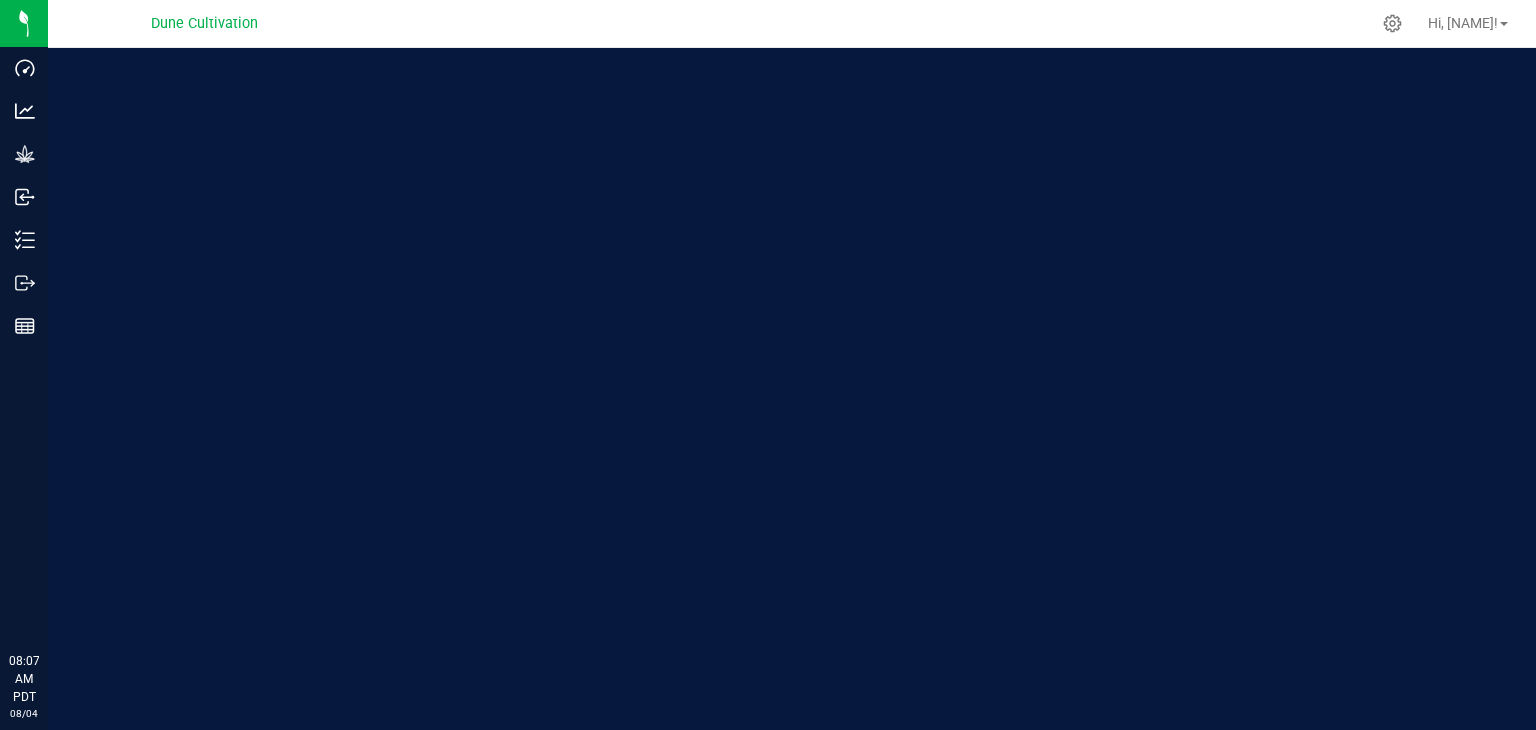 scroll, scrollTop: 0, scrollLeft: 0, axis: both 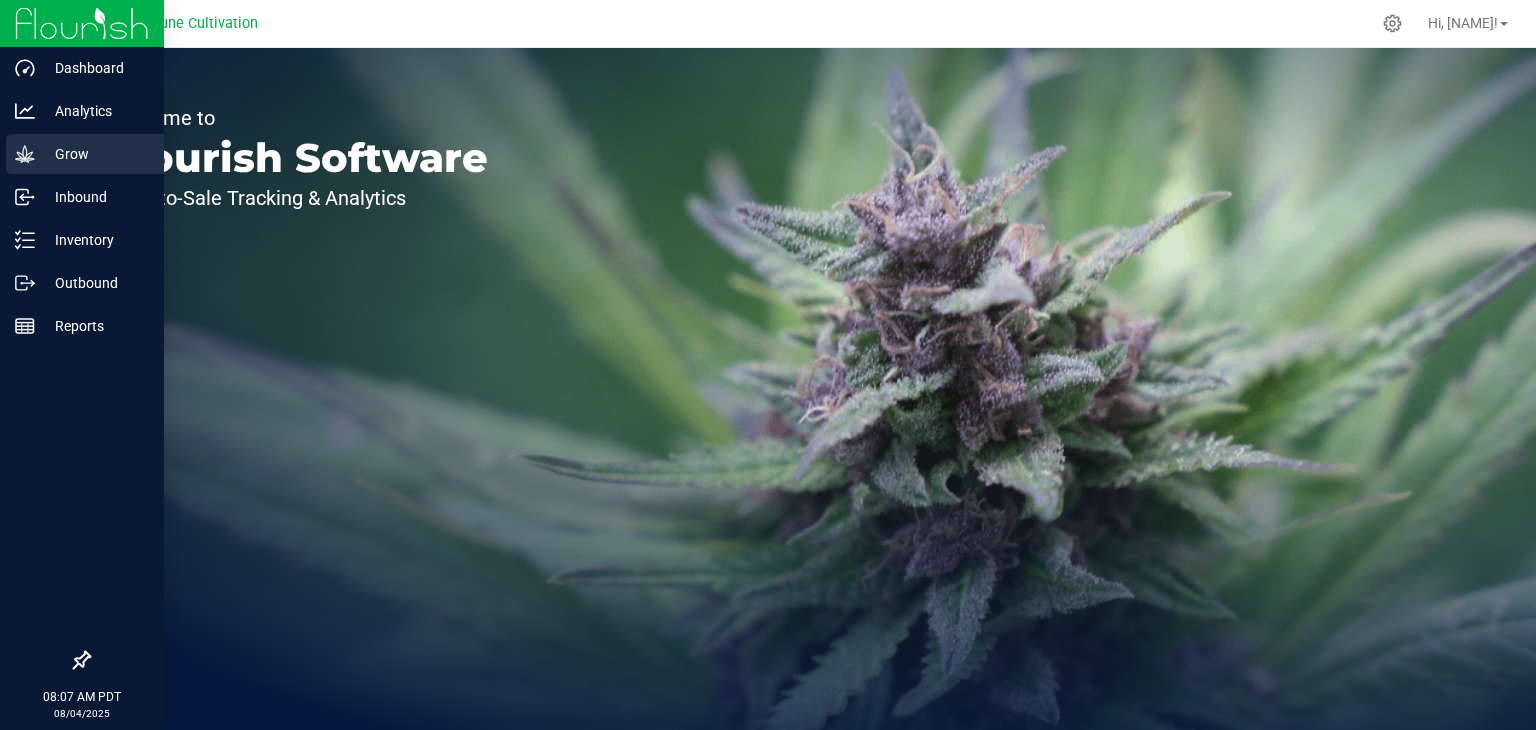 click on "Grow" at bounding box center (95, 154) 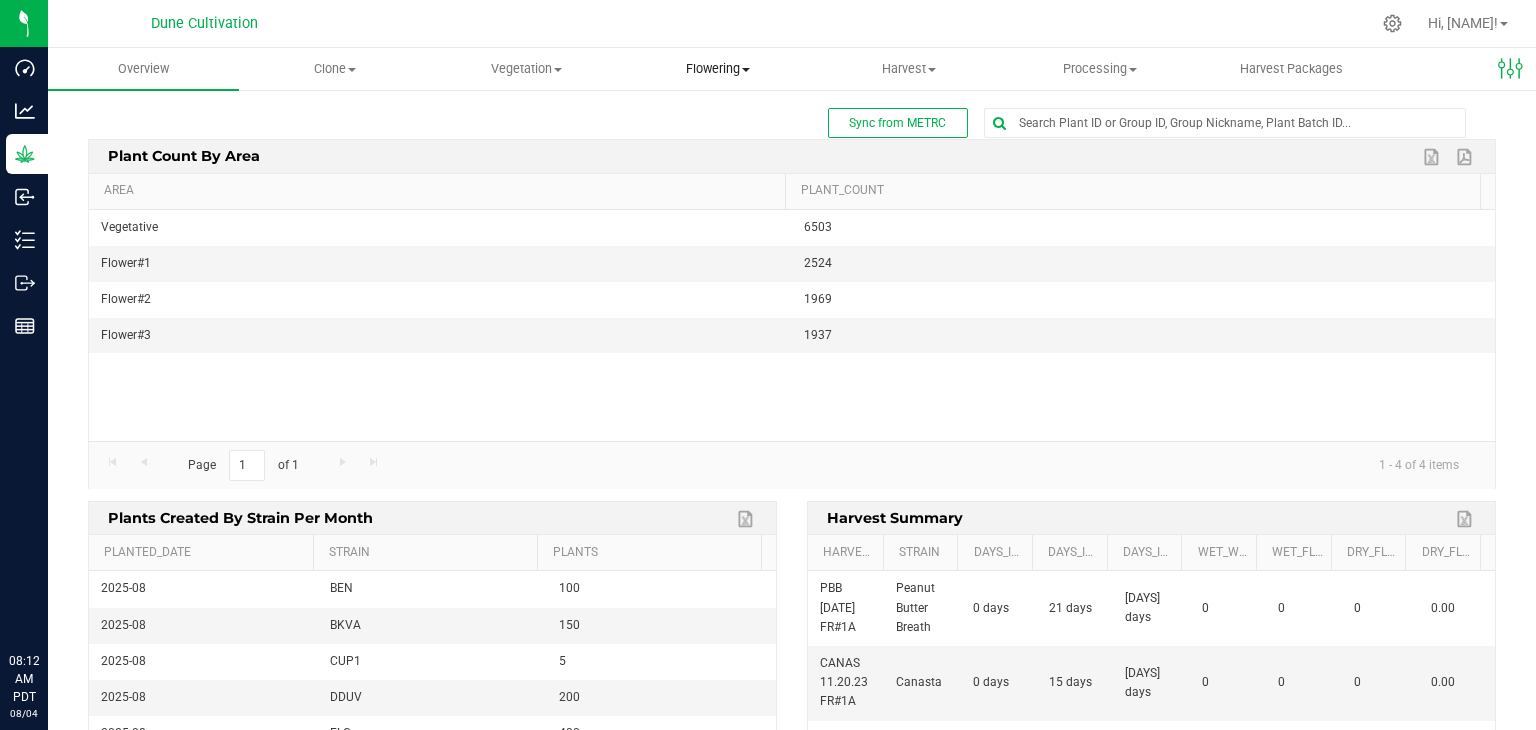click on "Flowering
Create harvest
Flowering groups
Flowering plants
Apply to plants" at bounding box center (717, 69) 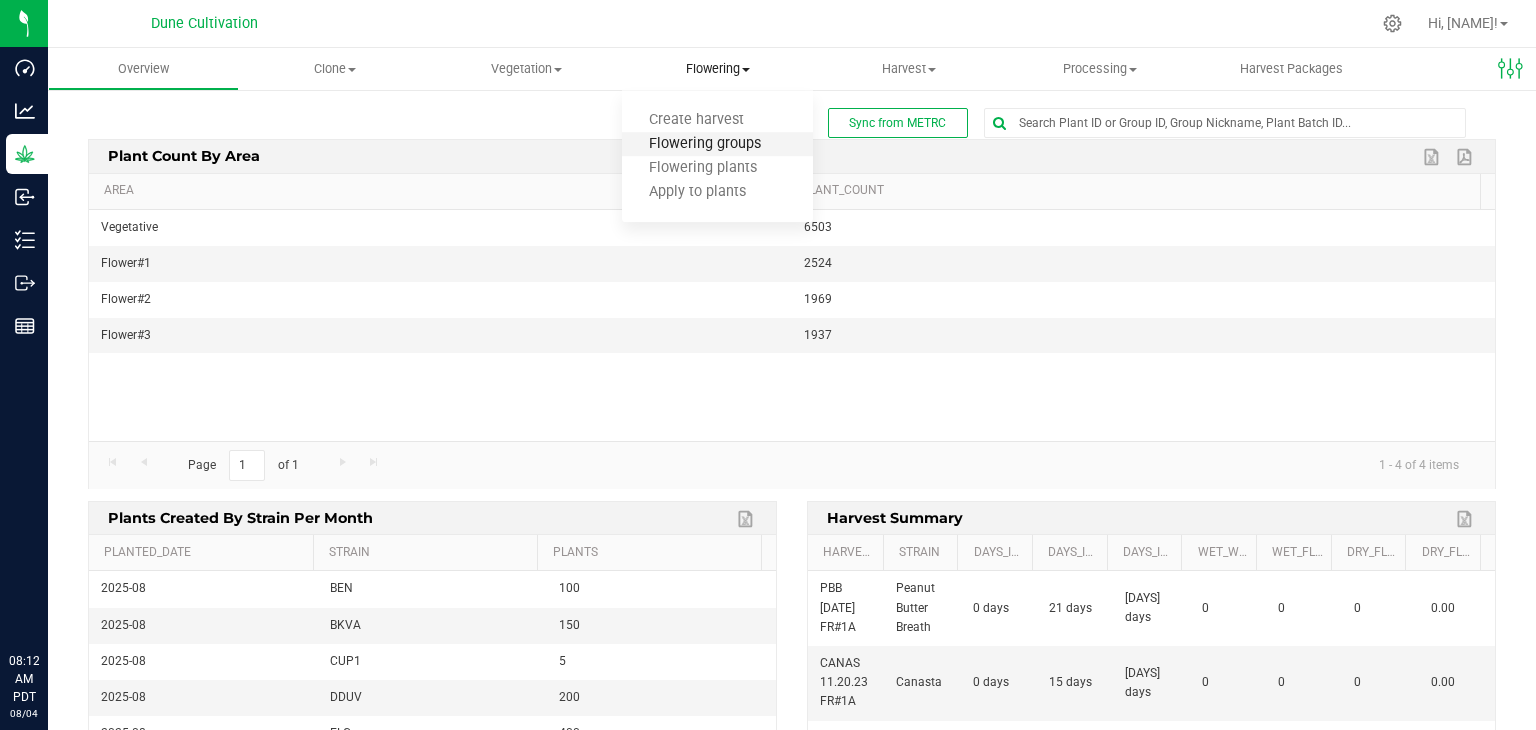 click on "Flowering groups" at bounding box center [705, 144] 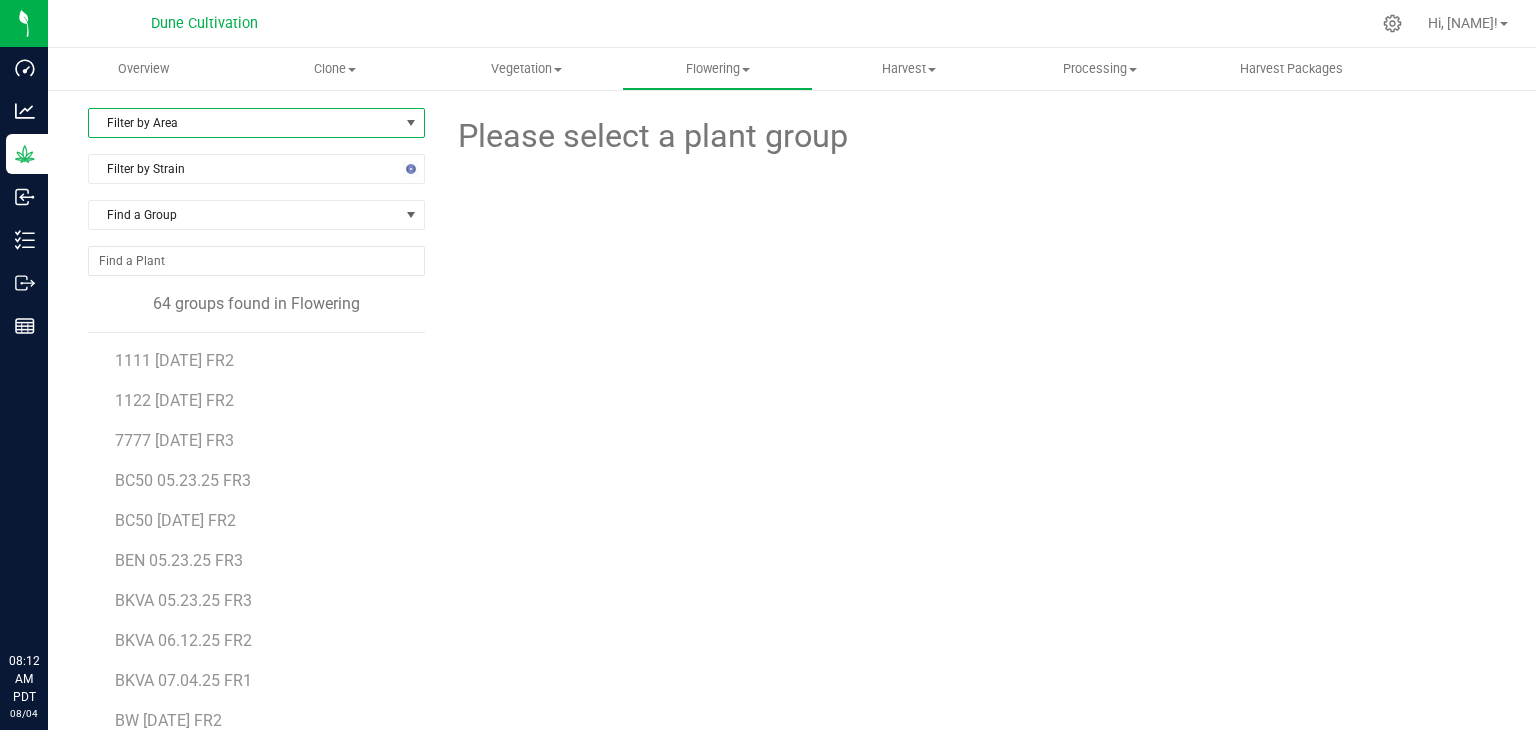 click on "Filter by Area" at bounding box center (244, 123) 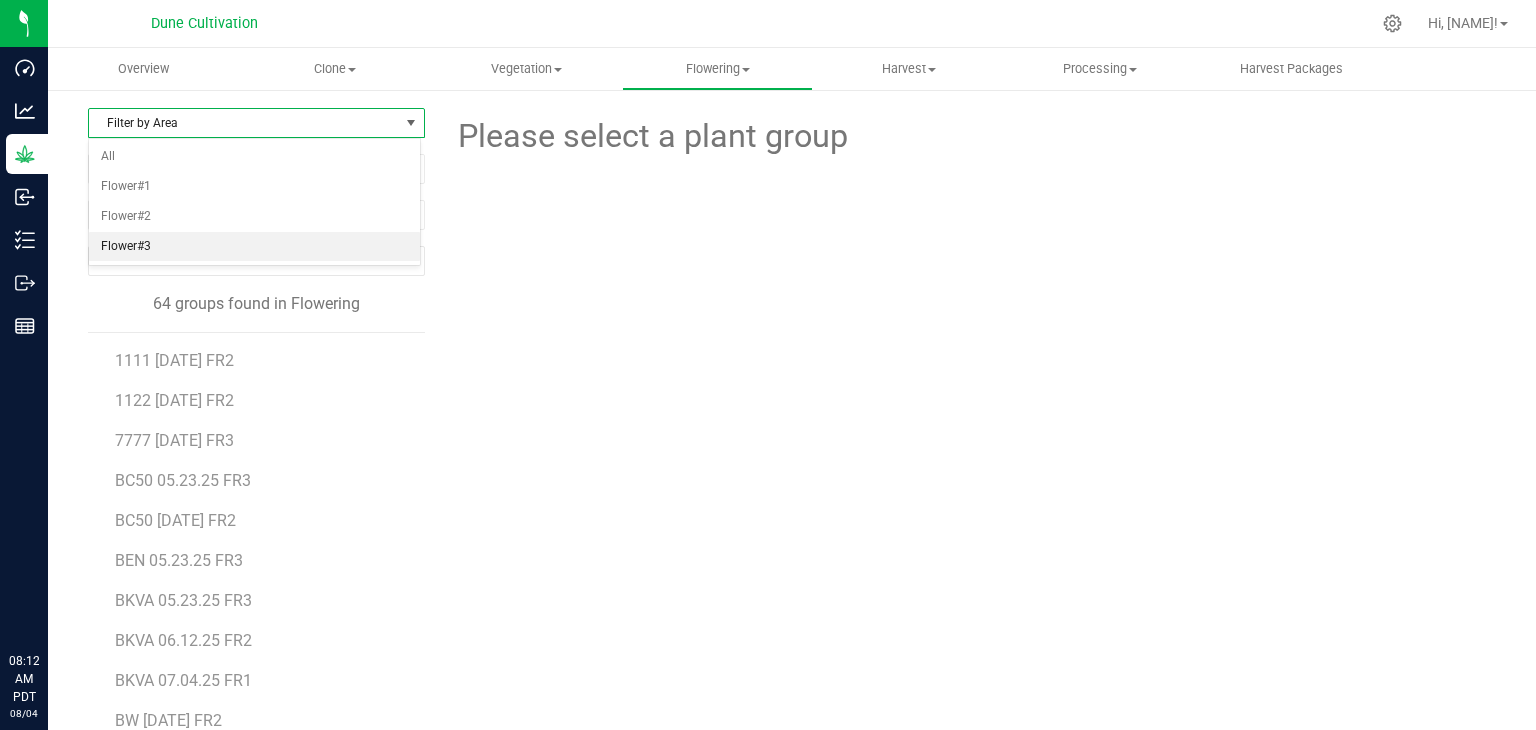 click on "Flower#3" at bounding box center (254, 247) 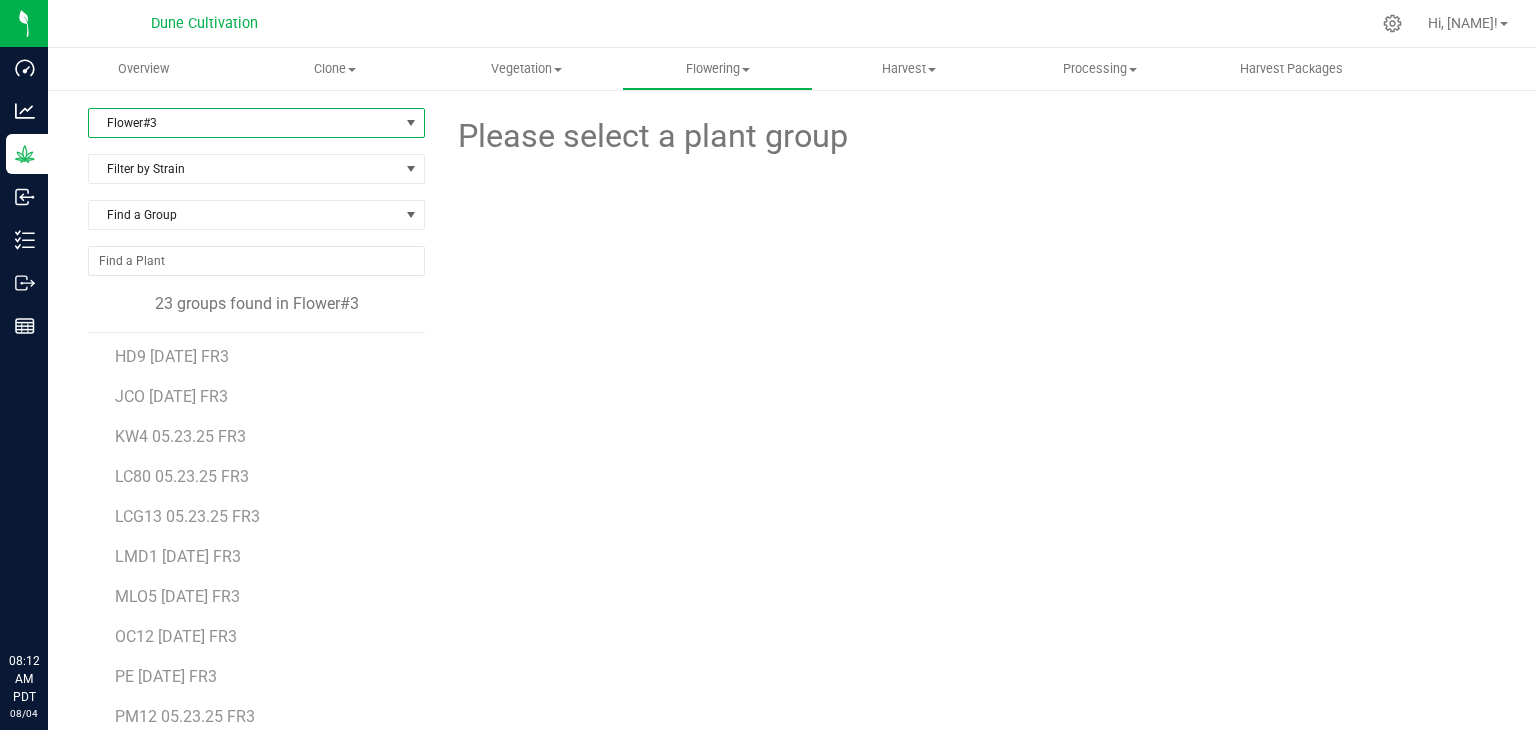 scroll, scrollTop: 436, scrollLeft: 0, axis: vertical 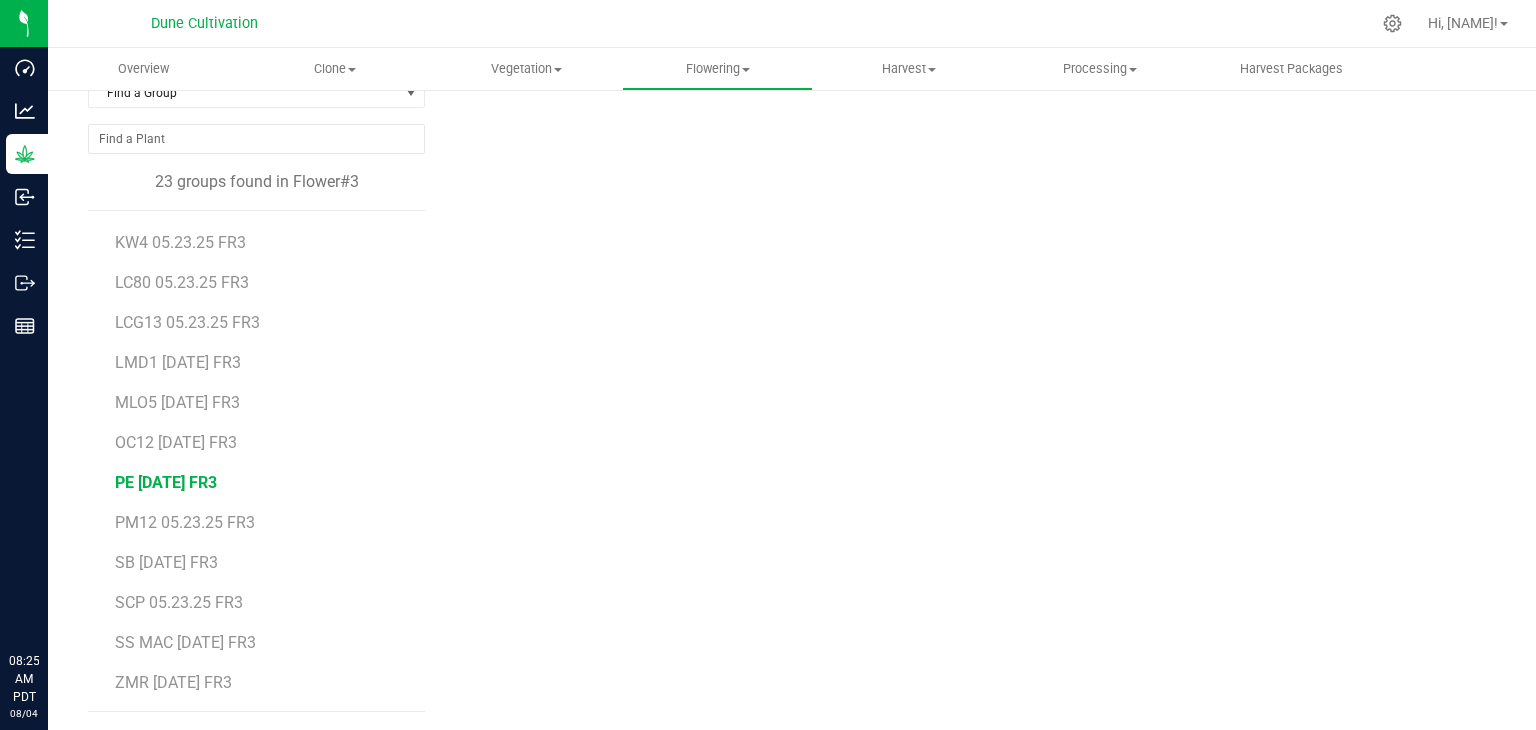 click on "PE 05.23.25 FR3" at bounding box center (166, 482) 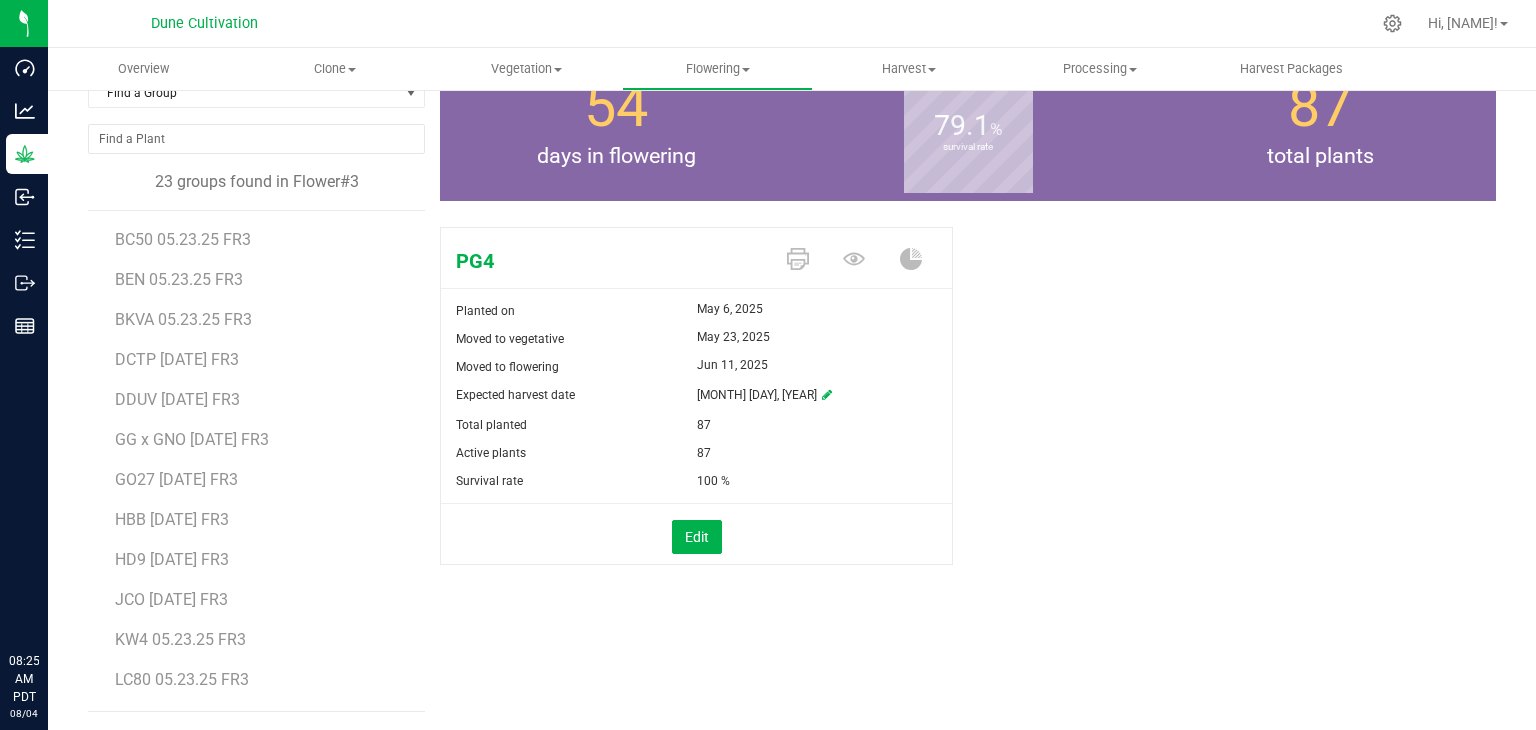 scroll, scrollTop: 36, scrollLeft: 0, axis: vertical 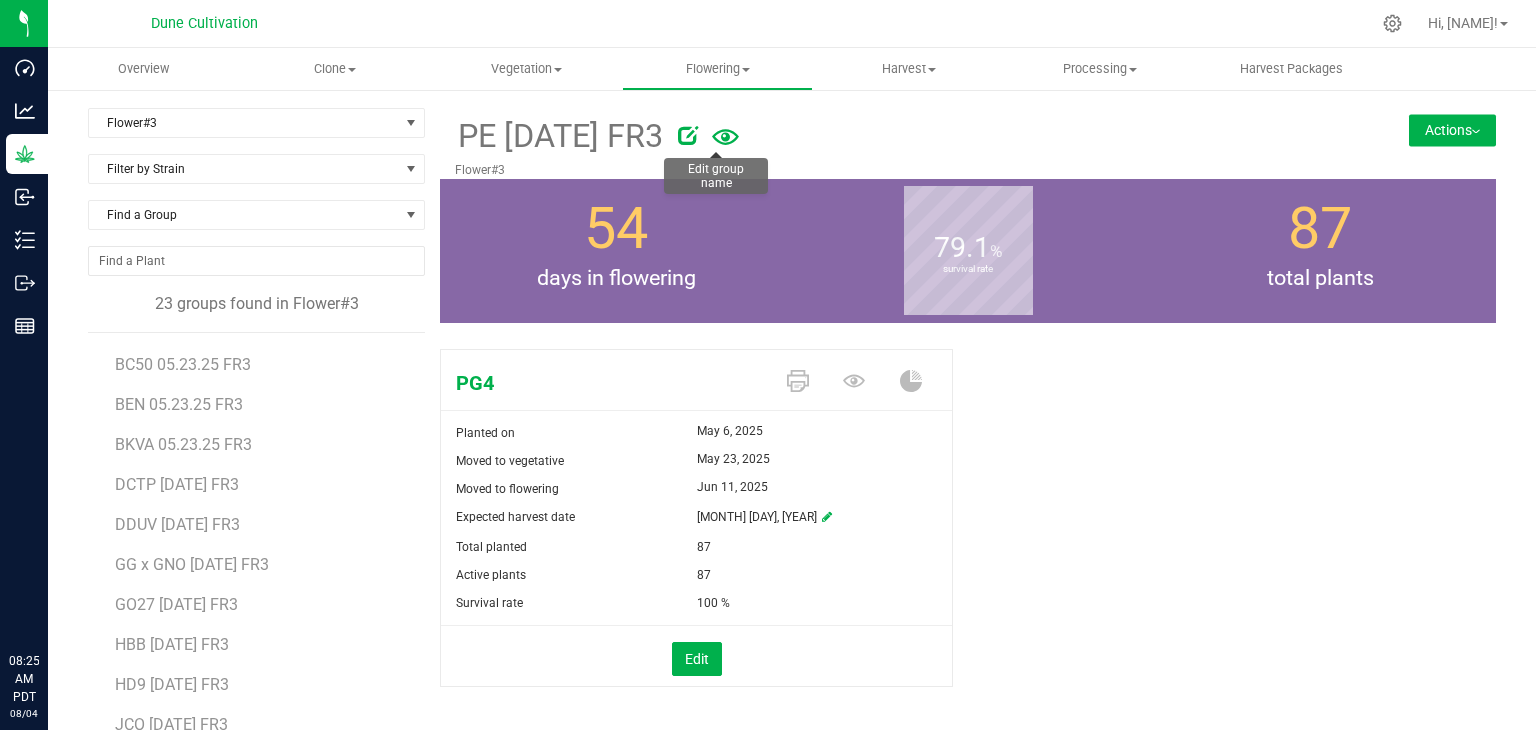 click at bounding box center [688, 135] 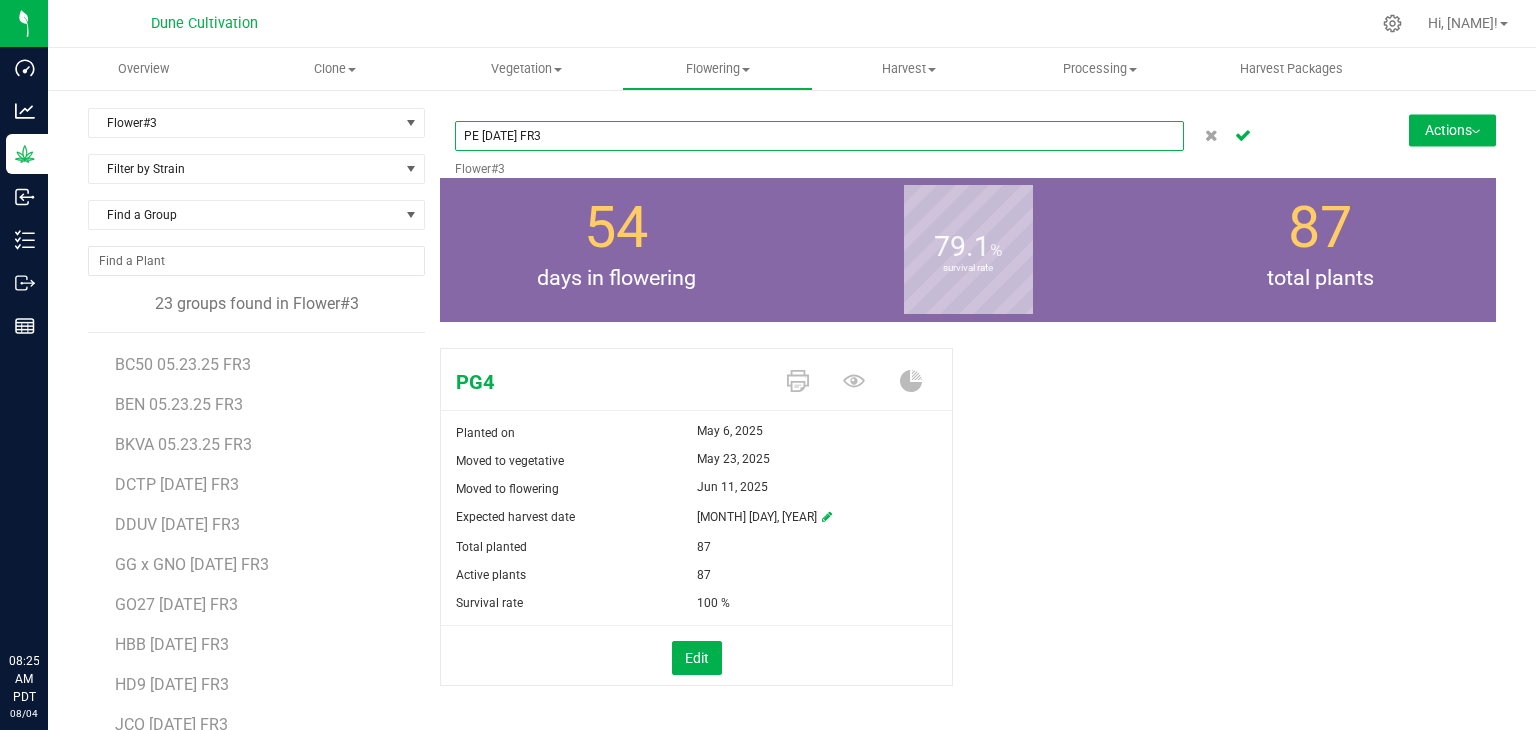 click on "PE 05.23.25 FR3" at bounding box center [819, 136] 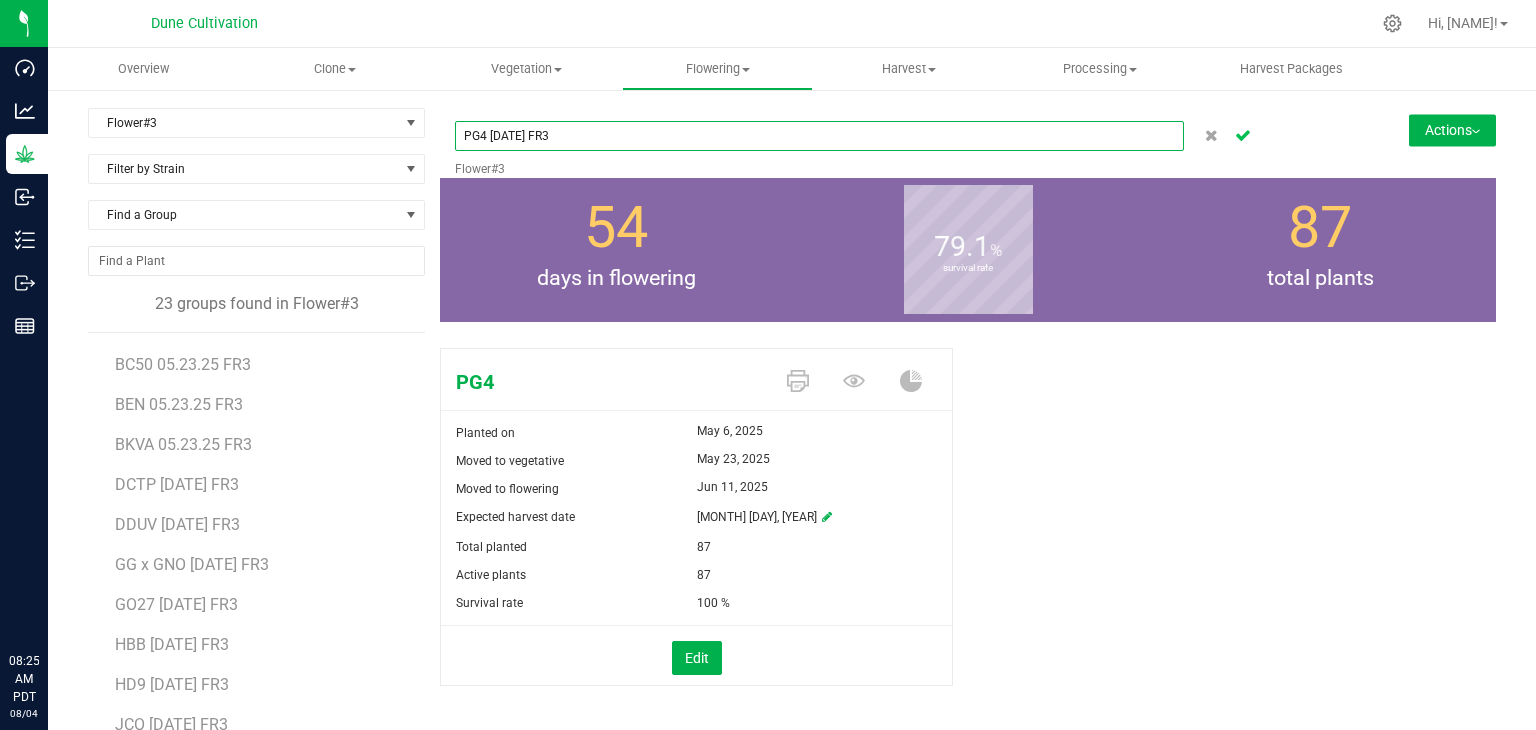 type on "PG4 [DATE] FR3" 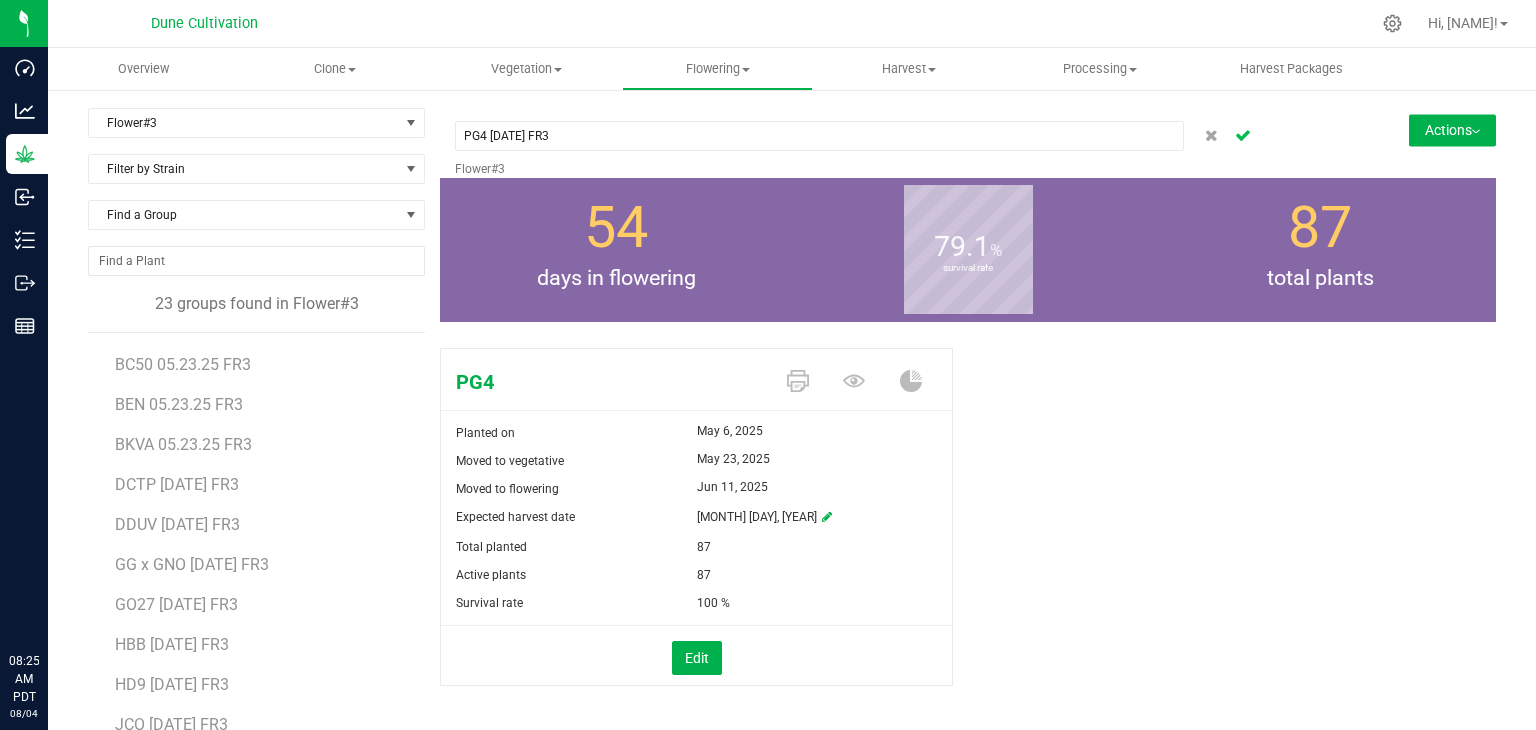 click 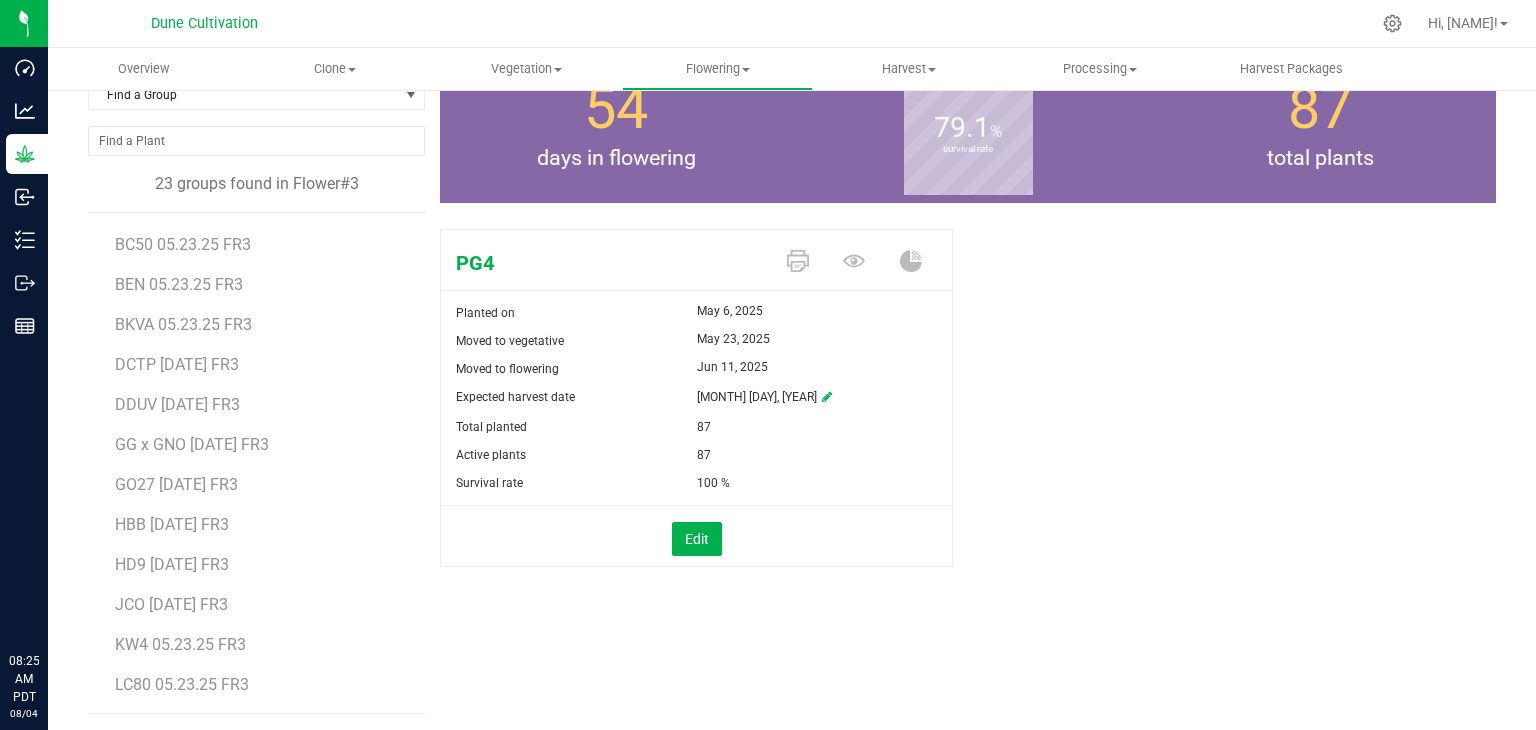 scroll, scrollTop: 122, scrollLeft: 0, axis: vertical 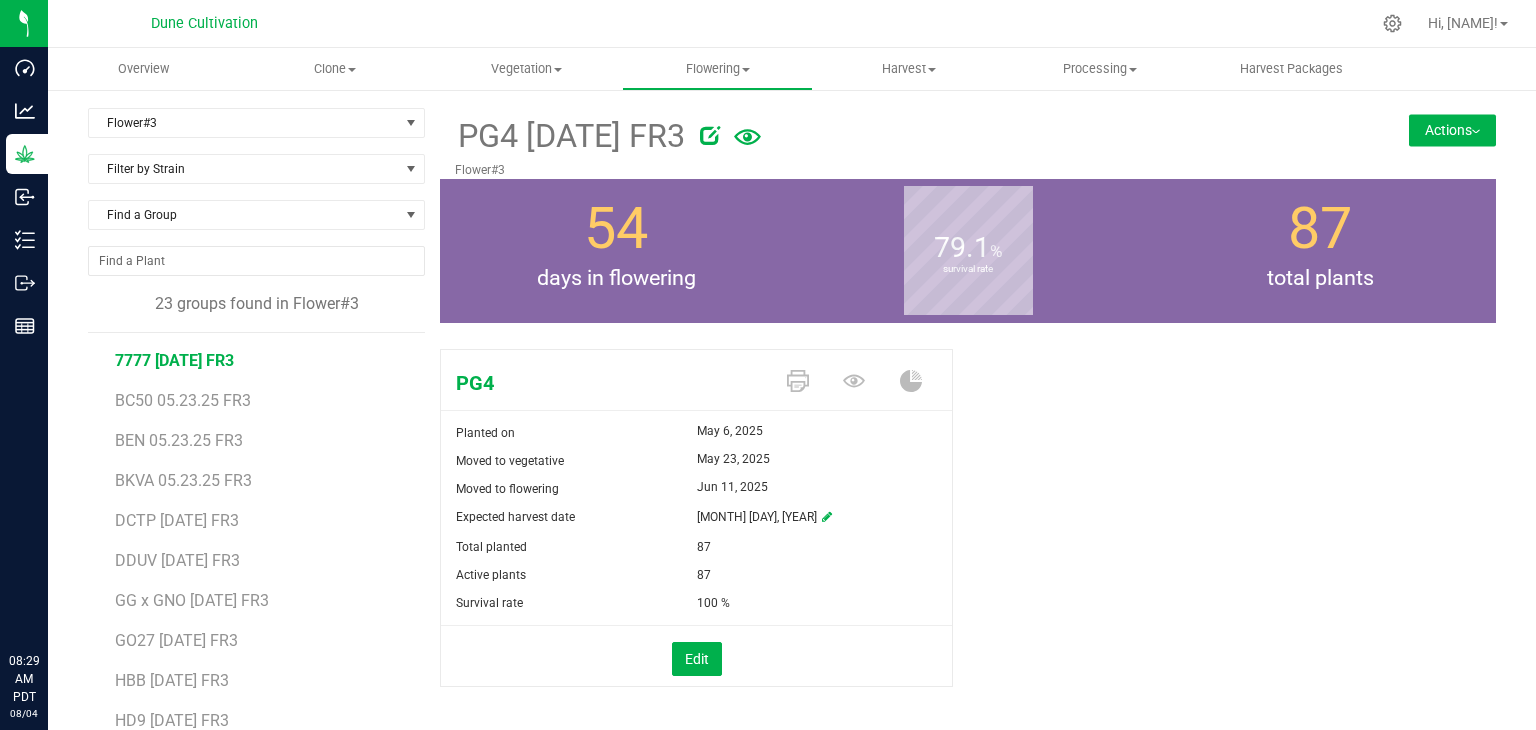 click on "7777 [DATE] FR3" at bounding box center (174, 360) 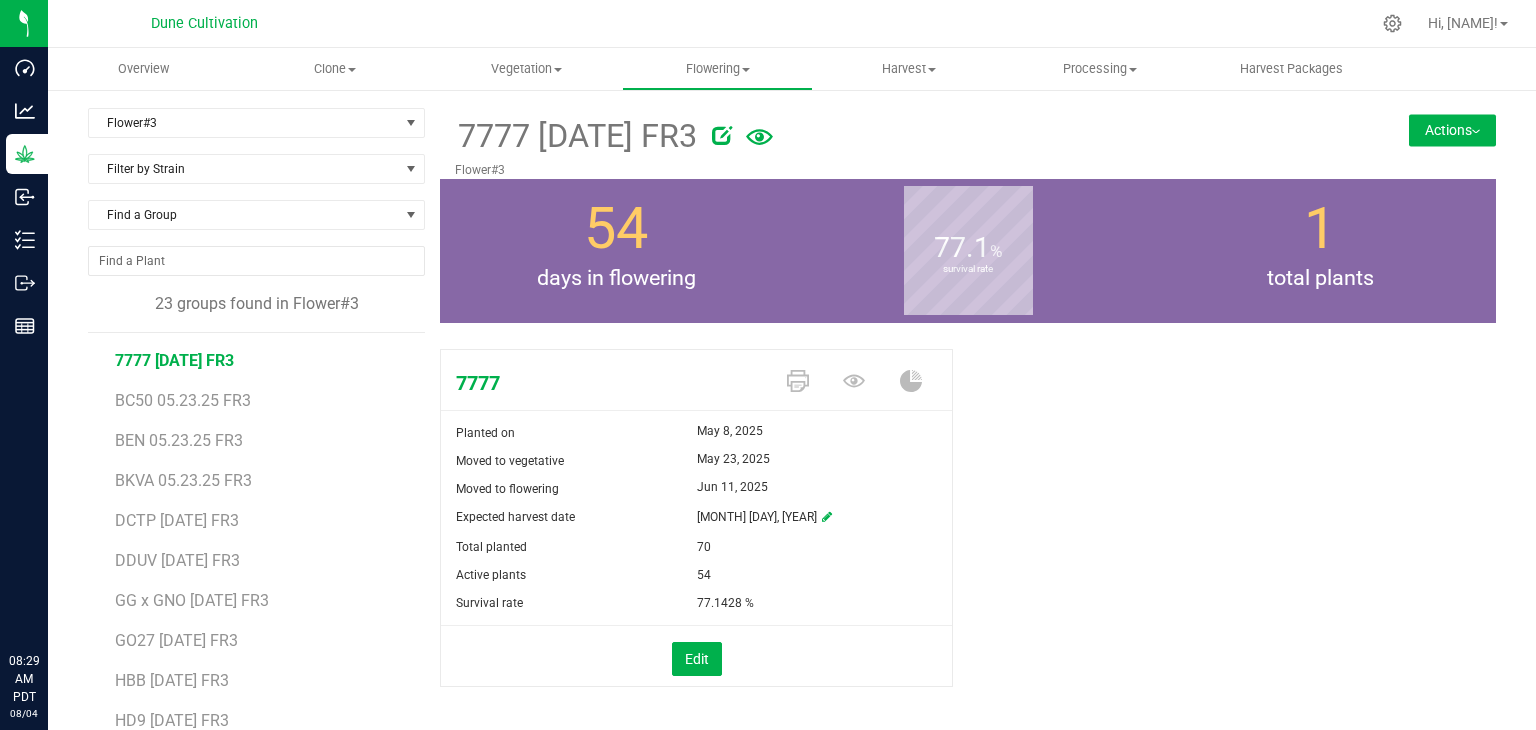 drag, startPoint x: 1420, startPoint y: 149, endPoint x: 1407, endPoint y: 152, distance: 13.341664 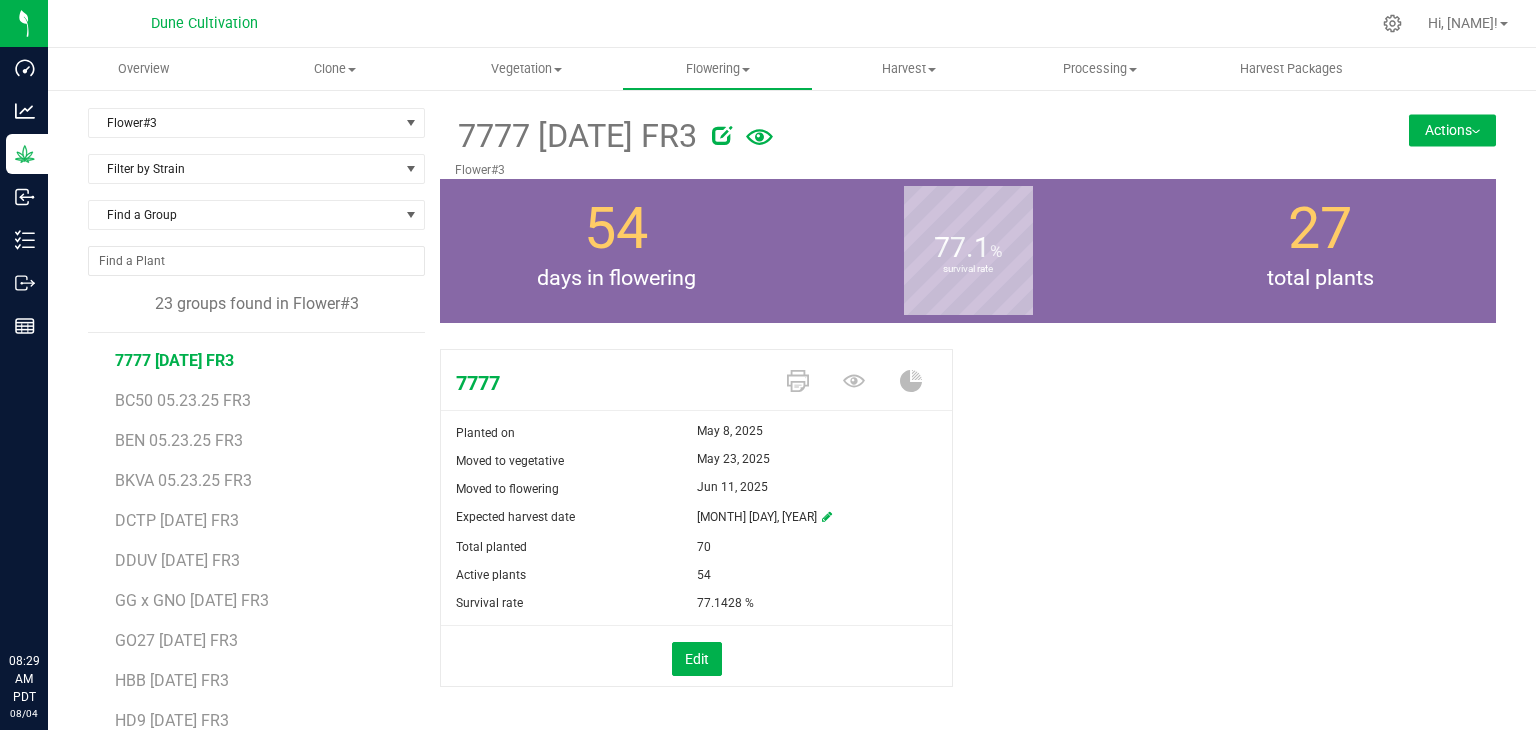 click on "Actions" at bounding box center (1452, 130) 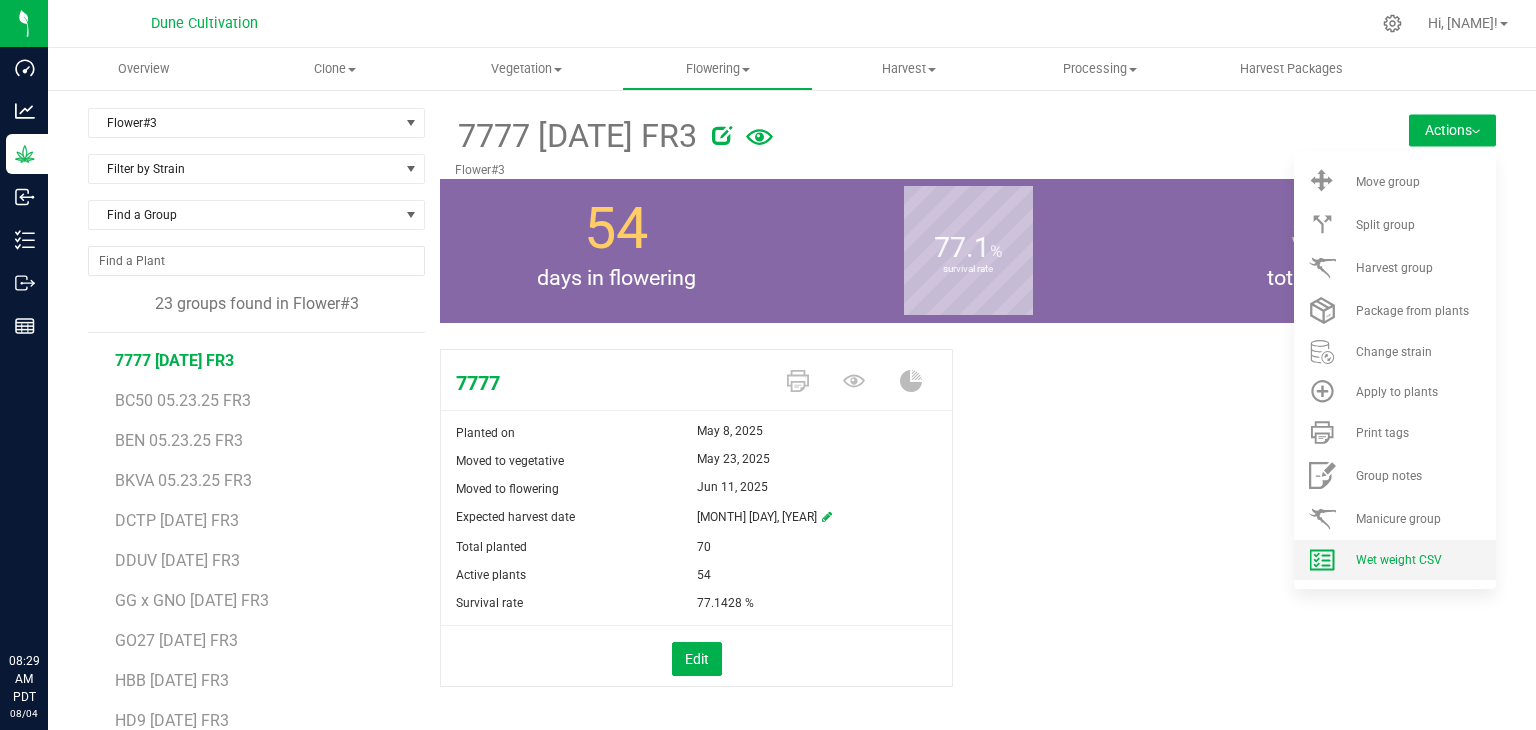 click on "Wet weight CSV" at bounding box center [1399, 560] 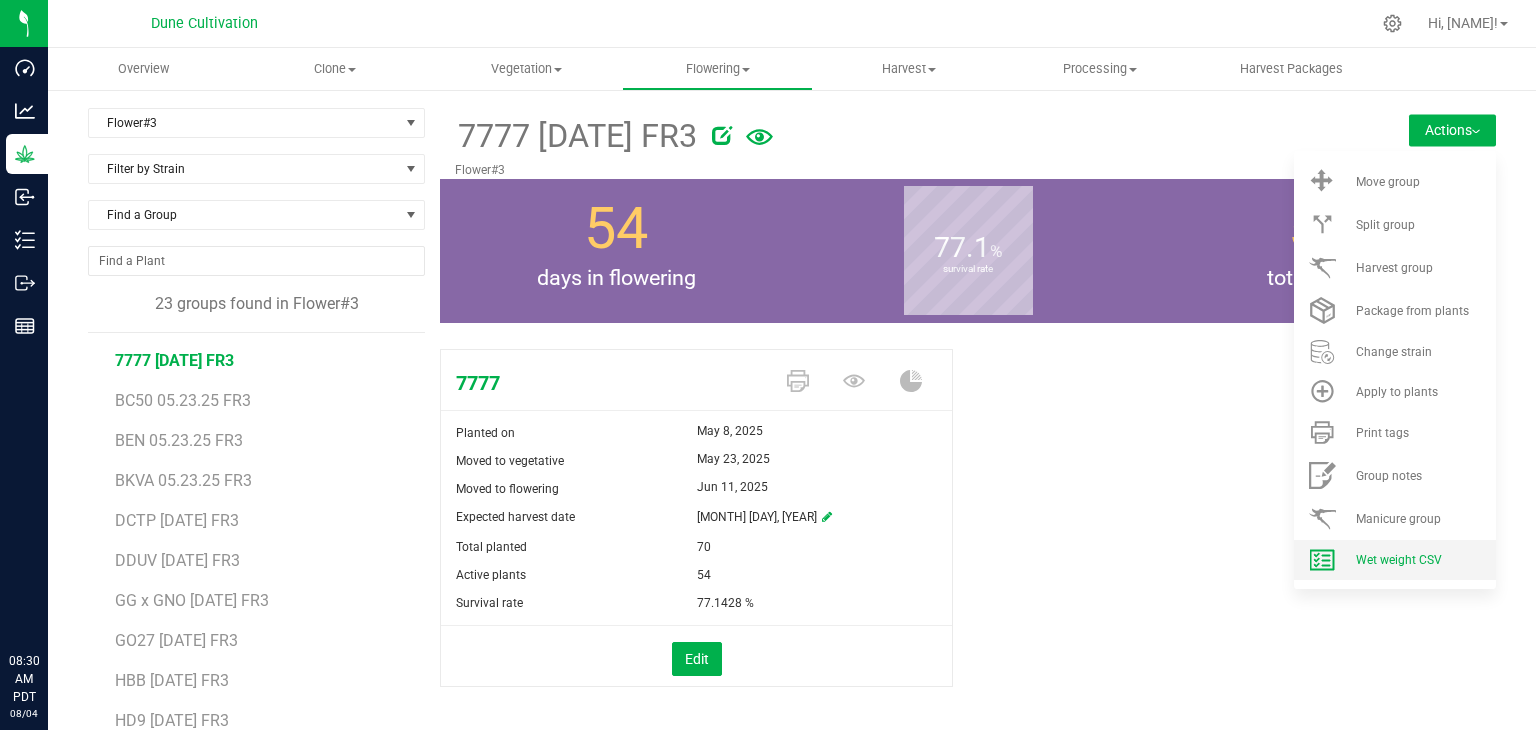 click on "Wet weight CSV" at bounding box center [1395, 560] 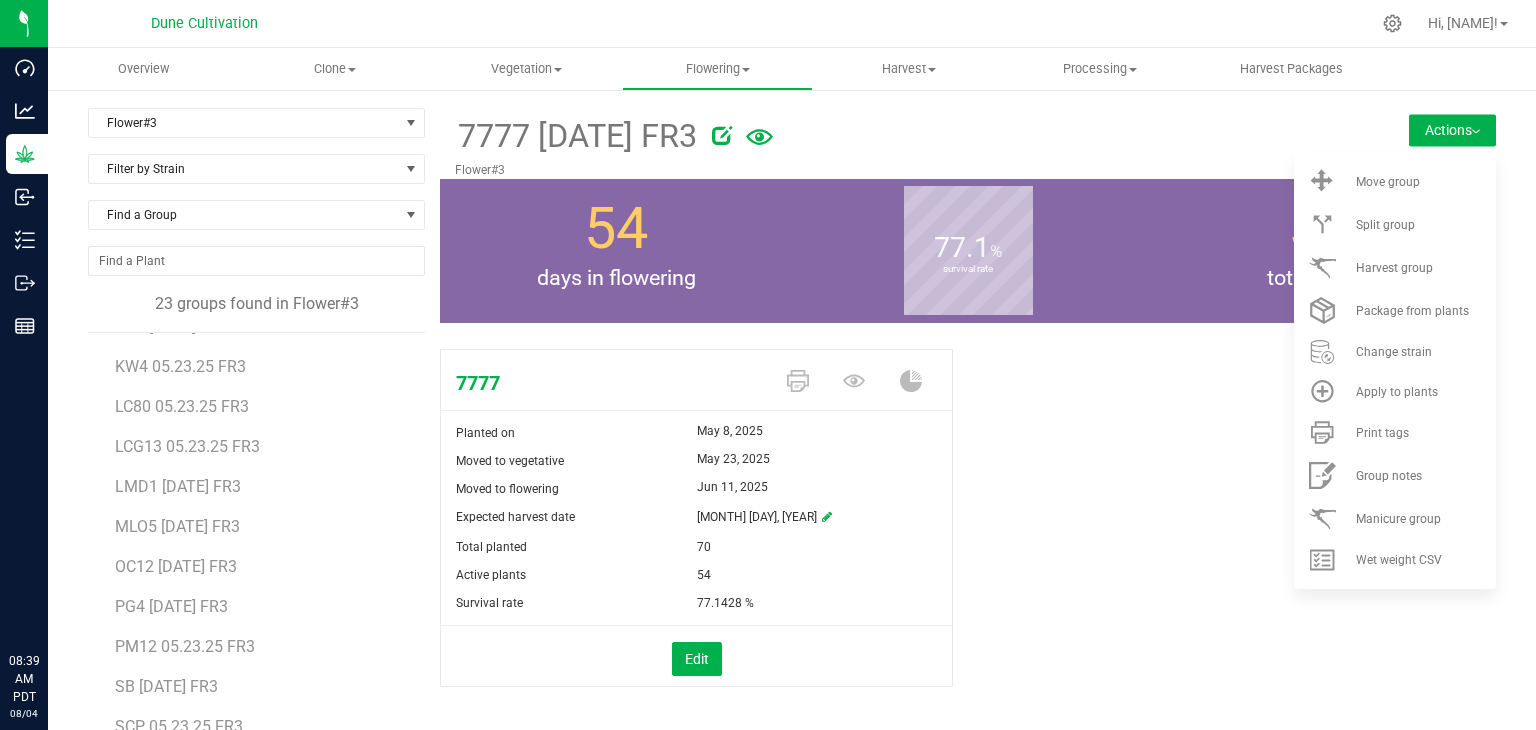 scroll, scrollTop: 436, scrollLeft: 0, axis: vertical 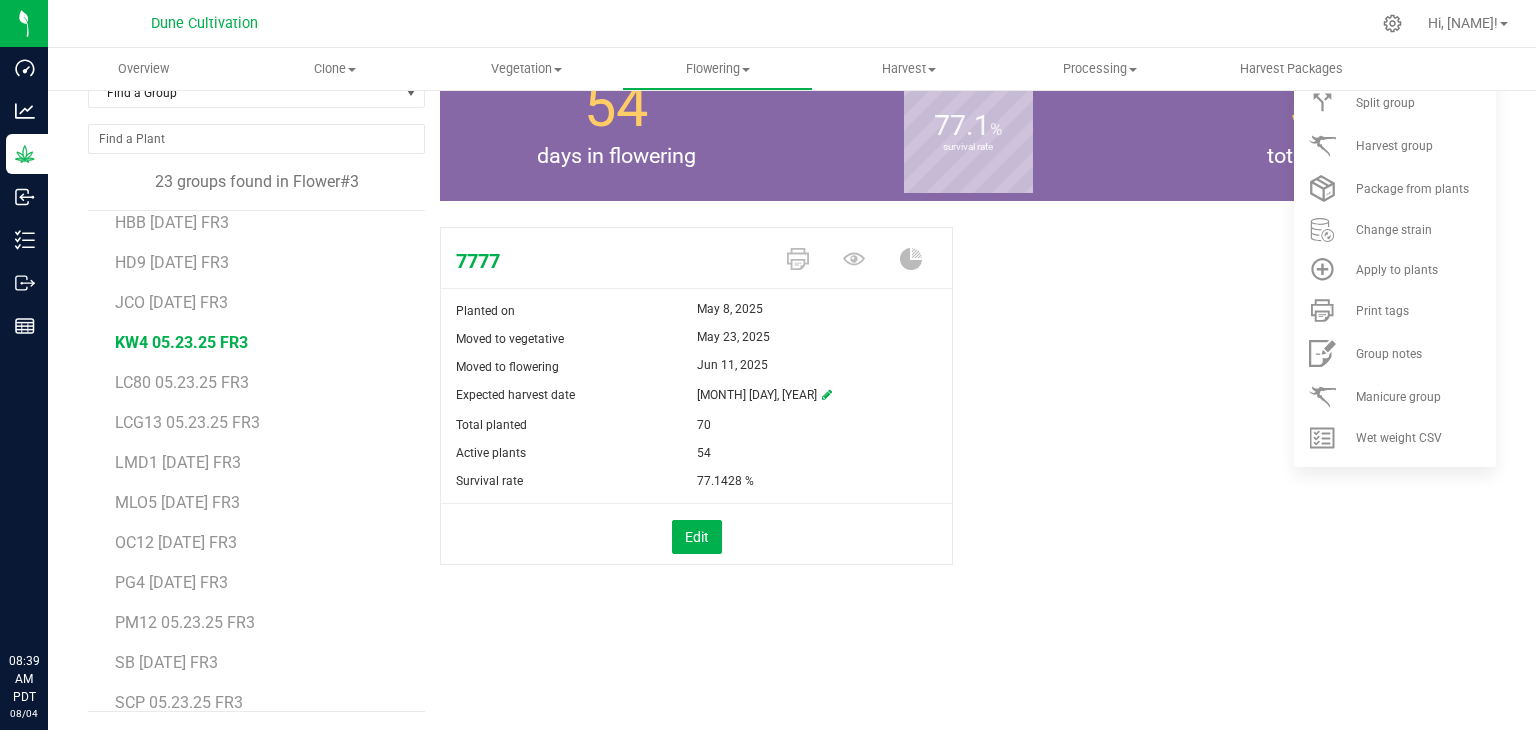 click on "KW4 05.23.25 FR3" at bounding box center [181, 342] 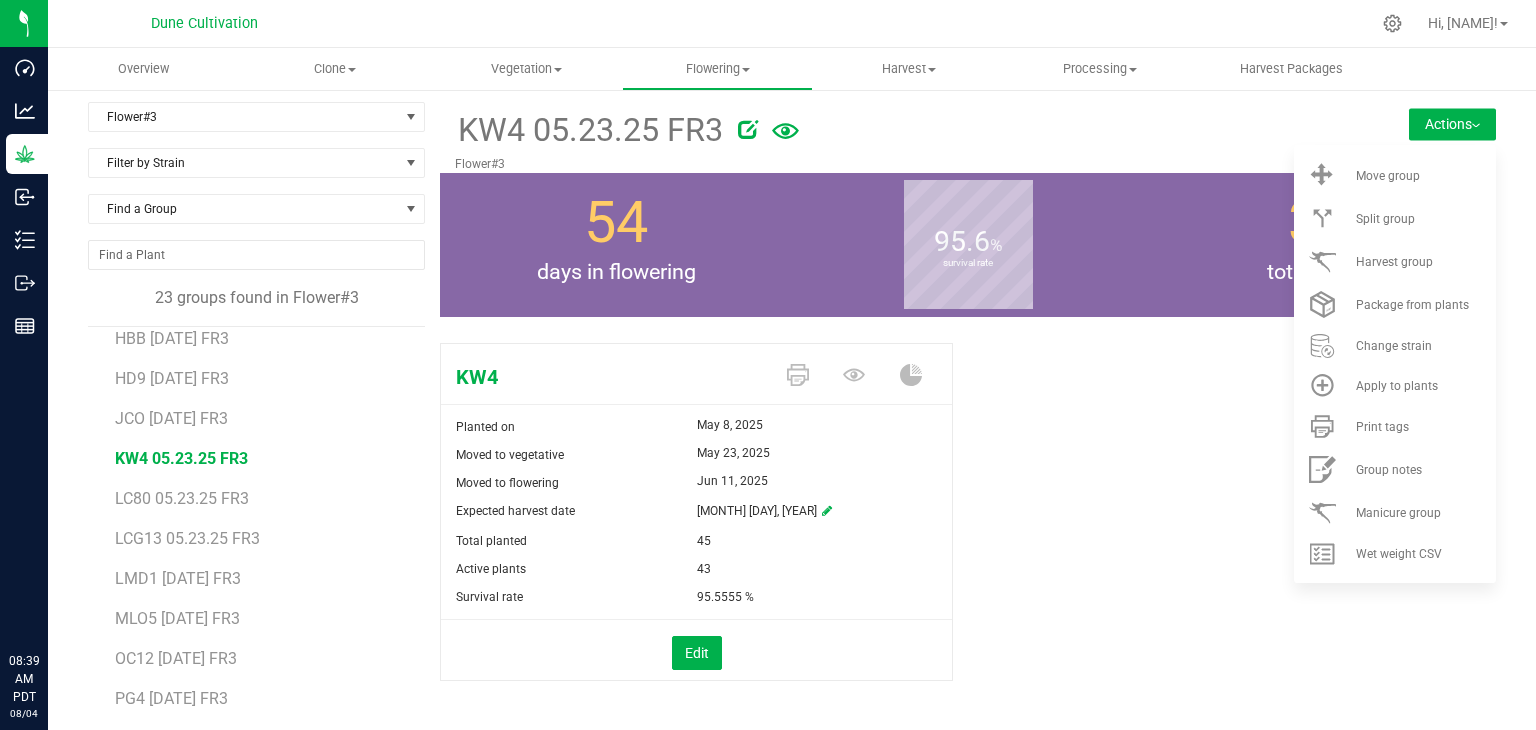 scroll, scrollTop: 0, scrollLeft: 0, axis: both 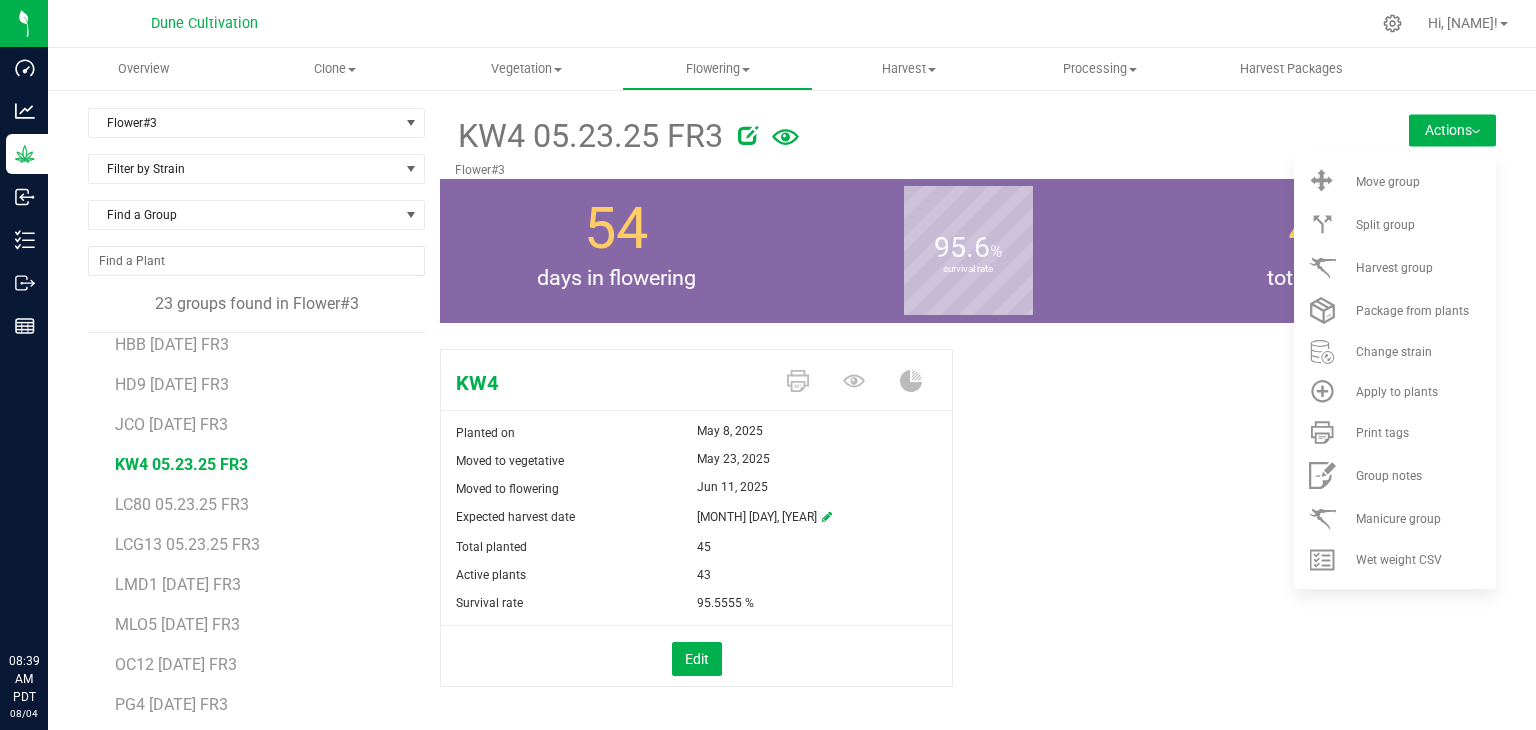 click on "KW4
Planted on
May 8, 2025
Moved to vegetative
May 23, 2025
Moved to flowering
Jun 11, 2025
Expected harvest date
Aug 15, 2025" at bounding box center [968, 539] 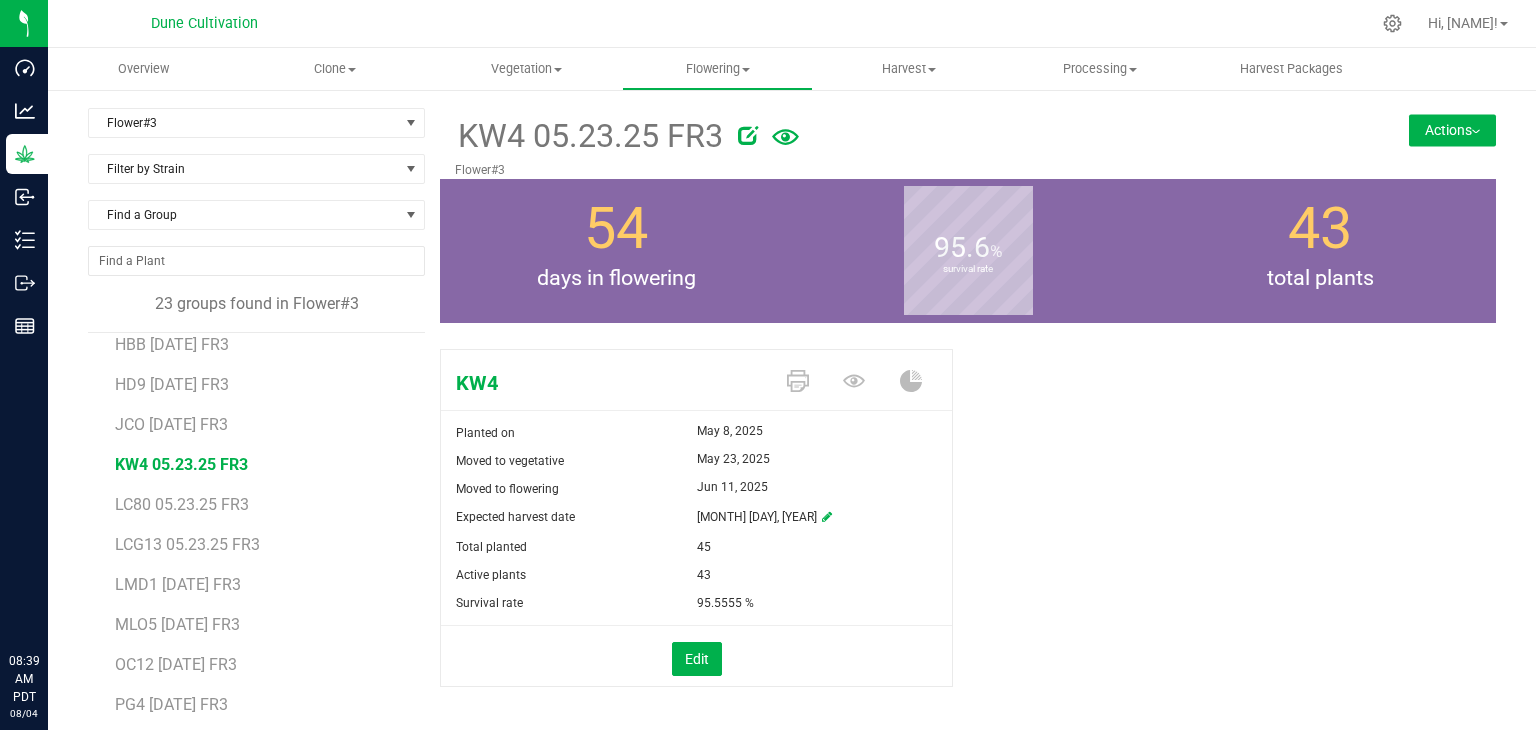 click on "Actions" at bounding box center [1452, 130] 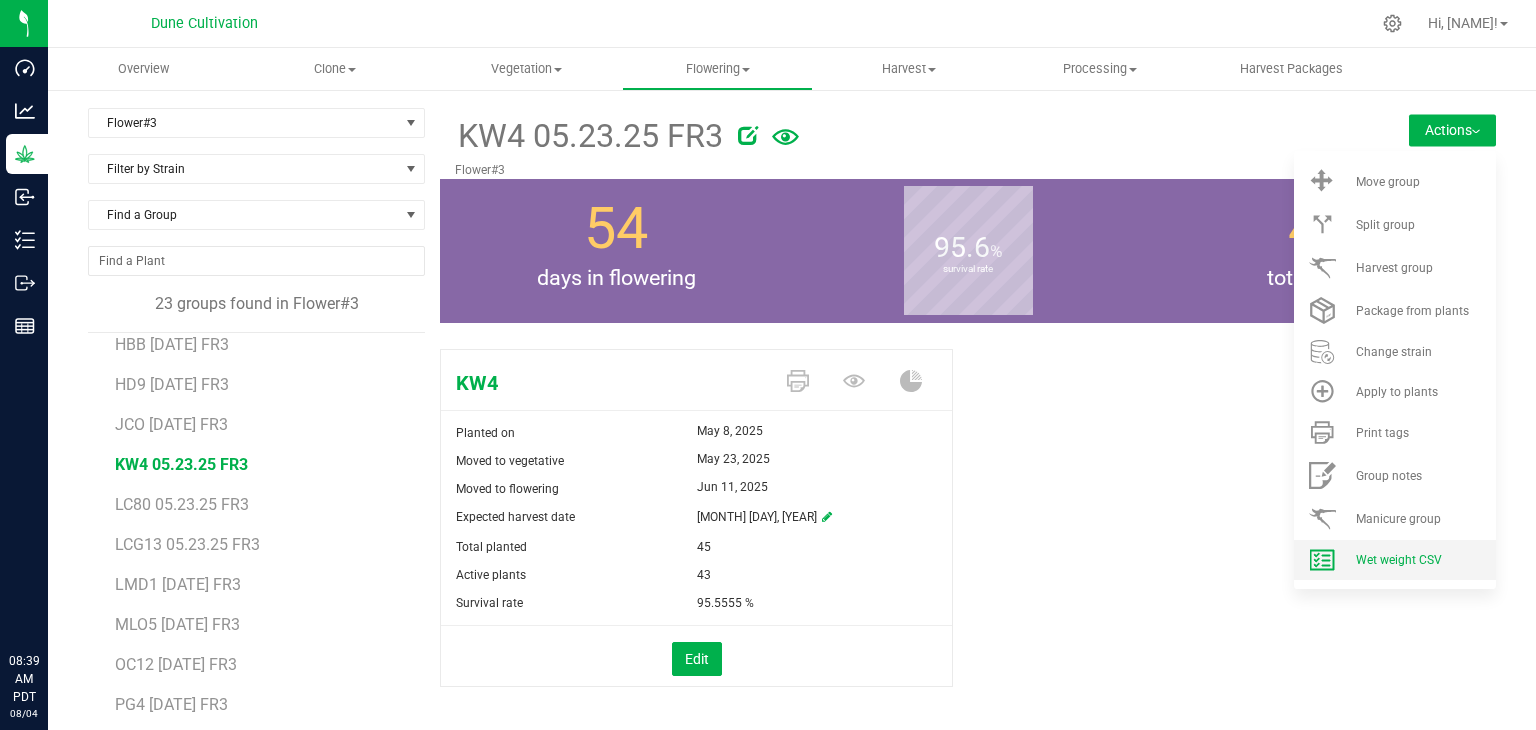 click on "Wet weight CSV" at bounding box center [1399, 560] 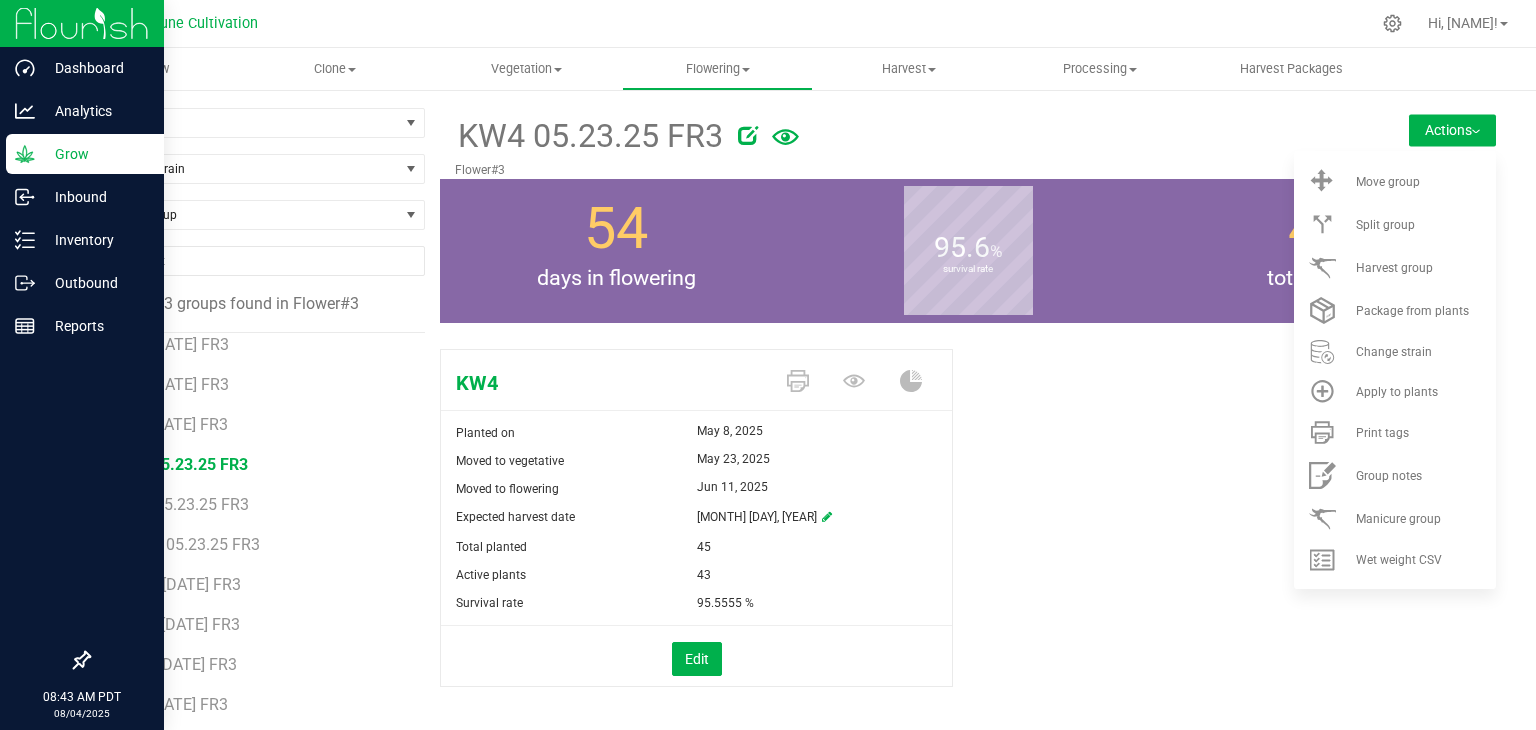 click on "Grow" at bounding box center (95, 154) 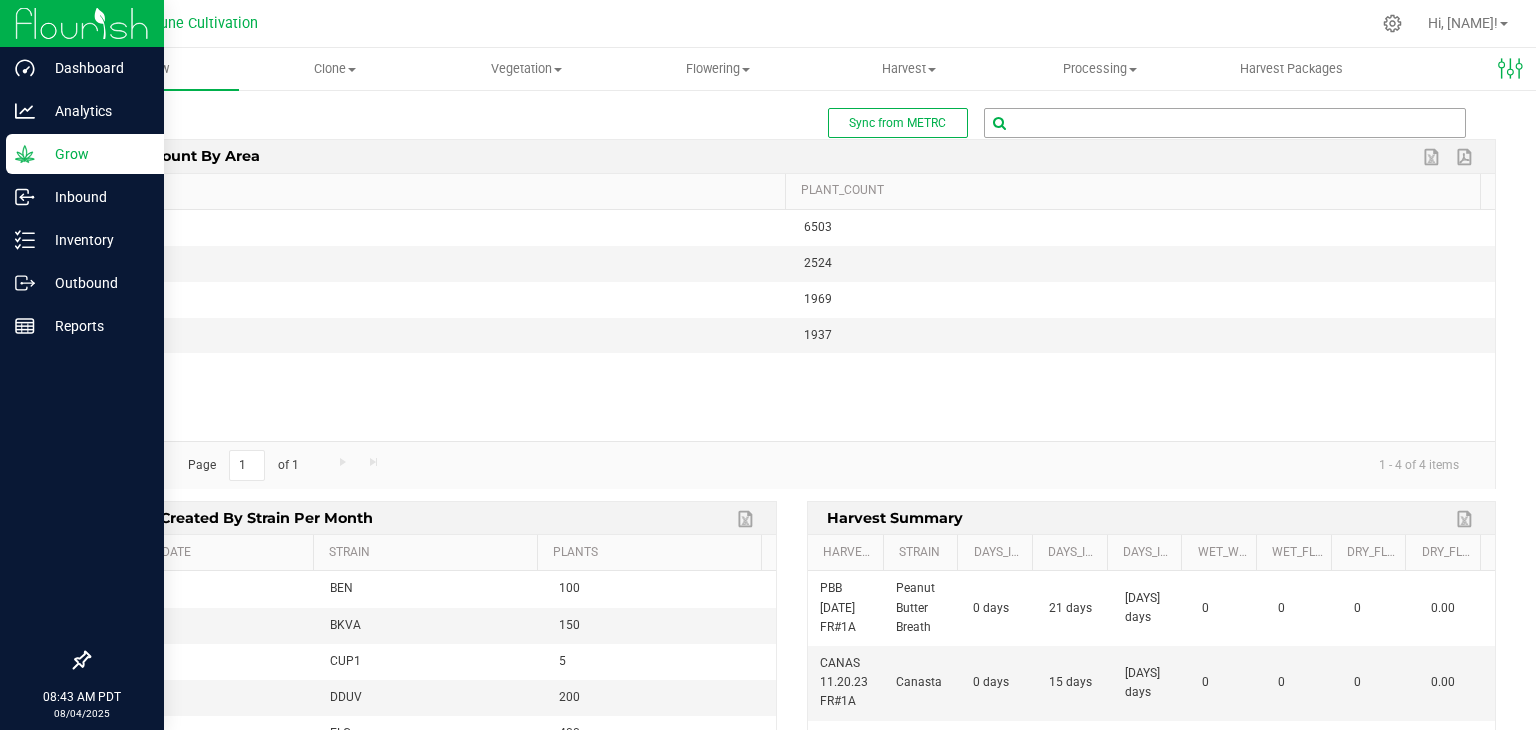 click at bounding box center (1225, 123) 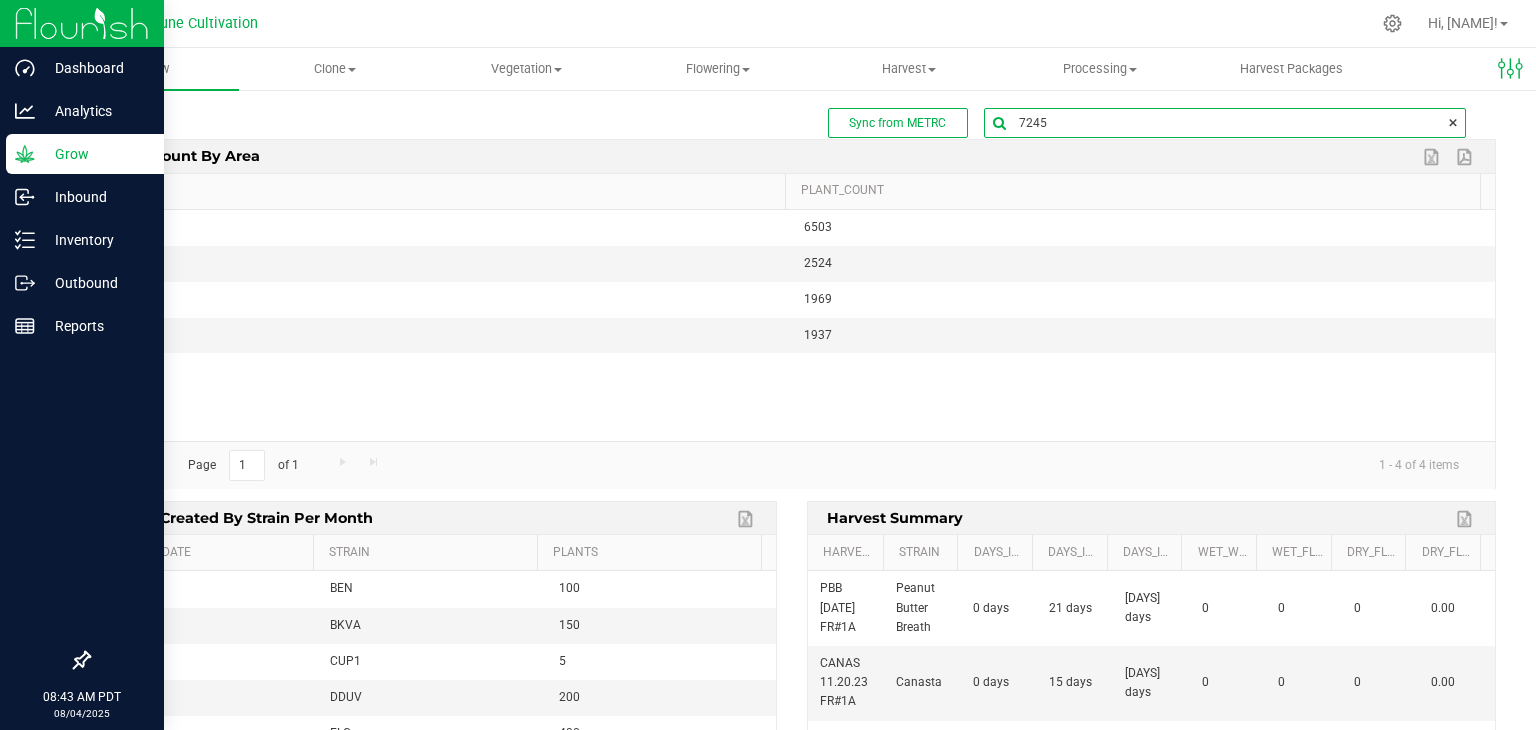 type on "72452" 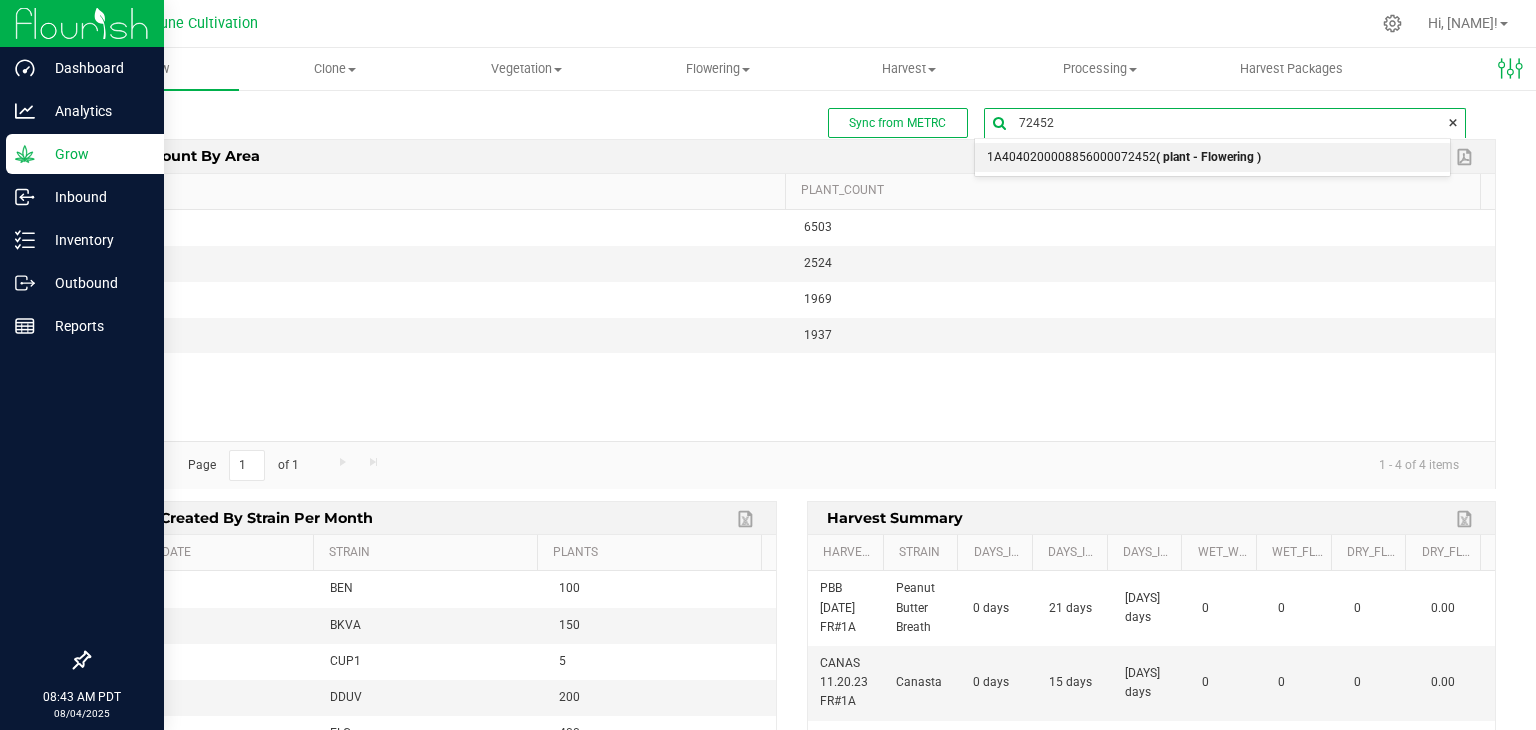 click on "1A4040200008856000072452  ( plant - Flowering )" at bounding box center [1124, 158] 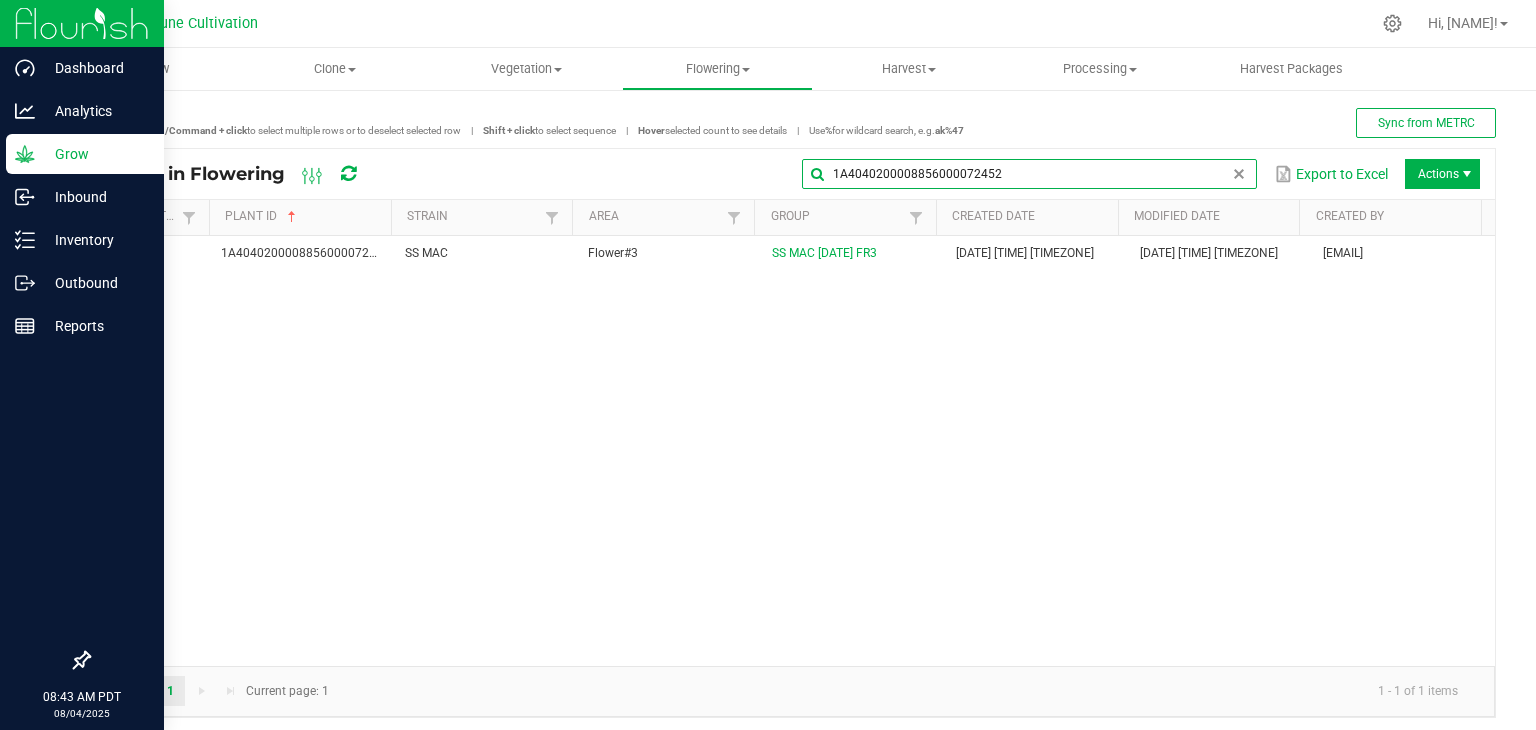 click on "1A4040200008856000072452" at bounding box center (1029, 174) 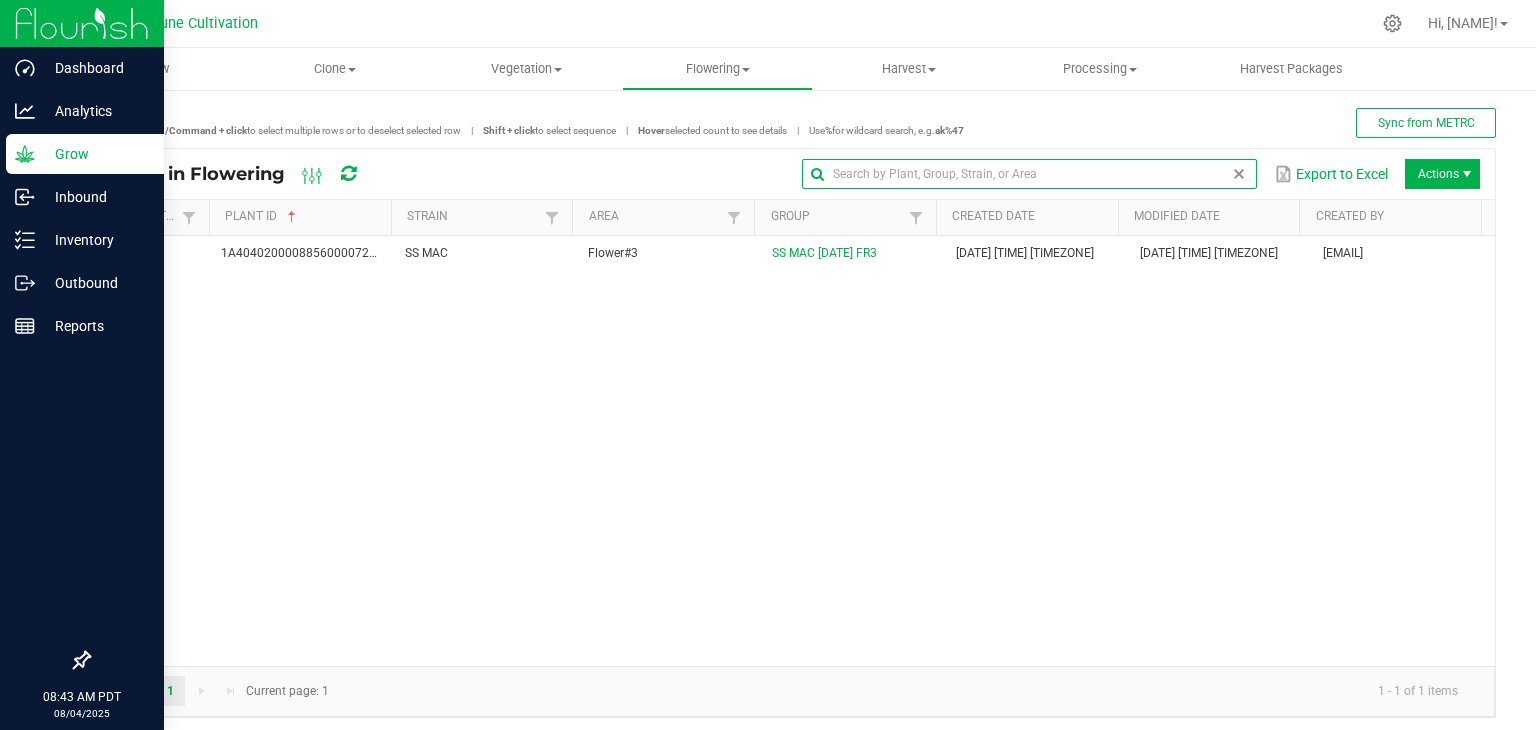 click at bounding box center (1239, 174) 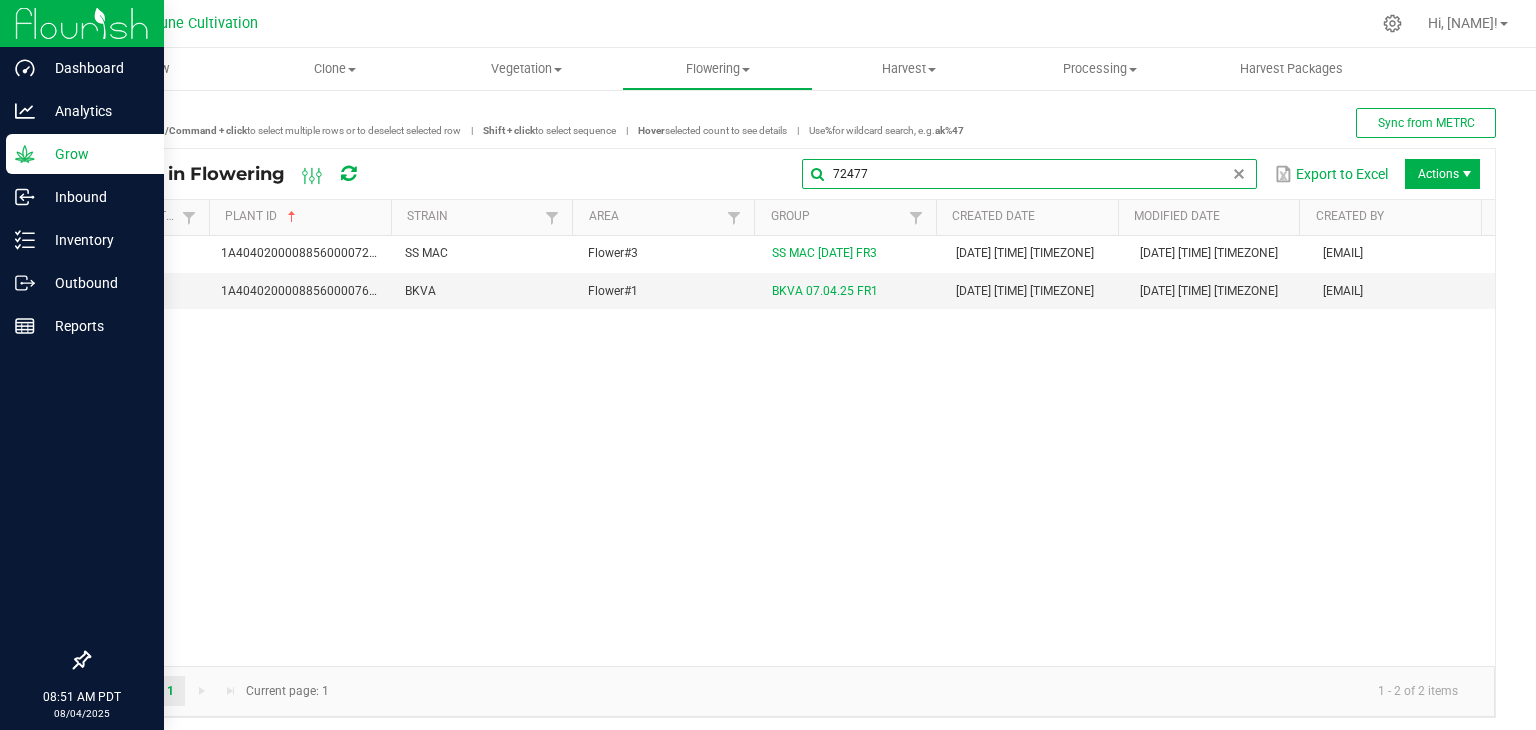 type on "72477" 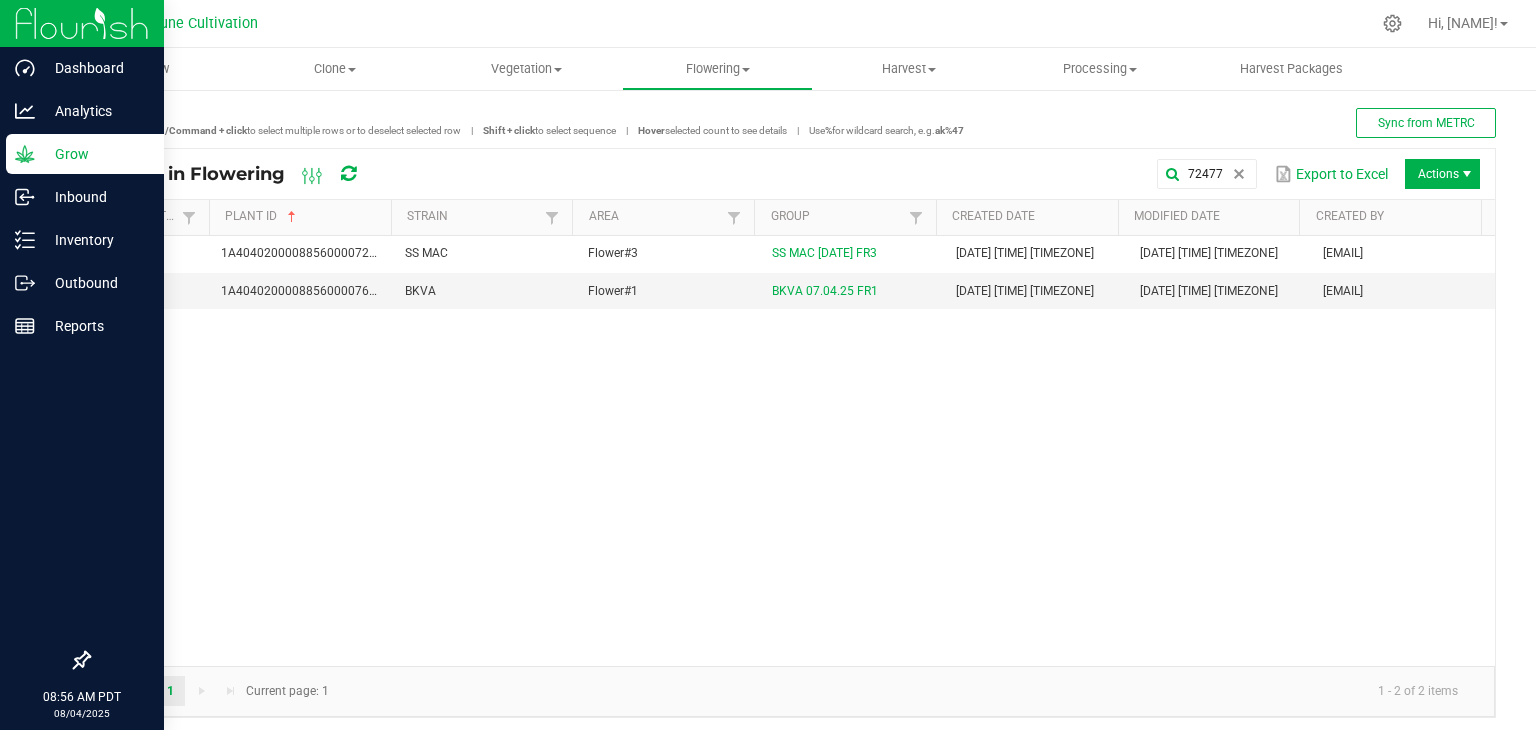 click on "Grow" at bounding box center (95, 154) 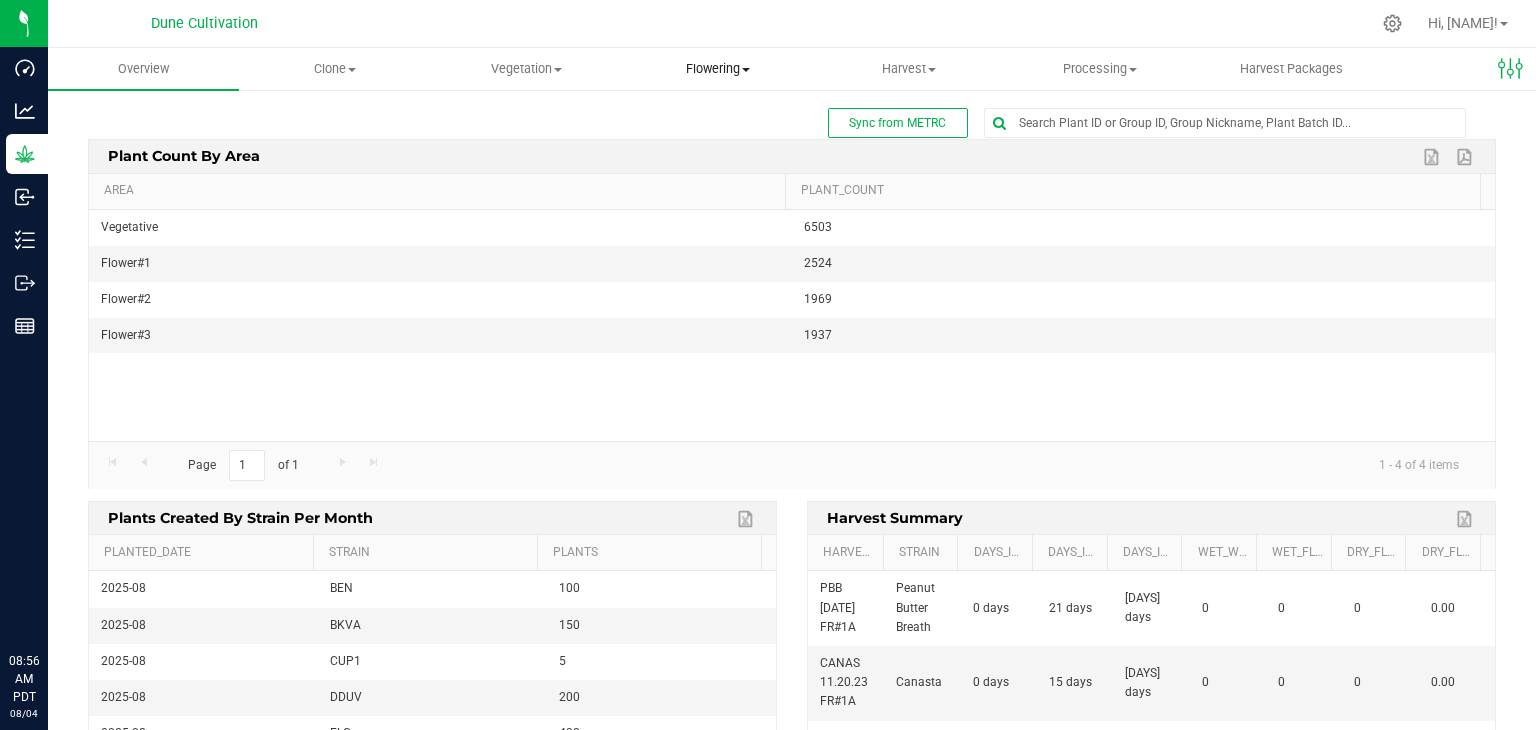 click on "Flowering" at bounding box center (717, 69) 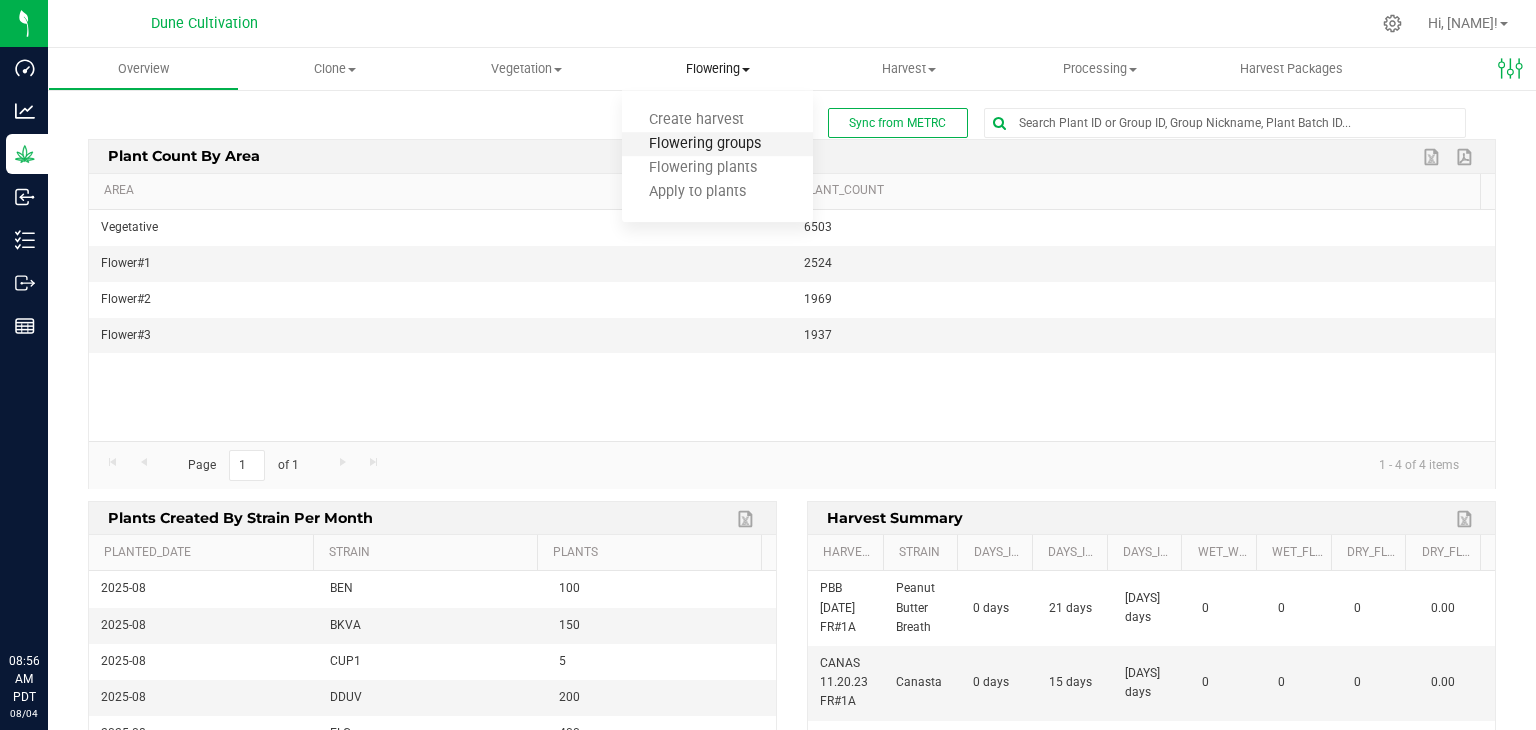 click on "Flowering groups" at bounding box center (705, 144) 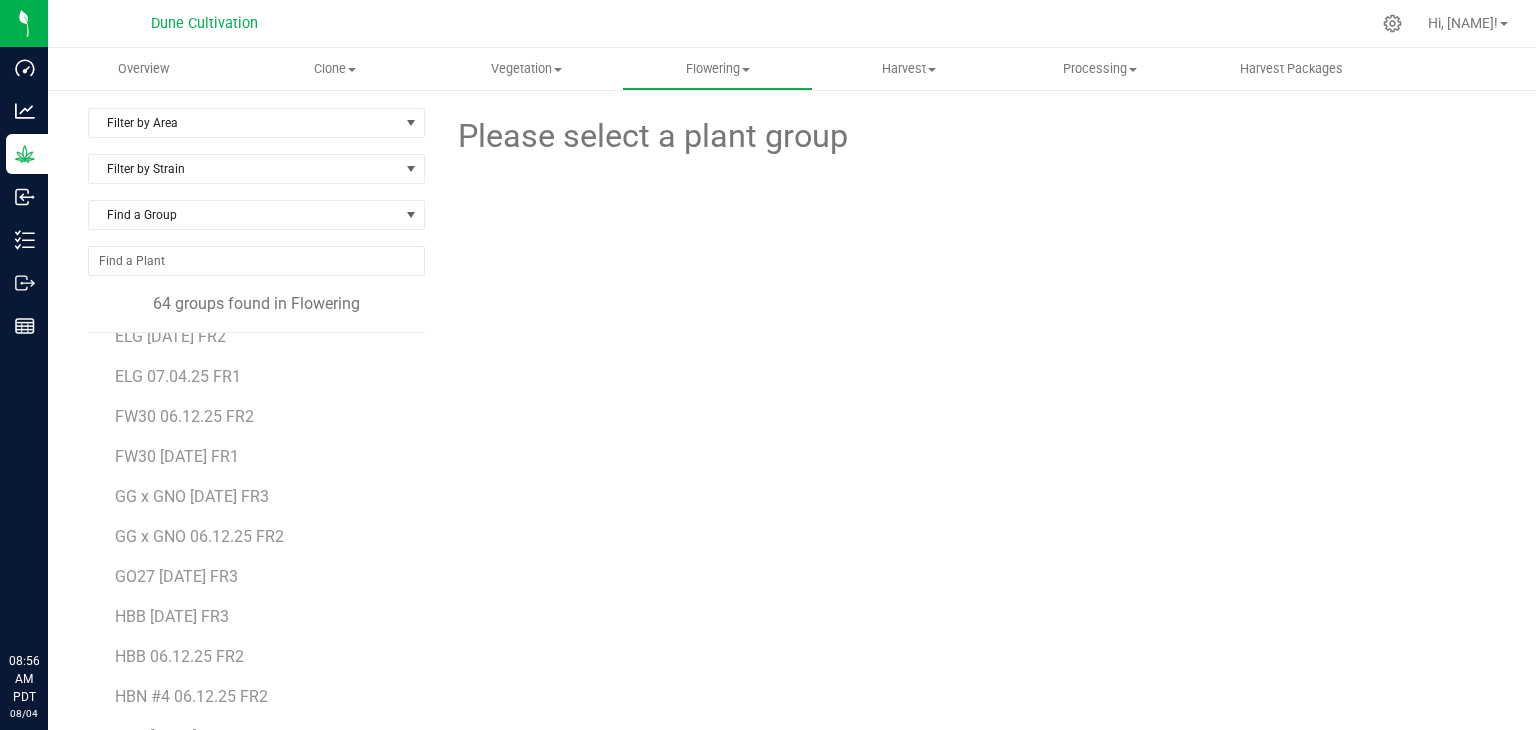 scroll, scrollTop: 700, scrollLeft: 0, axis: vertical 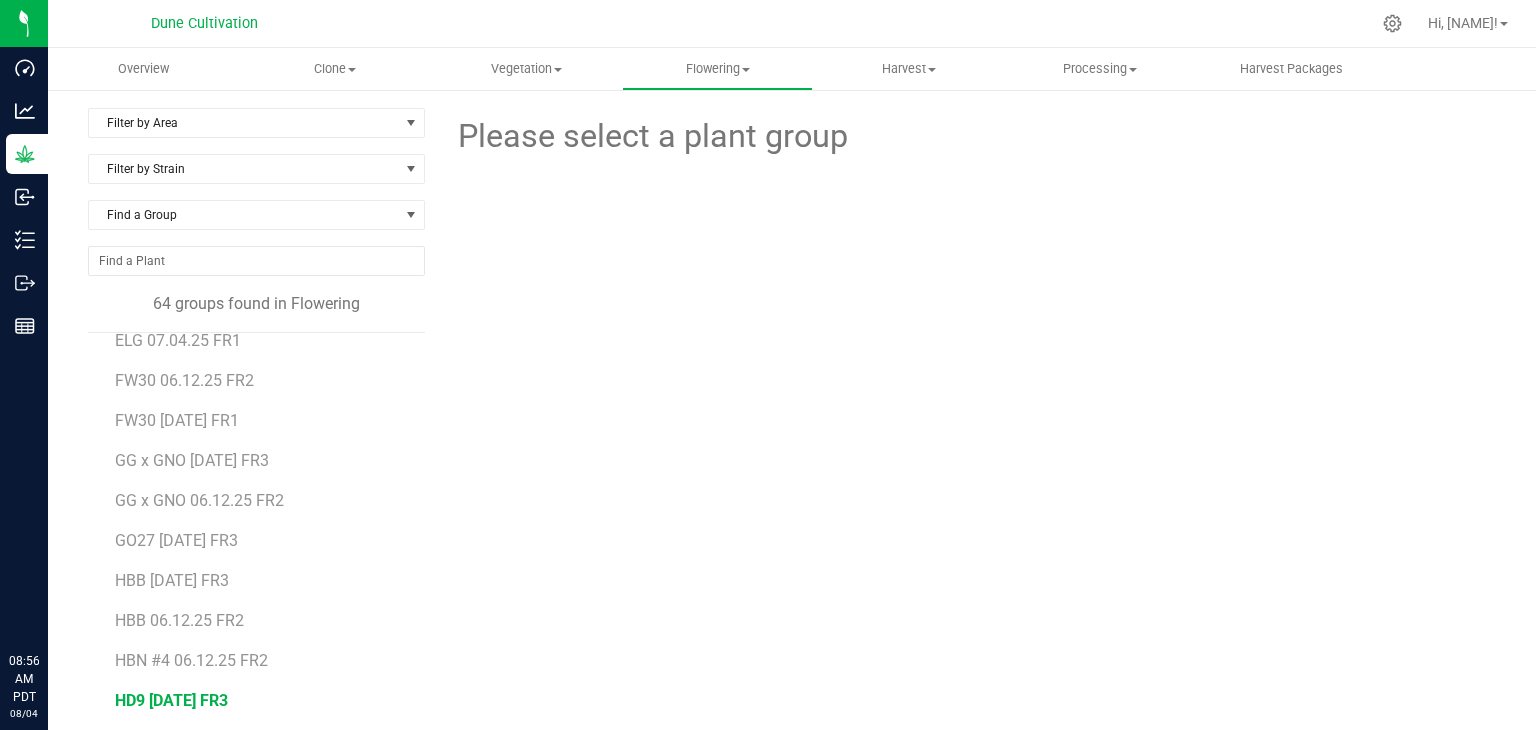 click on "[CODE] [DATE] [CODE]" at bounding box center [171, 700] 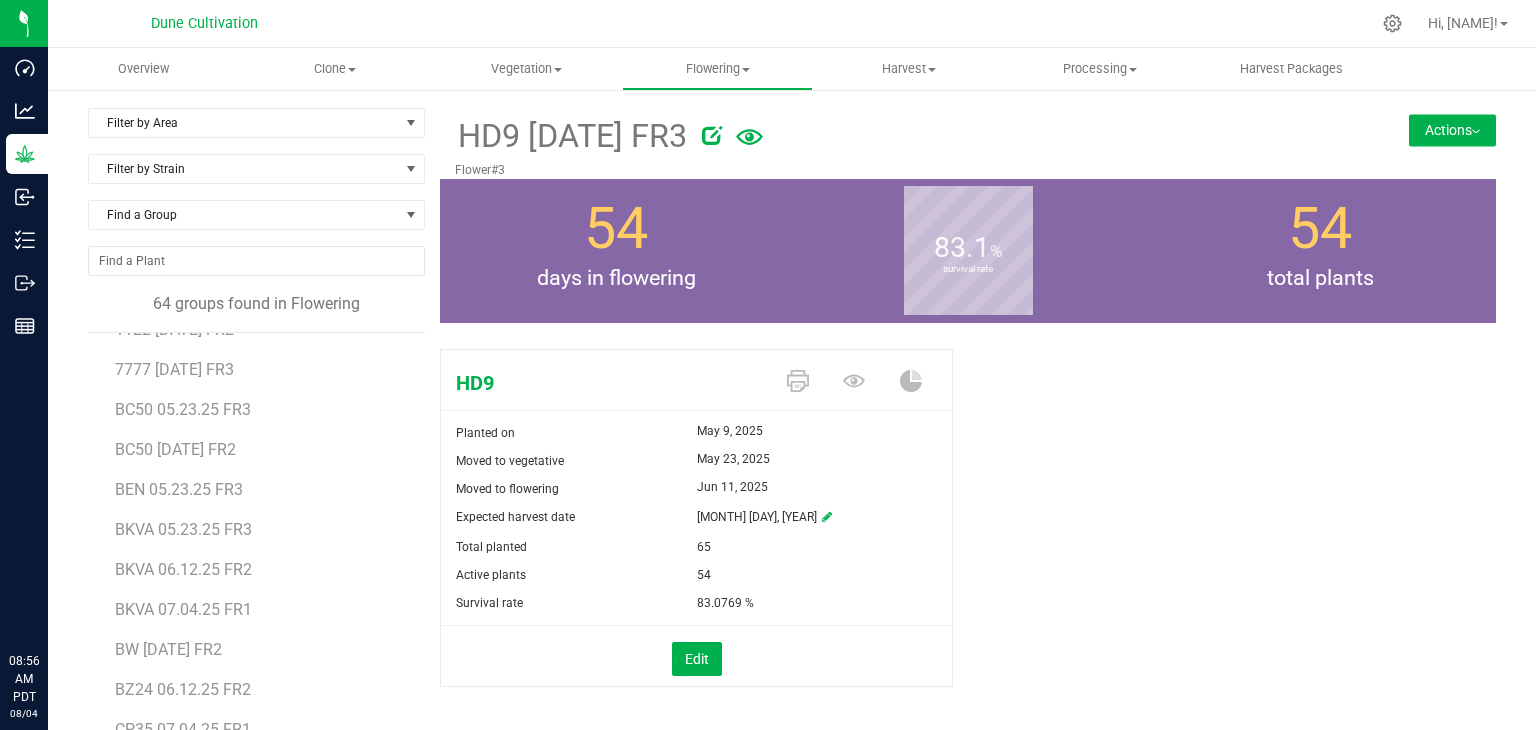 scroll, scrollTop: 0, scrollLeft: 0, axis: both 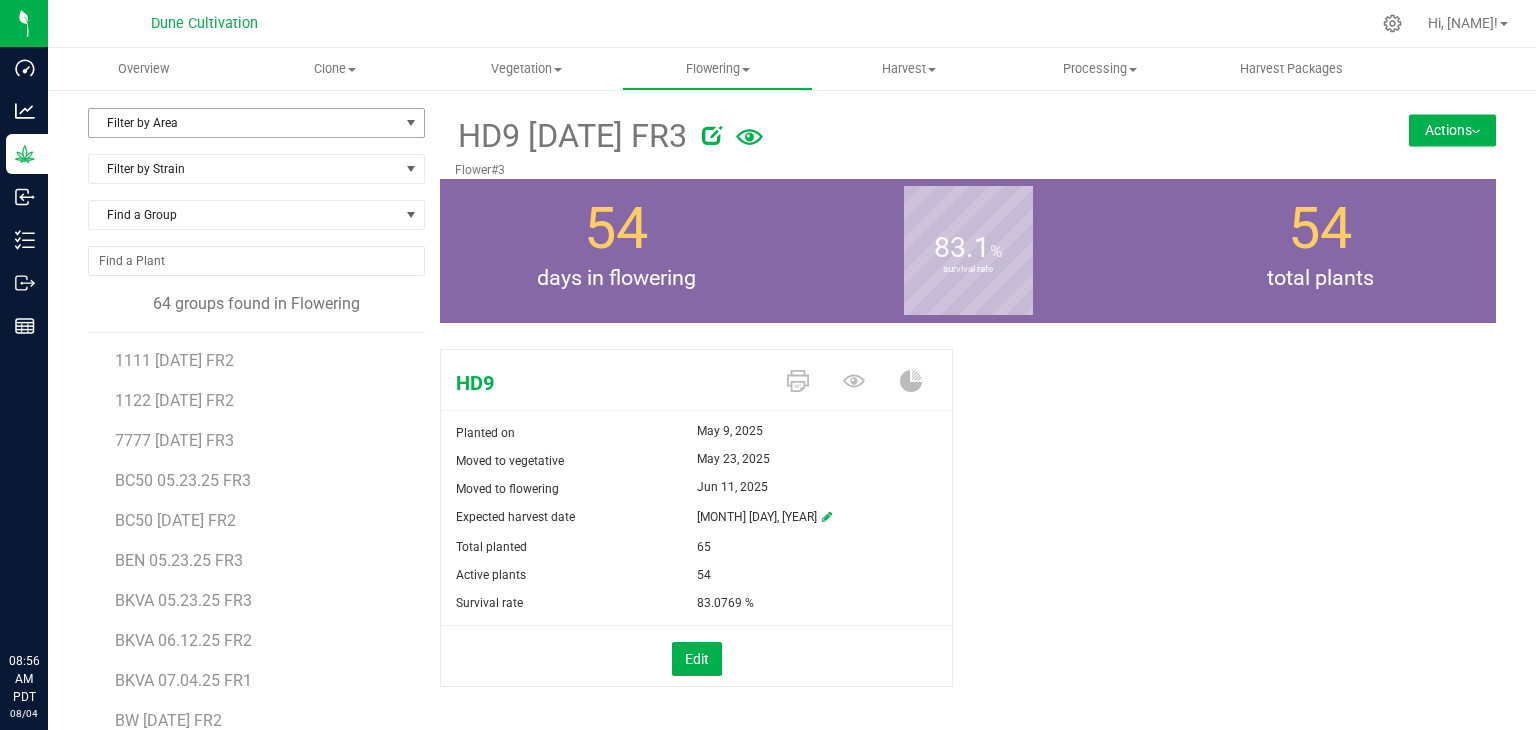 click on "Filter by Area" at bounding box center (244, 123) 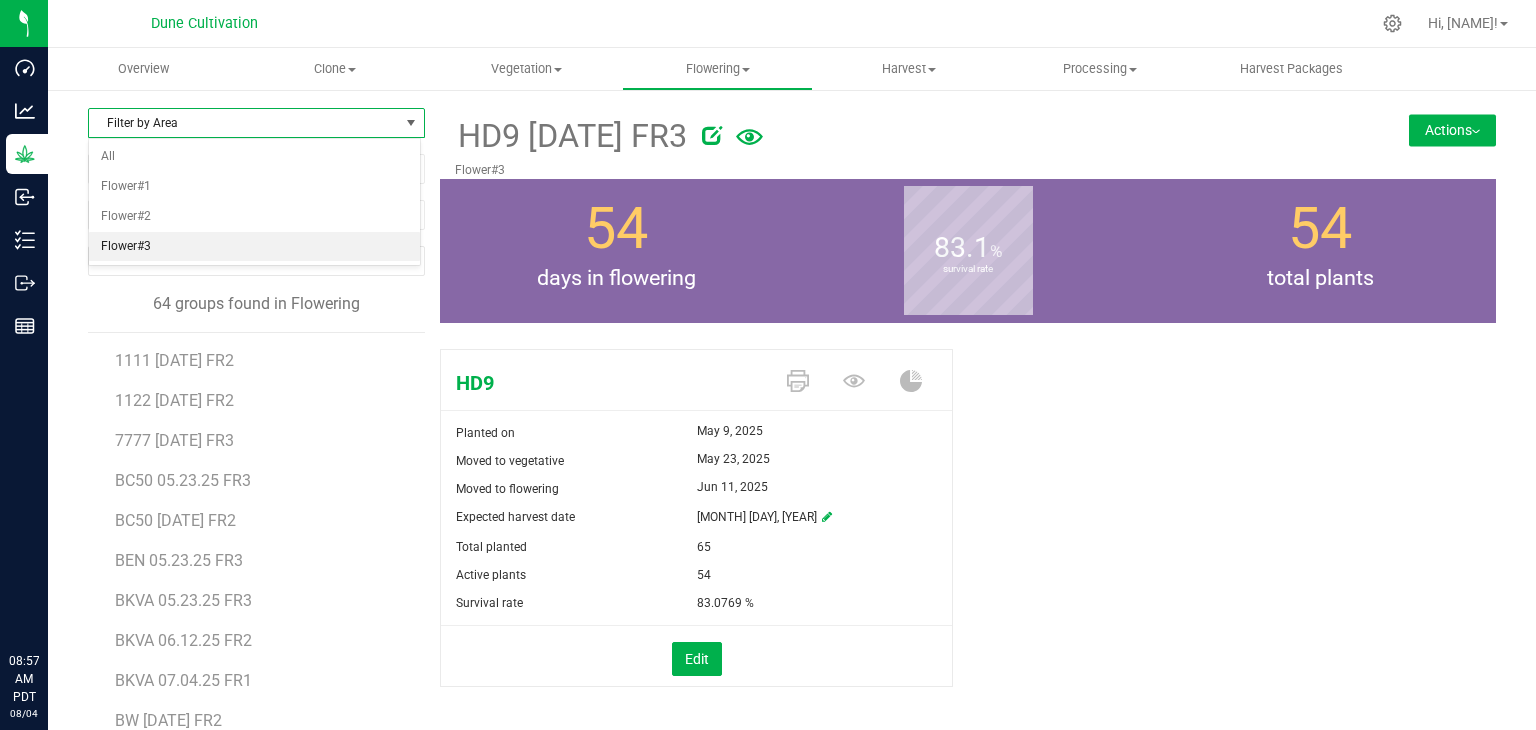 click on "Flower#3" at bounding box center (254, 247) 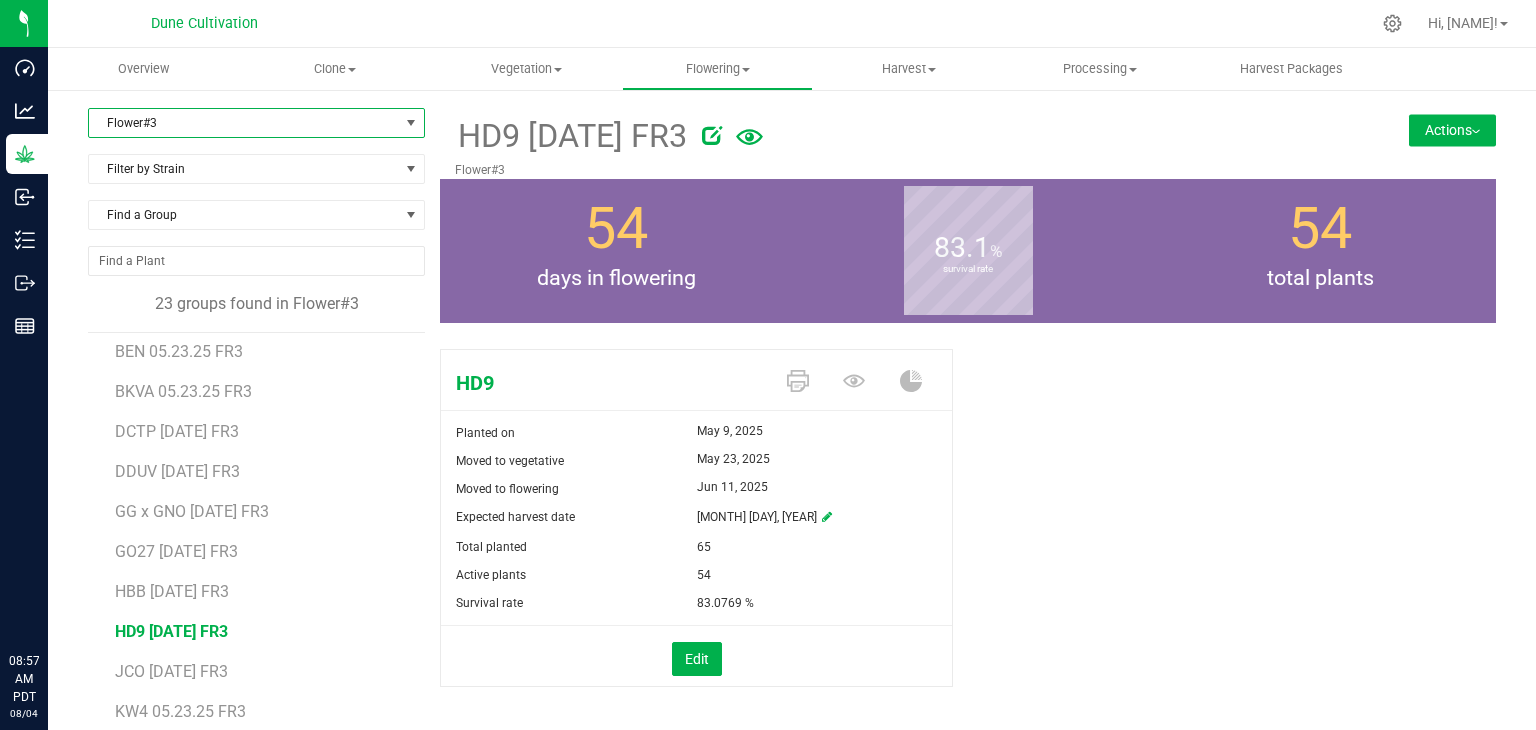 scroll, scrollTop: 300, scrollLeft: 0, axis: vertical 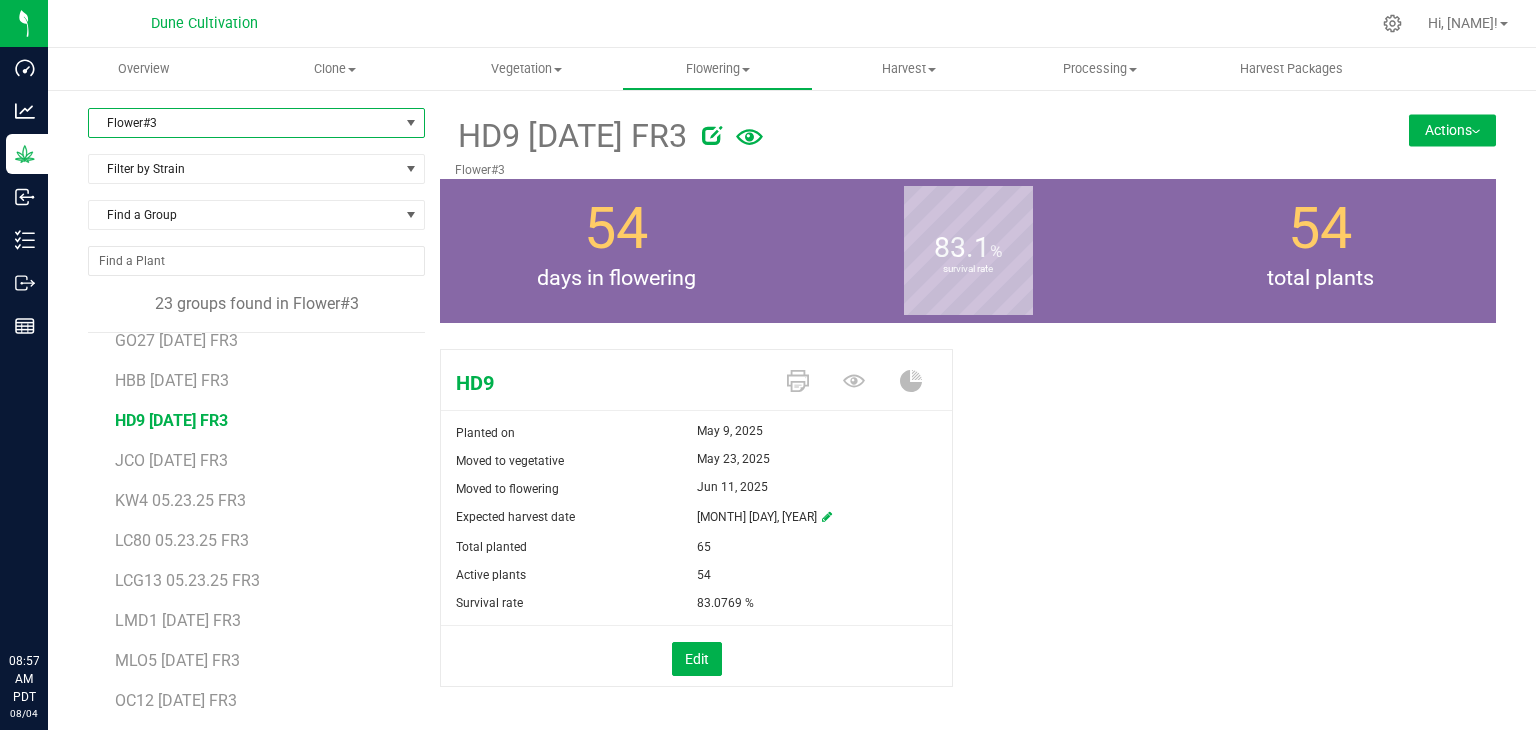 click on "Actions" at bounding box center (1452, 130) 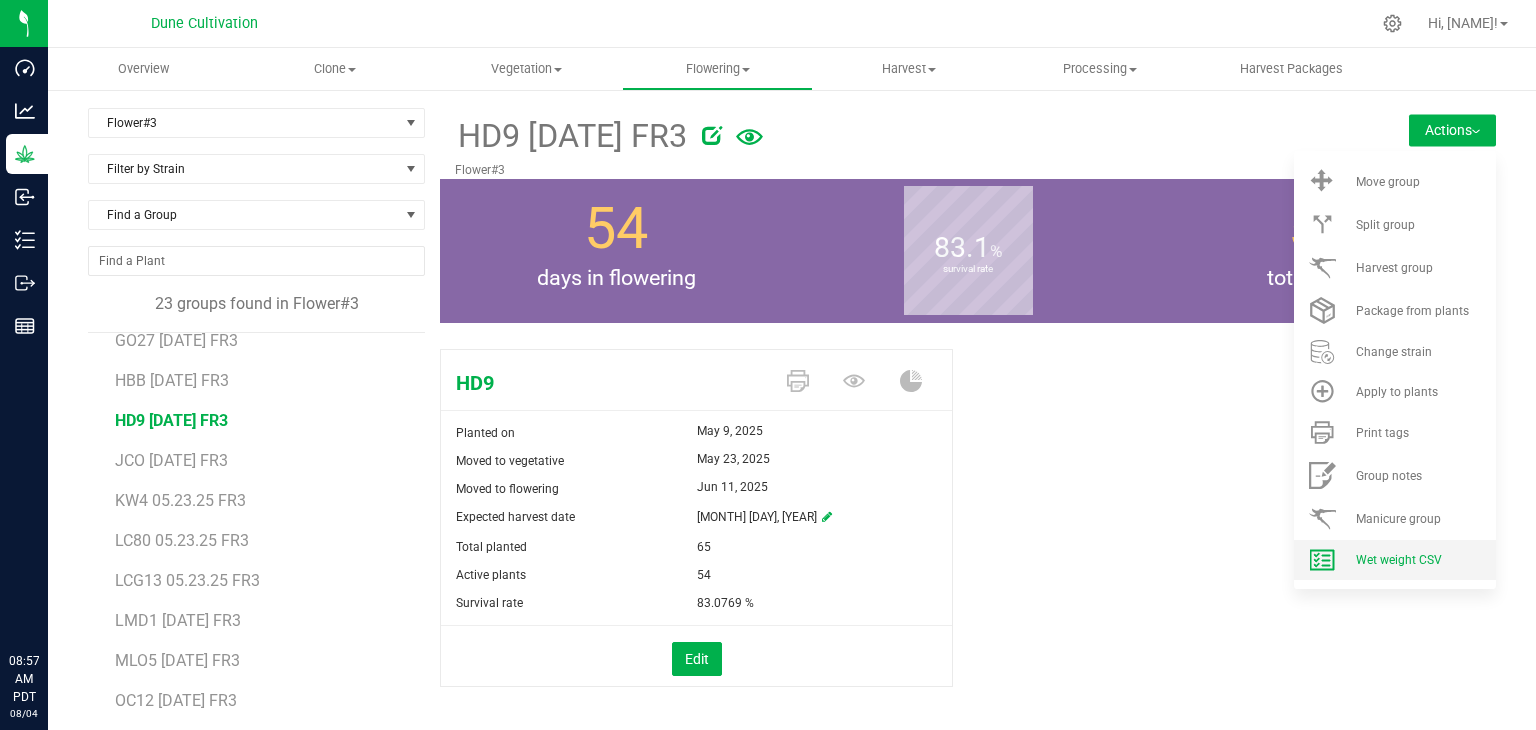 click on "Wet weight CSV" at bounding box center [1395, 560] 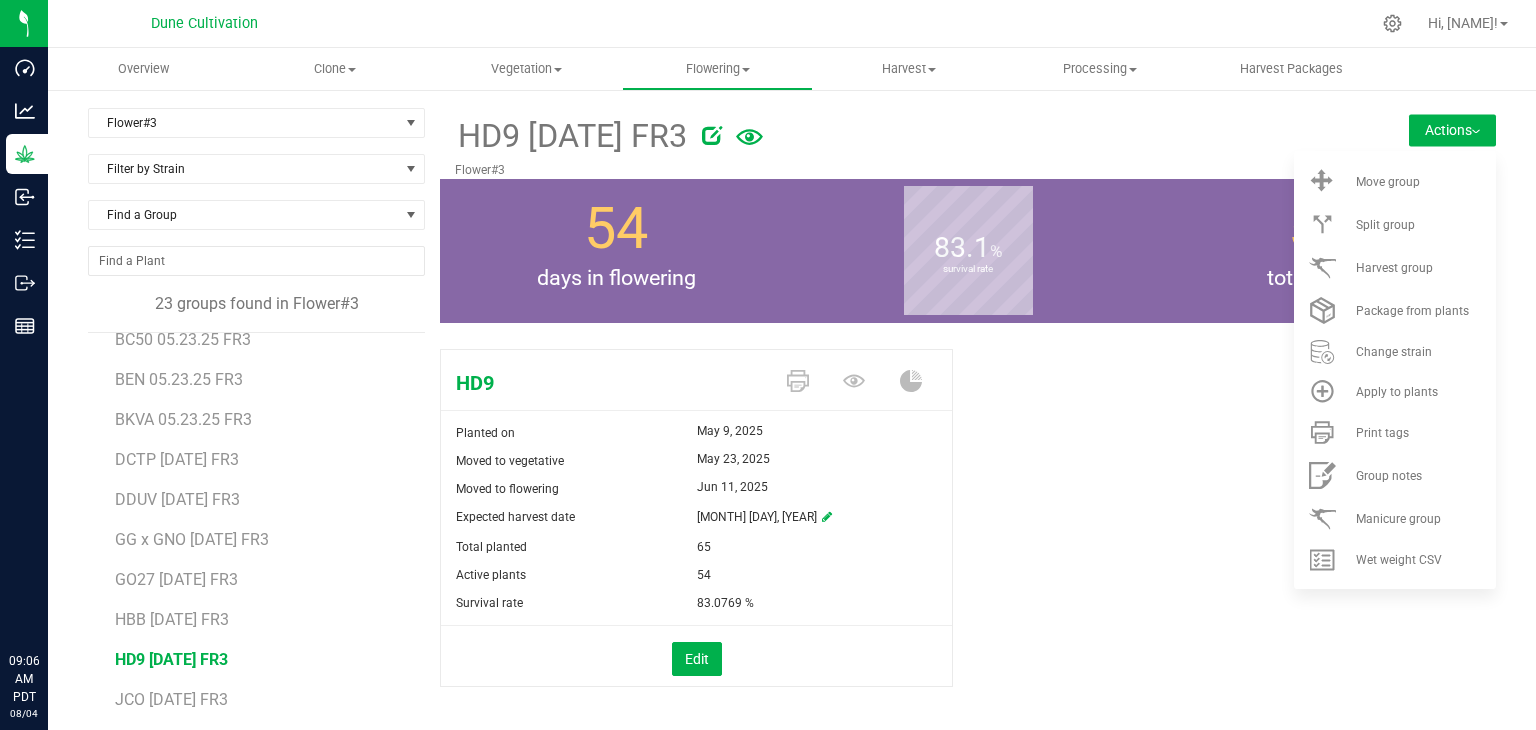scroll, scrollTop: 0, scrollLeft: 0, axis: both 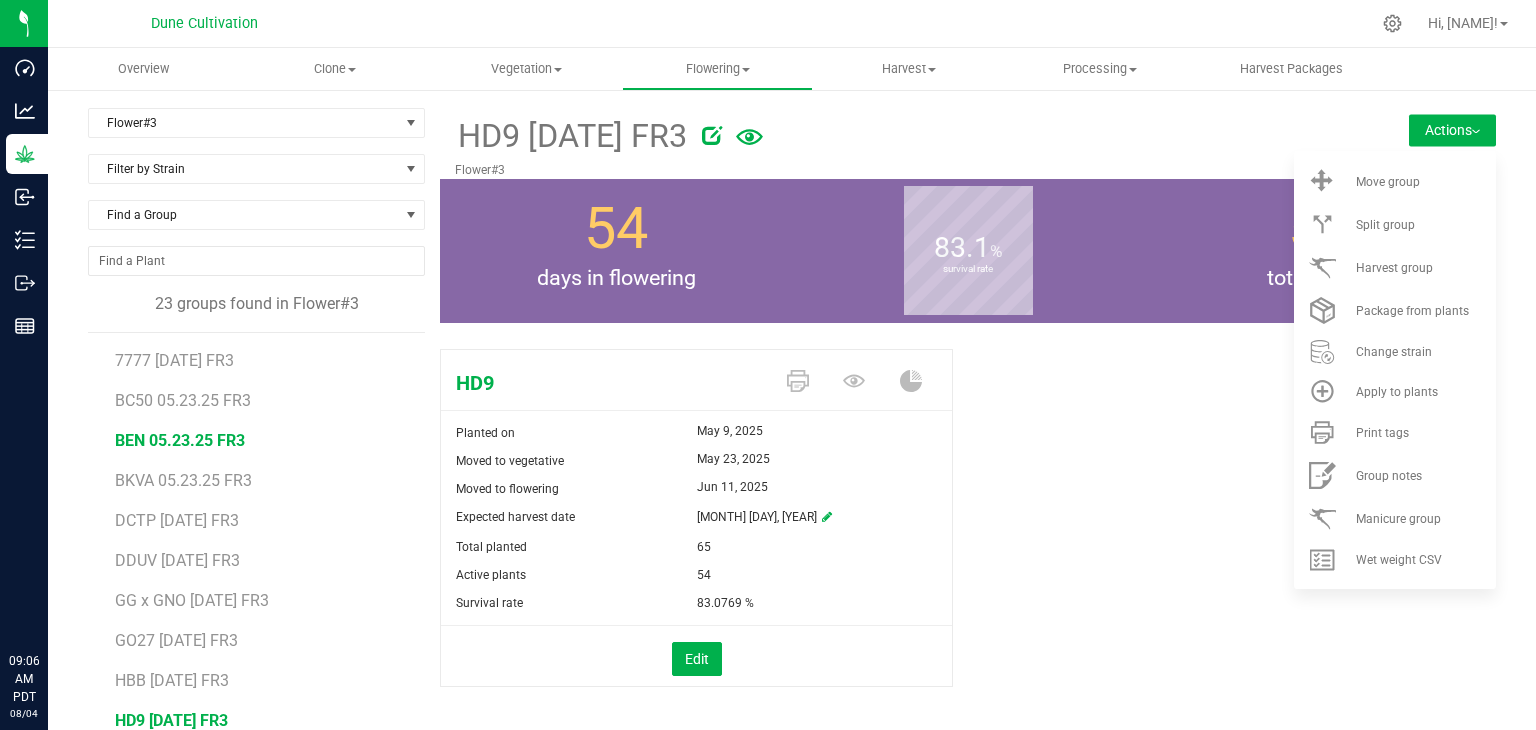click on "BEN 05.23.25 FR3" at bounding box center [180, 440] 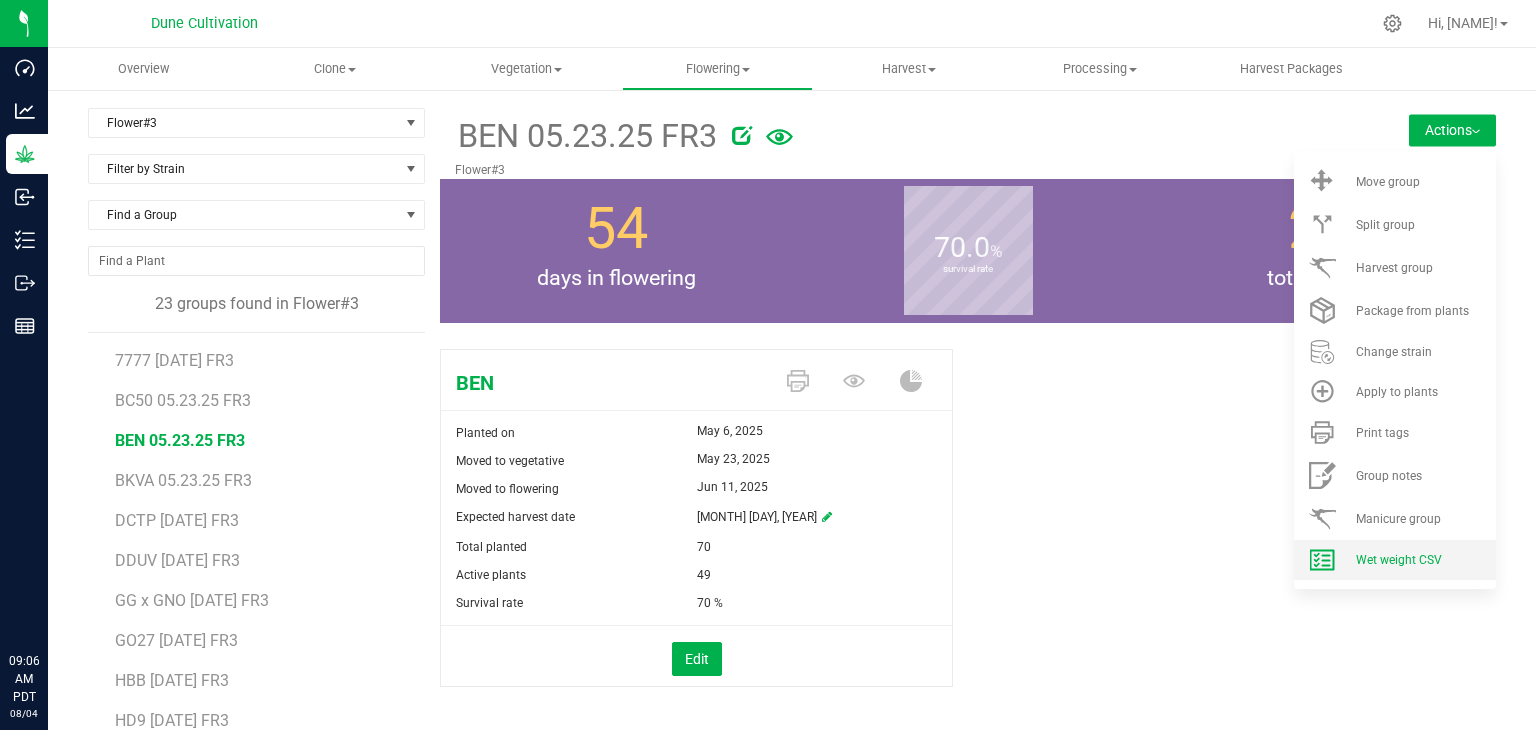 click on "Wet weight CSV" at bounding box center (1395, 560) 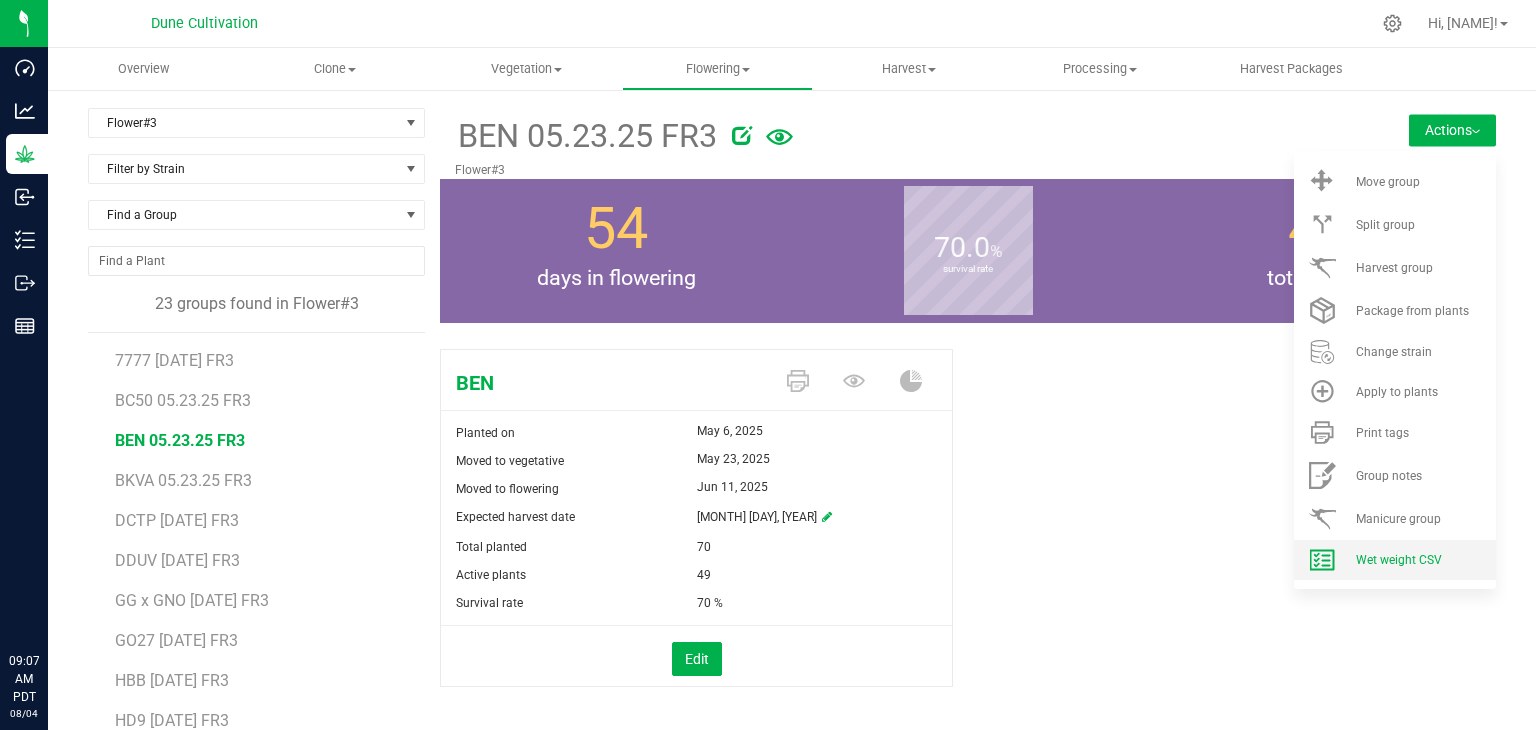 click on "Wet weight CSV" at bounding box center (1399, 560) 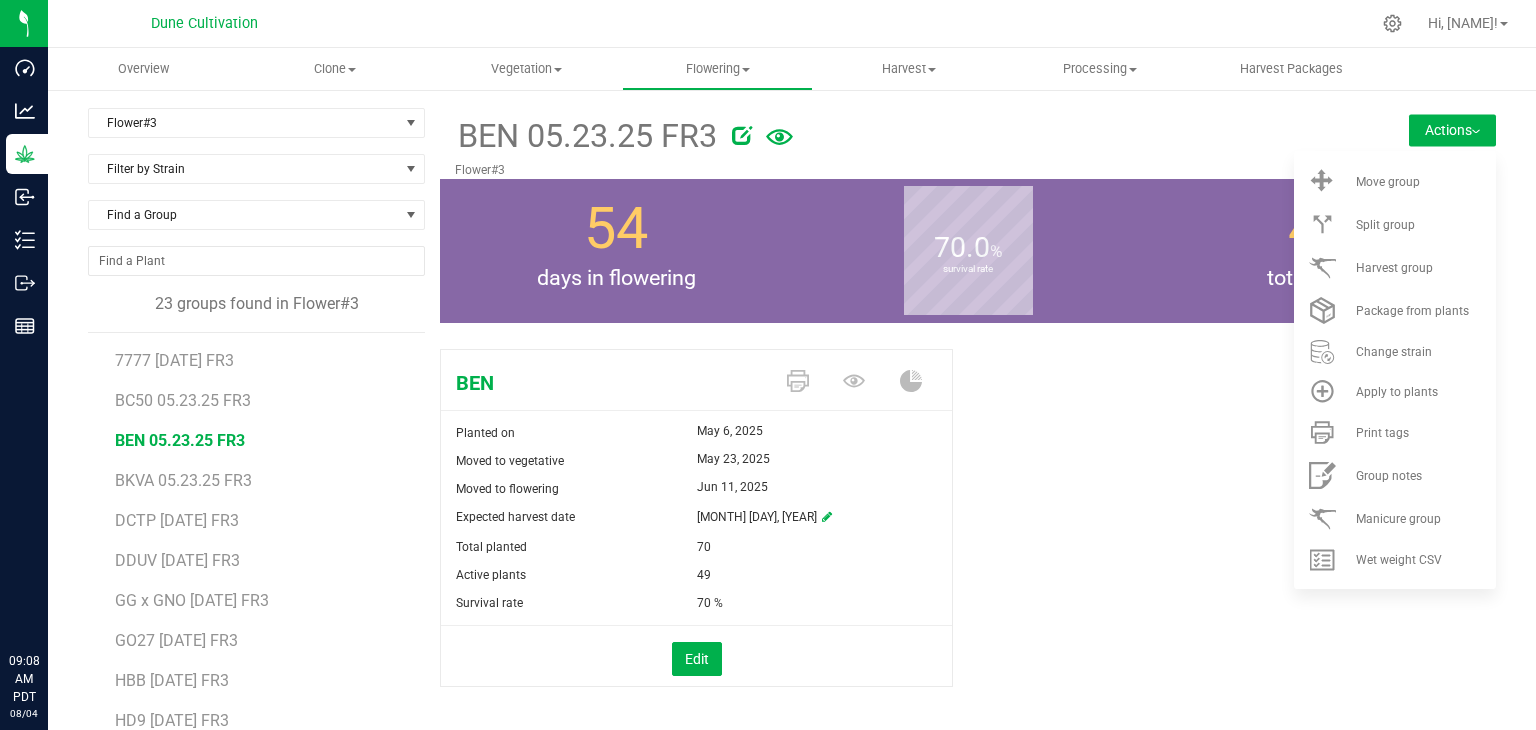 click on "BEN
Planted on
May 6, 2025
Moved to vegetative
May 23, 2025
Moved to flowering
Jun 11, 2025
Expected harvest date
Aug 15, 2025" at bounding box center [968, 539] 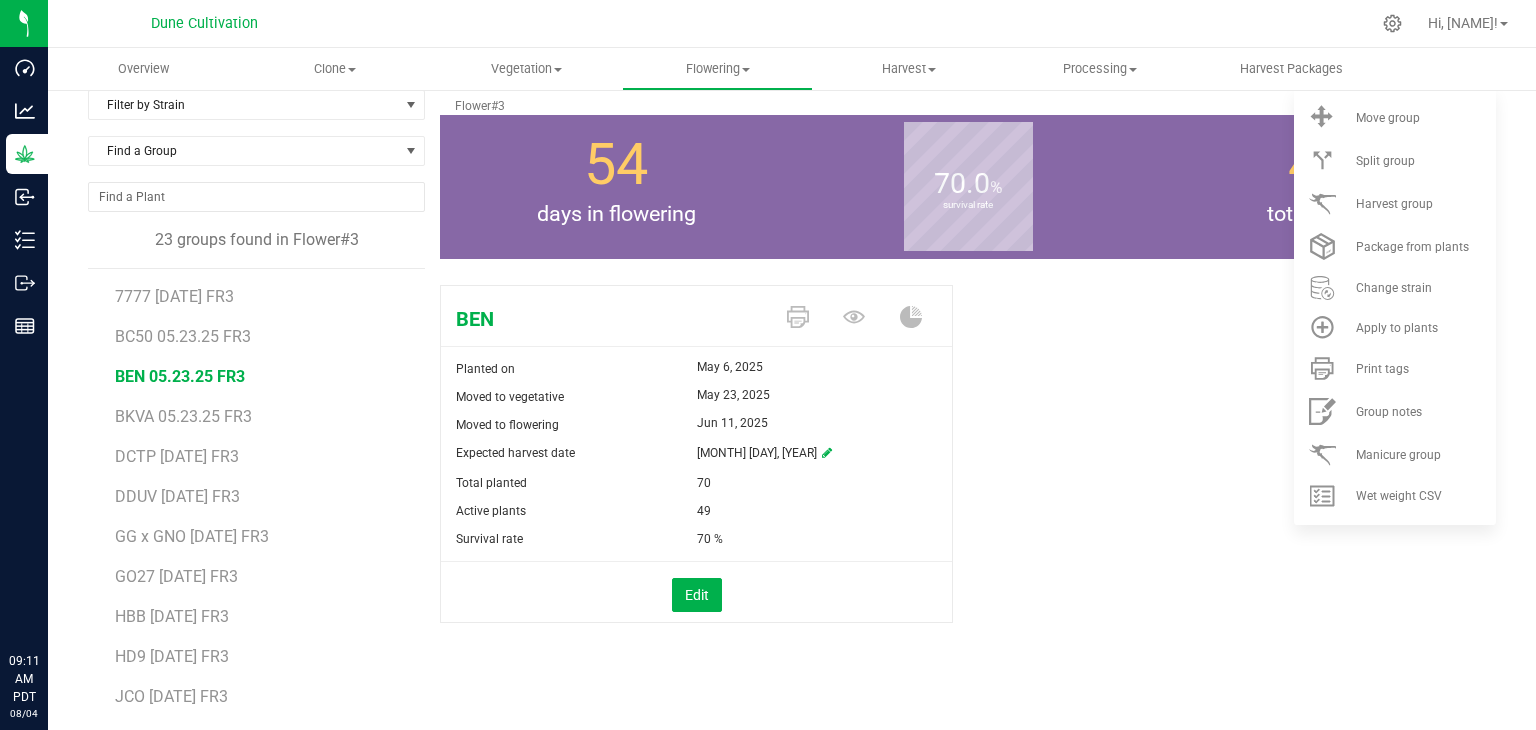 scroll, scrollTop: 122, scrollLeft: 0, axis: vertical 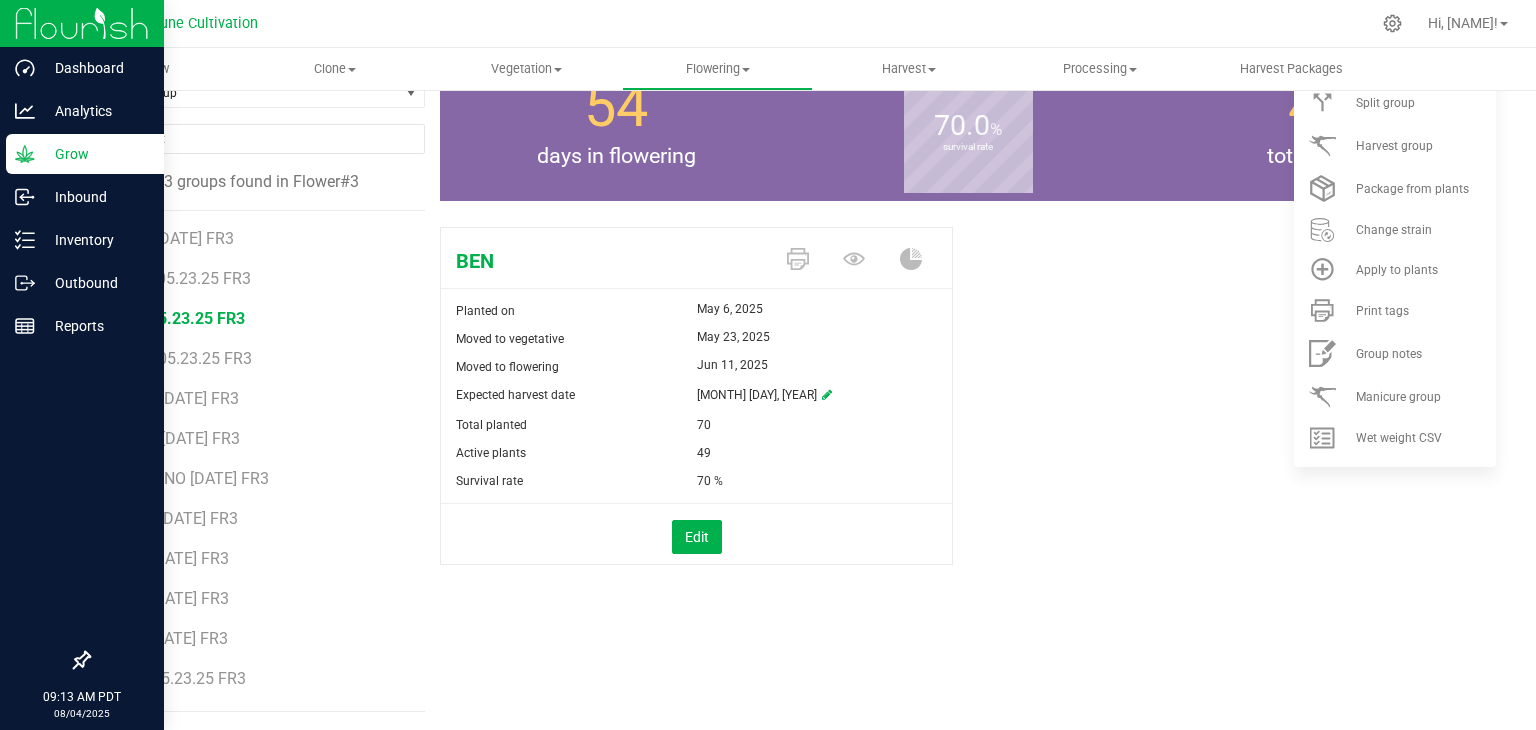click on "Grow" at bounding box center (95, 154) 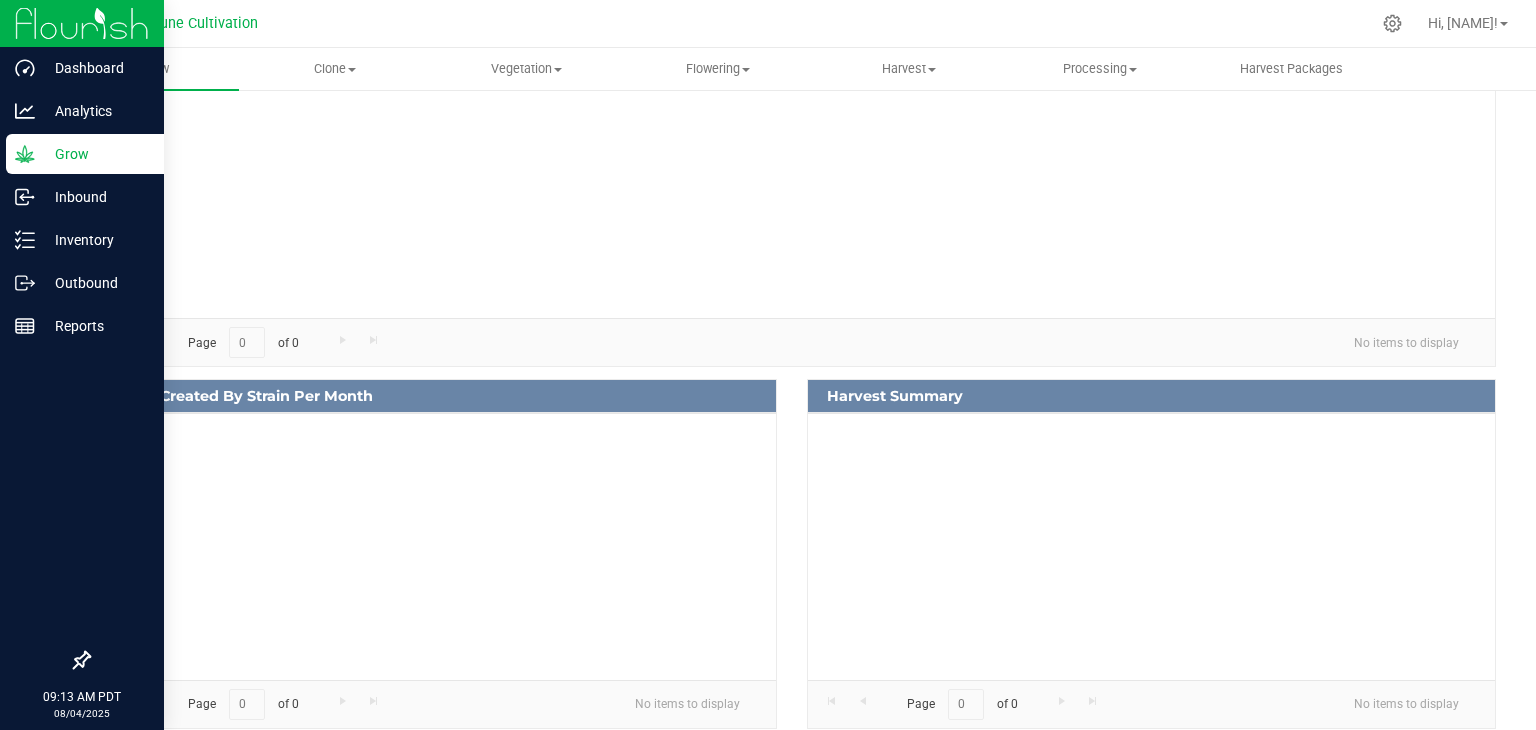 scroll, scrollTop: 0, scrollLeft: 0, axis: both 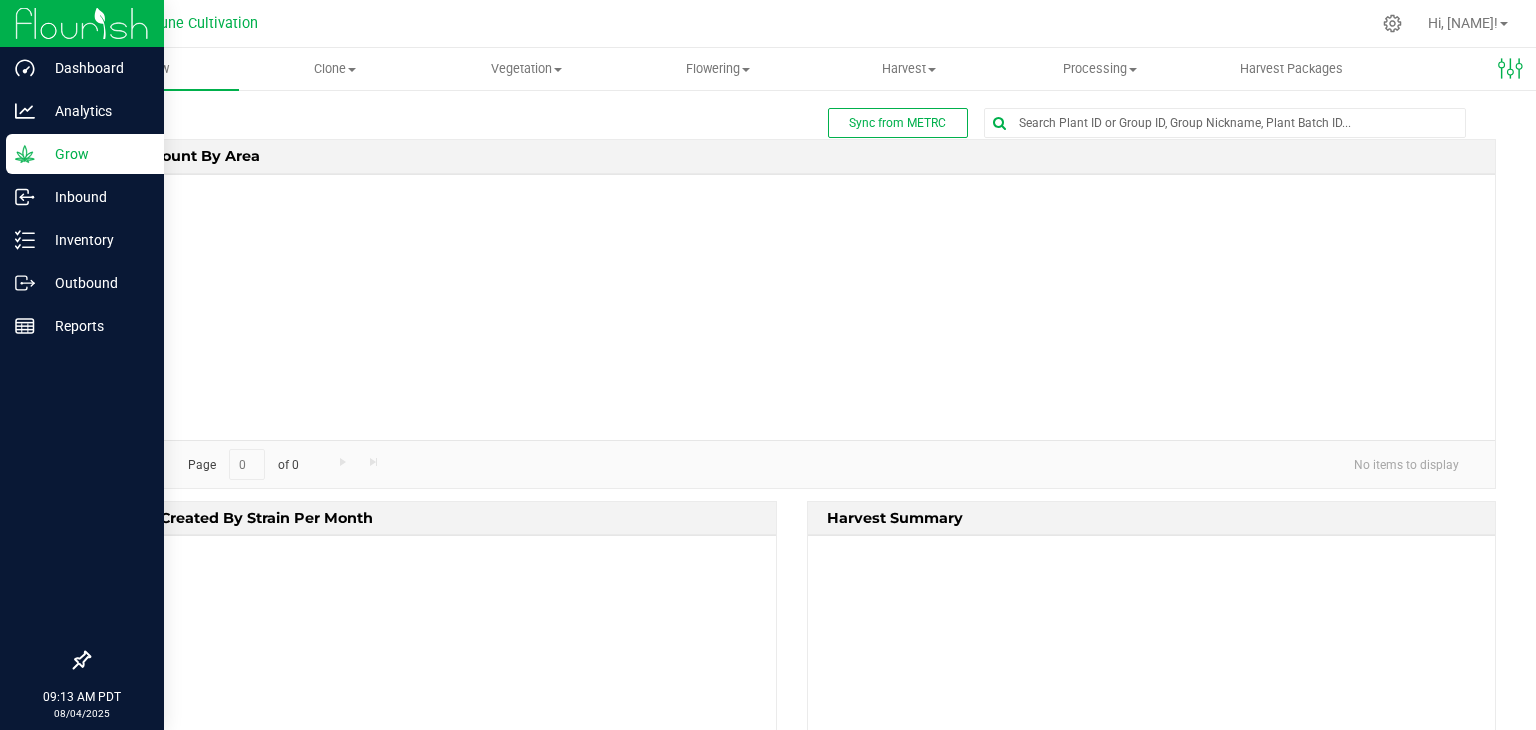 click on "Sync from METRC
Edit dashboard
Plant count by area
Page 0 of 0 No items to display
Plants created by strain per month
Page 0 of 0 No items to display
Harvest Summary
Page 0 of 0 No items to display" at bounding box center [792, 485] 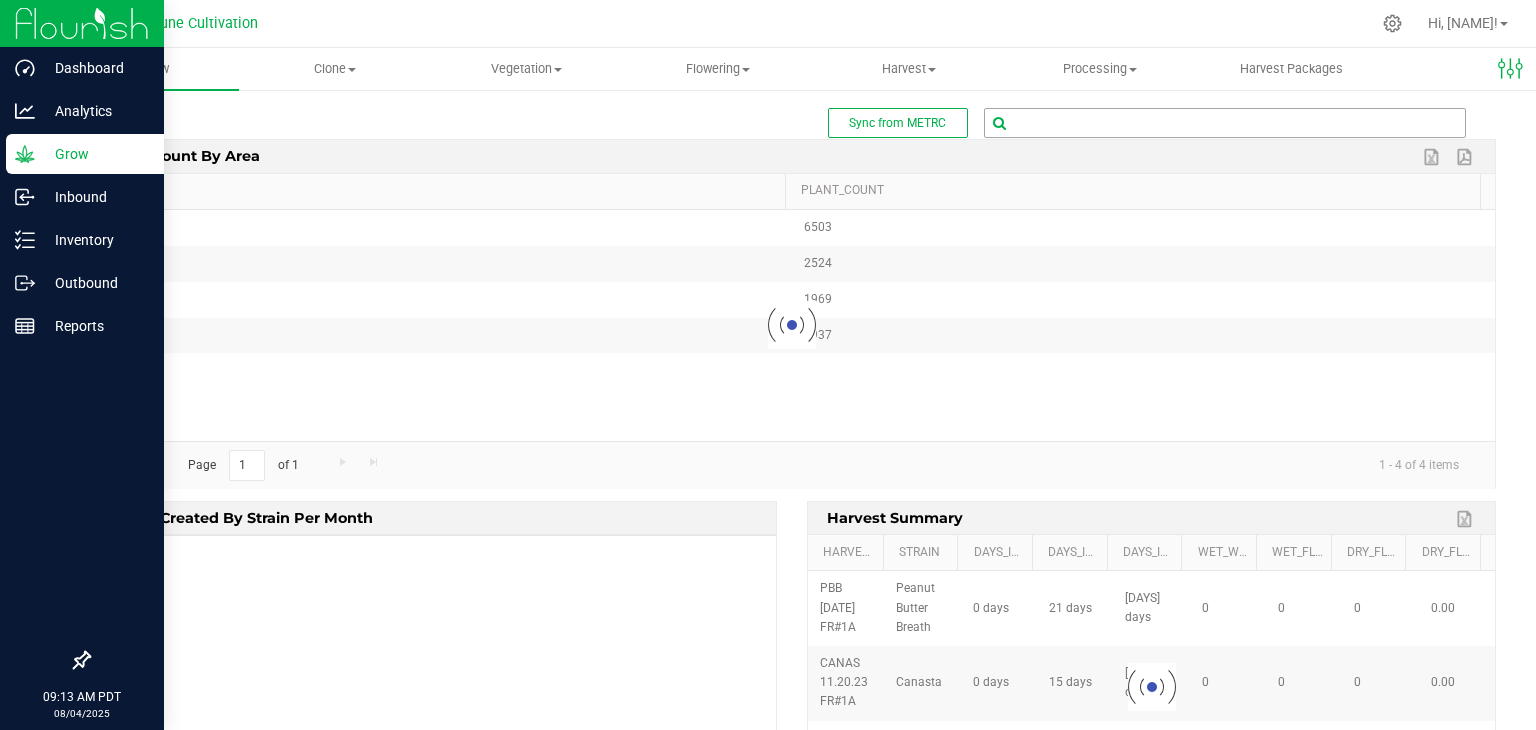 click at bounding box center [1225, 123] 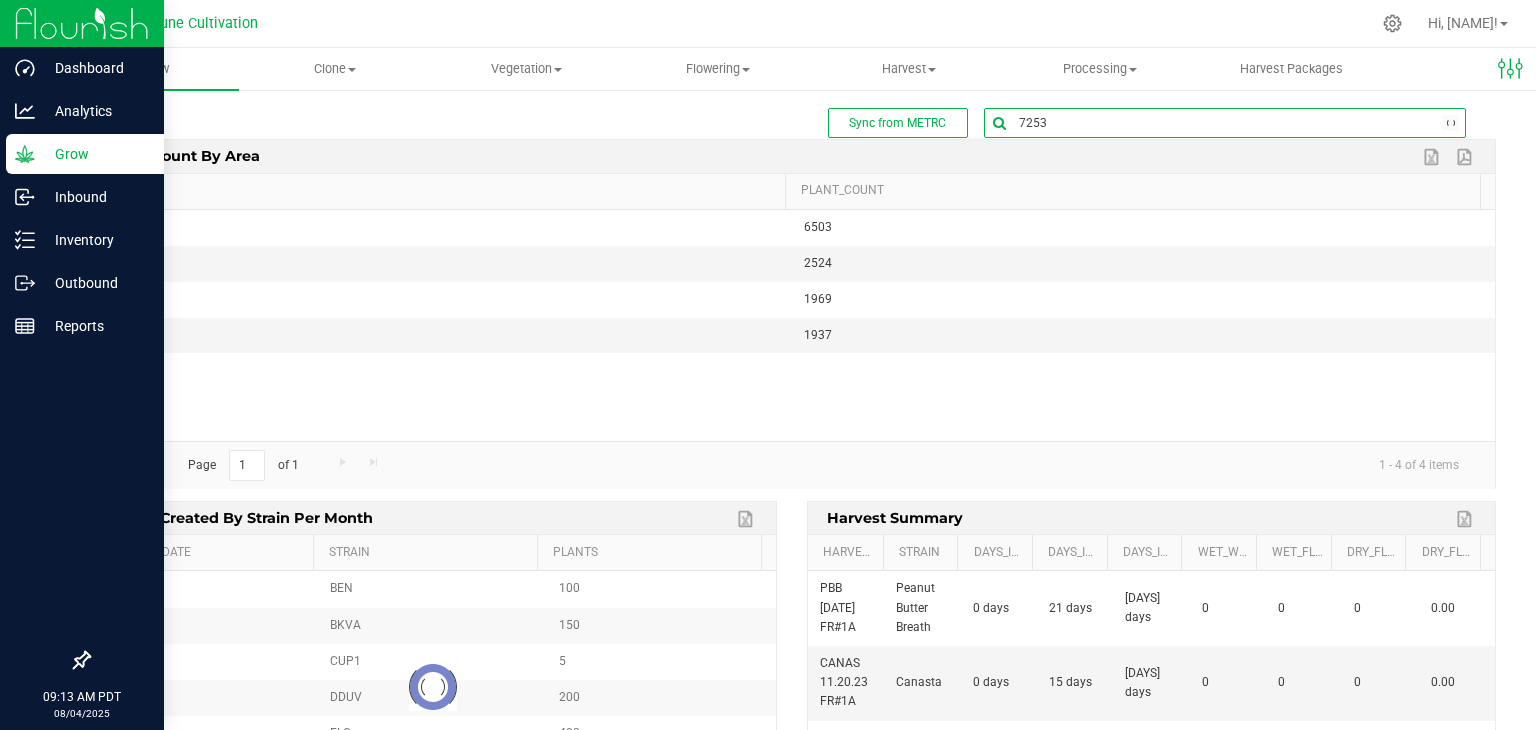 type on "72537" 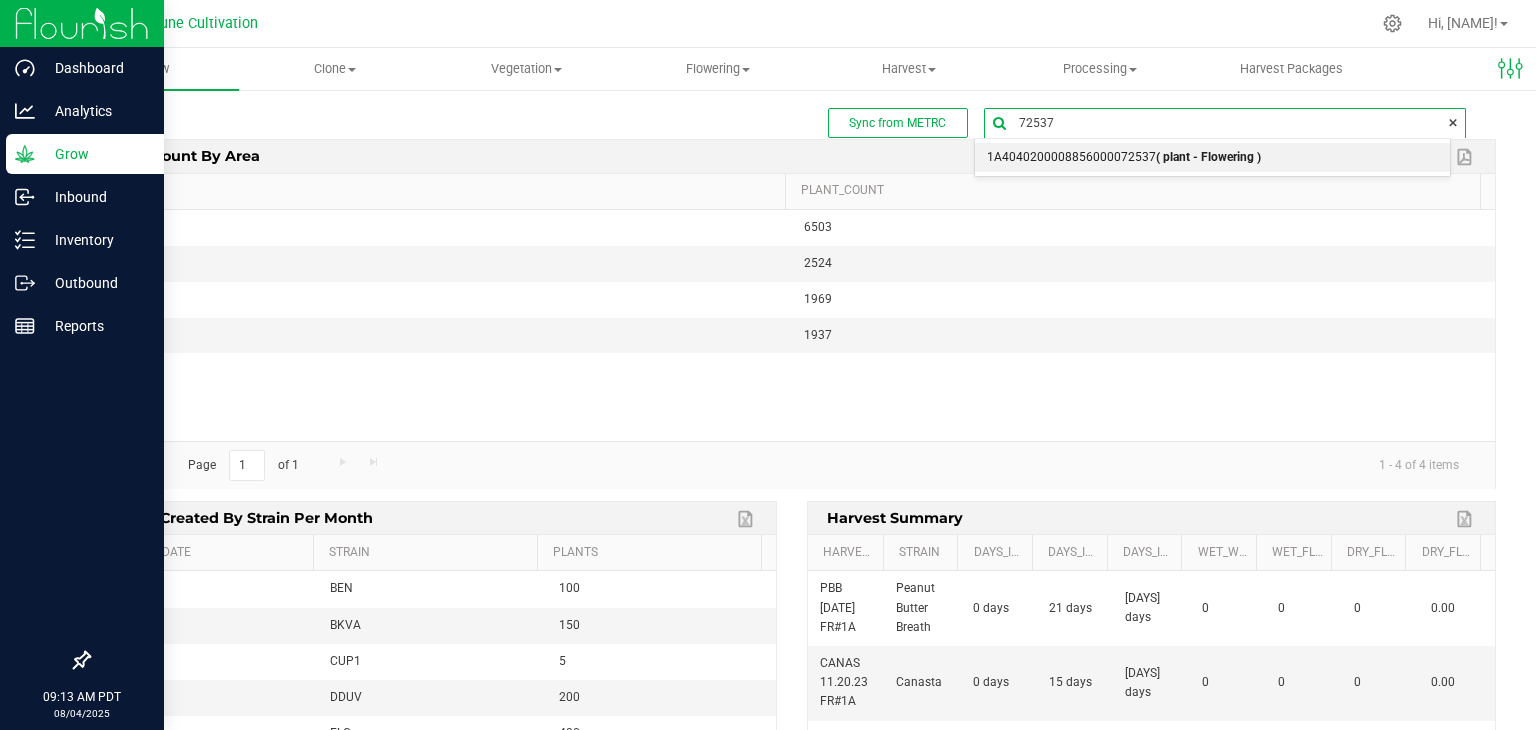 click on "1A4040200008856000072537  ( plant - Flowering )" at bounding box center (1124, 158) 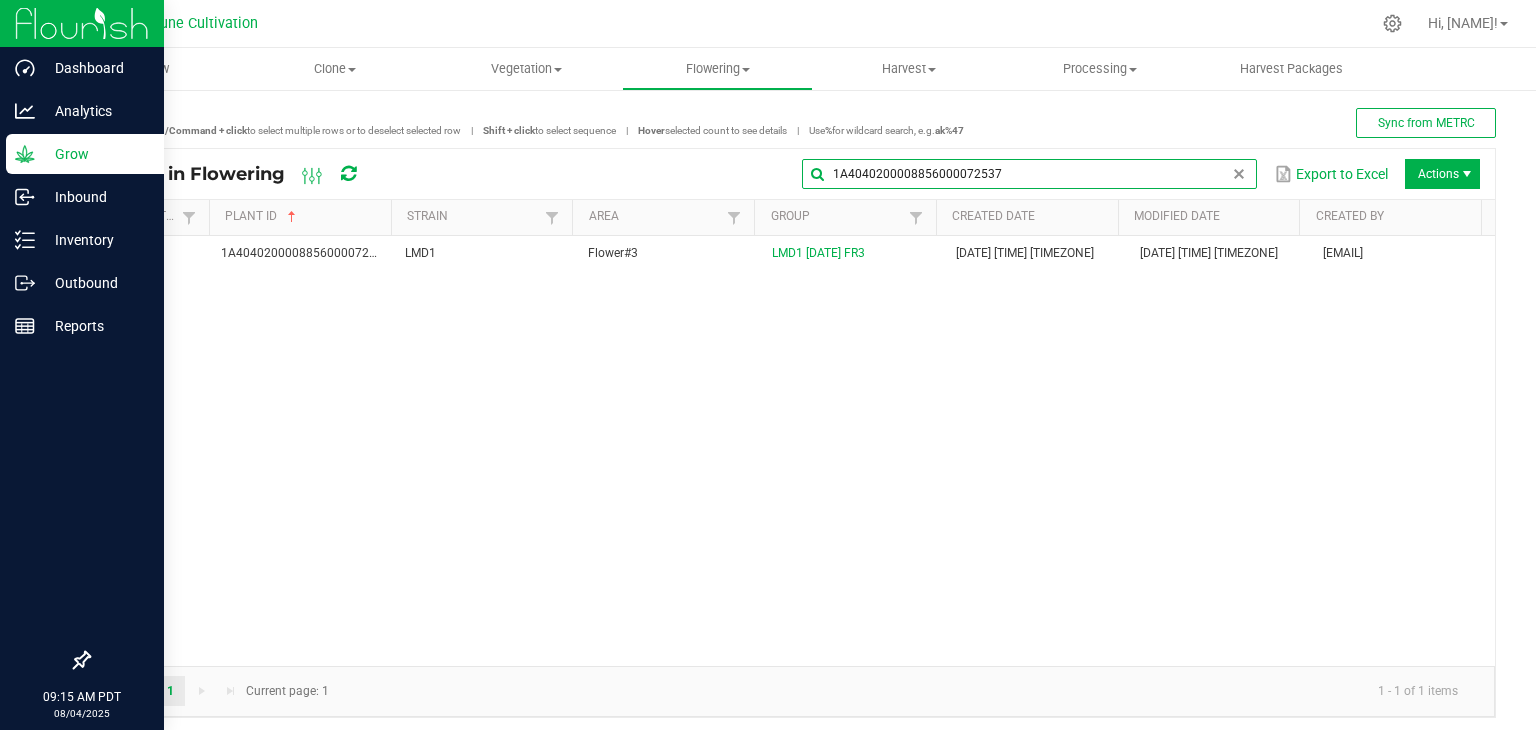click on "1A4040200008856000072537" at bounding box center [1029, 174] 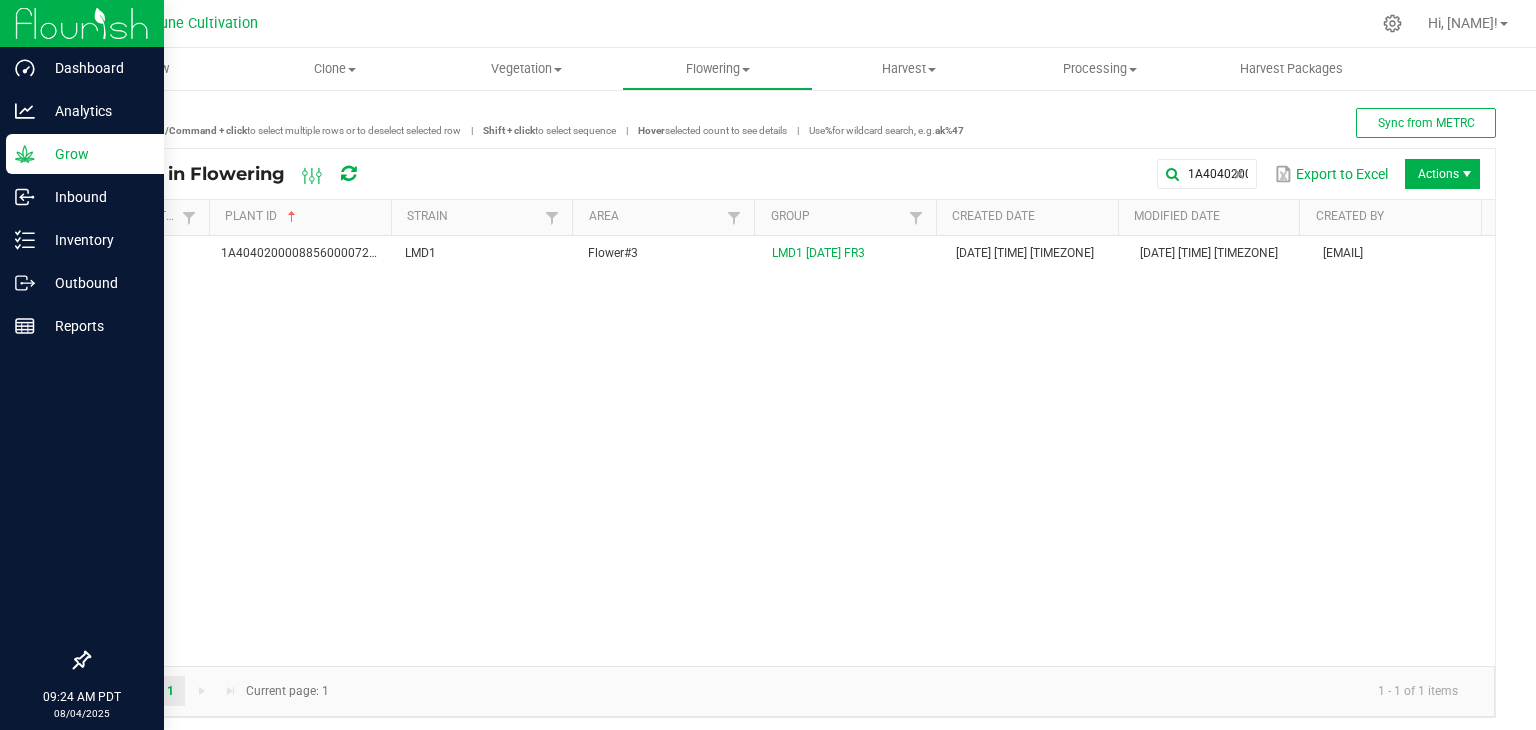 click on "Grow" at bounding box center (95, 154) 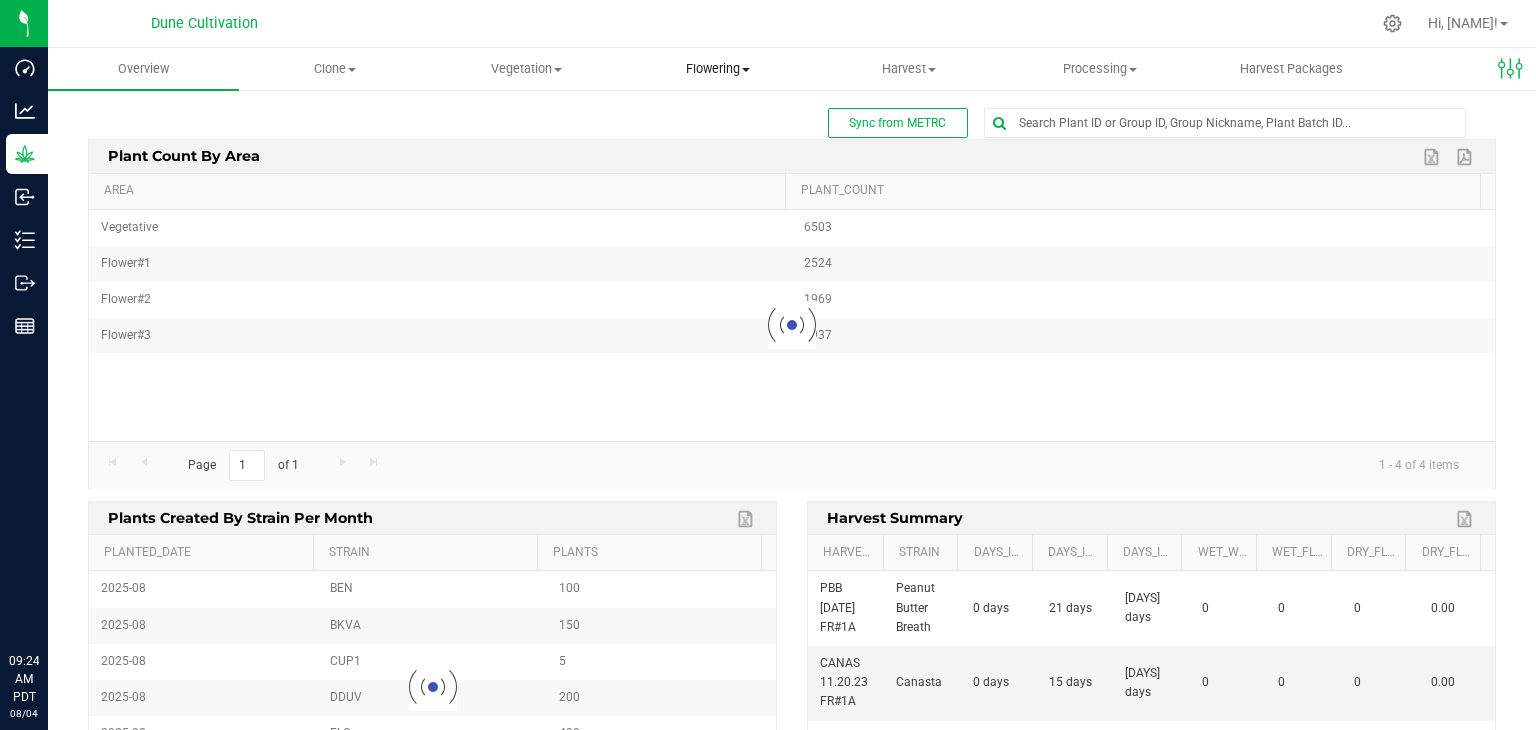 click on "Flowering" at bounding box center (717, 69) 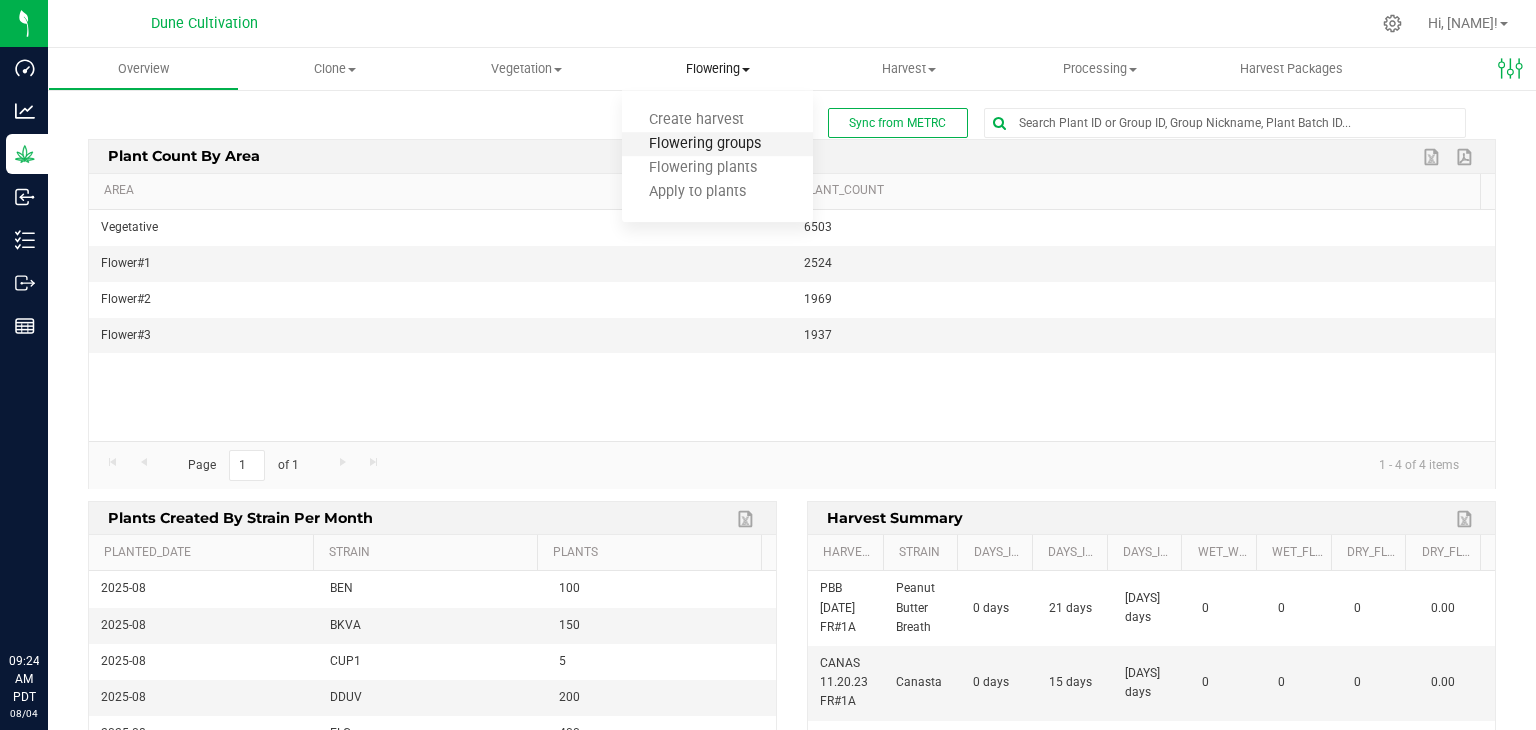 click on "Flowering groups" at bounding box center [705, 144] 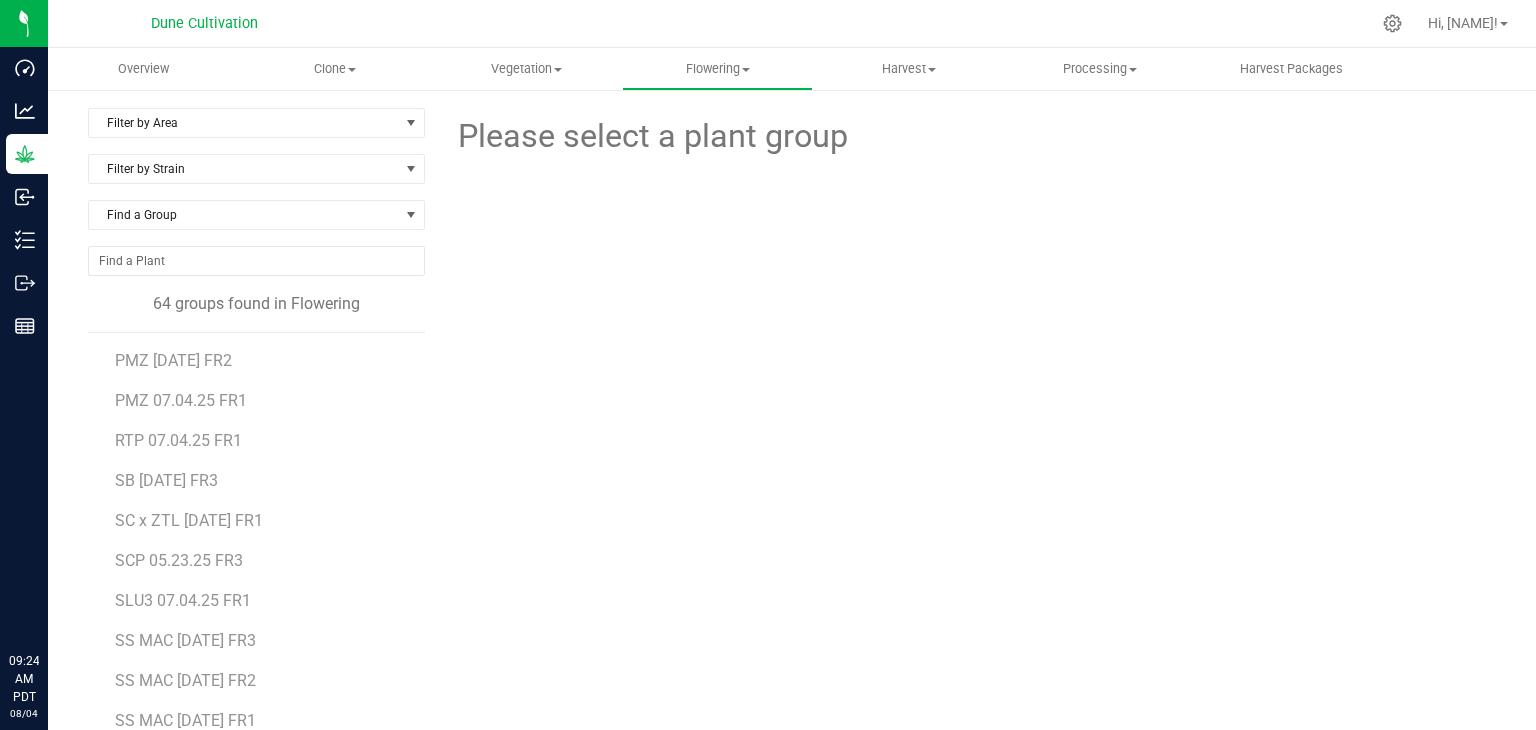 scroll, scrollTop: 2076, scrollLeft: 0, axis: vertical 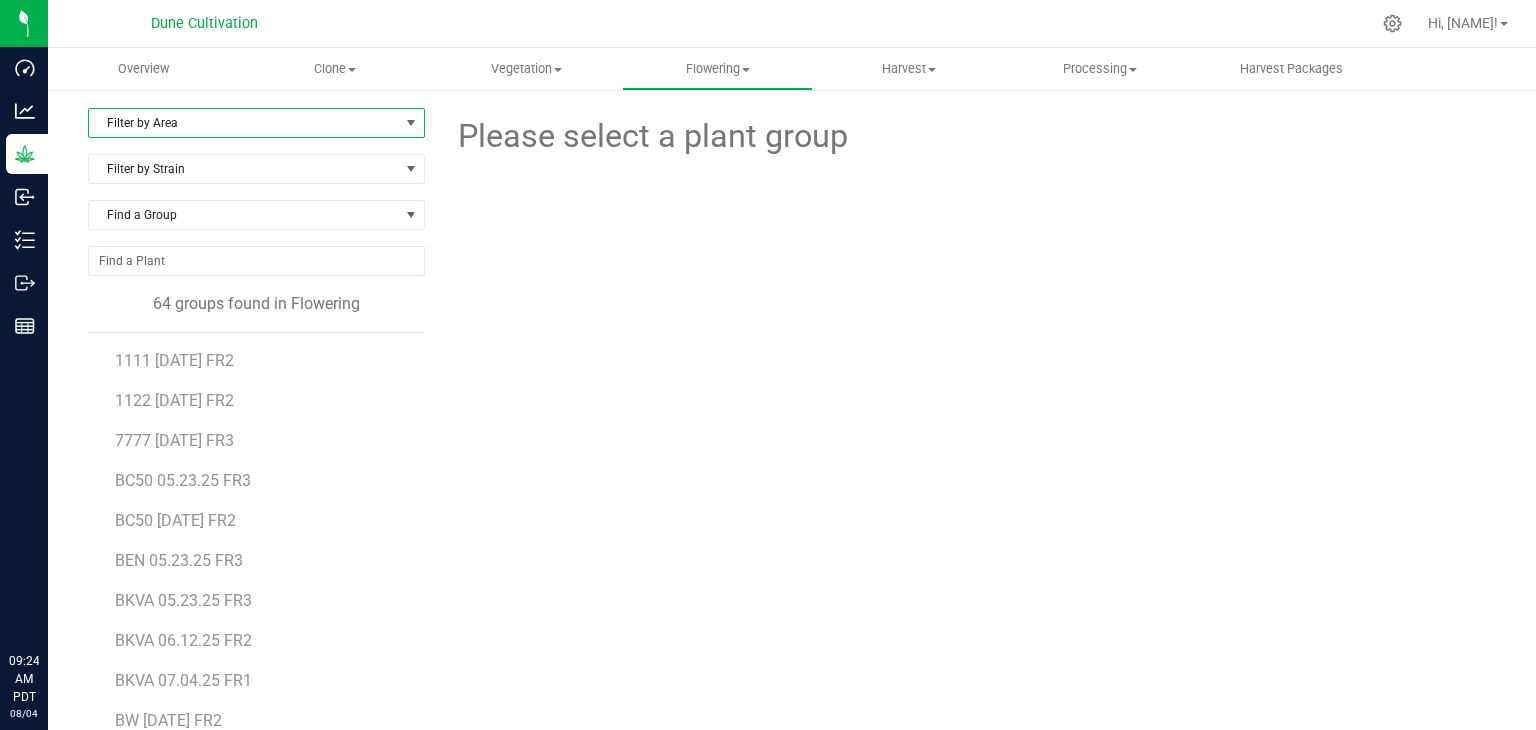 click on "Filter by Area" at bounding box center (244, 123) 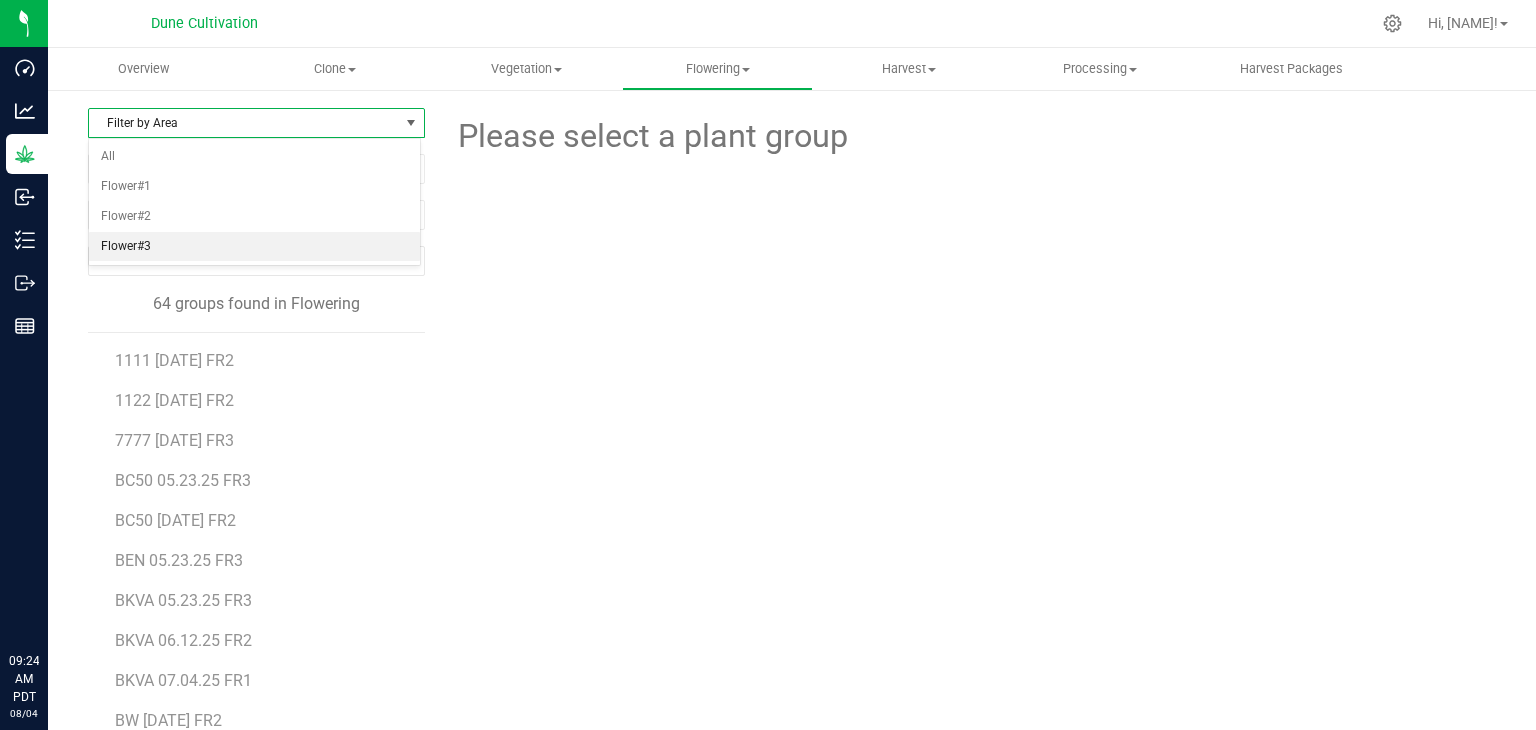click on "Flower#3" at bounding box center (254, 247) 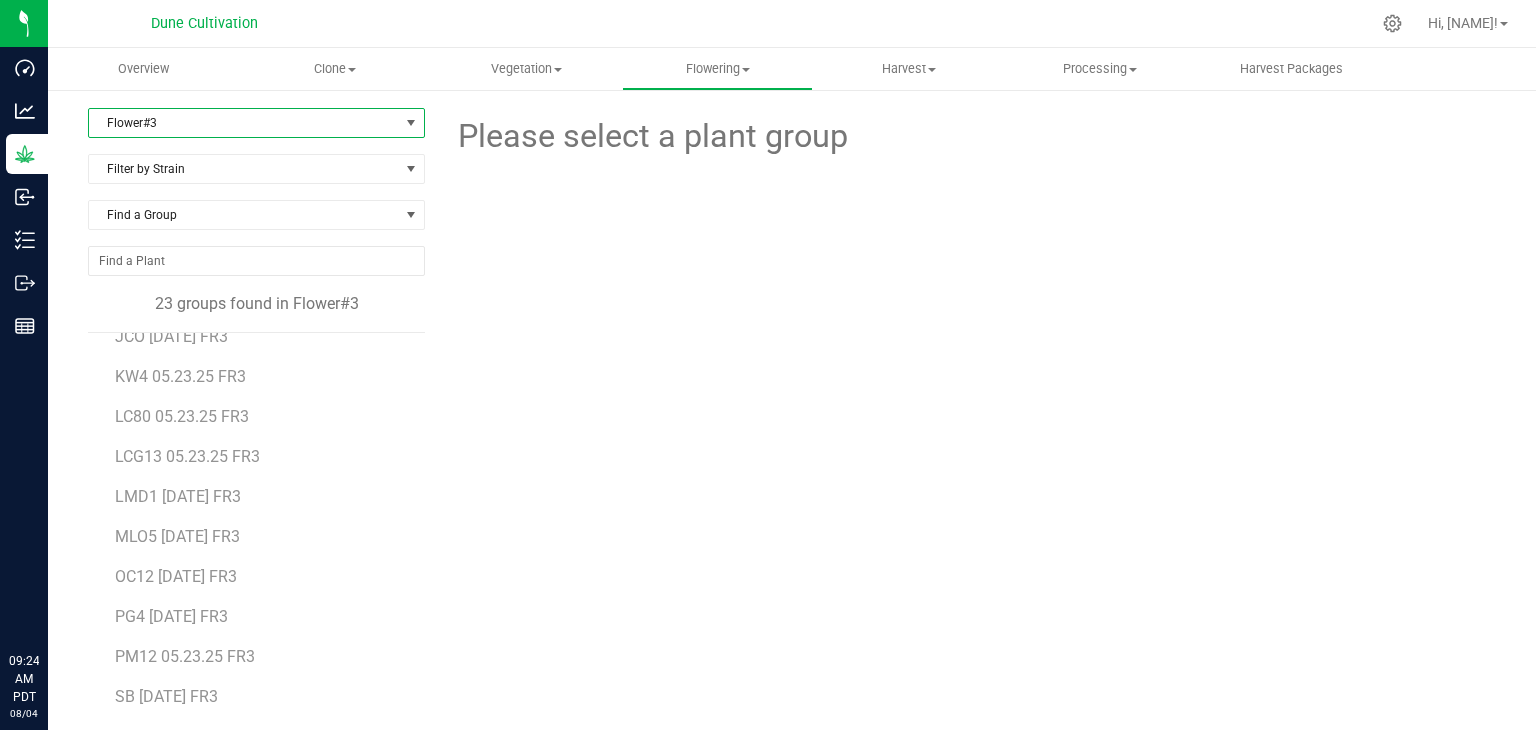 scroll, scrollTop: 436, scrollLeft: 0, axis: vertical 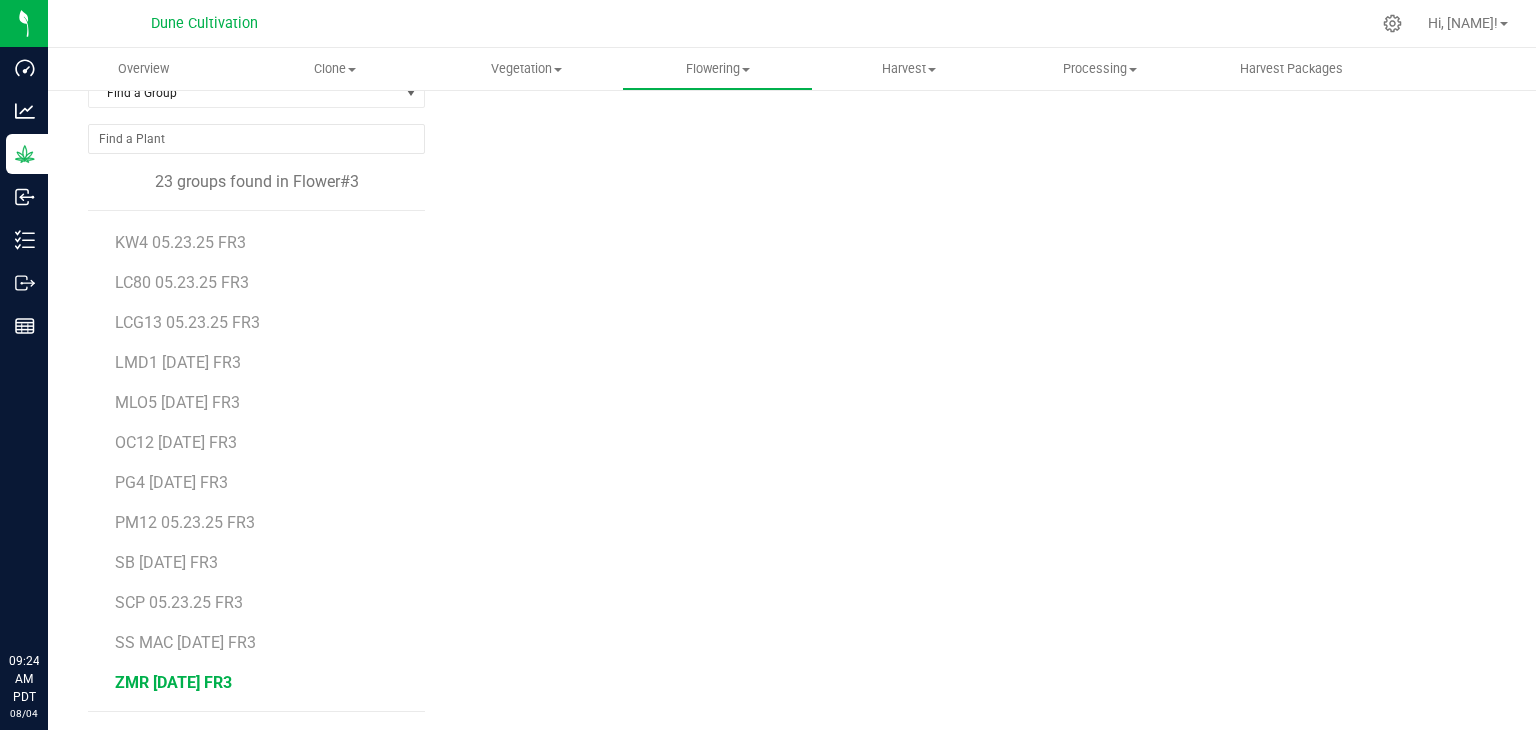 click on "ZMR [DATE] FR3" at bounding box center [173, 682] 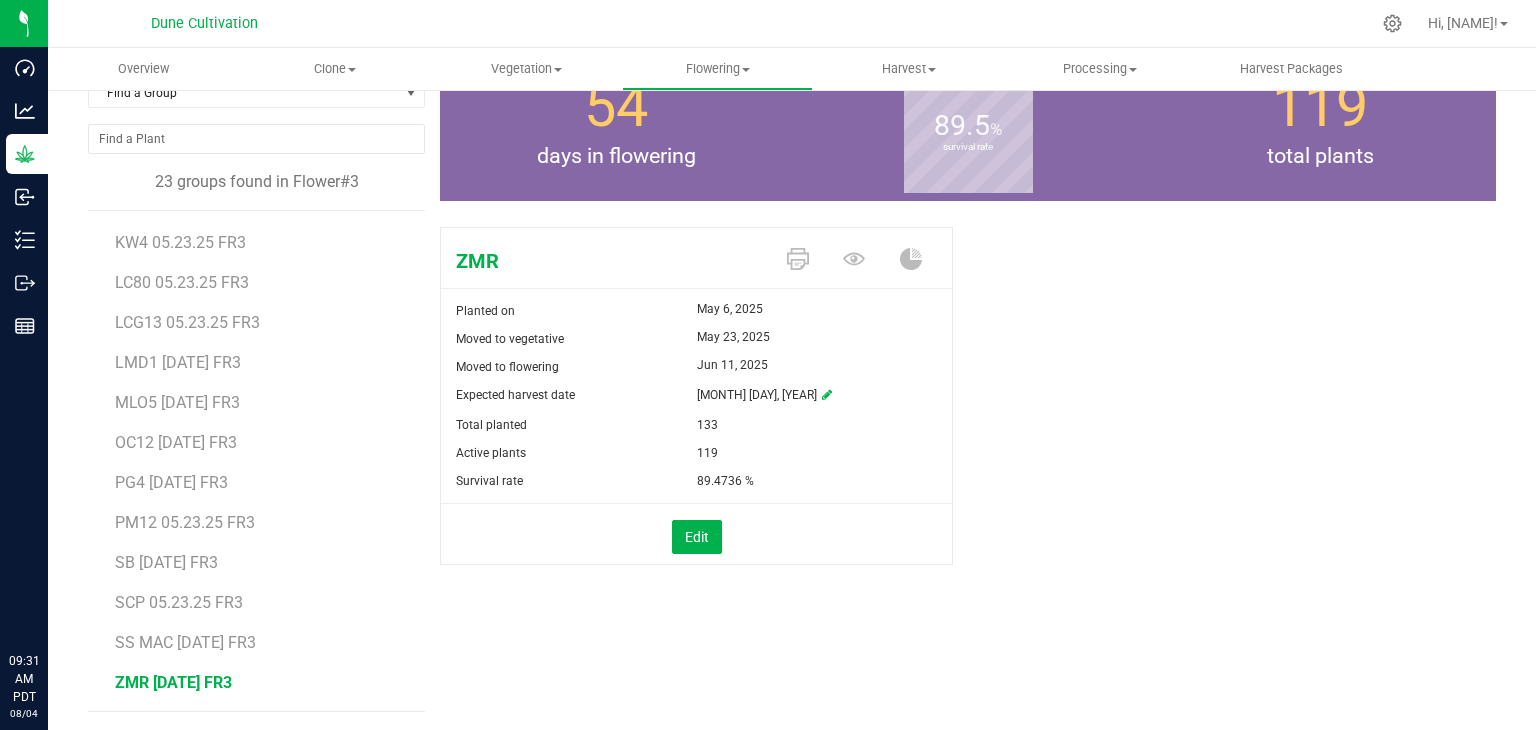 scroll, scrollTop: 0, scrollLeft: 0, axis: both 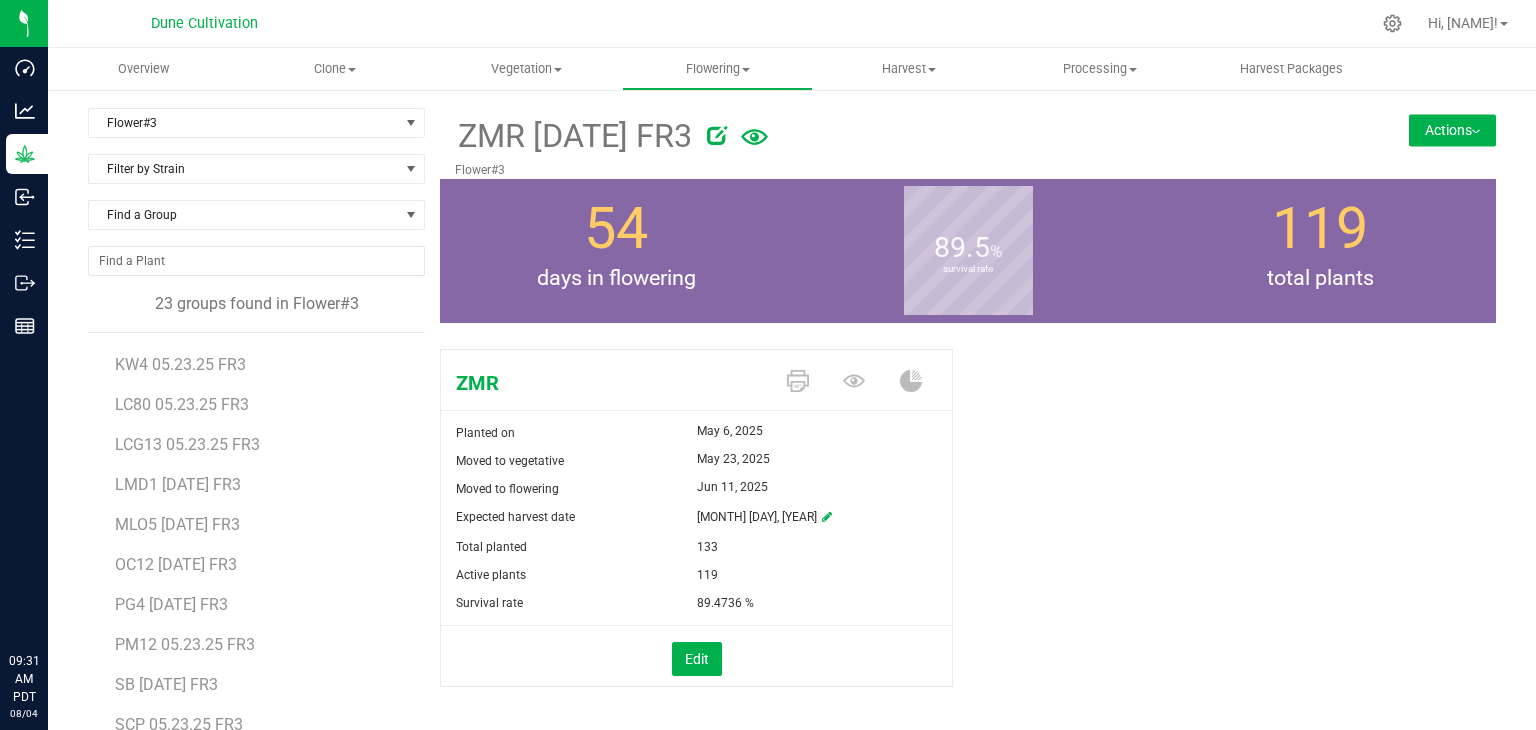 click on "Actions" at bounding box center [1452, 130] 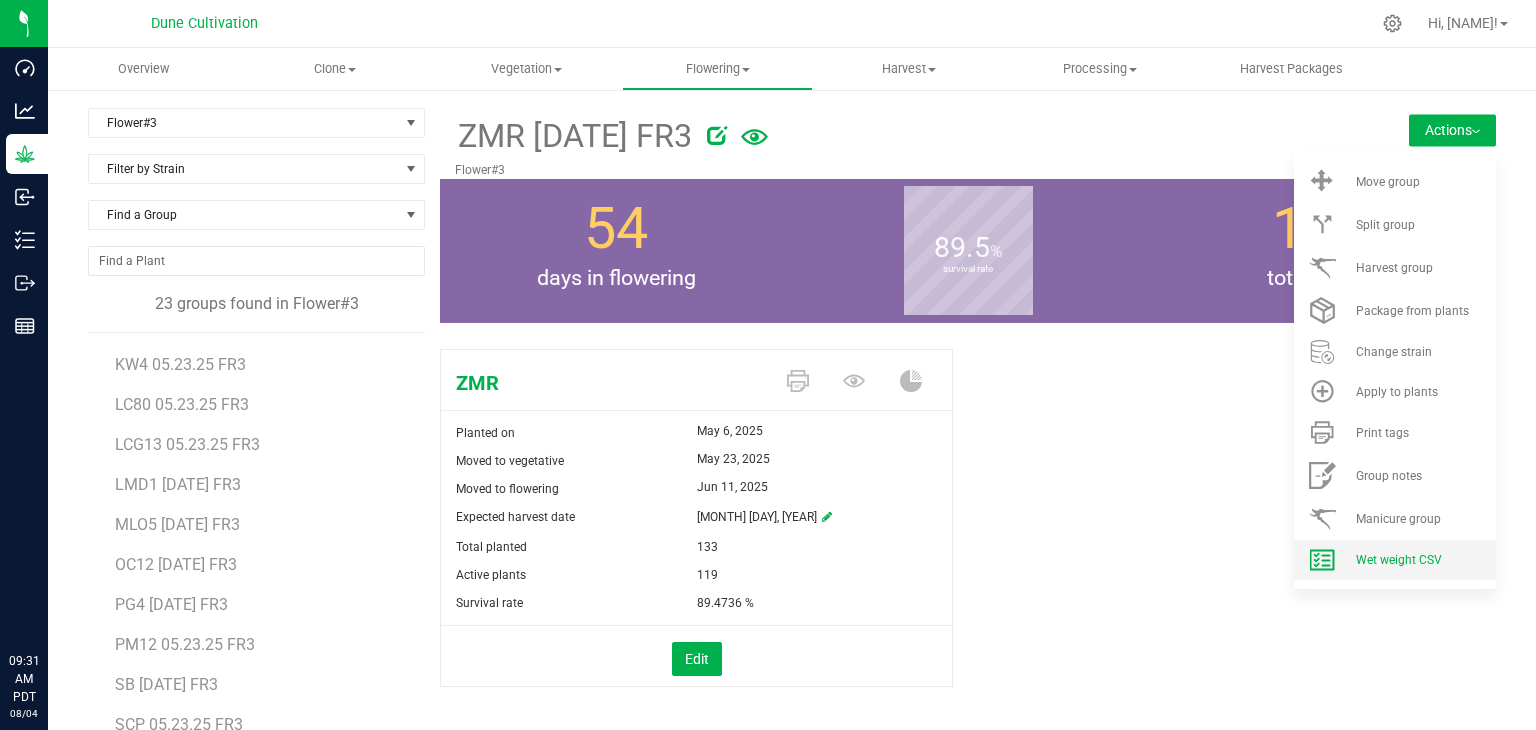 click on "Wet weight CSV" at bounding box center (1395, 560) 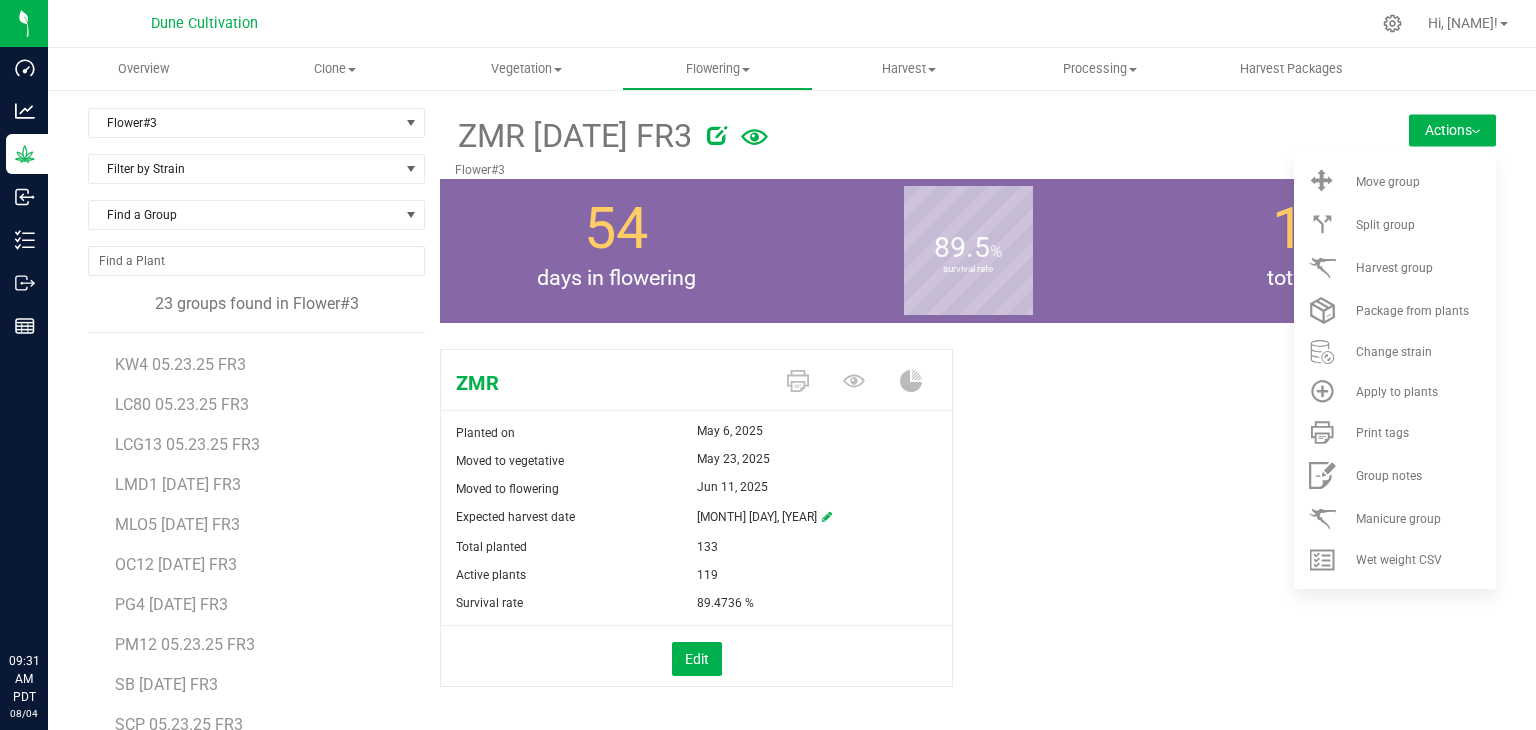 click on "ZMR
Planted on
May 6, 2025
Moved to vegetative
May 23, 2025
Moved to flowering
Jun 11, 2025
Expected harvest date
Aug 15, 2025" at bounding box center (968, 539) 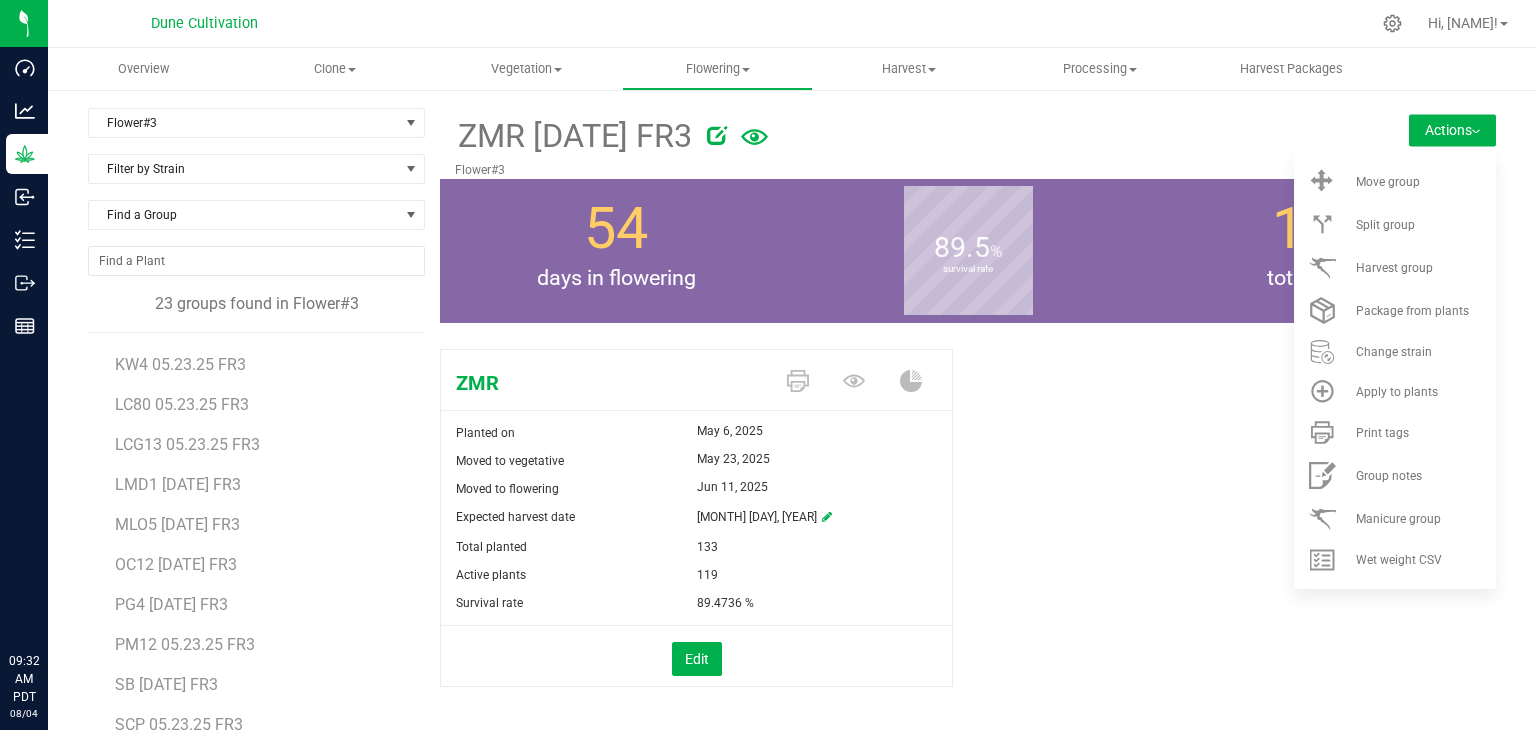 drag, startPoint x: 1064, startPoint y: 390, endPoint x: 1044, endPoint y: 394, distance: 20.396078 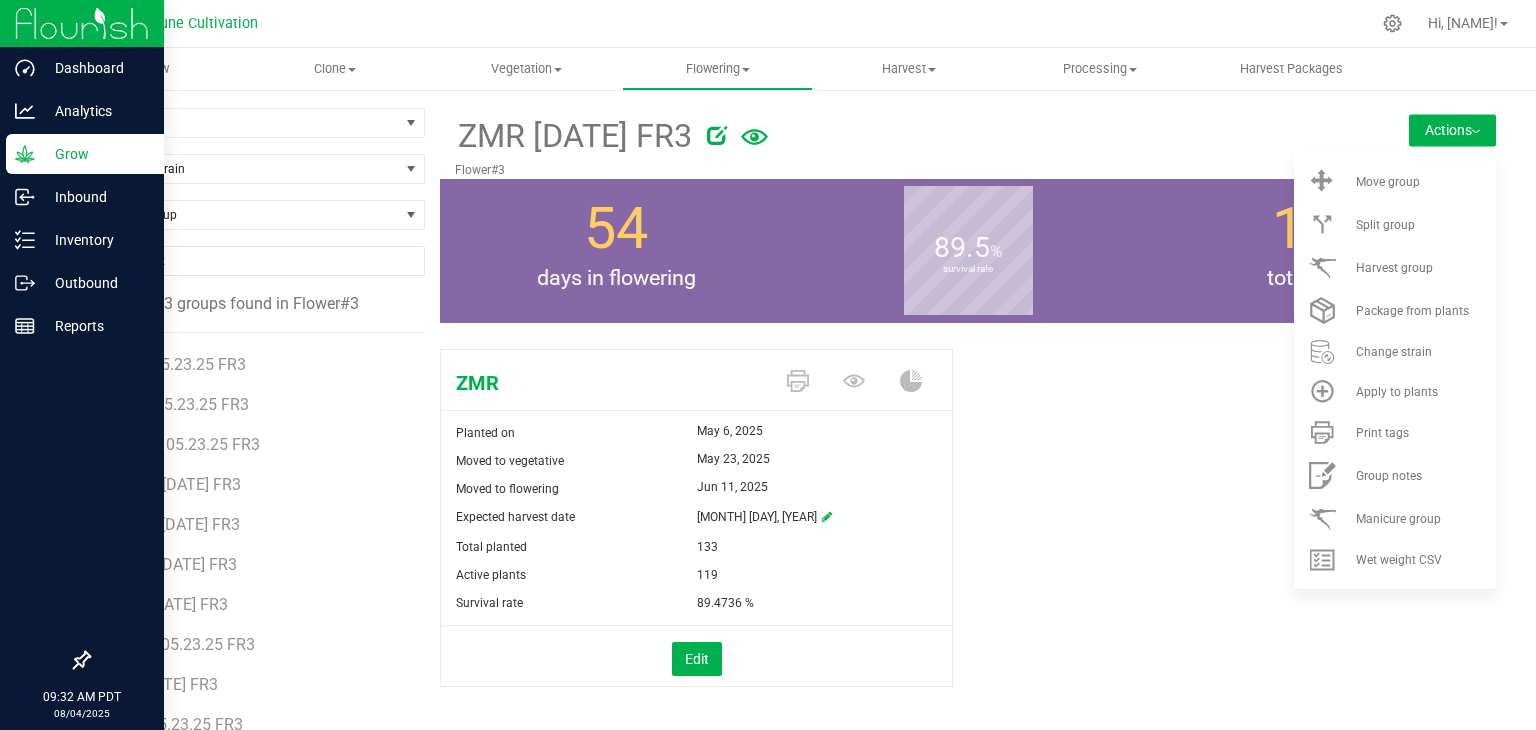 click on "Grow" at bounding box center (95, 154) 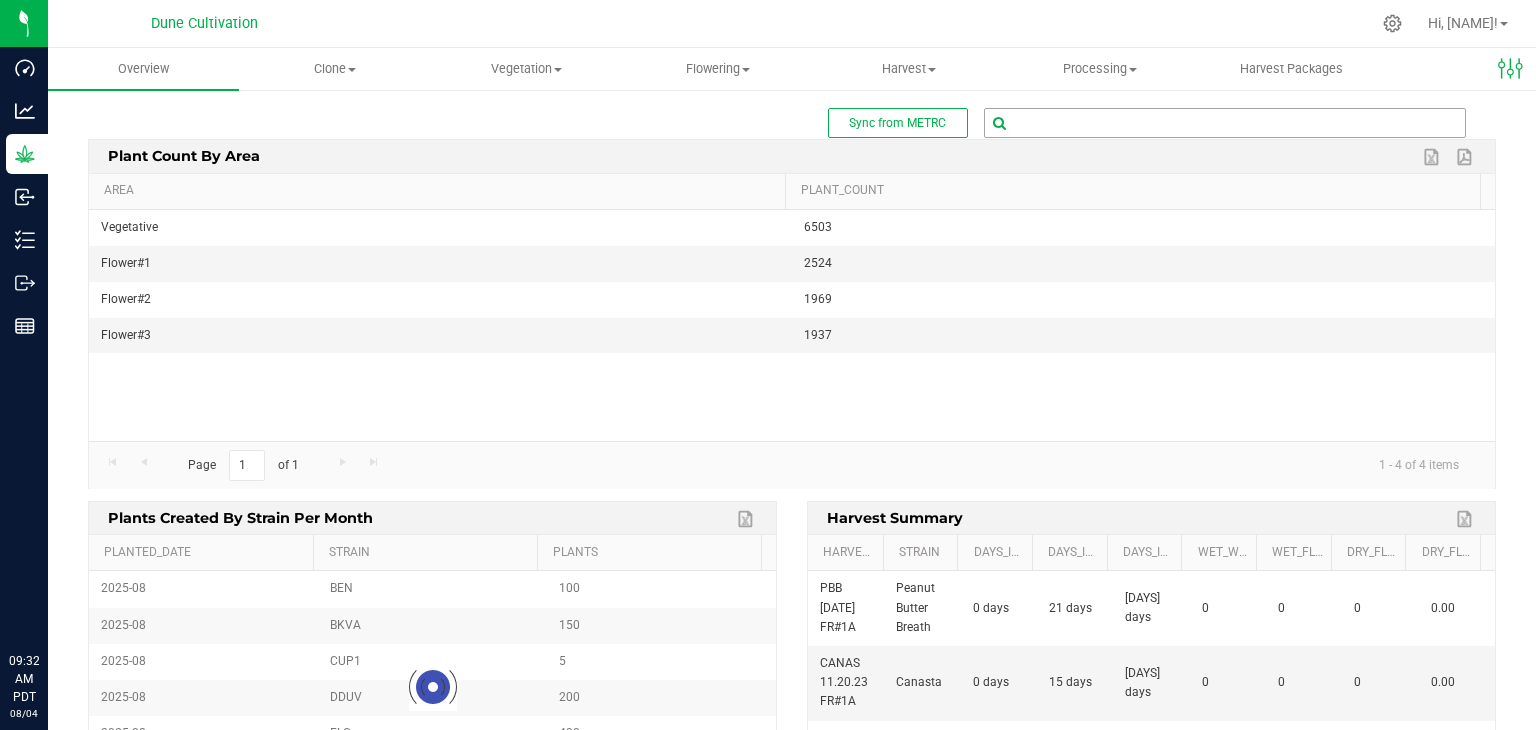 click at bounding box center [1225, 123] 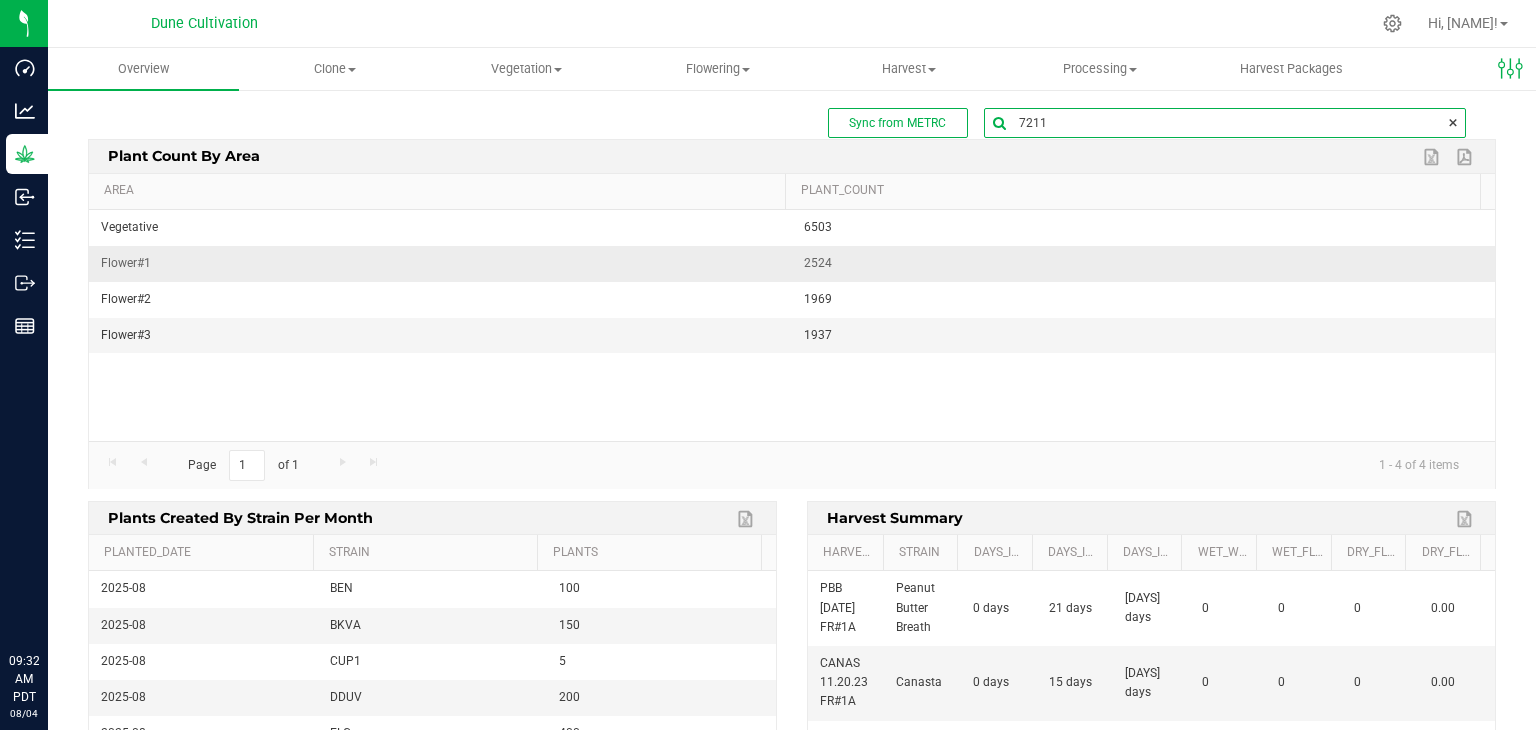 type on "72115" 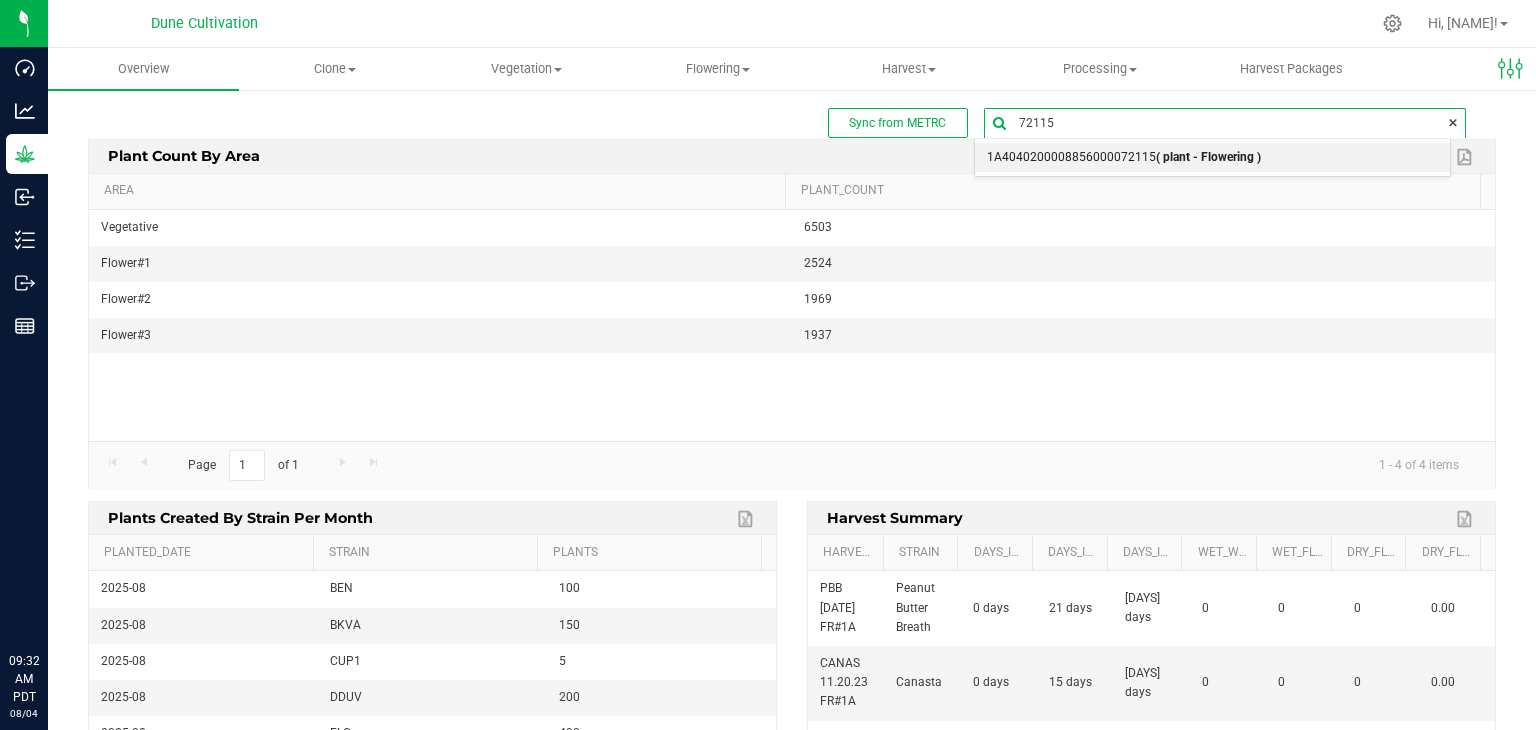 click on "1A4040200008856000072115  ( plant - Flowering )" at bounding box center (1212, 158) 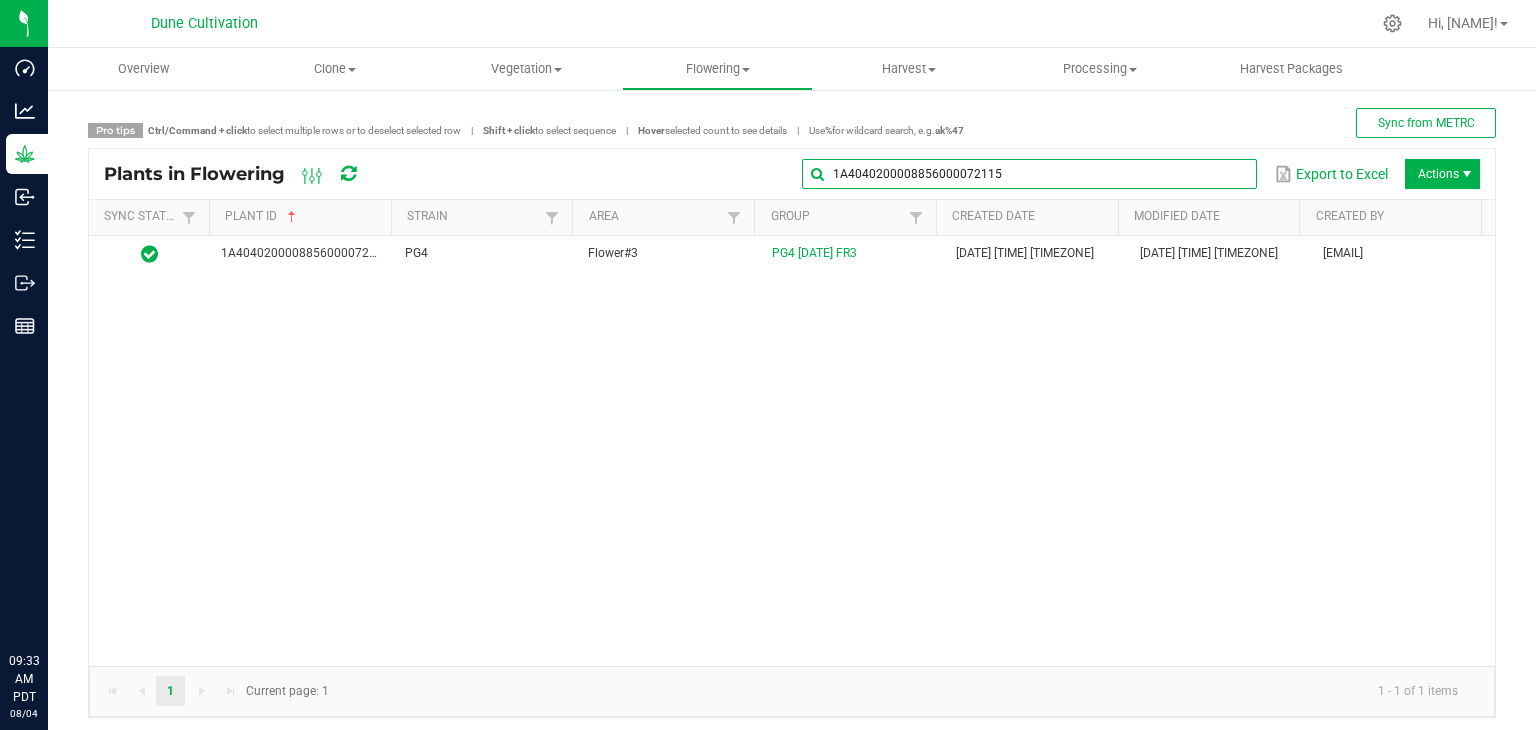 click on "1A4040200008856000072115" at bounding box center [1029, 174] 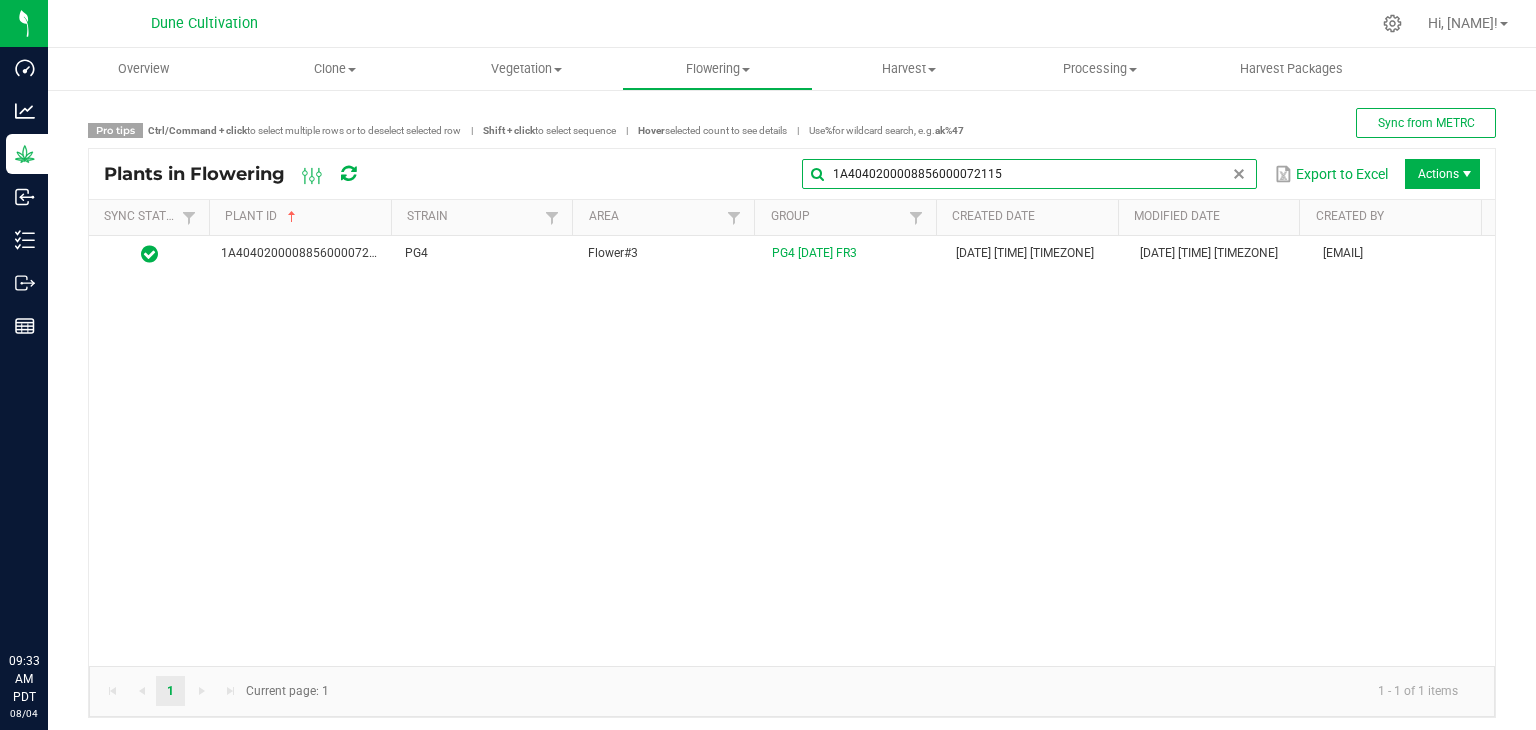 drag, startPoint x: 1049, startPoint y: 169, endPoint x: 776, endPoint y: 177, distance: 273.1172 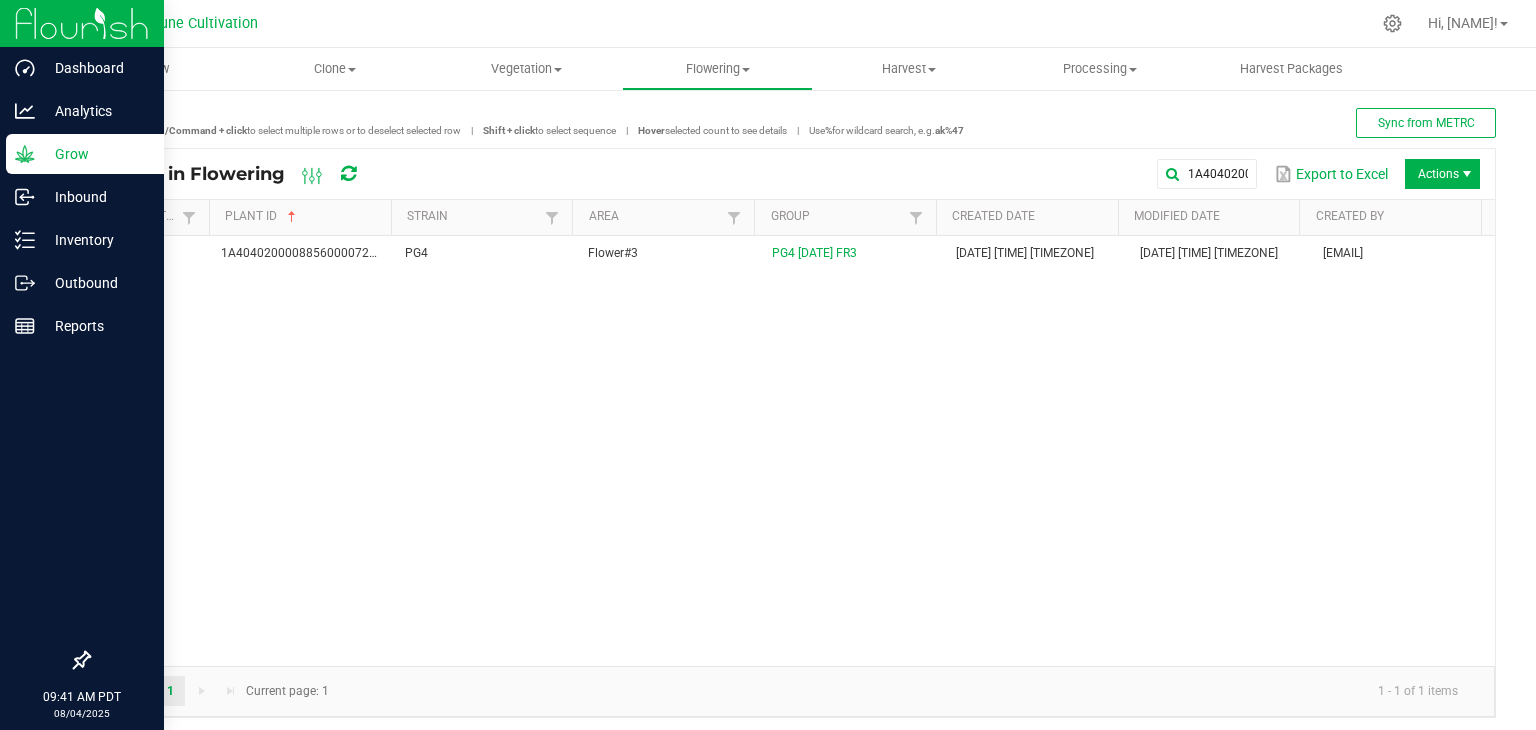 click on "Grow" at bounding box center (95, 154) 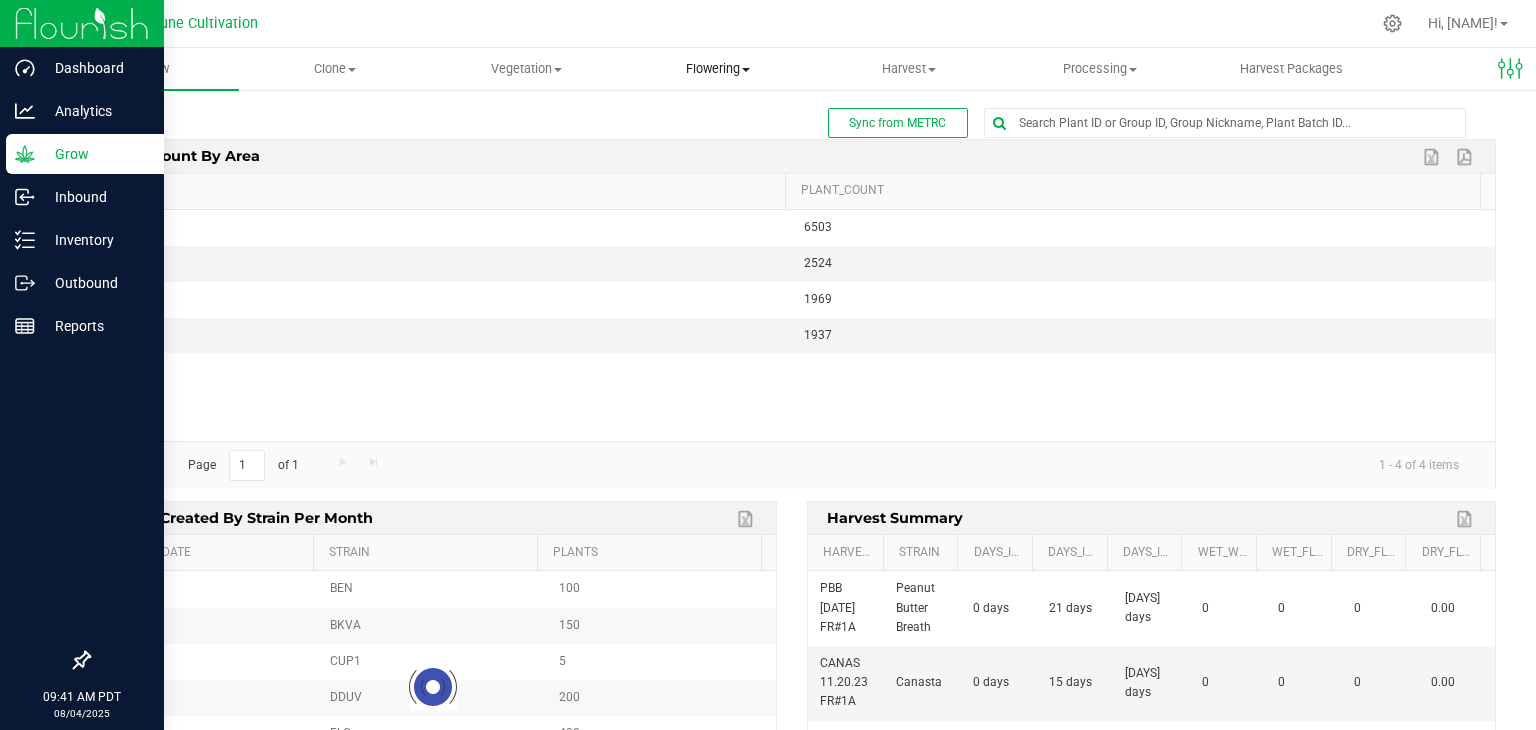 click on "Flowering" at bounding box center (717, 69) 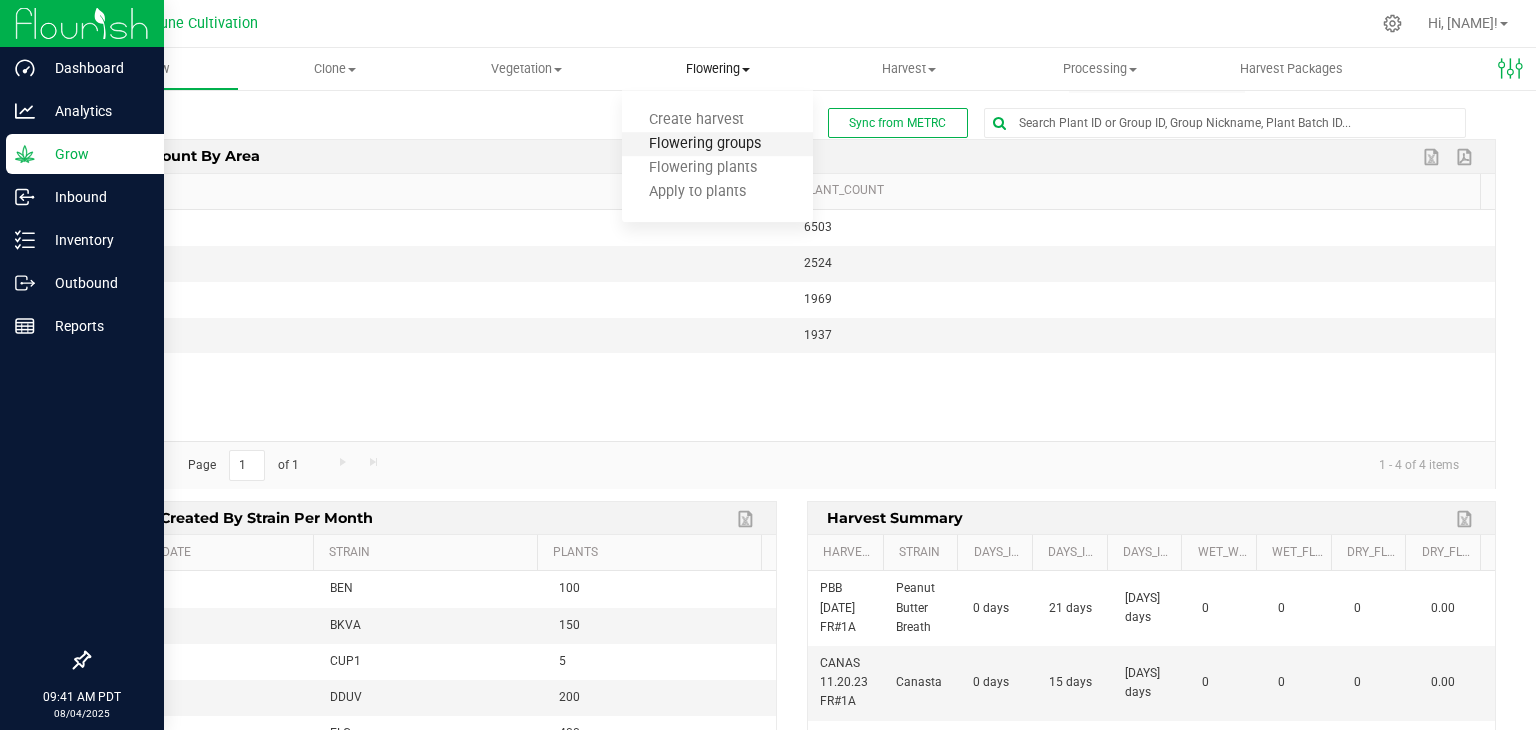 click on "Flowering groups" at bounding box center [705, 144] 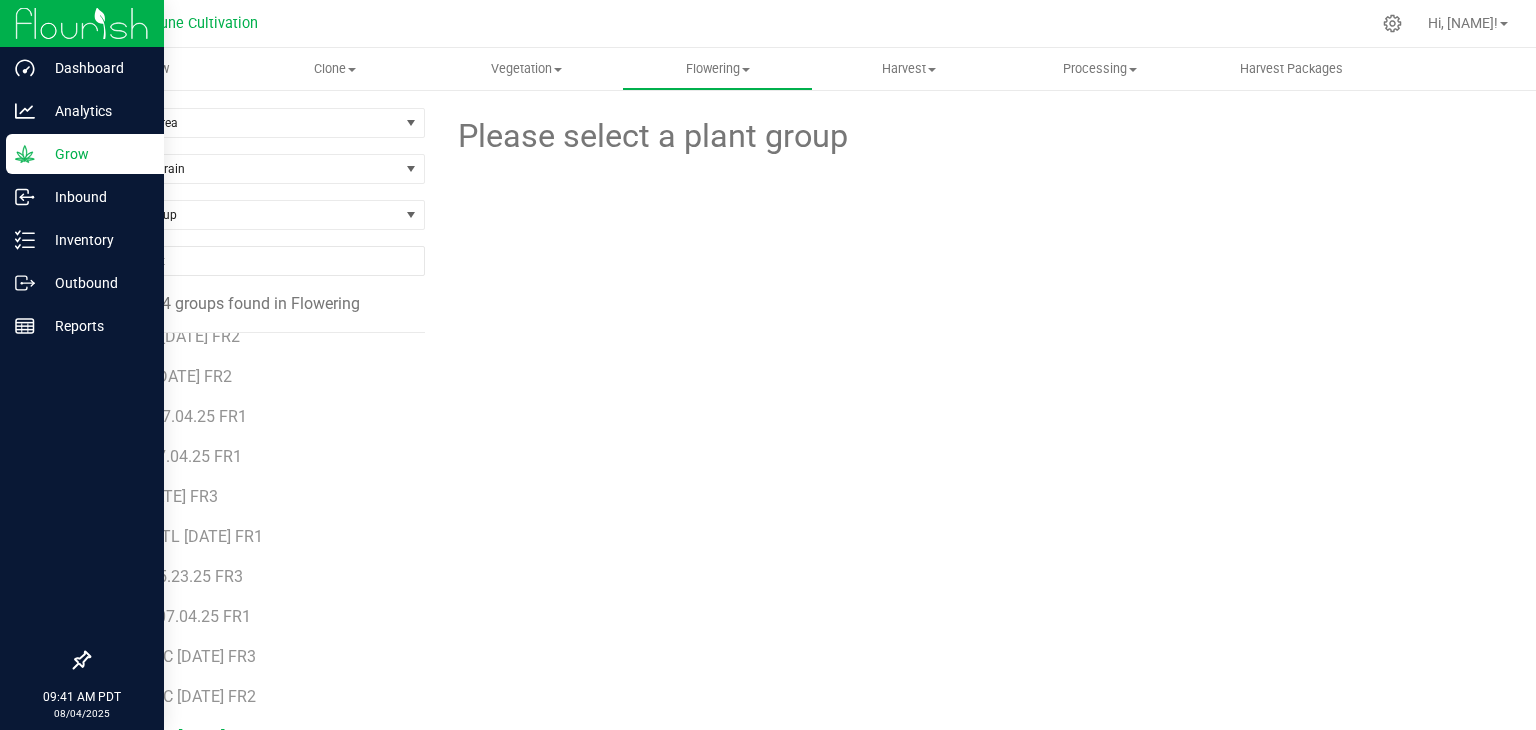 scroll, scrollTop: 2076, scrollLeft: 0, axis: vertical 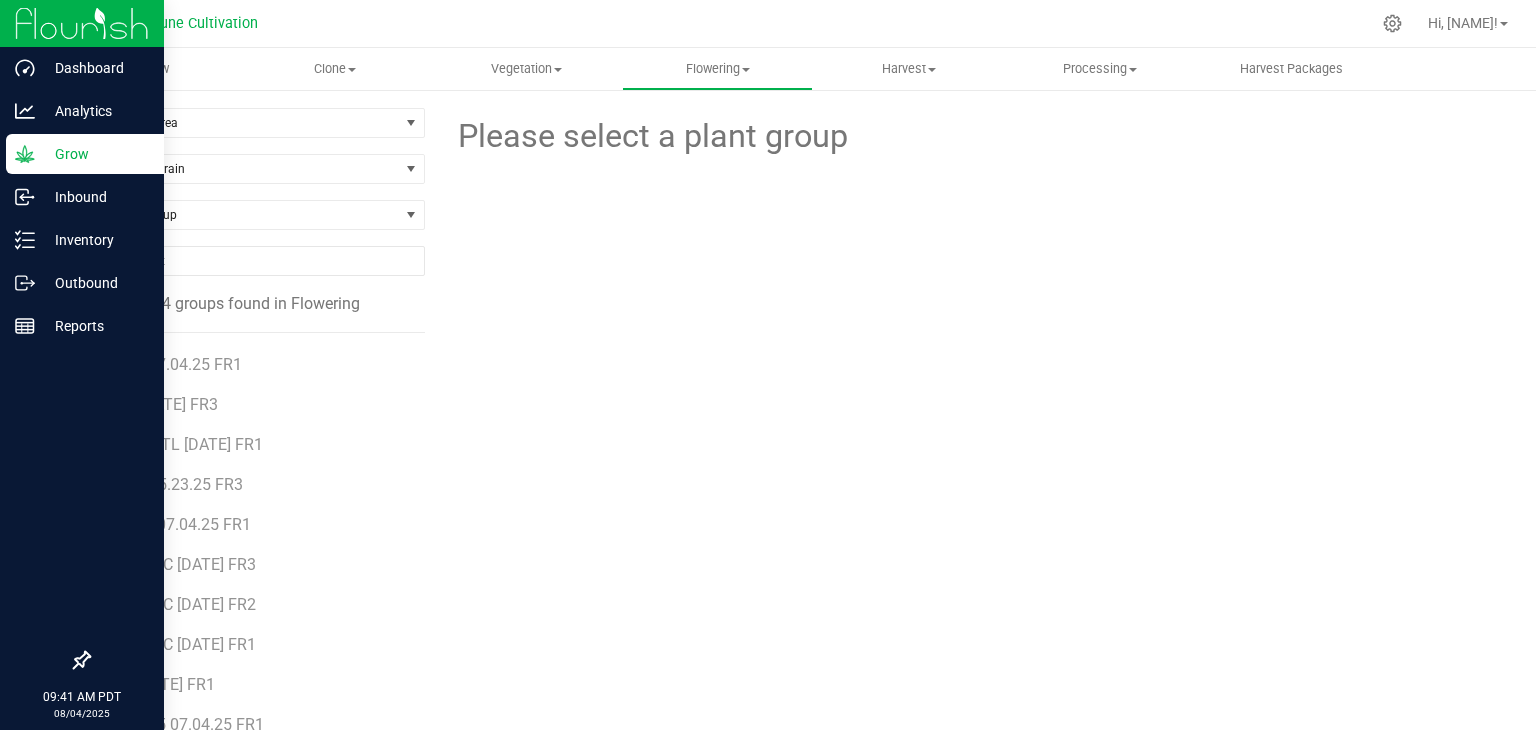 click on "Filter by Area Filter by Area All Flower#1 Flower#2 Flower#3" at bounding box center [256, 131] 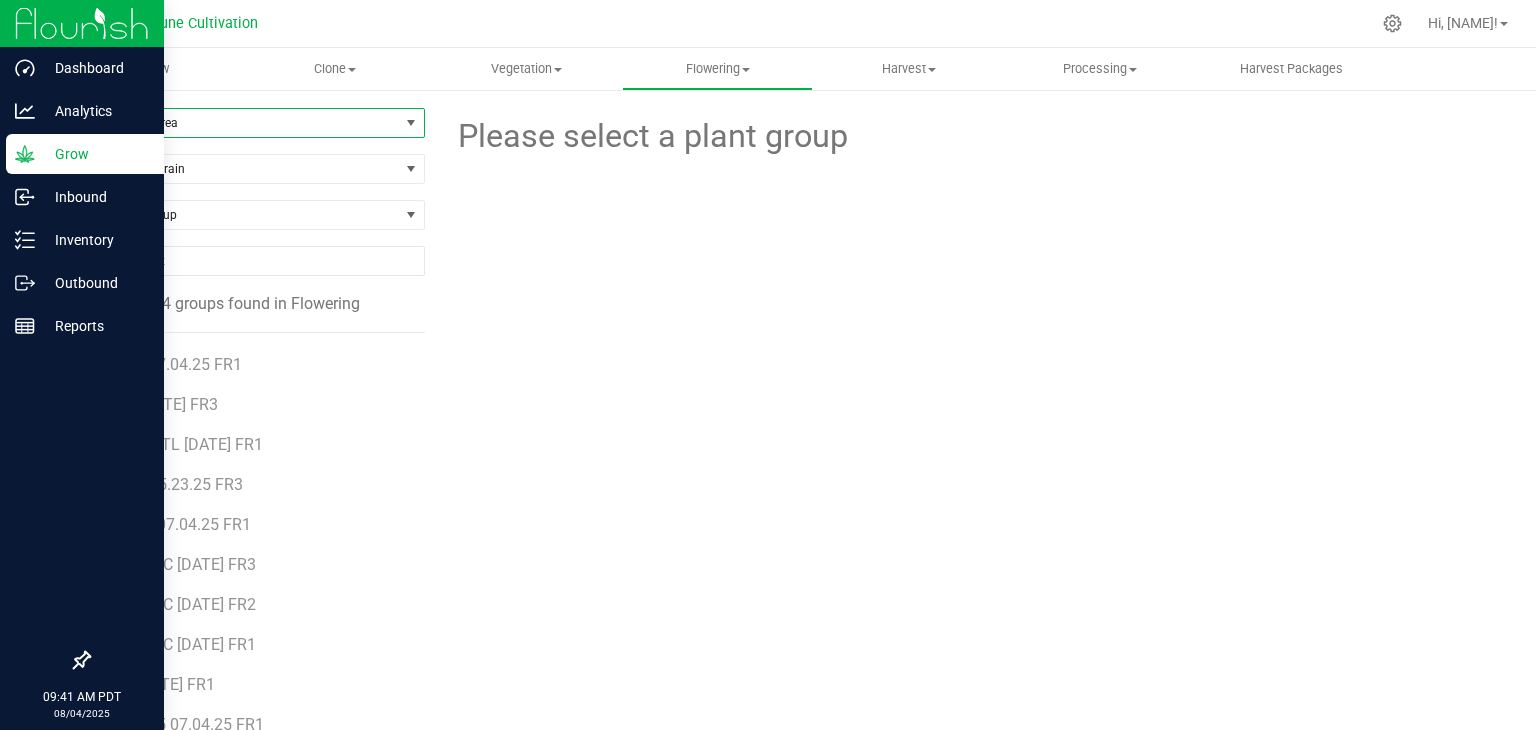 click on "Filter by Area" at bounding box center [244, 123] 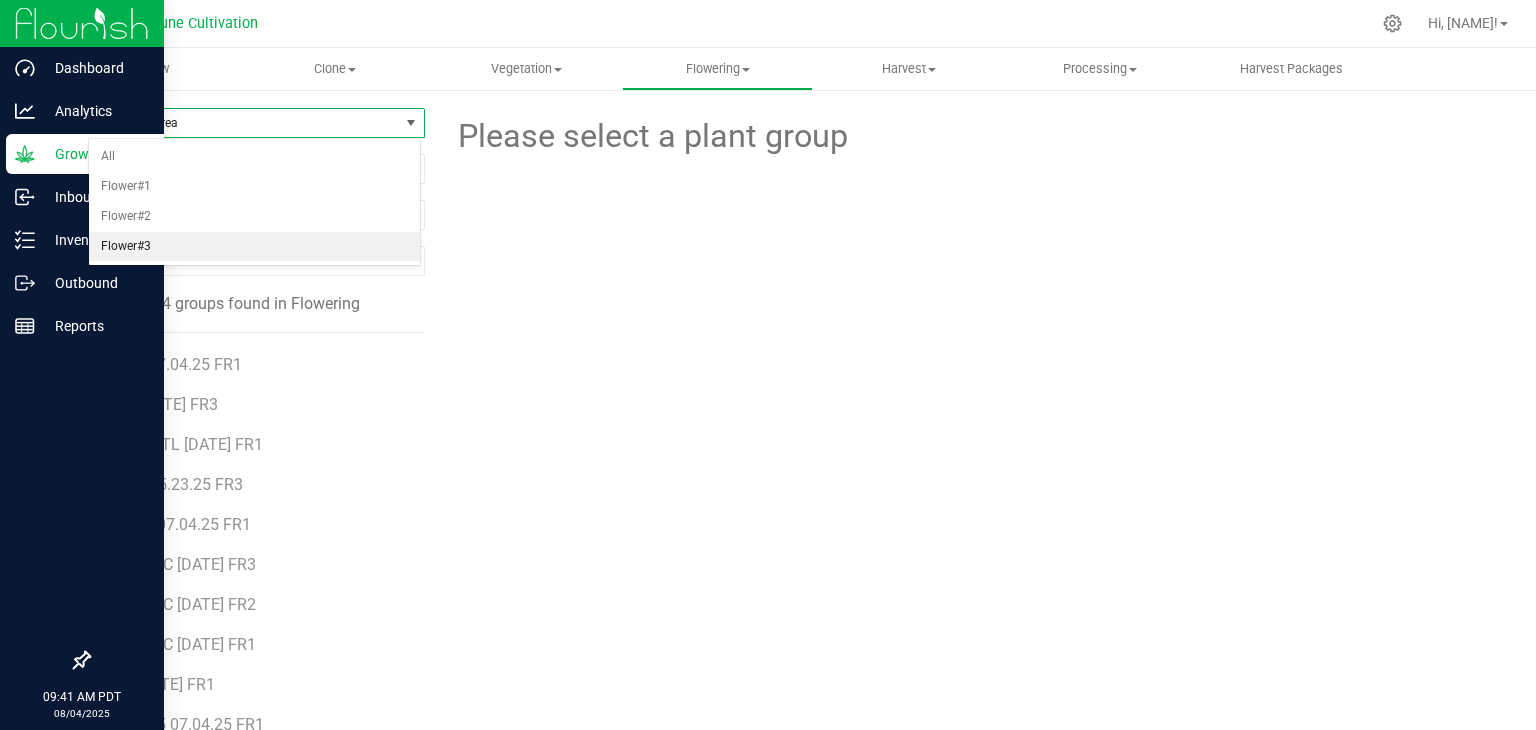 click on "Flower#3" at bounding box center [254, 247] 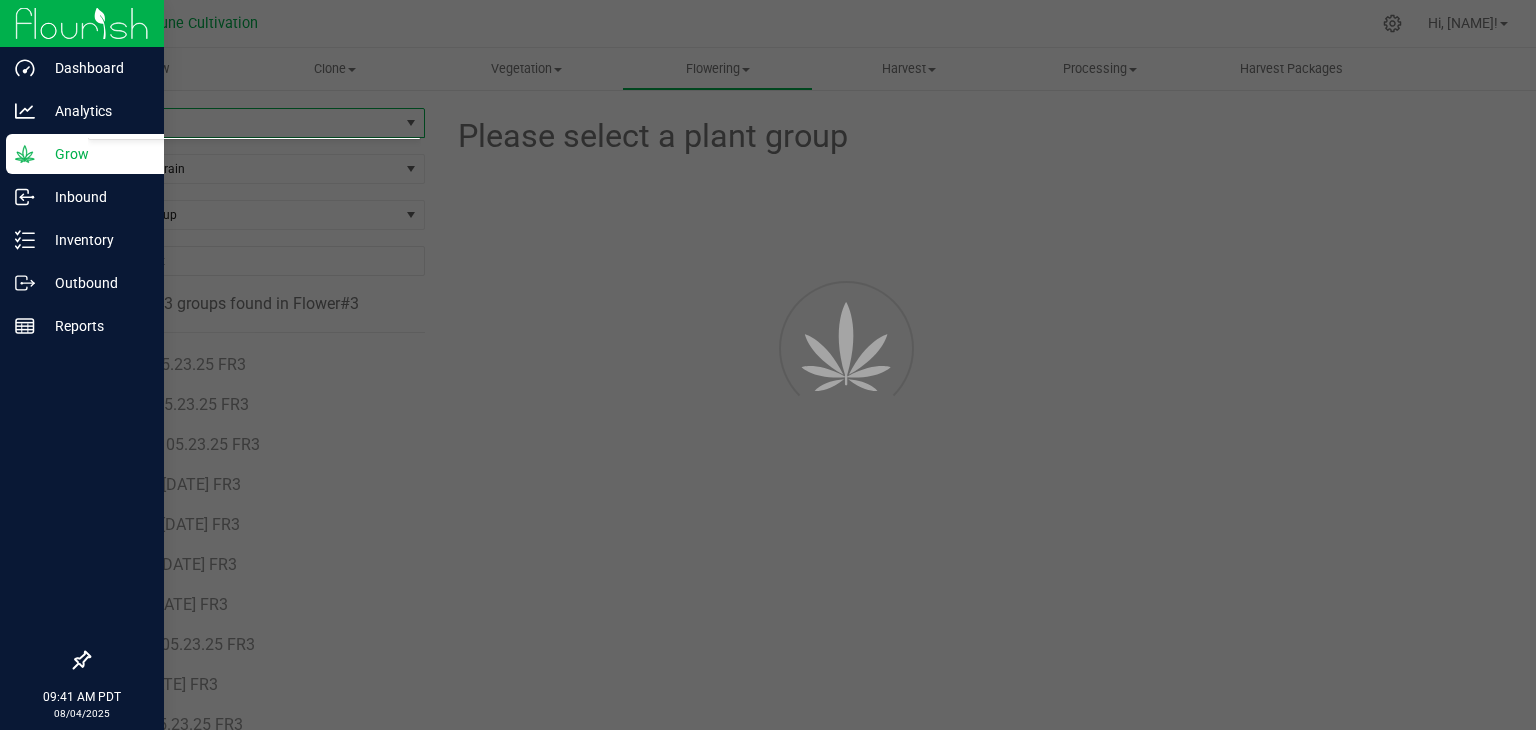 scroll, scrollTop: 436, scrollLeft: 0, axis: vertical 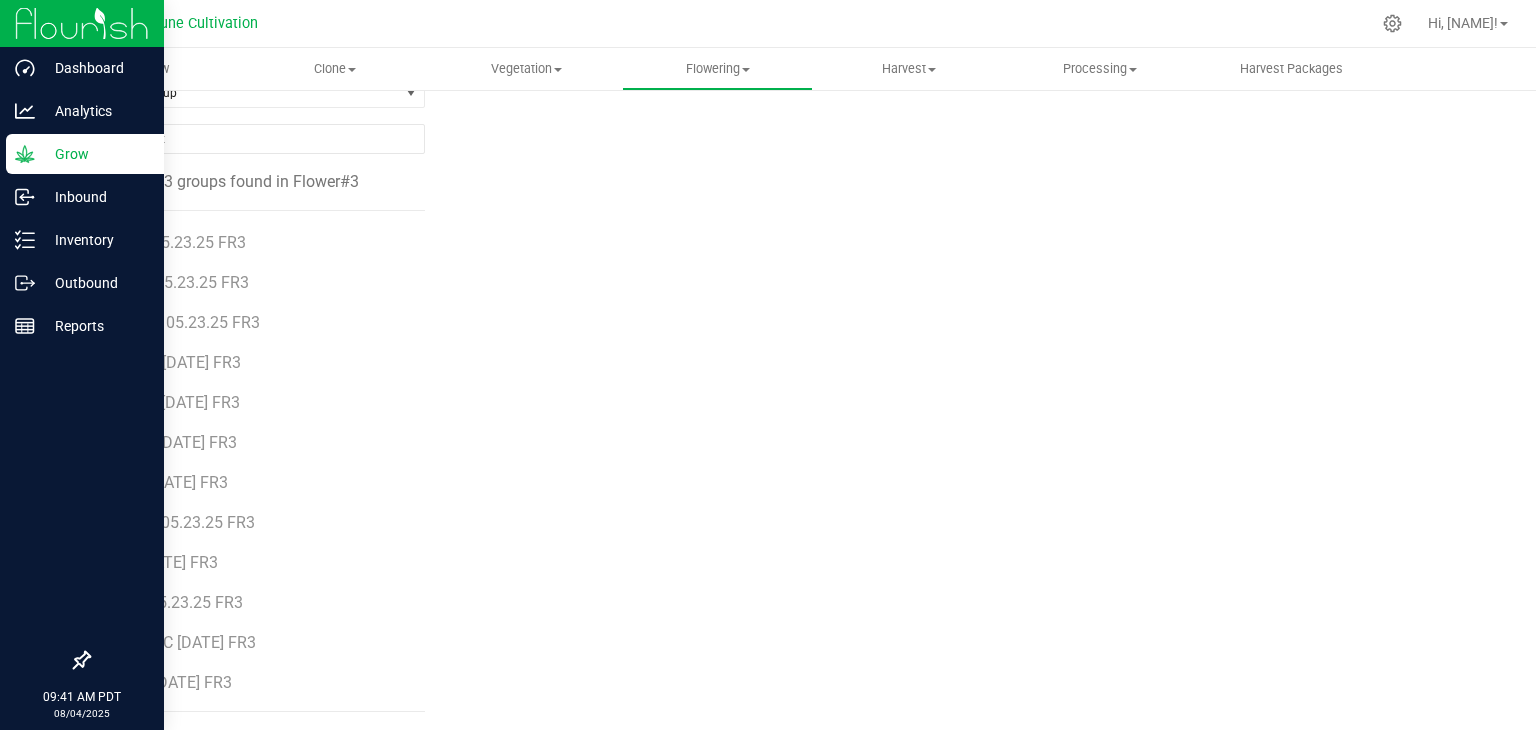 click on "ZMR [DATE] FR3" at bounding box center [263, 683] 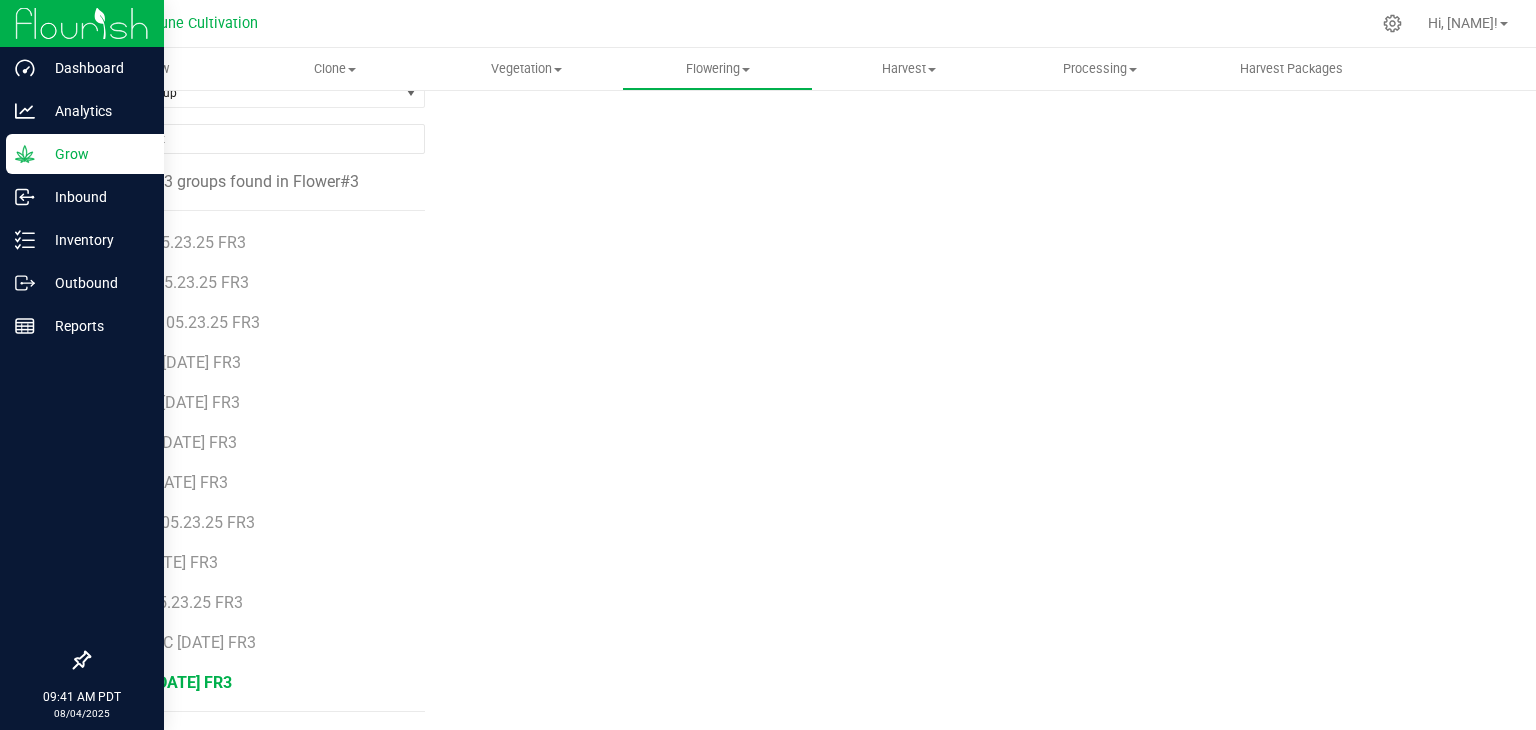 click on "ZMR [DATE] FR3" at bounding box center [173, 682] 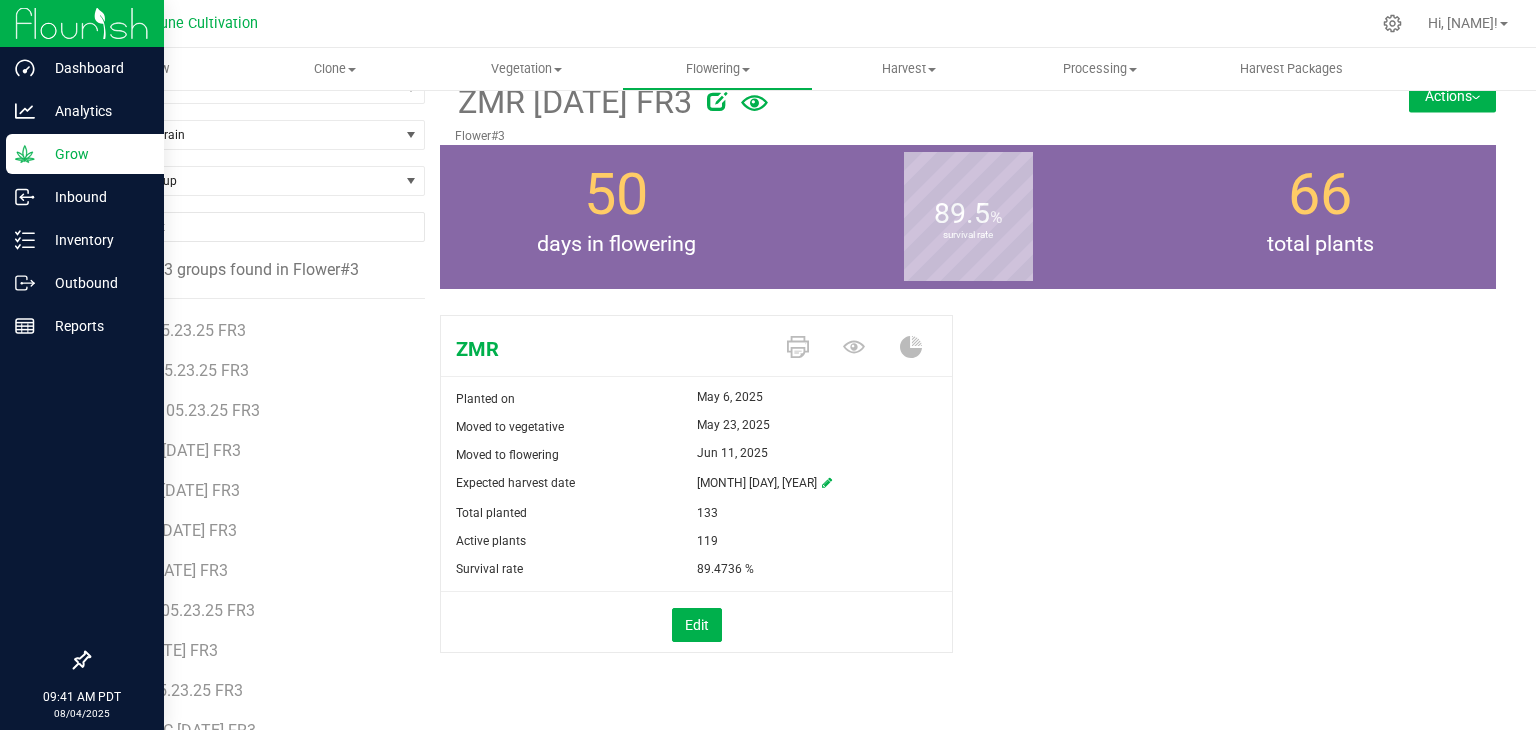 scroll, scrollTop: 0, scrollLeft: 0, axis: both 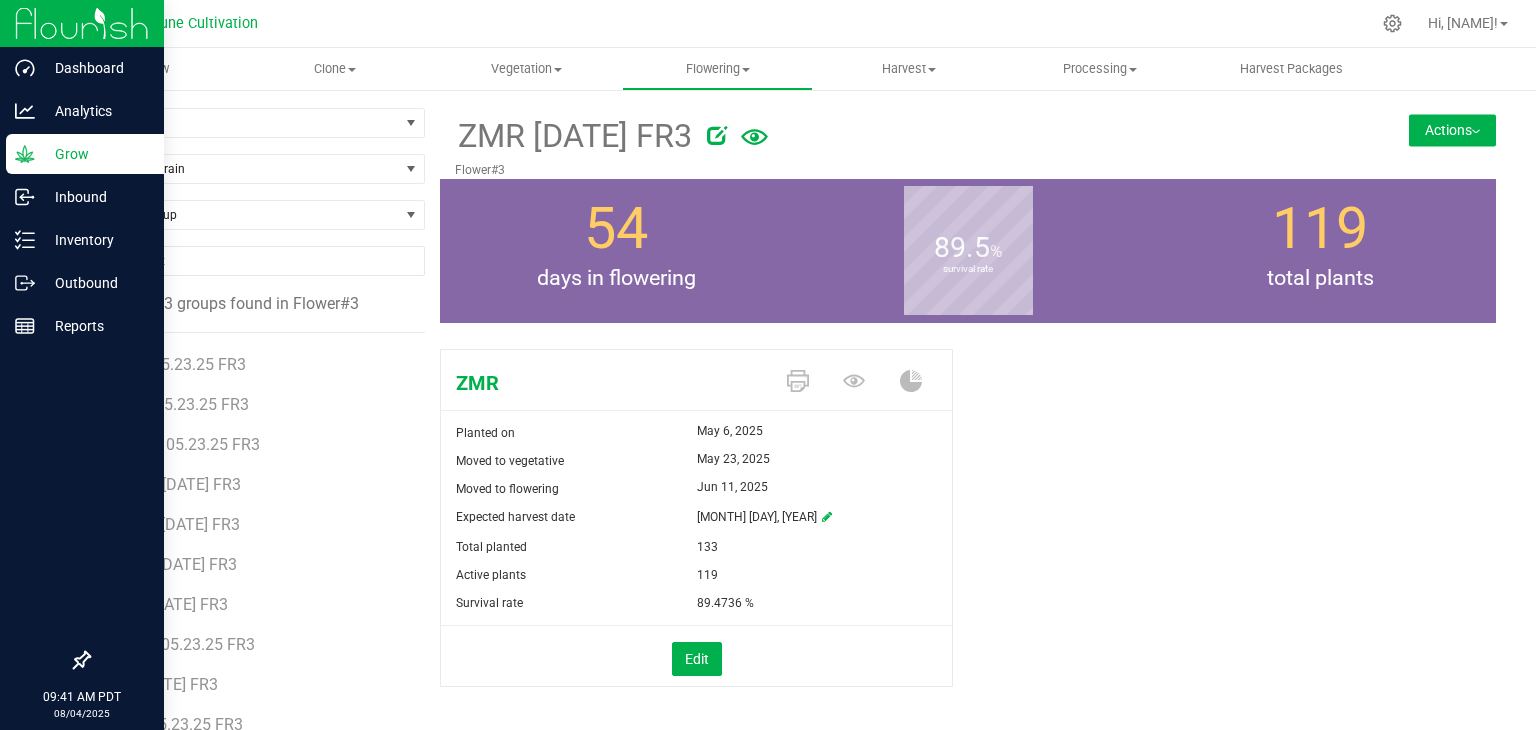 click on "Actions" at bounding box center (1452, 130) 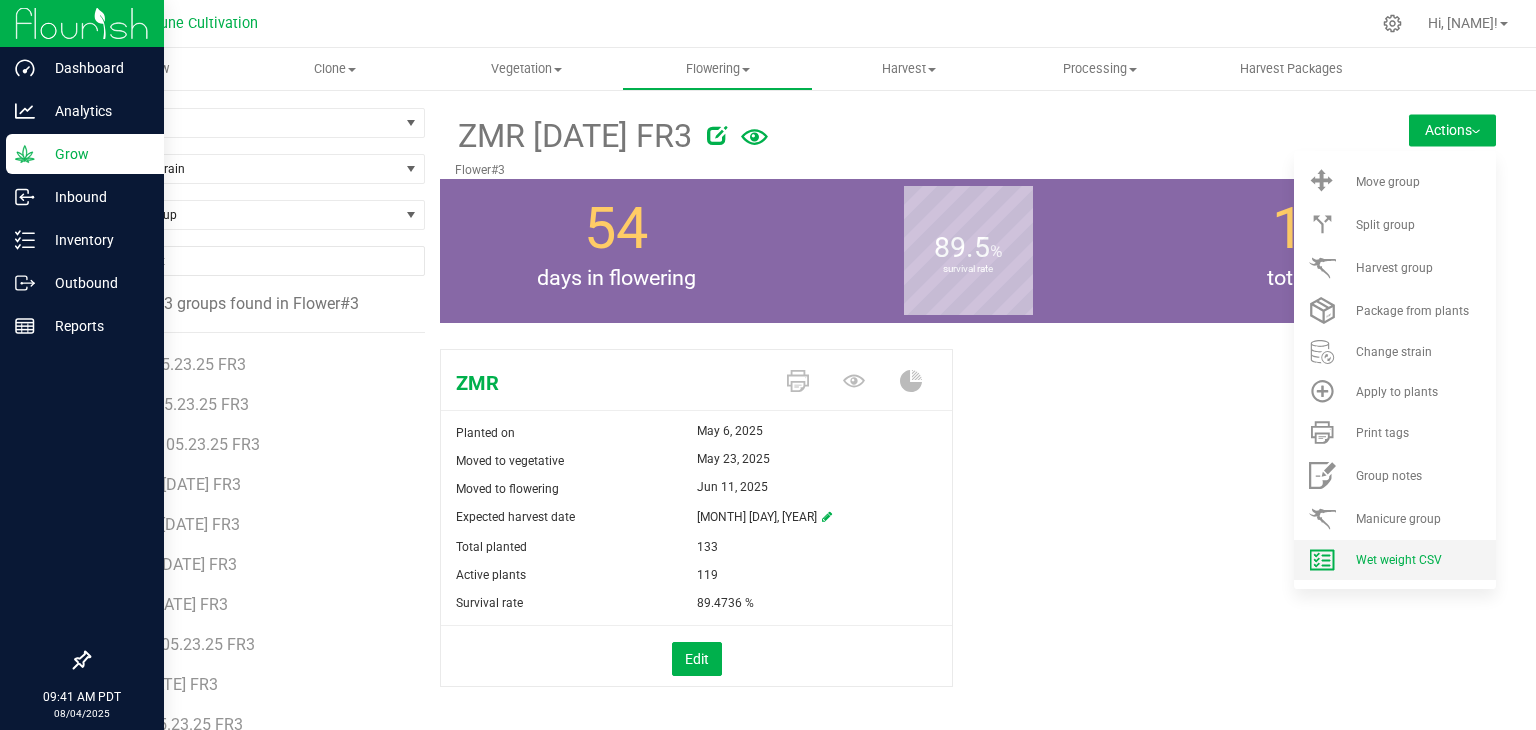 click on "Wet weight CSV" at bounding box center [1399, 560] 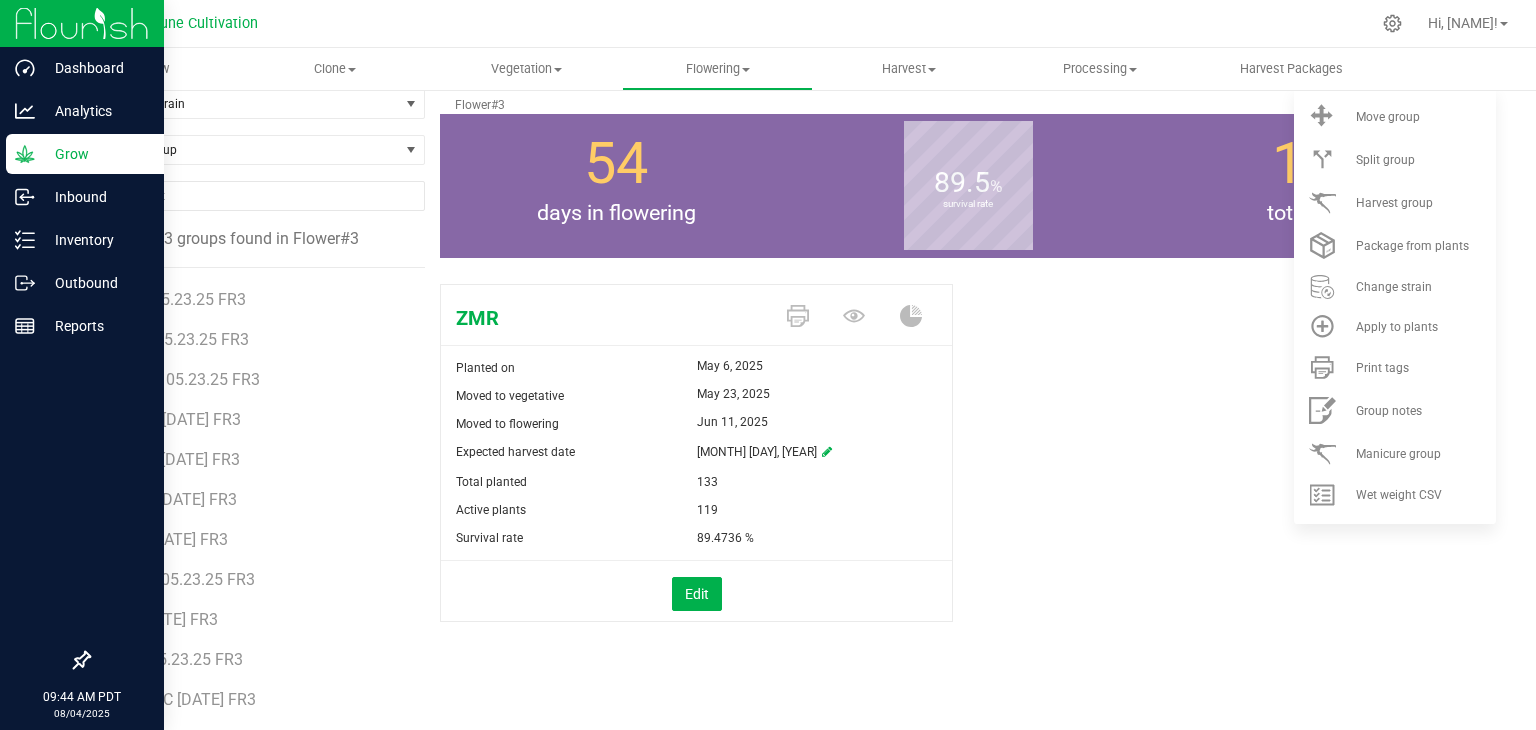 scroll, scrollTop: 122, scrollLeft: 0, axis: vertical 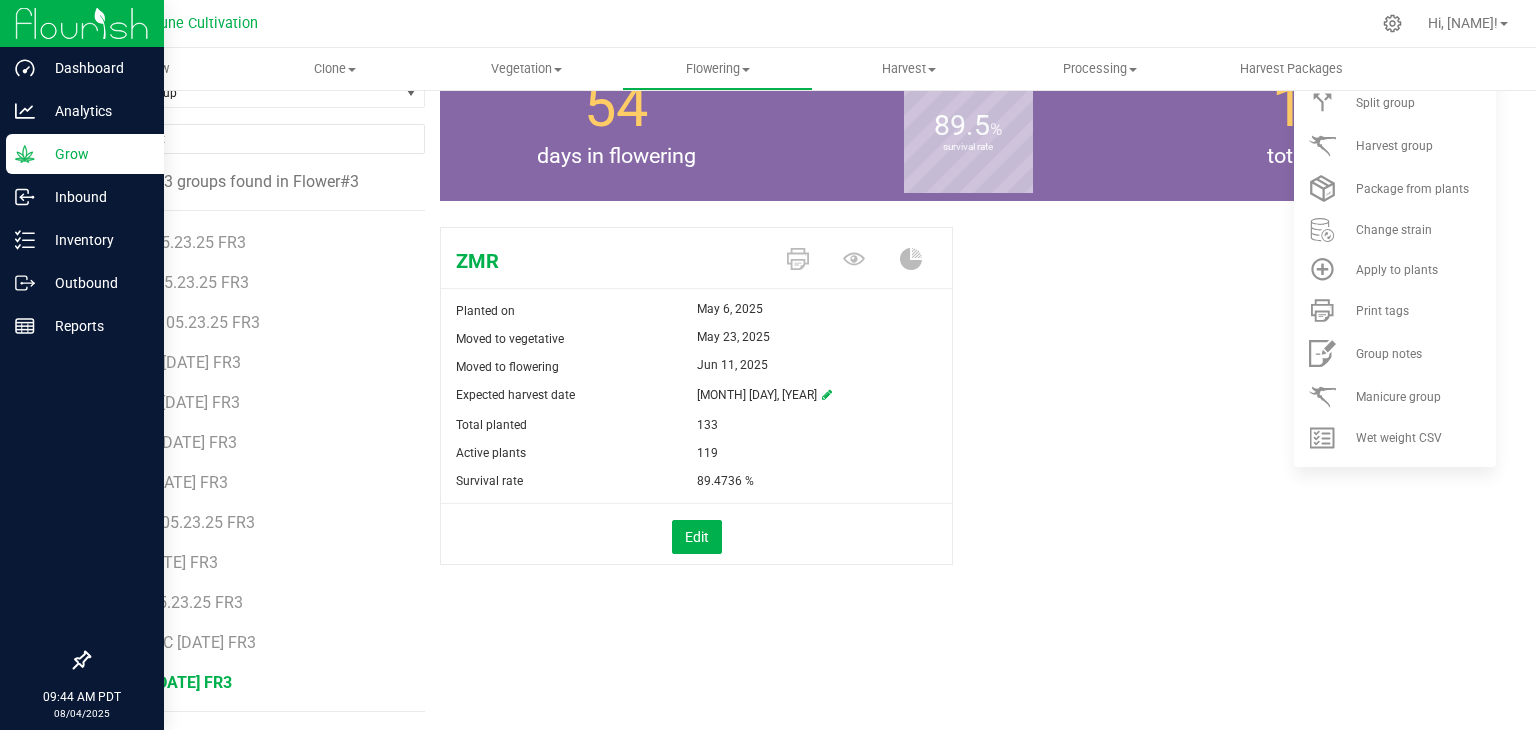 click on "ZMR
Planted on
May 6, 2025
Moved to vegetative
May 23, 2025
Moved to flowering
Jun 11, 2025
Expected harvest date
Aug 15, 2025" at bounding box center [968, 417] 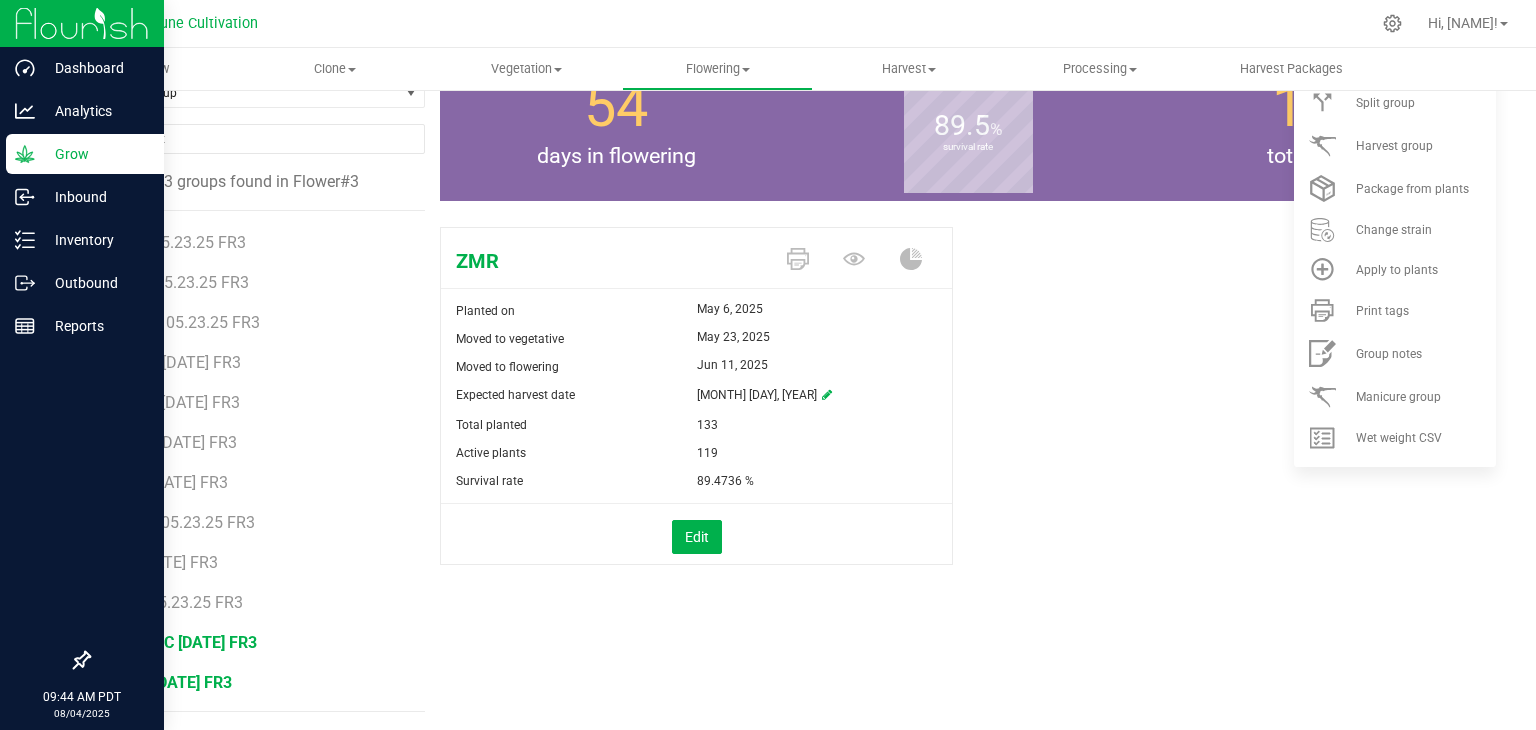 click on "[CODE] [DATE] [CODE]" at bounding box center [186, 642] 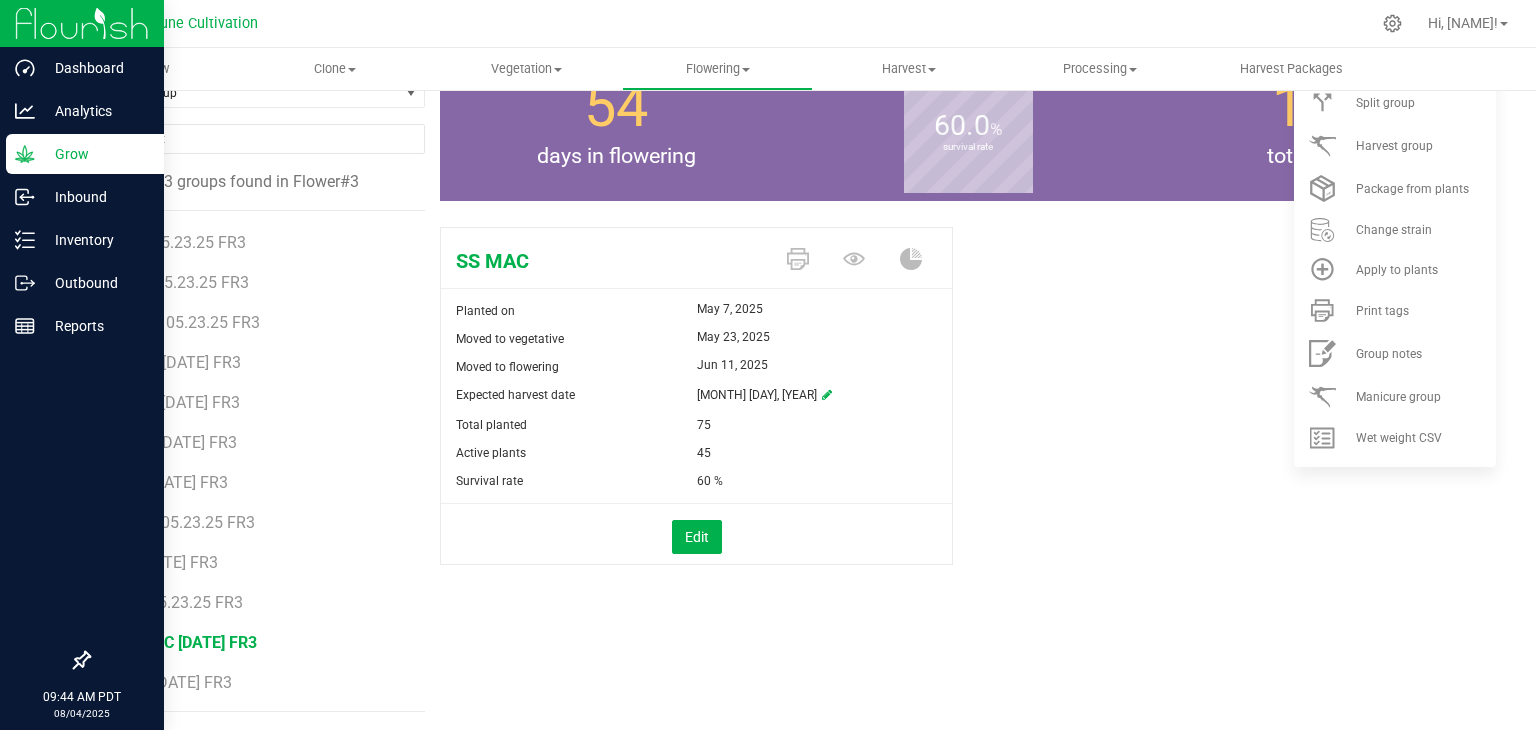 click on "SS MAC
Planted on
May 7, 2025
Moved to vegetative
May 23, 2025
Moved to flowering
Jun 11, 2025
Expected harvest date
Aug 15, 2025" at bounding box center (968, 417) 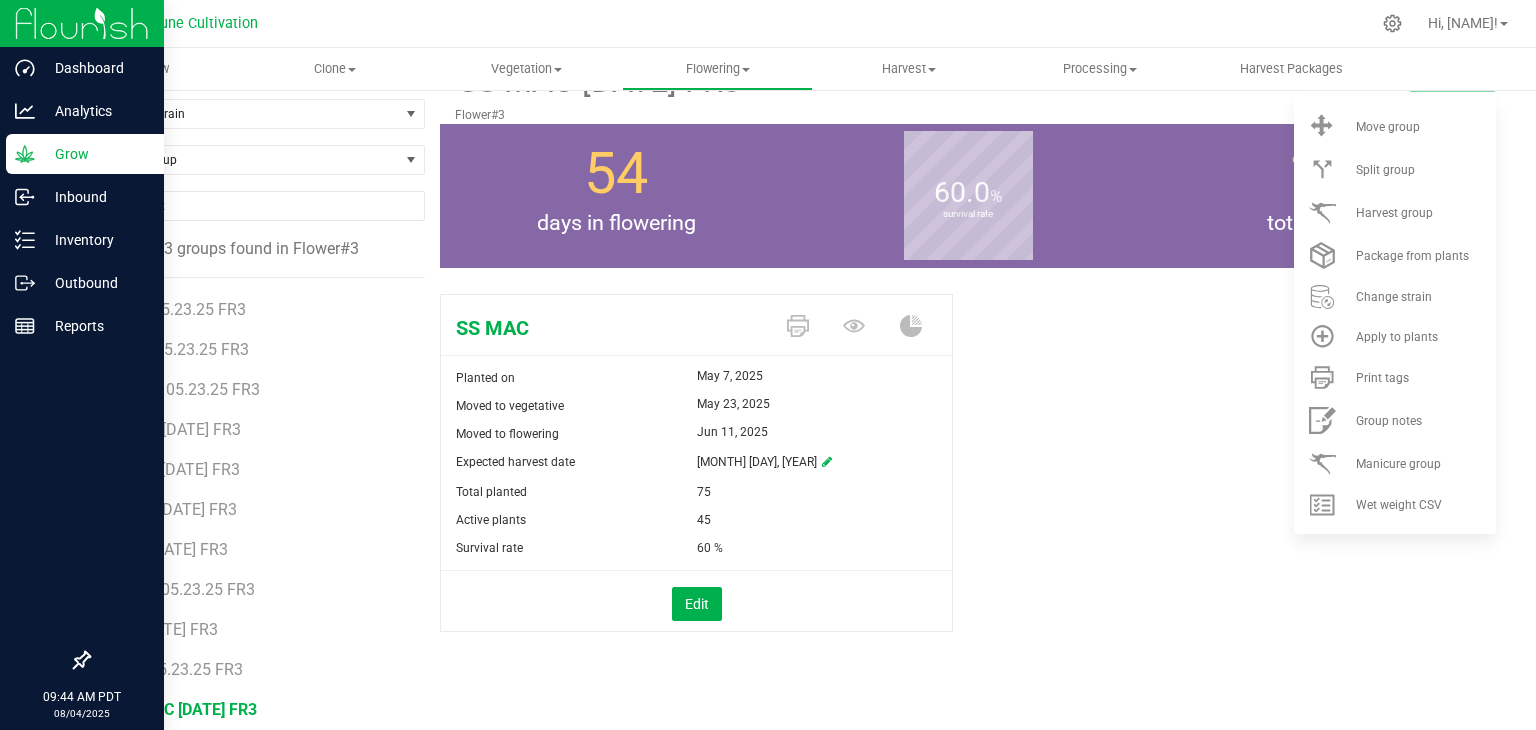scroll, scrollTop: 0, scrollLeft: 0, axis: both 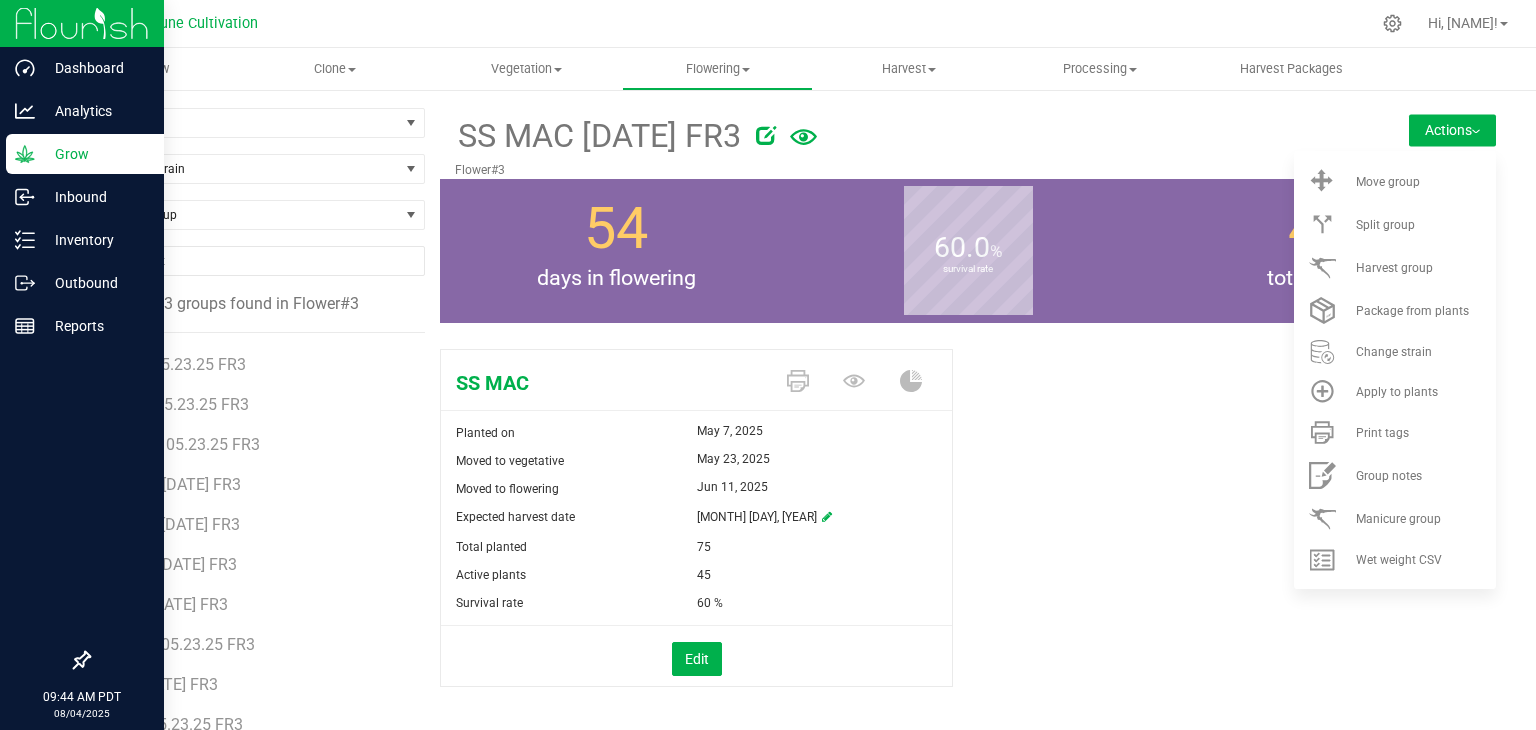 click at bounding box center (1038, 132) 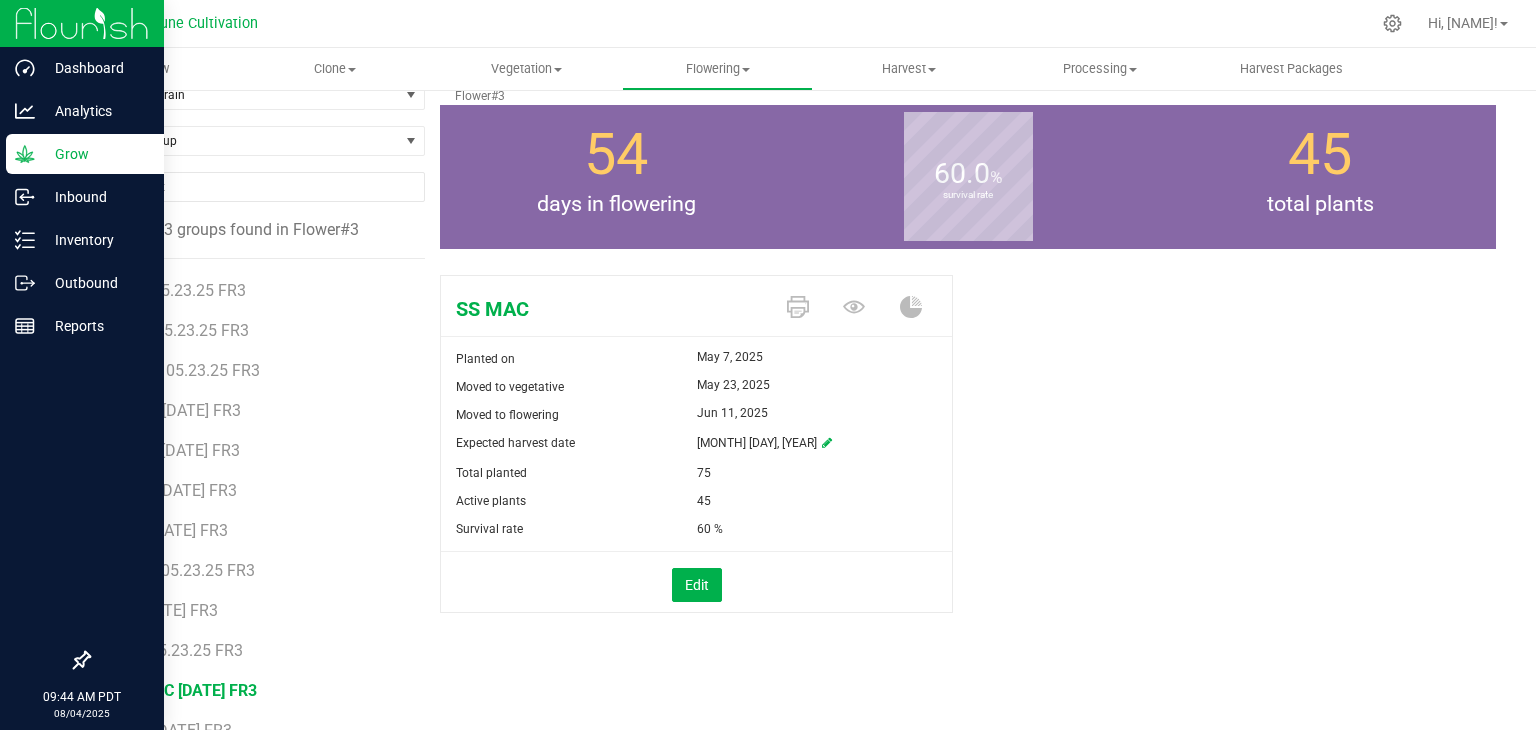 scroll, scrollTop: 122, scrollLeft: 0, axis: vertical 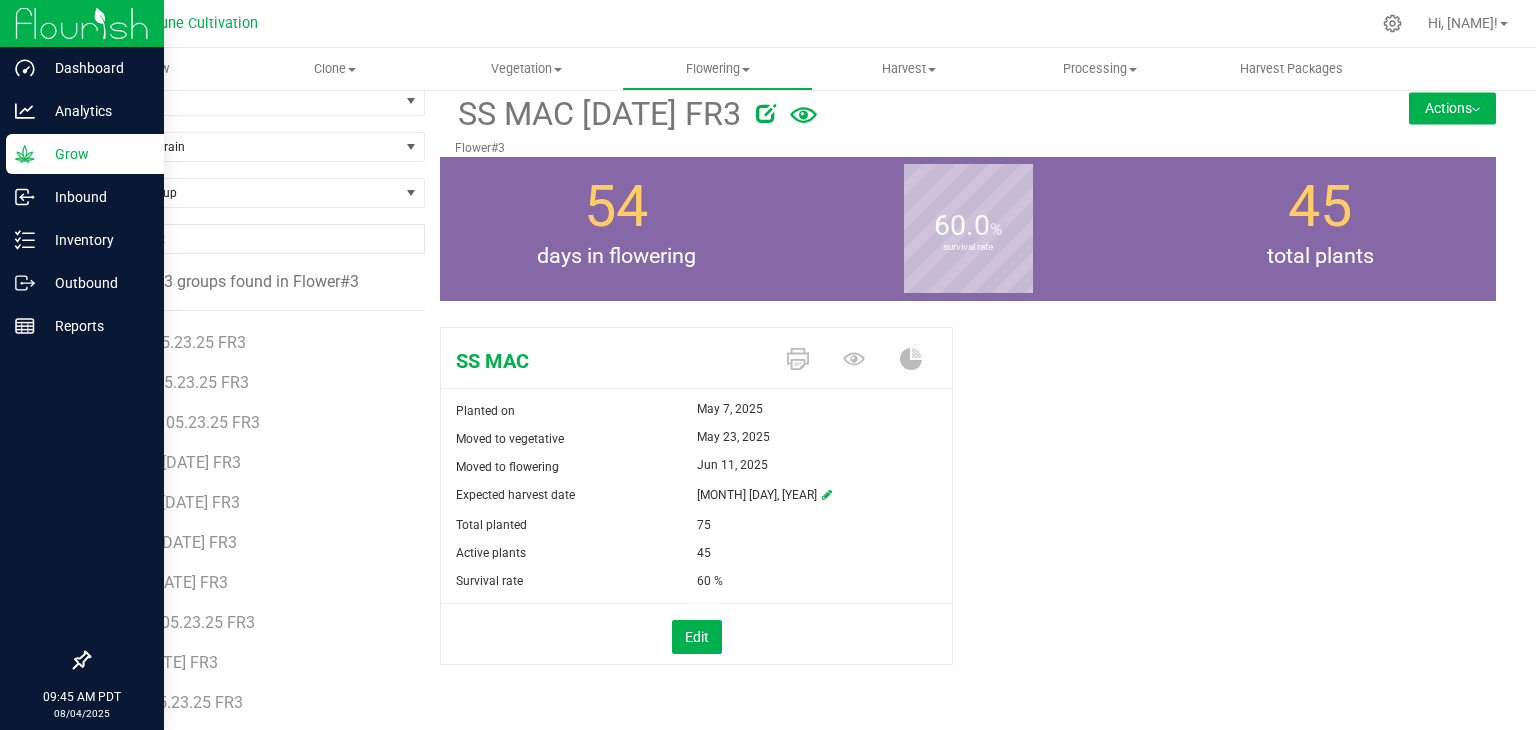 drag, startPoint x: 1444, startPoint y: 101, endPoint x: 1454, endPoint y: 119, distance: 20.59126 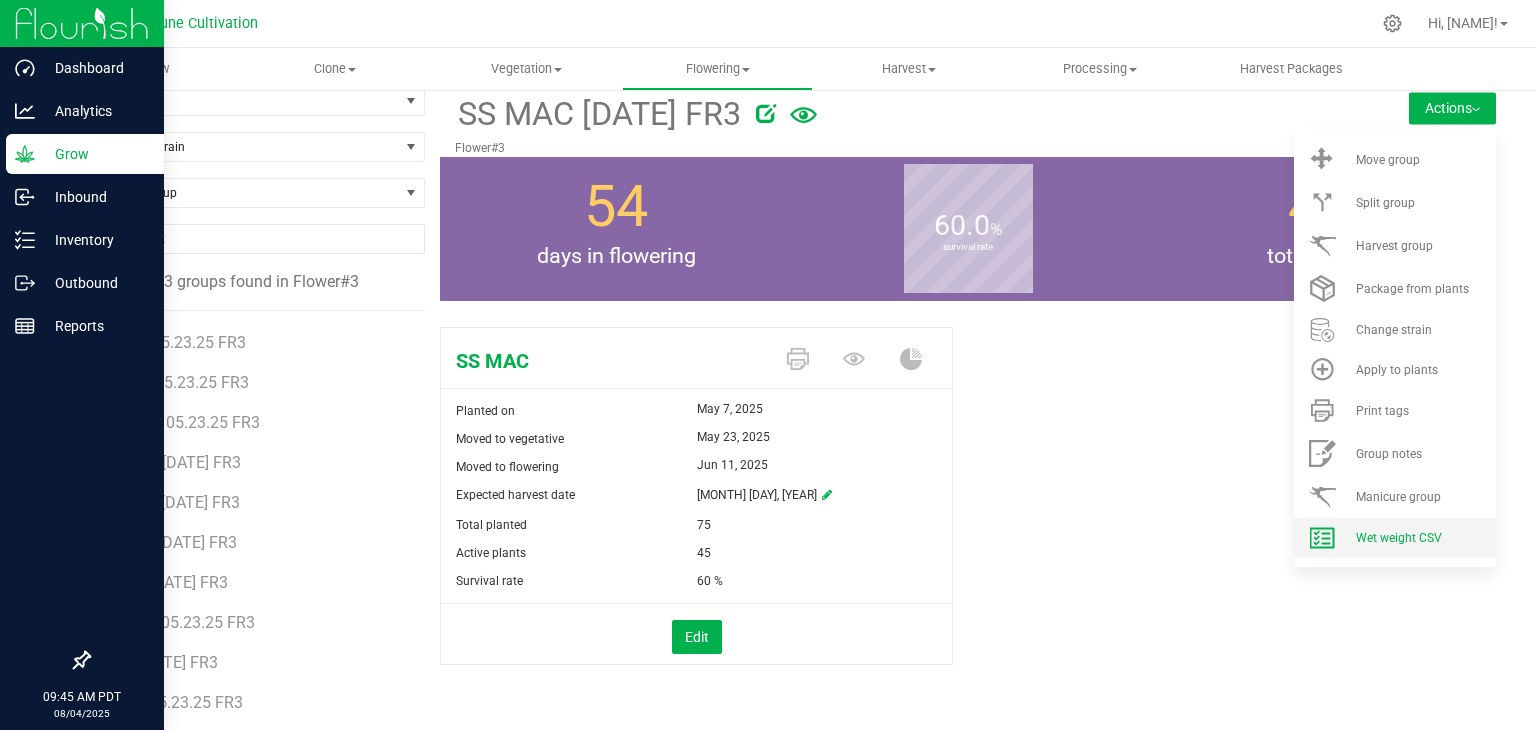 click on "Wet weight CSV" at bounding box center [1399, 538] 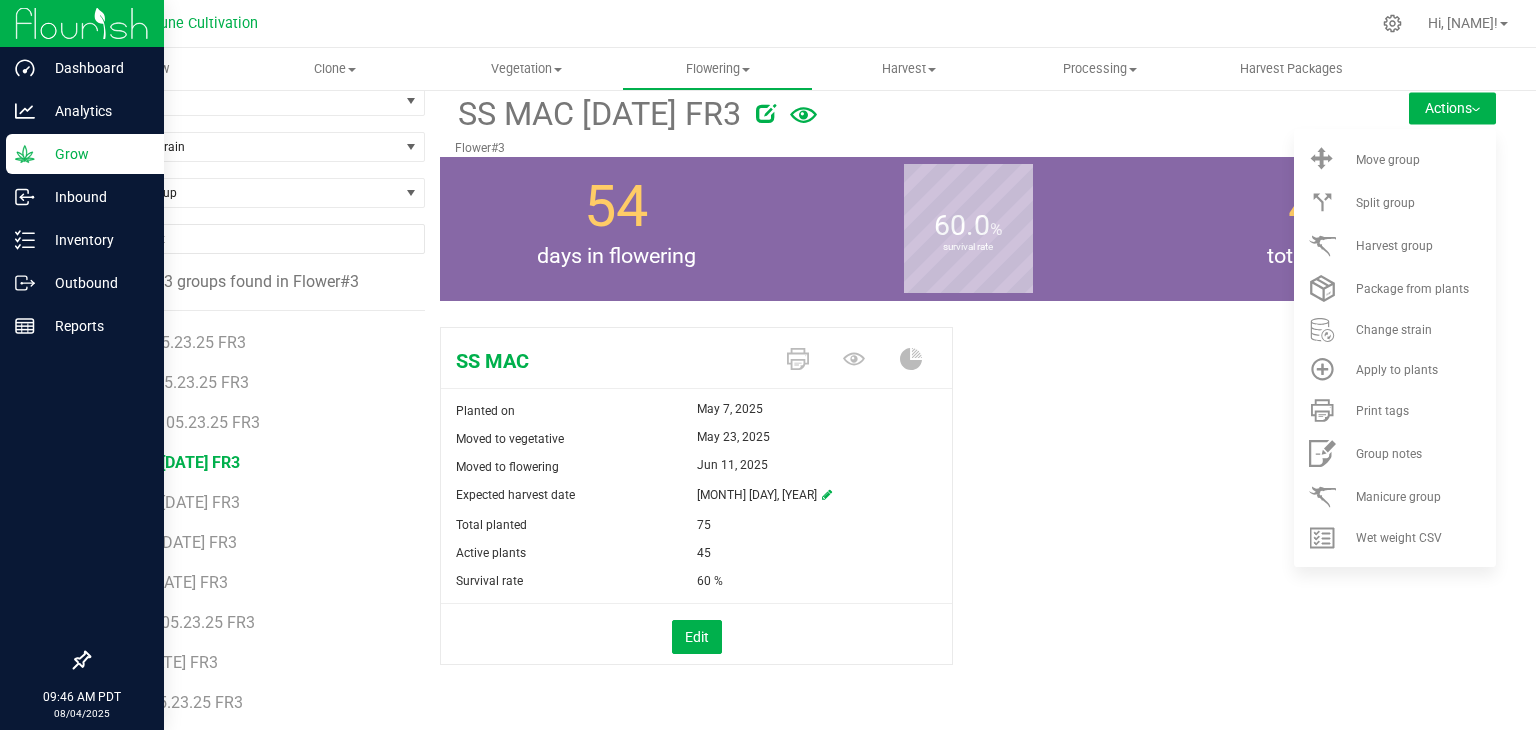 scroll, scrollTop: 122, scrollLeft: 0, axis: vertical 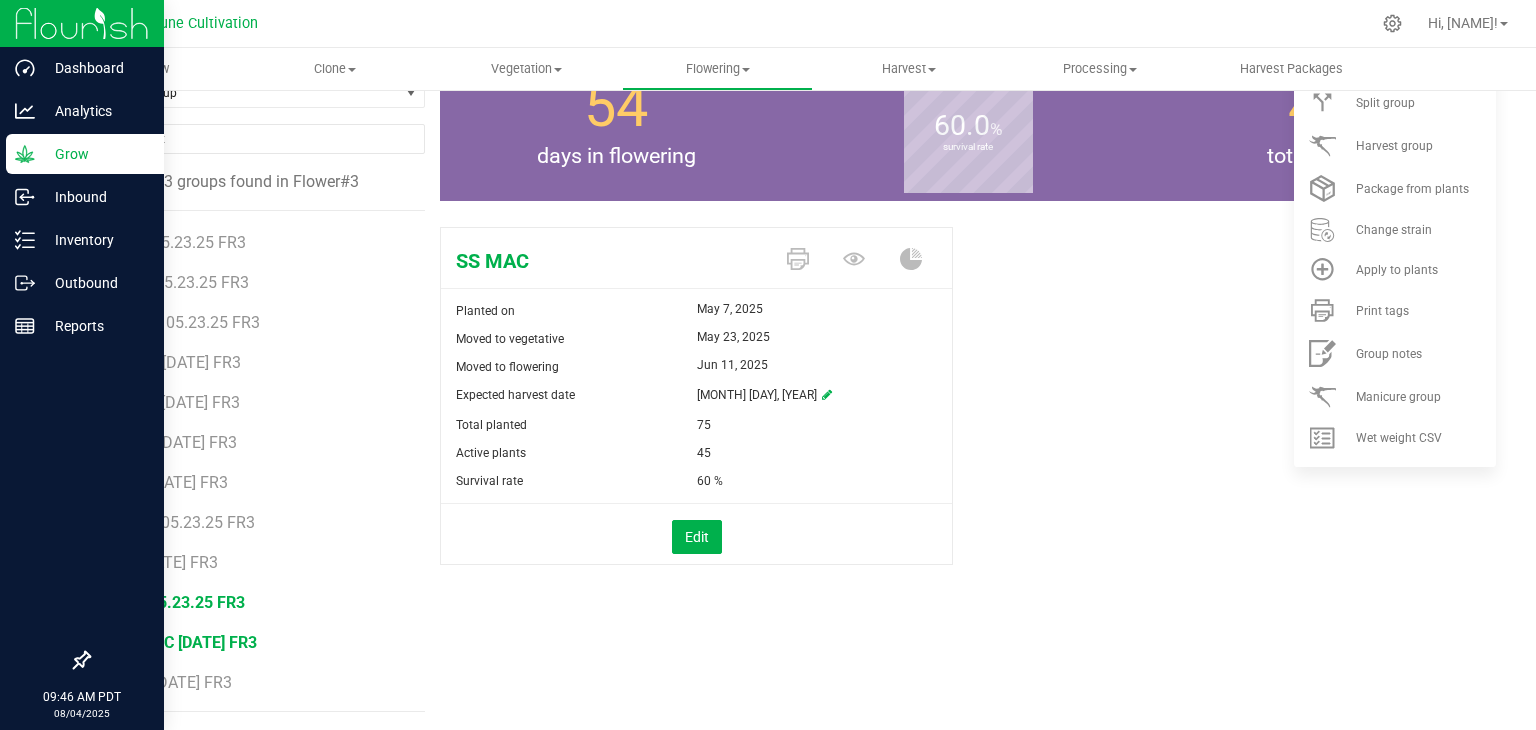 click on "SCP 05.23.25 FR3" at bounding box center [180, 602] 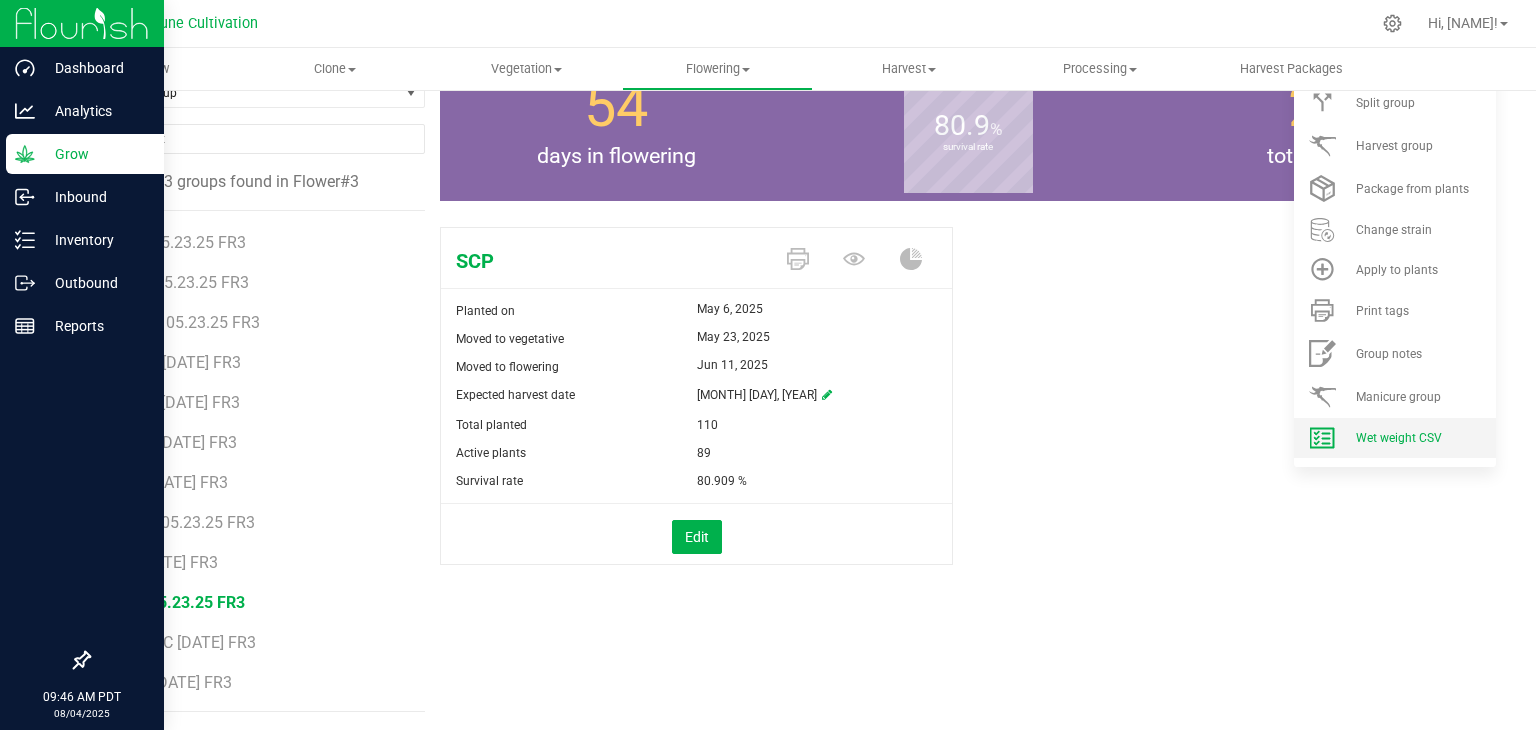 click on "Wet weight CSV" at bounding box center [1399, 438] 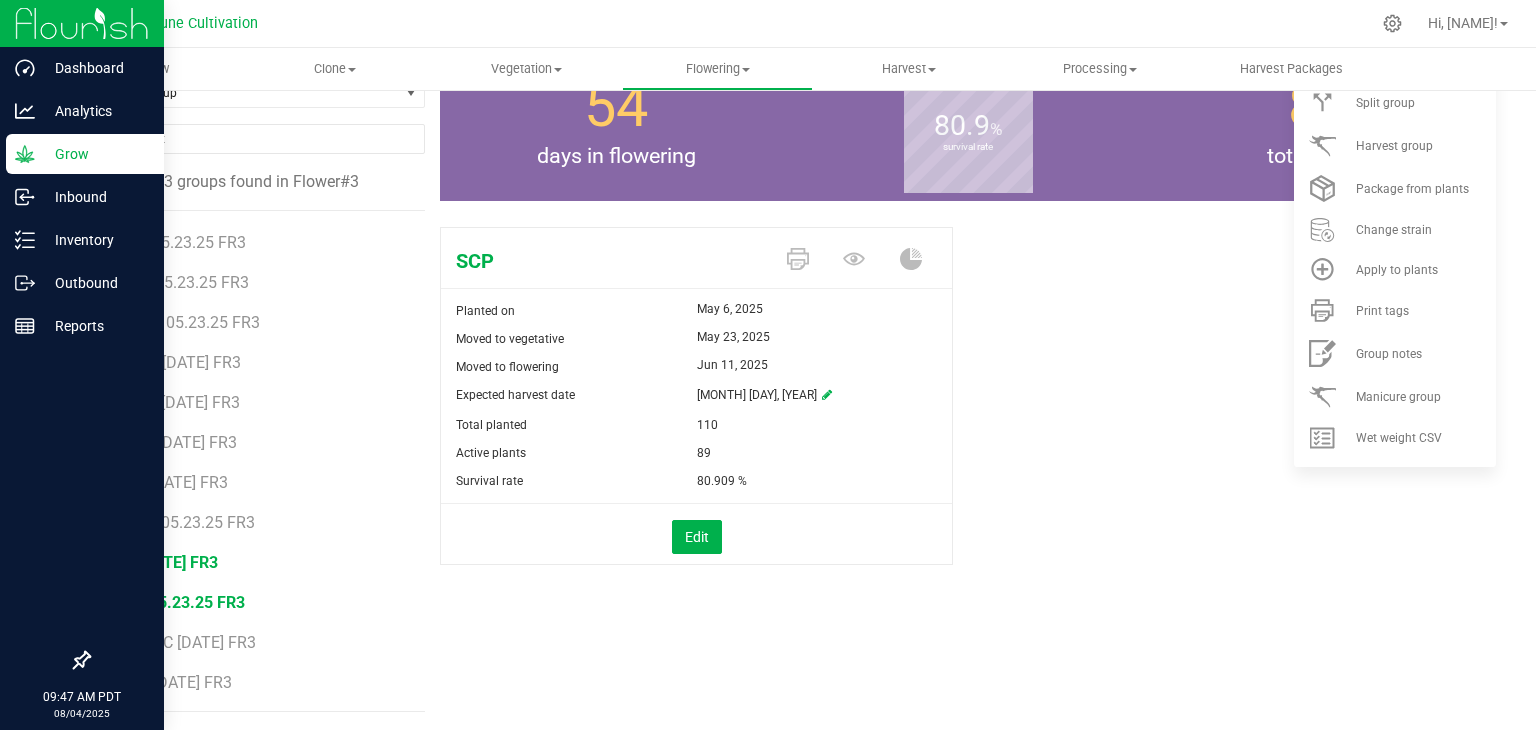 click on "SB [DATE] FR3" at bounding box center (166, 562) 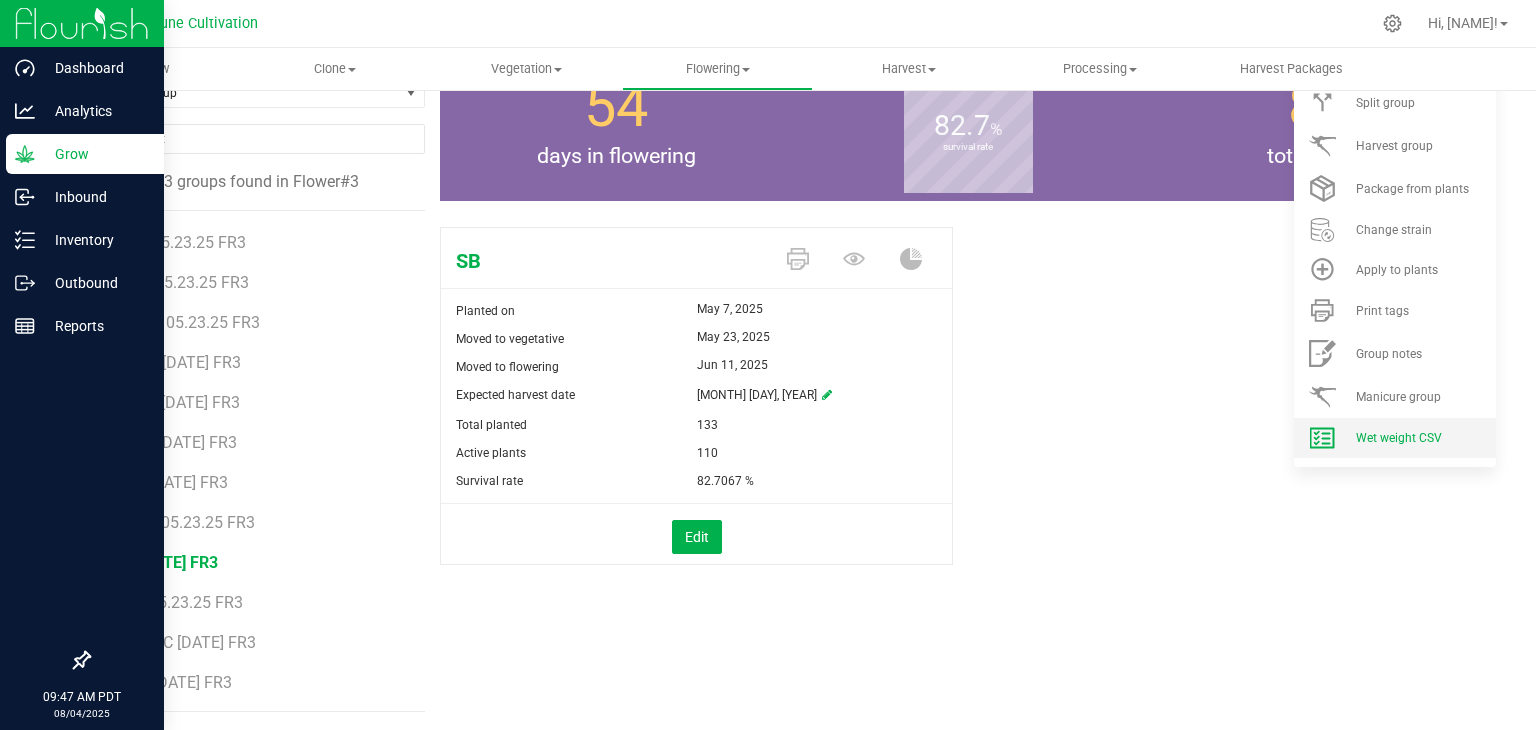 click on "Wet weight CSV" at bounding box center [1395, 438] 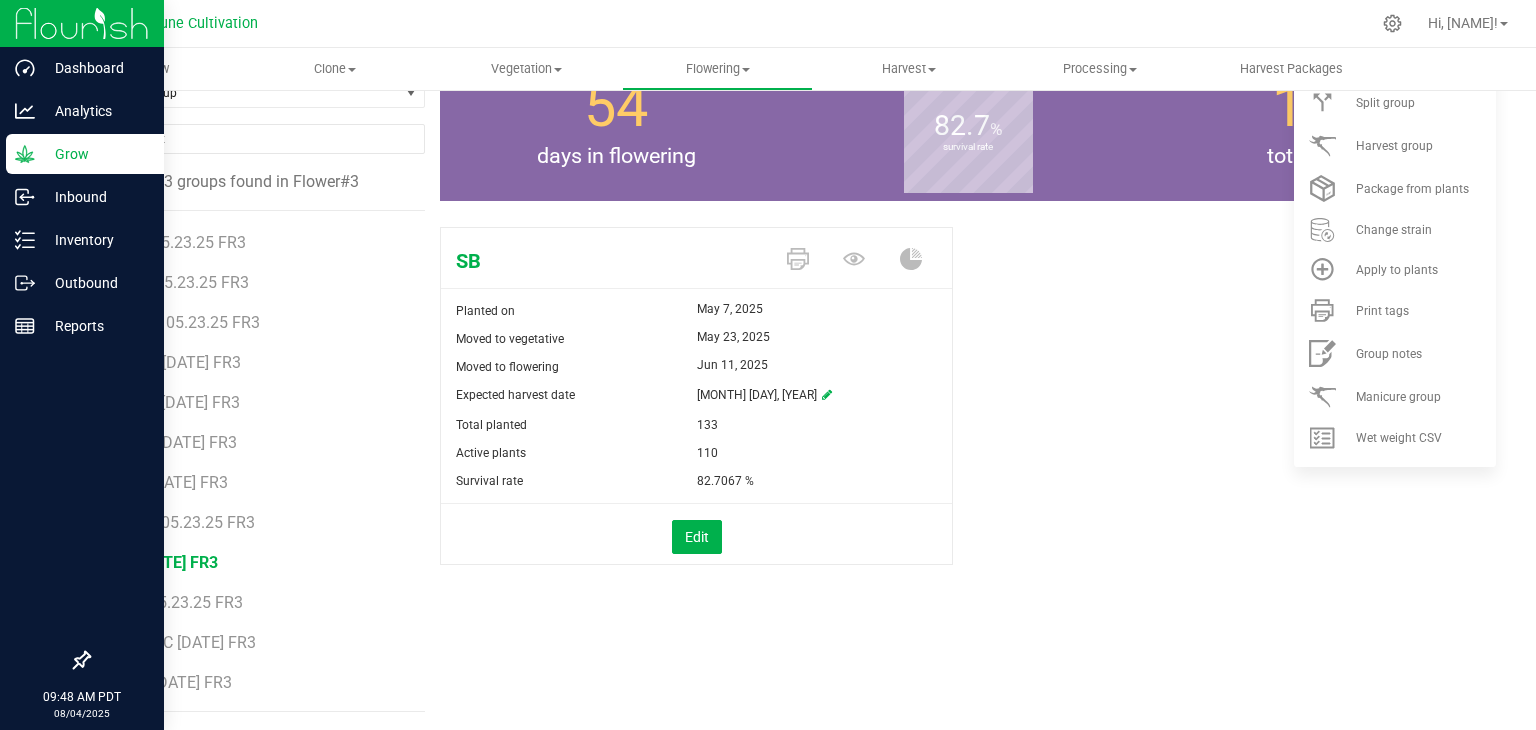 click on "PM12 05.23.25 FR3" at bounding box center (263, 515) 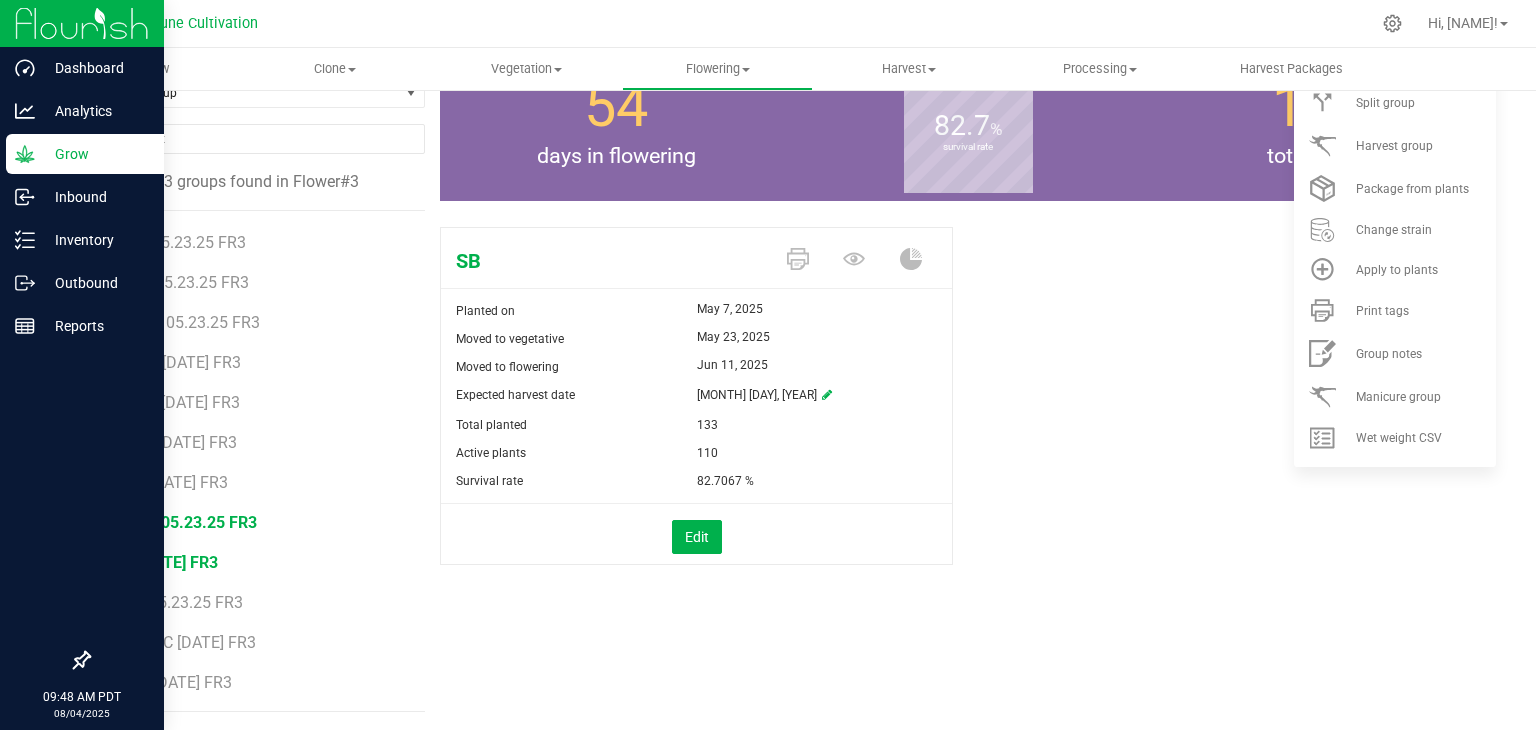 click on "PM12 05.23.25 FR3" at bounding box center (186, 522) 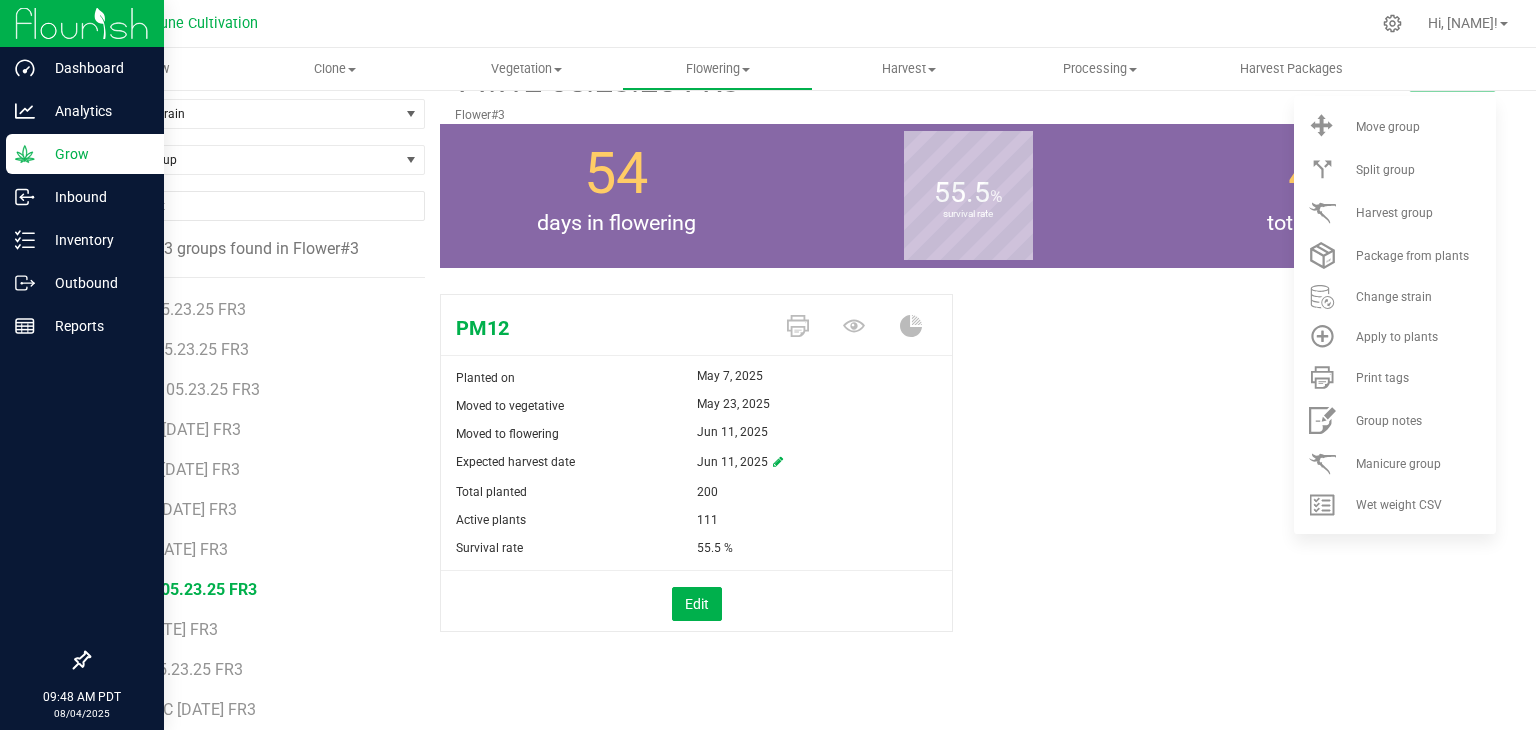 scroll, scrollTop: 0, scrollLeft: 0, axis: both 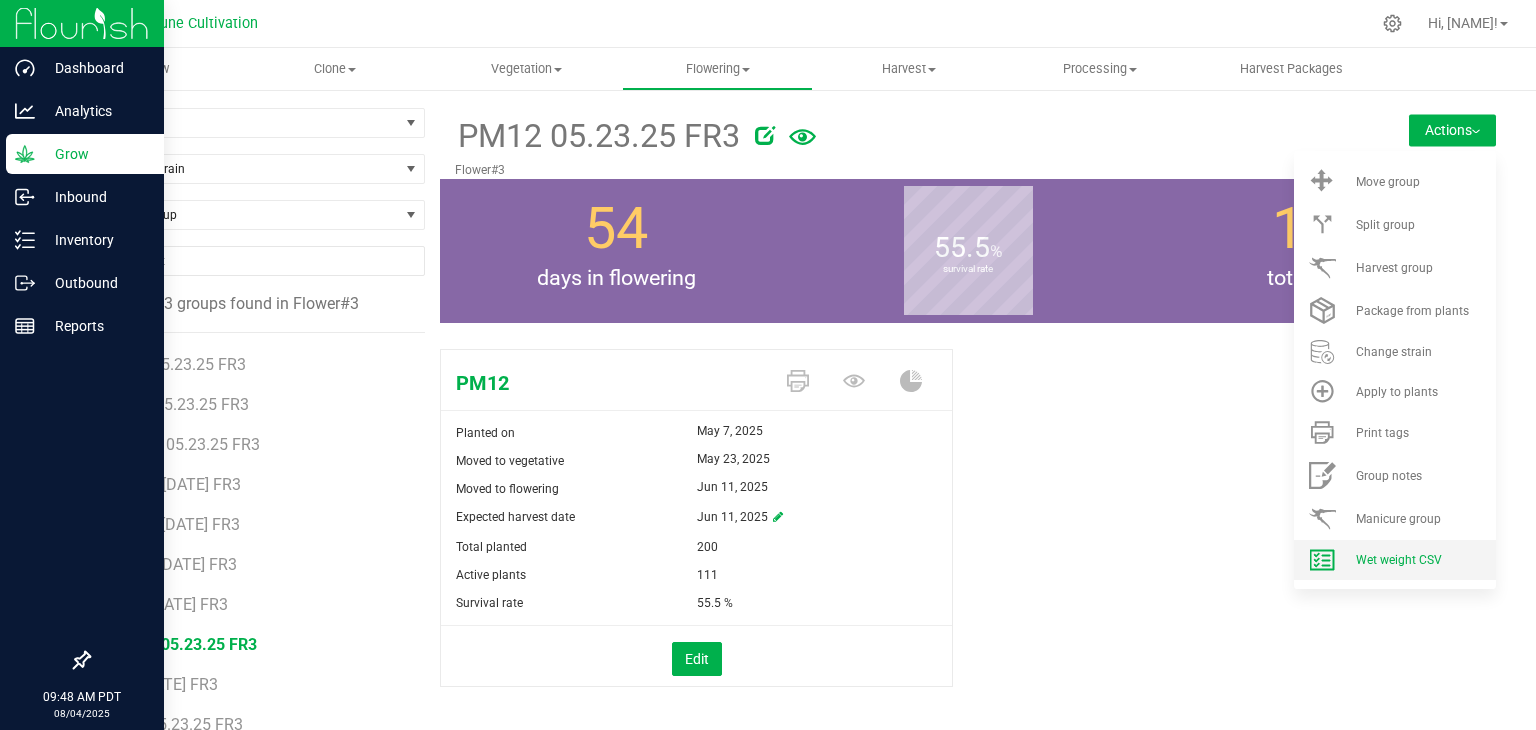 click on "Wet weight CSV" at bounding box center [1395, 560] 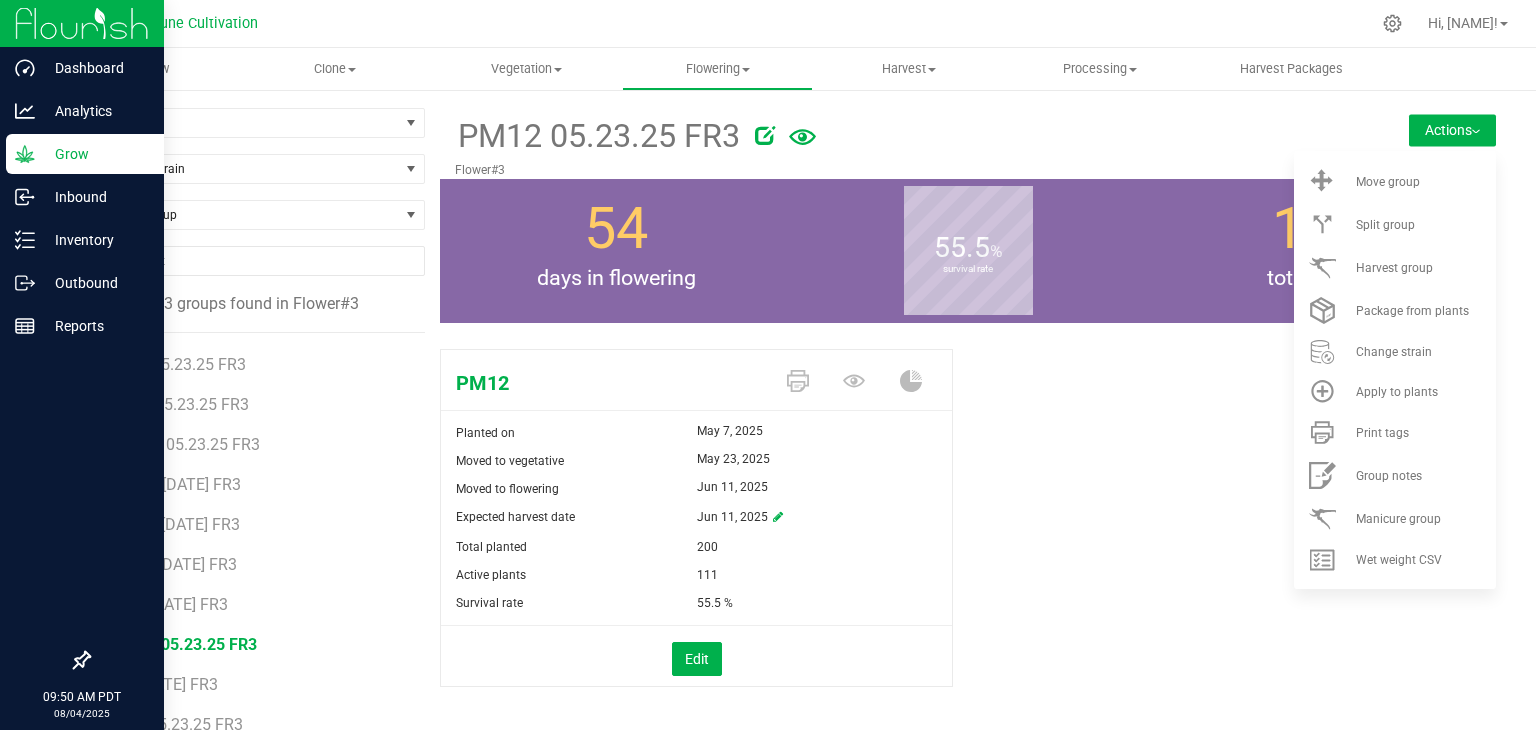 scroll, scrollTop: 100, scrollLeft: 0, axis: vertical 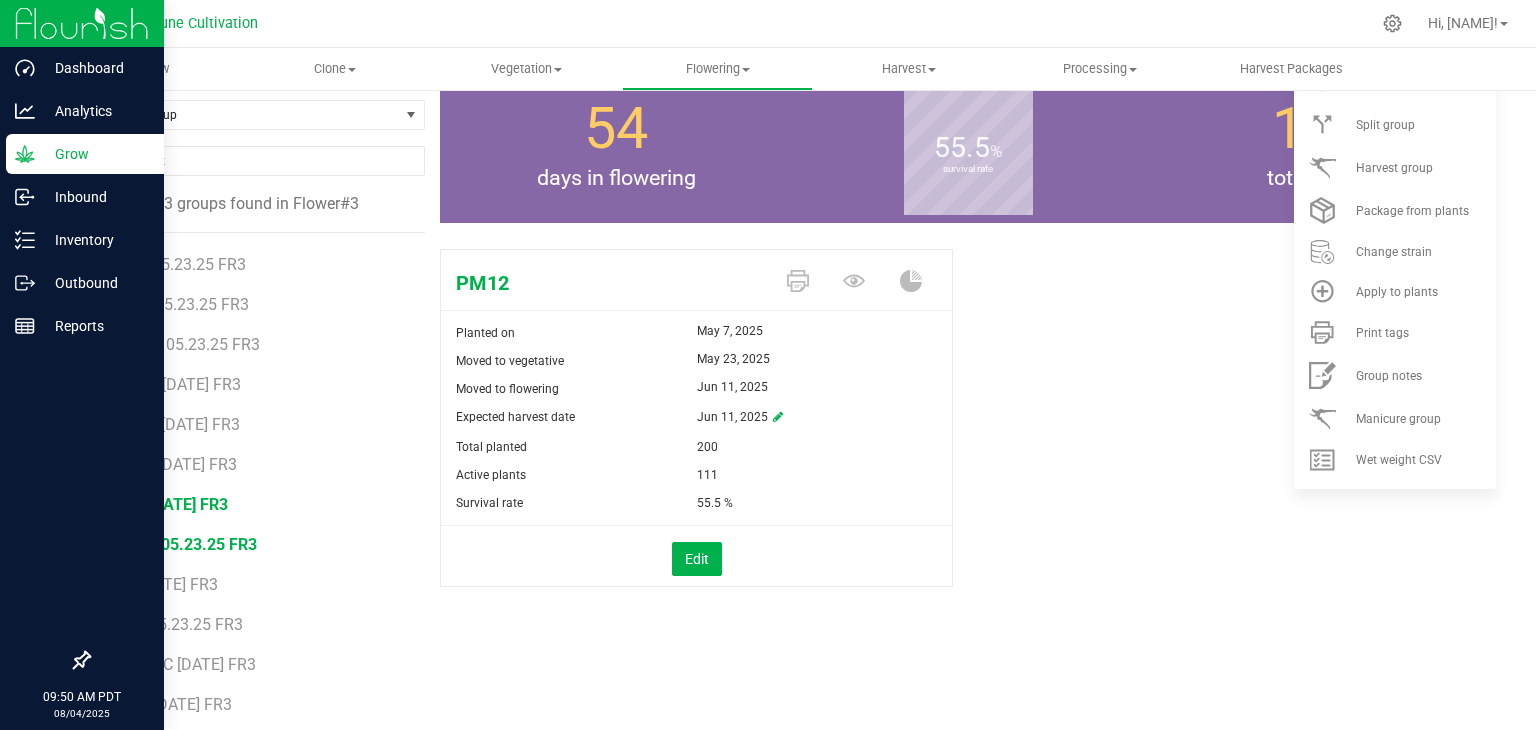 click on "7777 05.23.25 FR3
BC50 05.23.25 FR3
BEN 05.23.25 FR3
BKVA 05.23.25 FR3
DCTP 05.23.25 FR3
DDUV 05.23.25 FR3
GG x GNO 05.23.25 FR3
GO27 05.23.25 FR3
HBB 05.23.25 FR3
HD9 05.23.25 FR3
JCO 05.23.25 FR3
KW4 05.23.25 FR3
LC80 05.23.25 FR3
LCG13 05.23.25 FR3
LMD1 05.23.25 FR3
MLO5 05.23.25 FR3
OC12 05.23.25 FR3
PG4 05.23.25 FR3
PM12 05.23.25 FR3
SB 05.23.25 FR3
SCP 05.23.25 FR3" at bounding box center (270, 483) 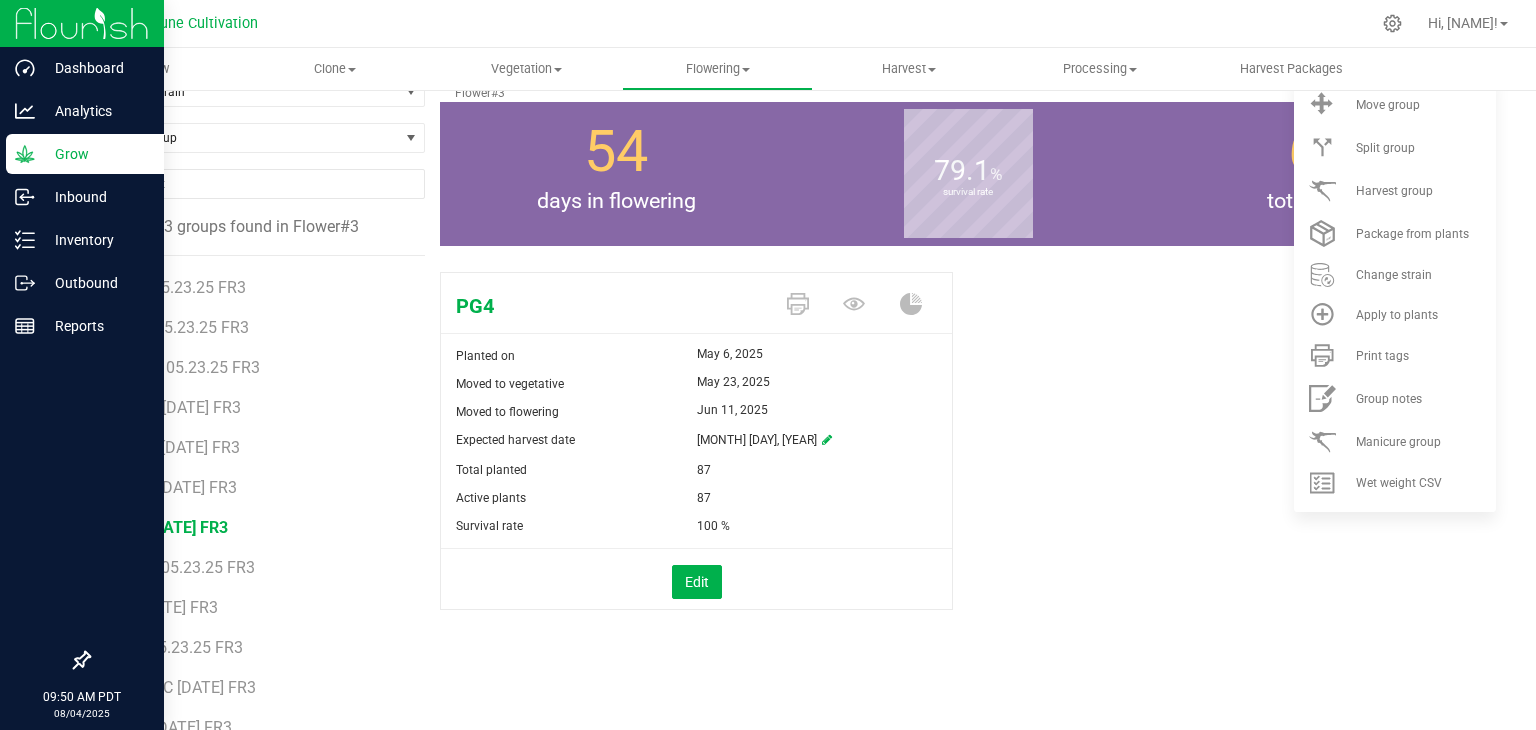 scroll, scrollTop: 100, scrollLeft: 0, axis: vertical 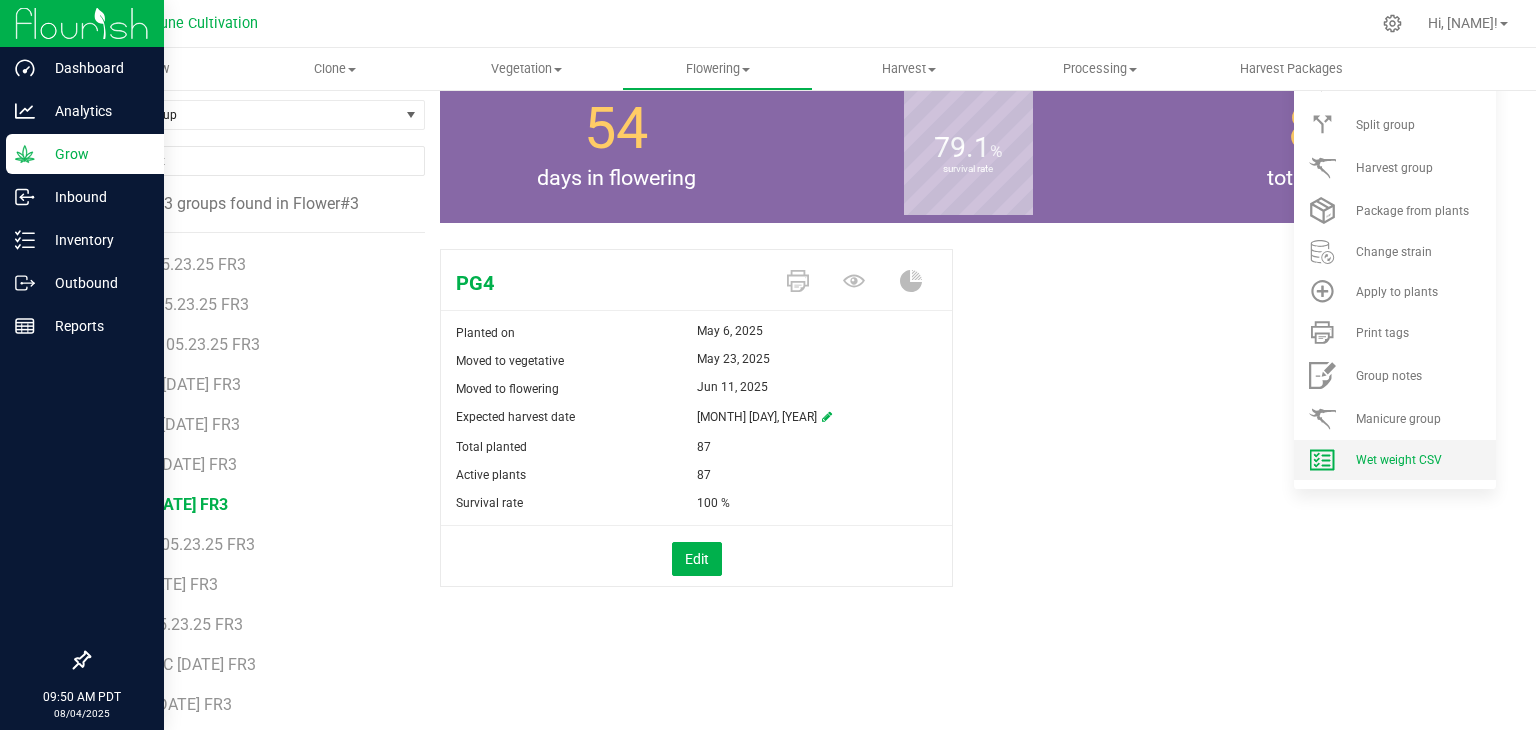 click on "Wet weight CSV" at bounding box center [1395, 460] 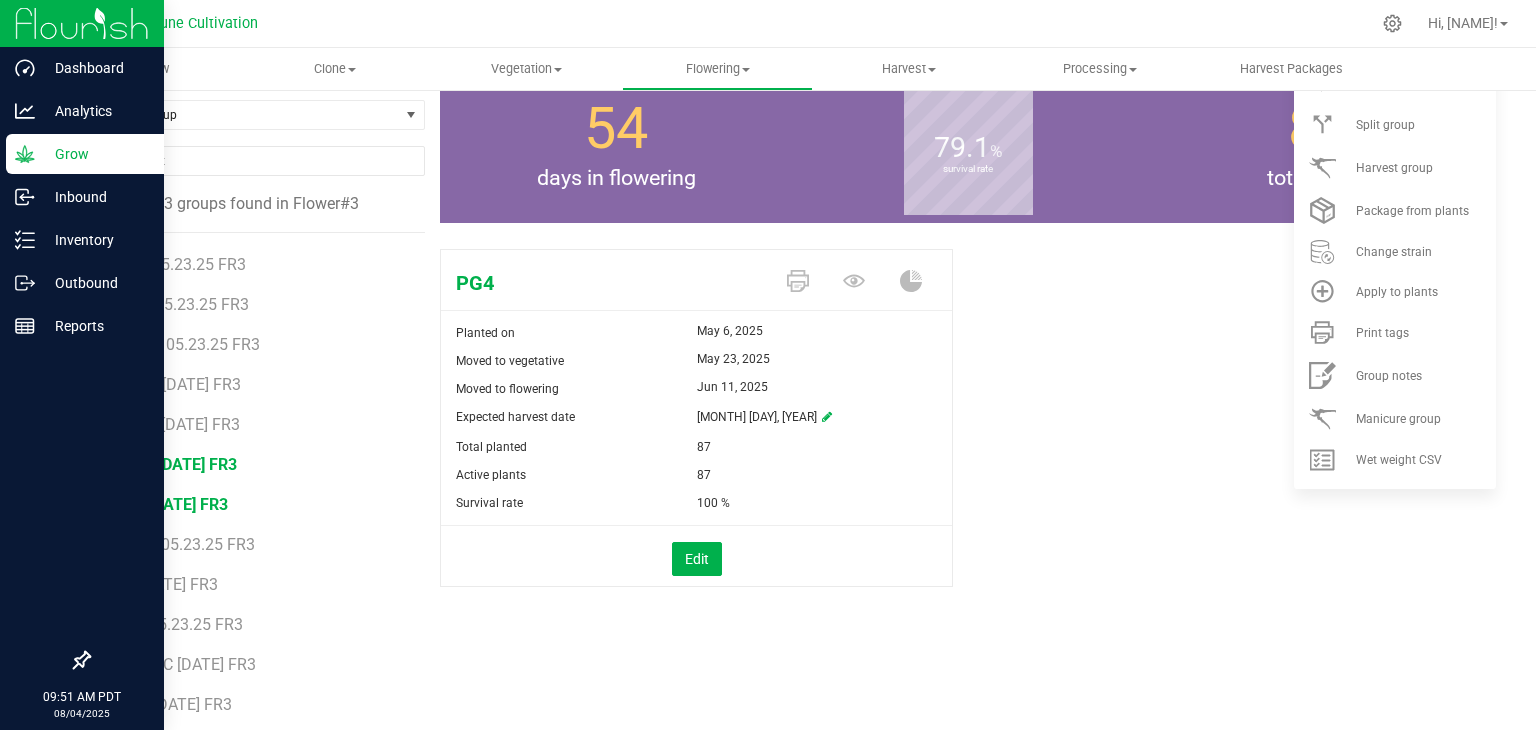 click on "[CODE] [DATE] [CODE]" at bounding box center [176, 464] 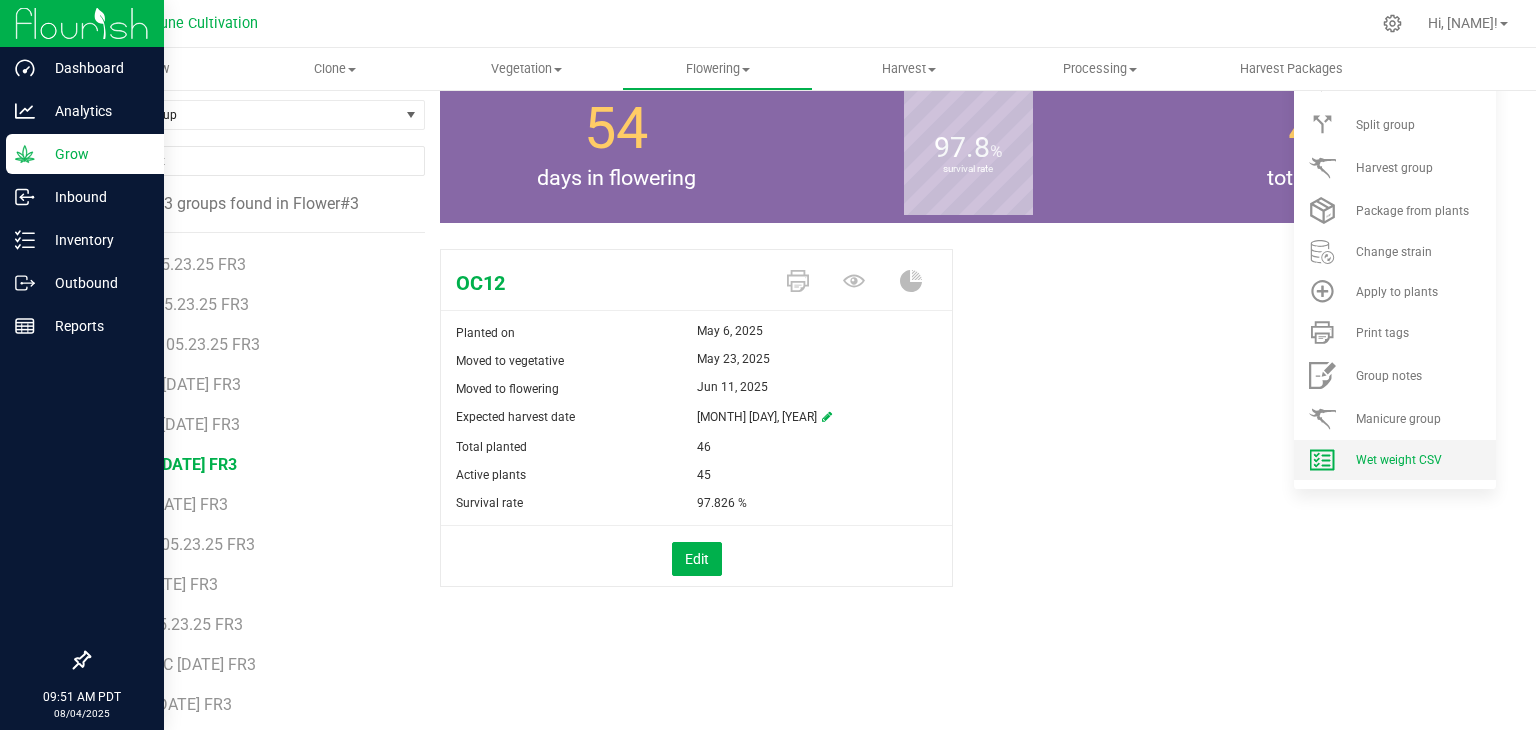 click on "Wet weight CSV" at bounding box center (1395, 460) 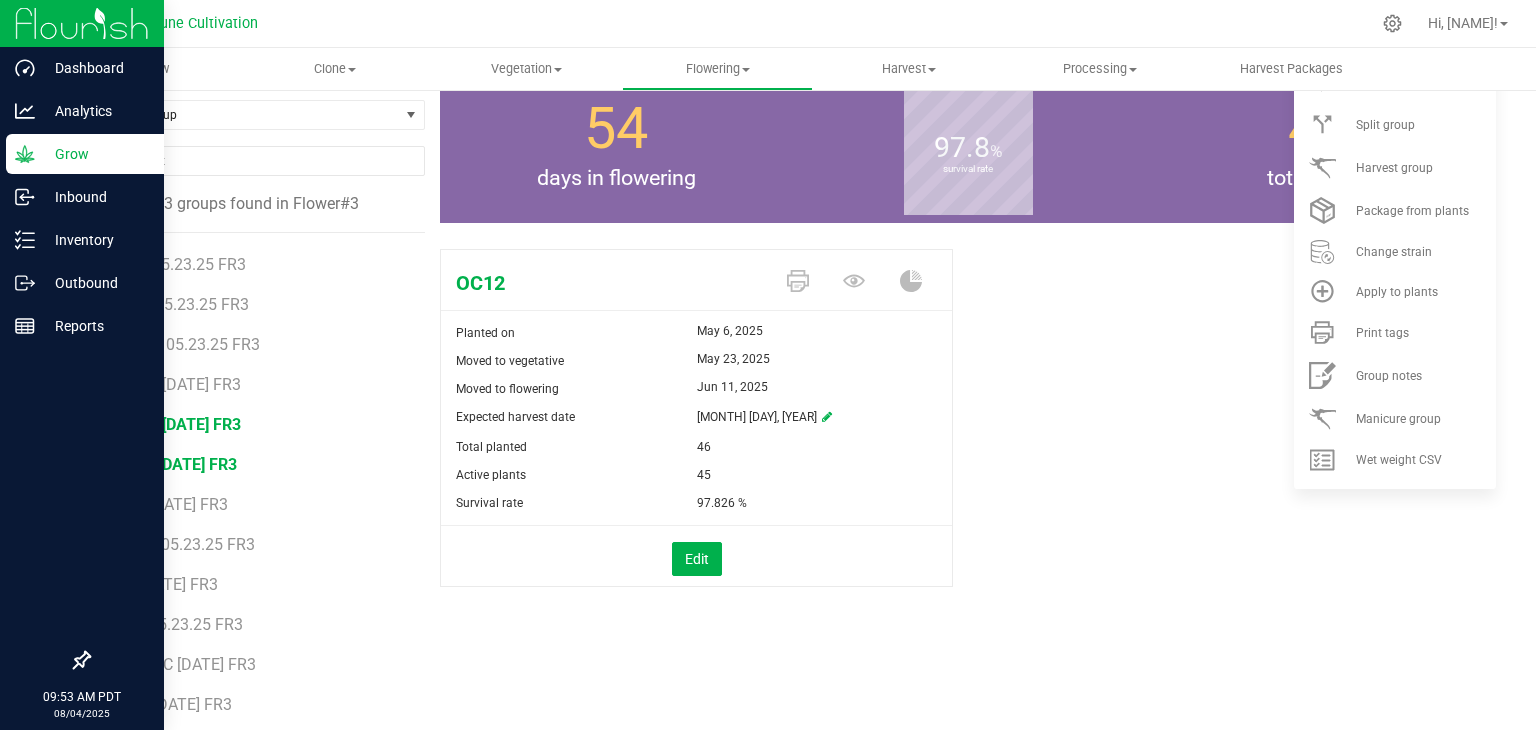 click on "[CODE] [DATE] [CODE]" at bounding box center [178, 424] 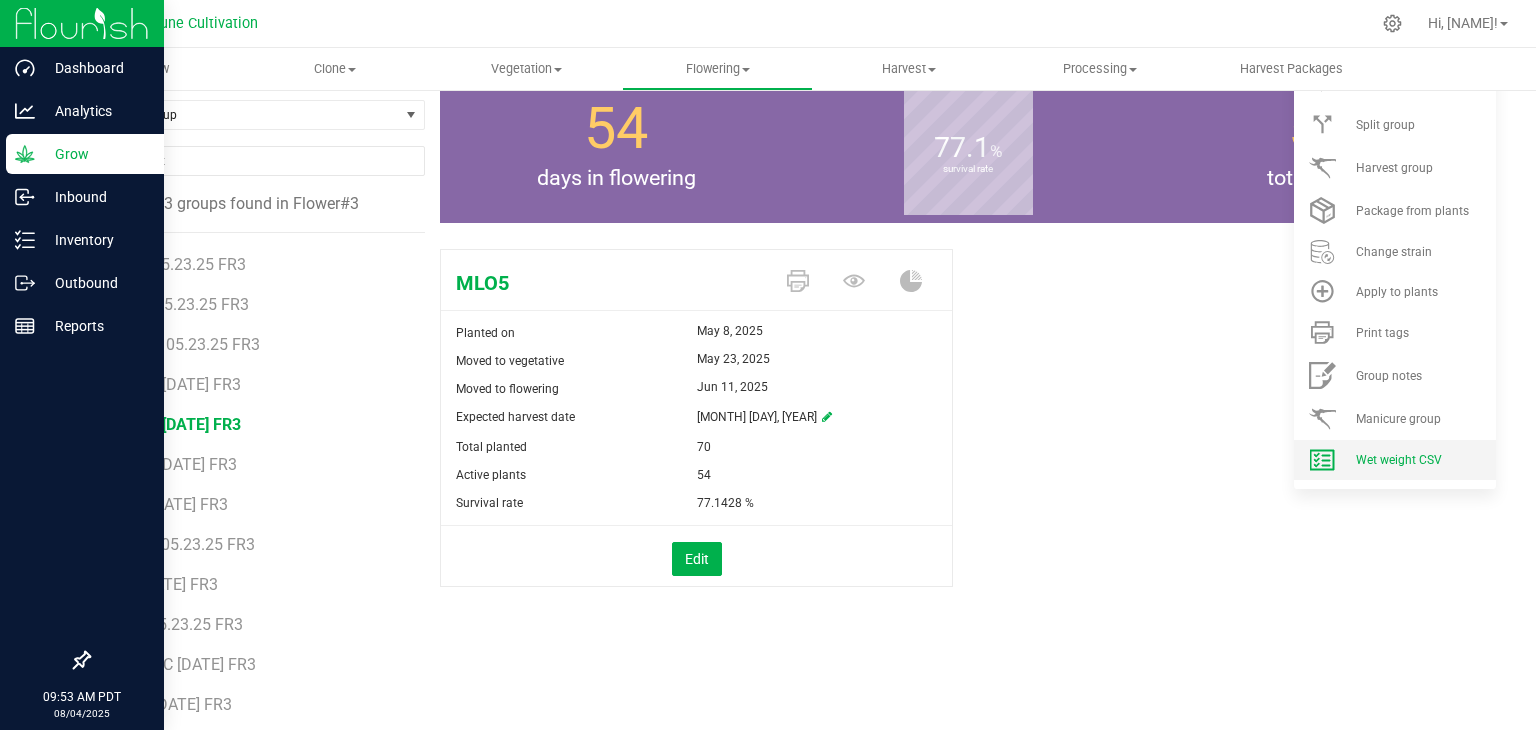 click on "Wet weight CSV" at bounding box center (1424, 460) 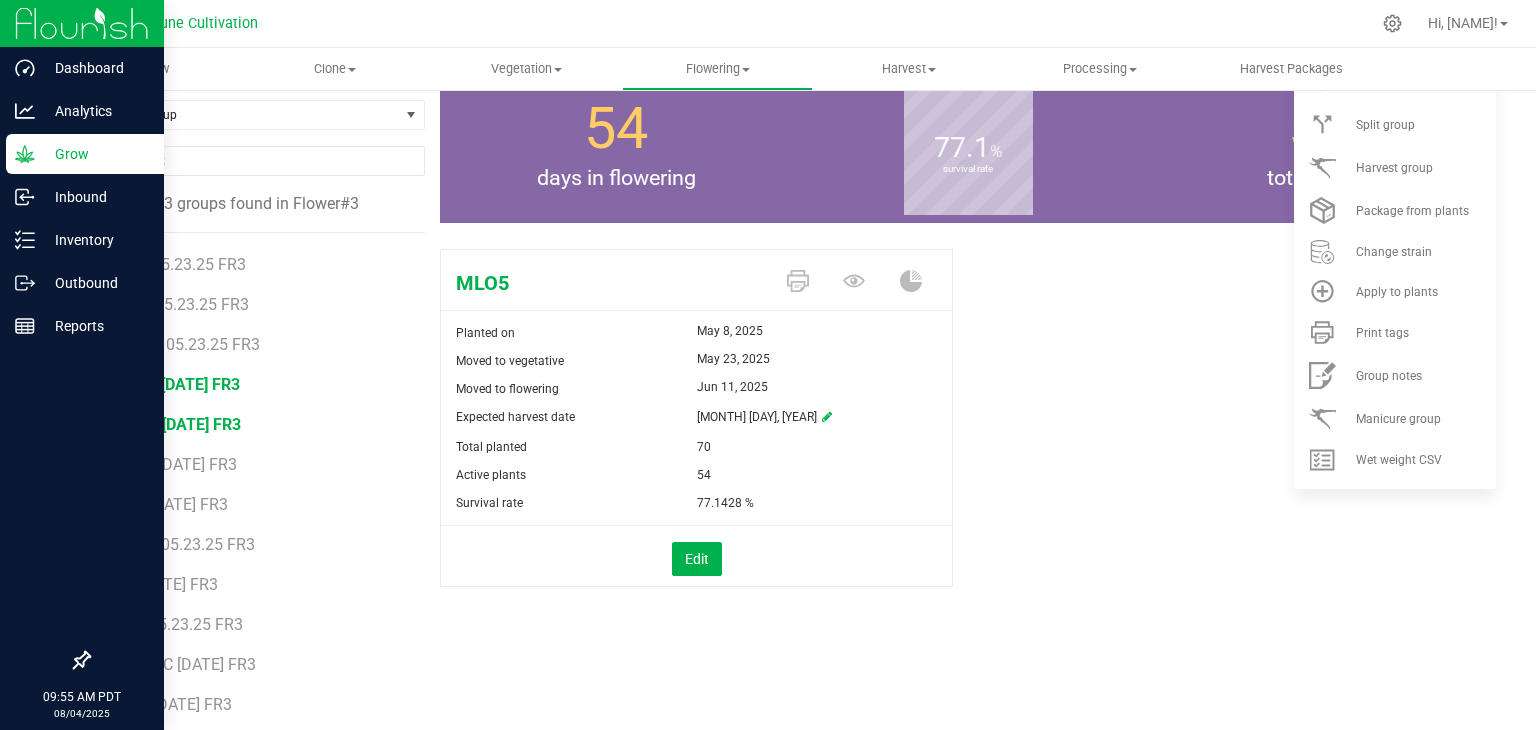 click on "LMD1 05.23.25 FR3" at bounding box center (177, 384) 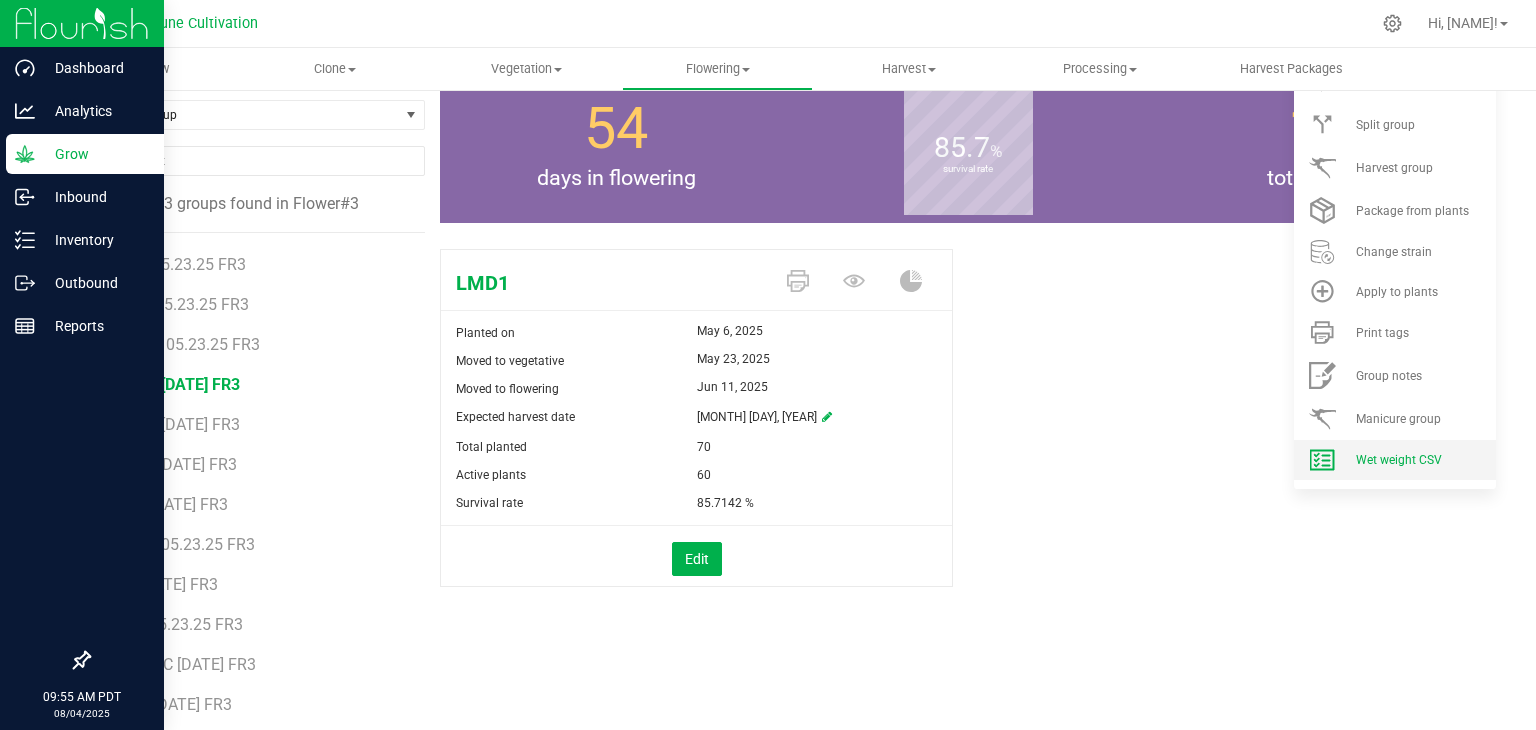click on "Wet weight CSV" at bounding box center (1399, 460) 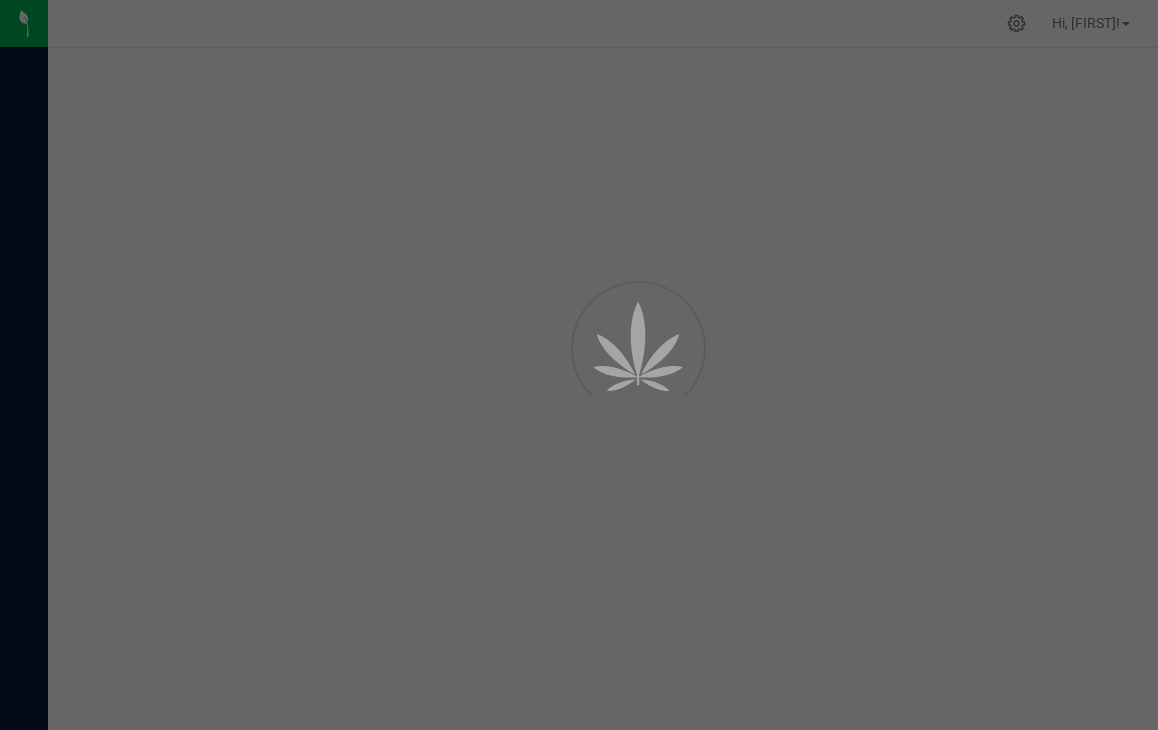 scroll, scrollTop: 0, scrollLeft: 0, axis: both 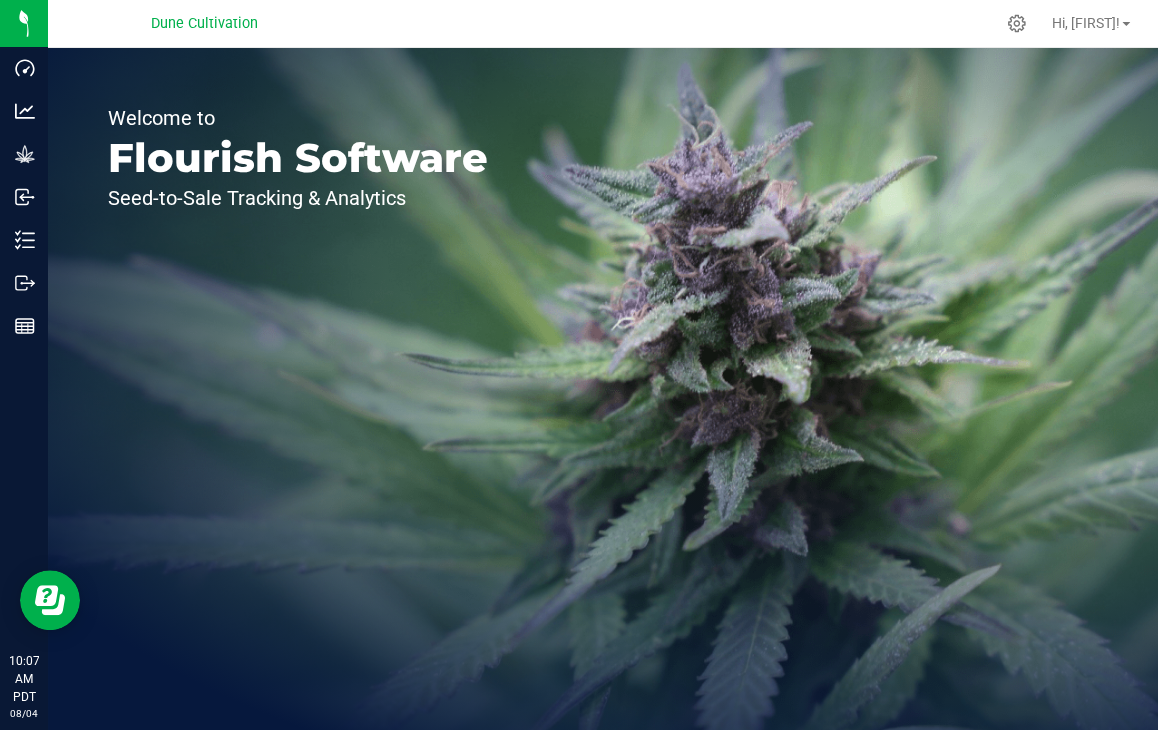click on "Welcome to   Flourish Software   Seed-to-Sale Tracking & Analytics" at bounding box center [298, 389] 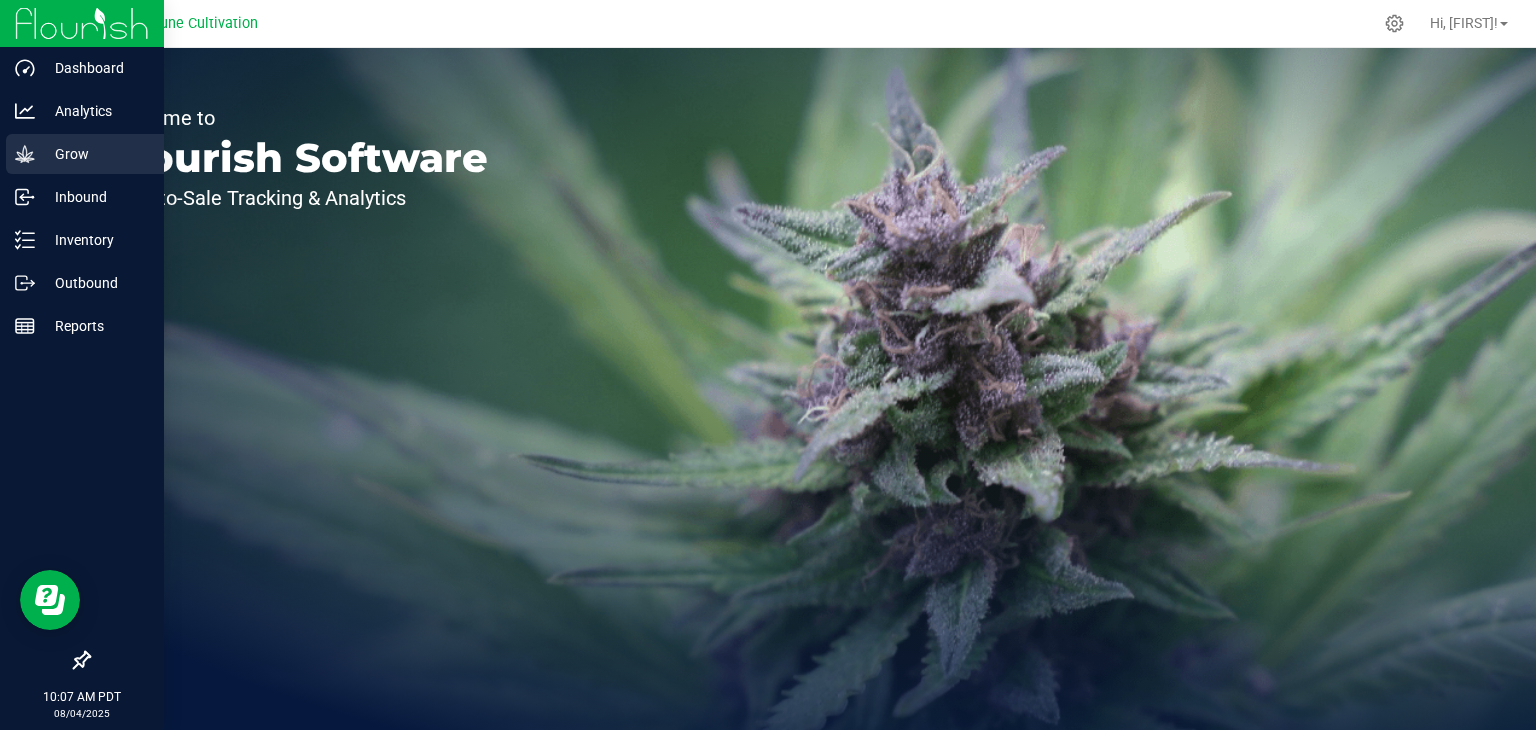 click on "Grow" at bounding box center [95, 154] 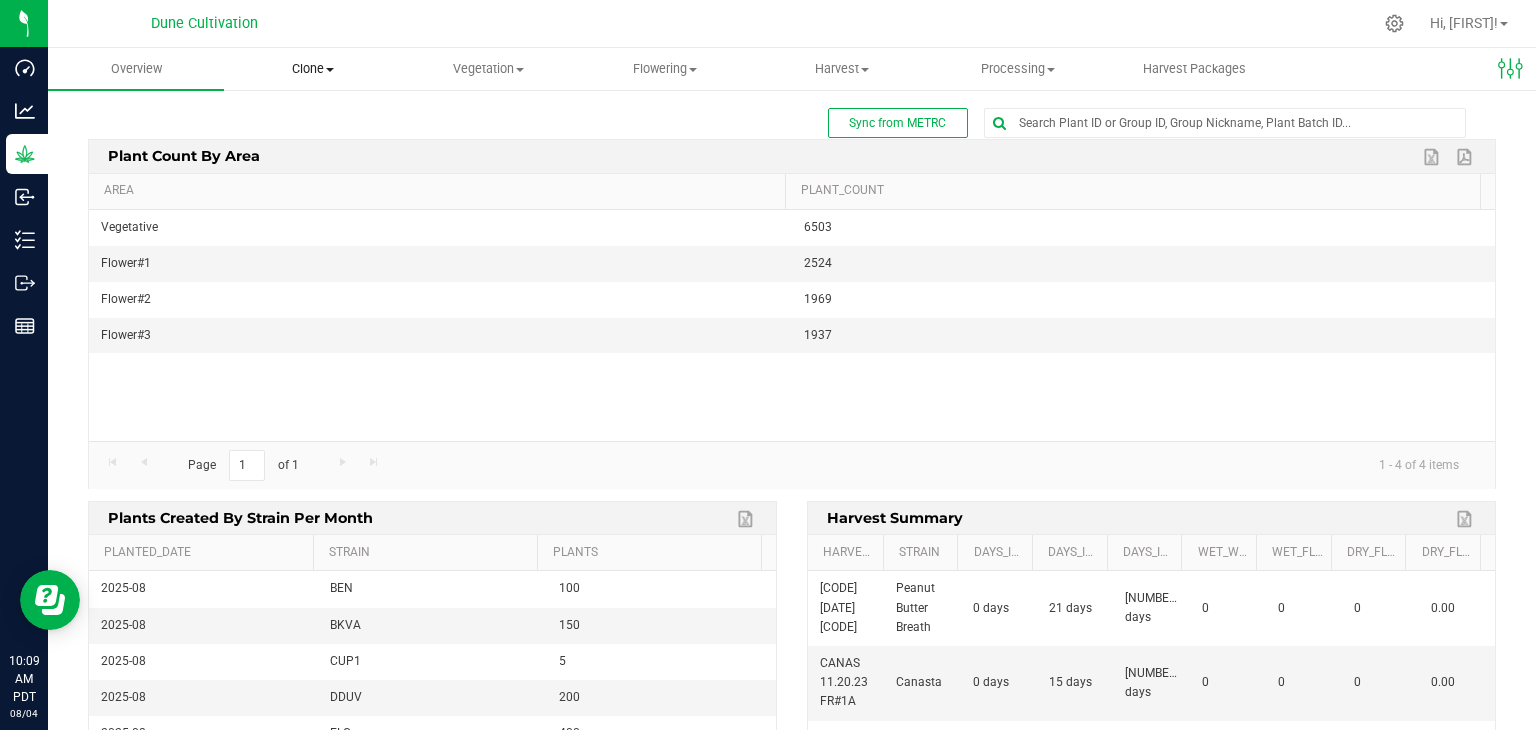 click on "Clone
Create plants
Cloning groups
Cloning plant batches
Apply to plants" at bounding box center (312, 69) 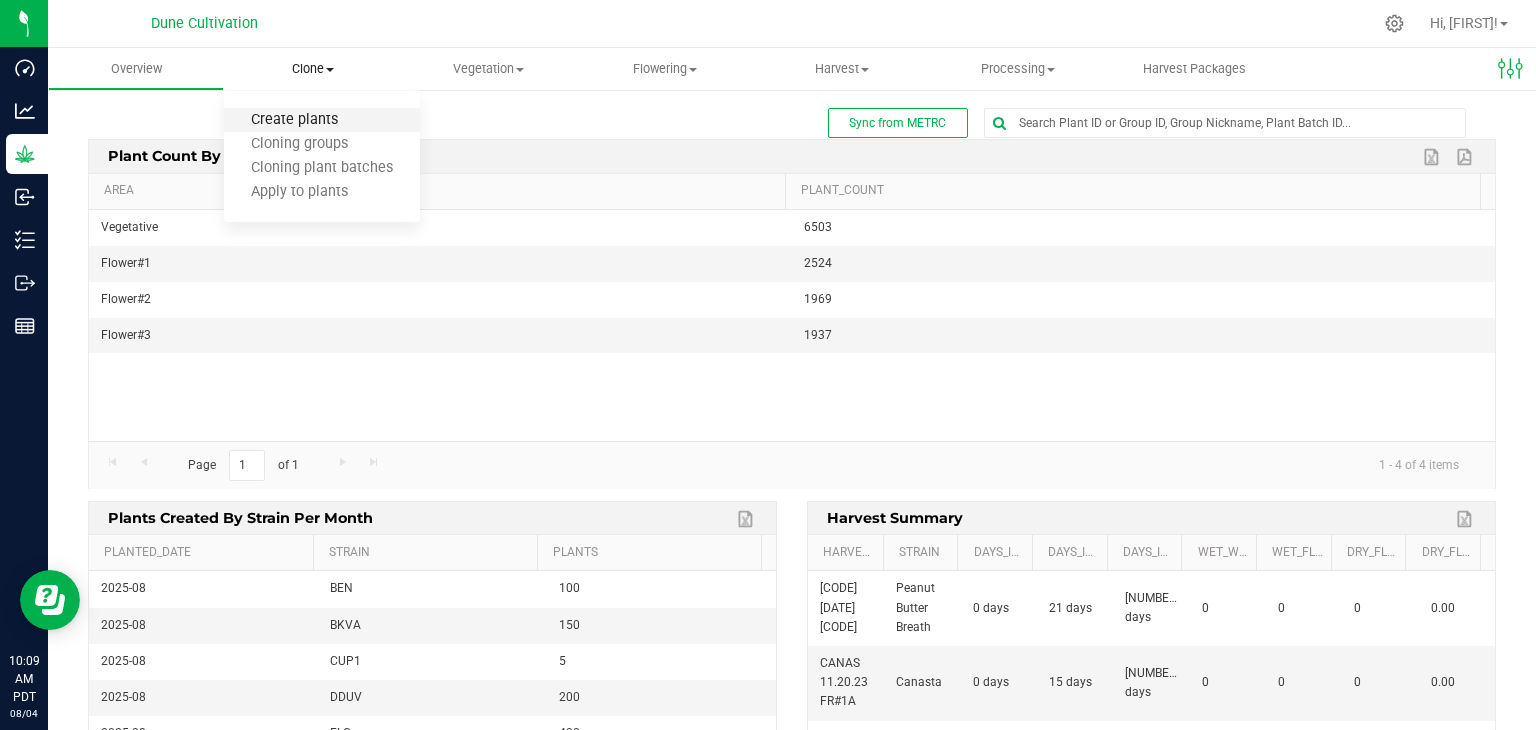 click on "Create plants" at bounding box center (294, 120) 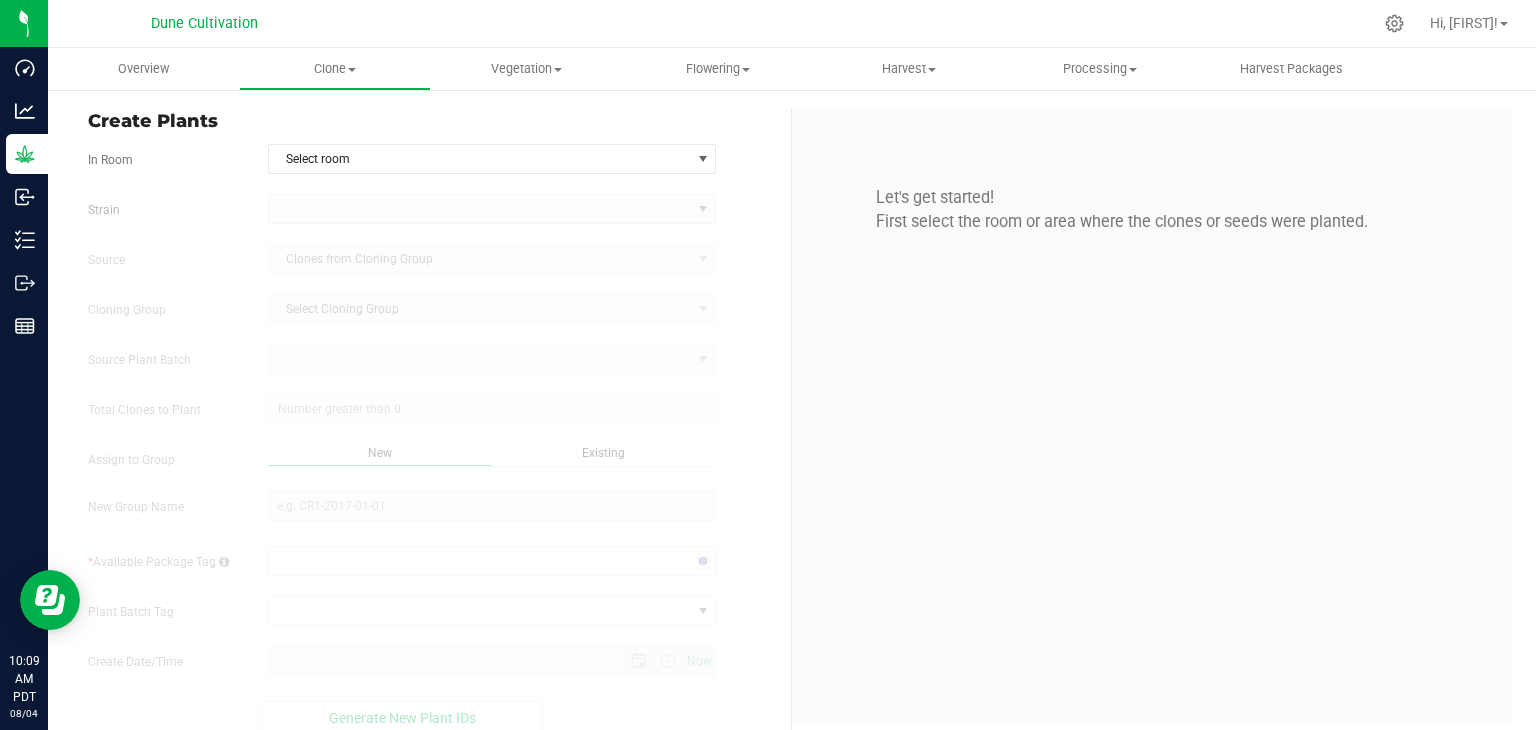 type on "[DATE] [TIME]" 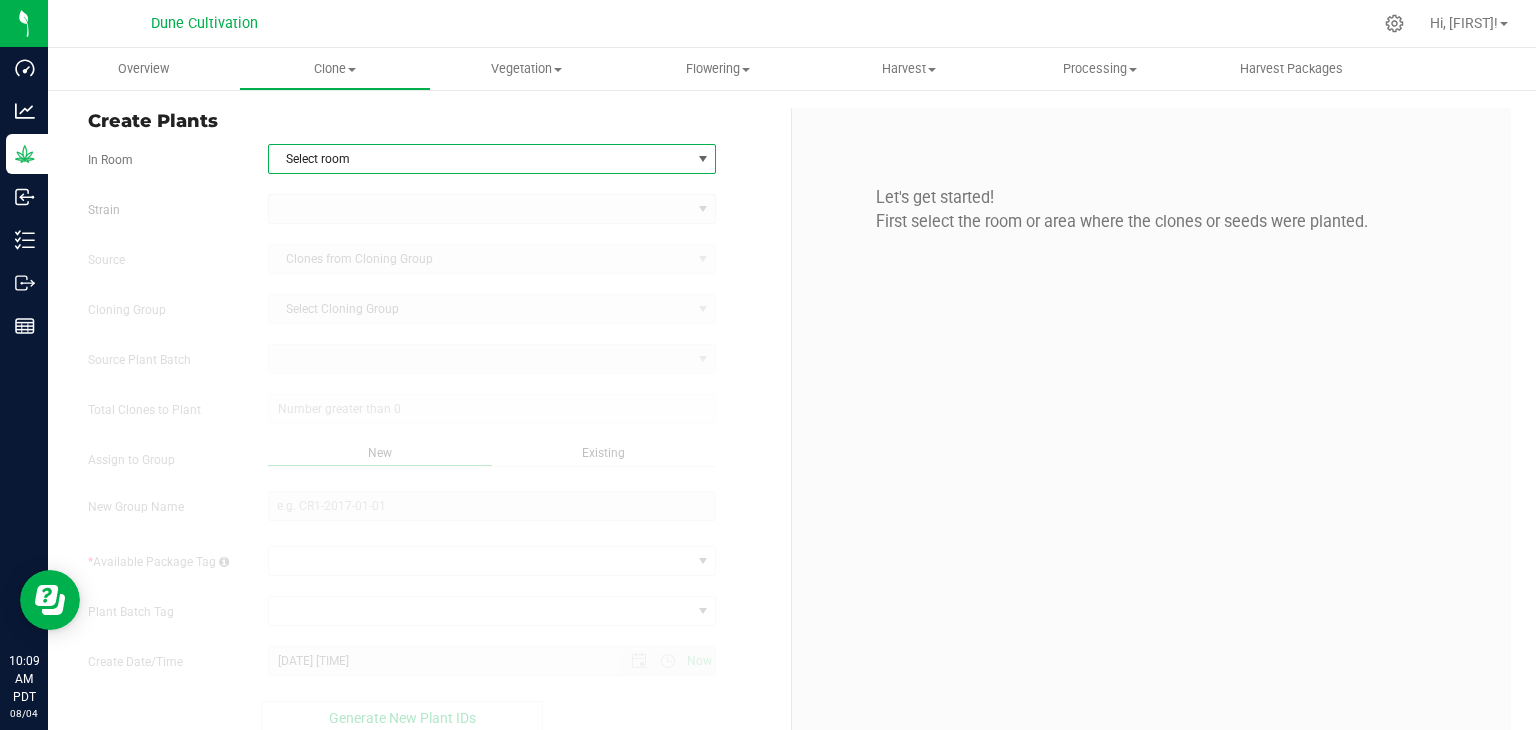 click on "Select room" at bounding box center [480, 159] 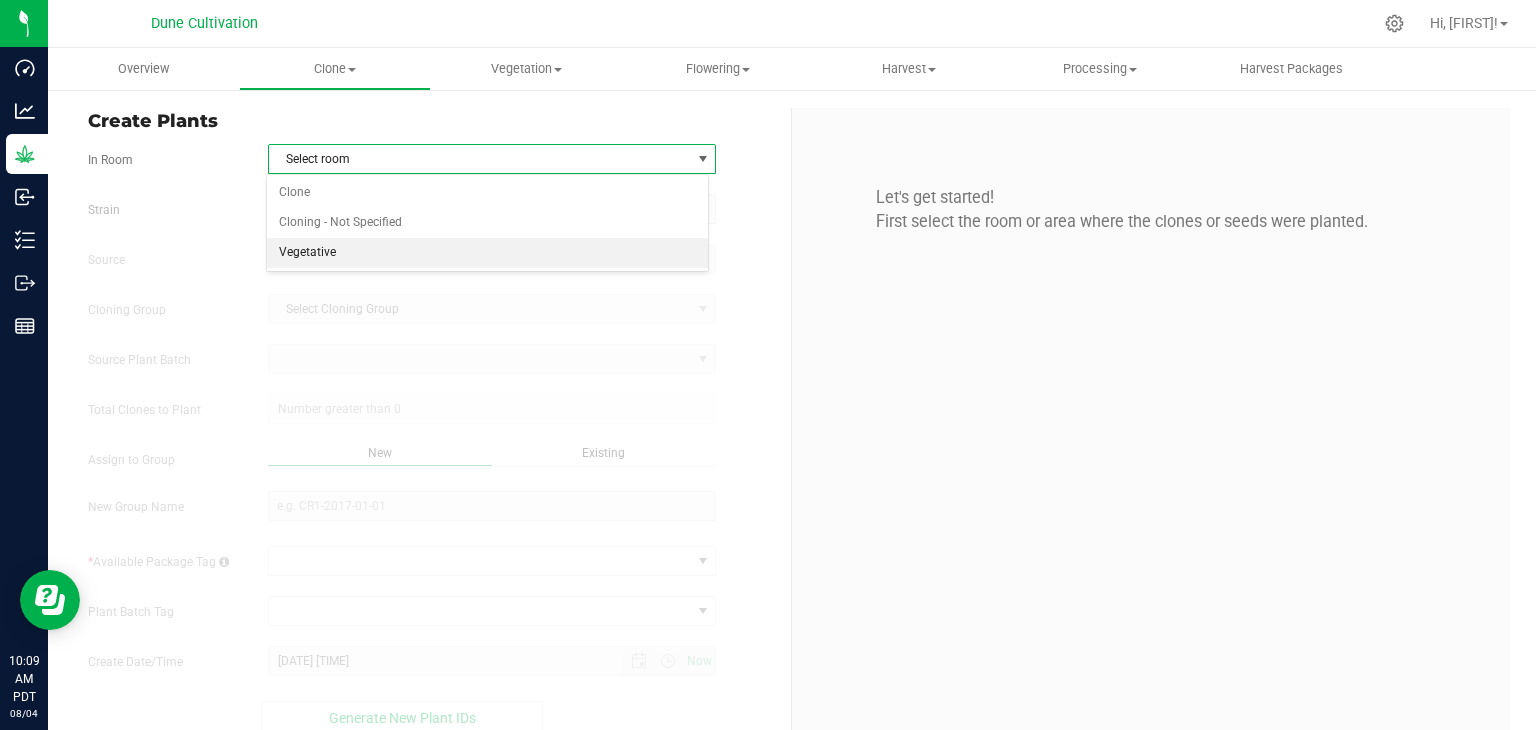 click on "Vegetative" at bounding box center (488, 253) 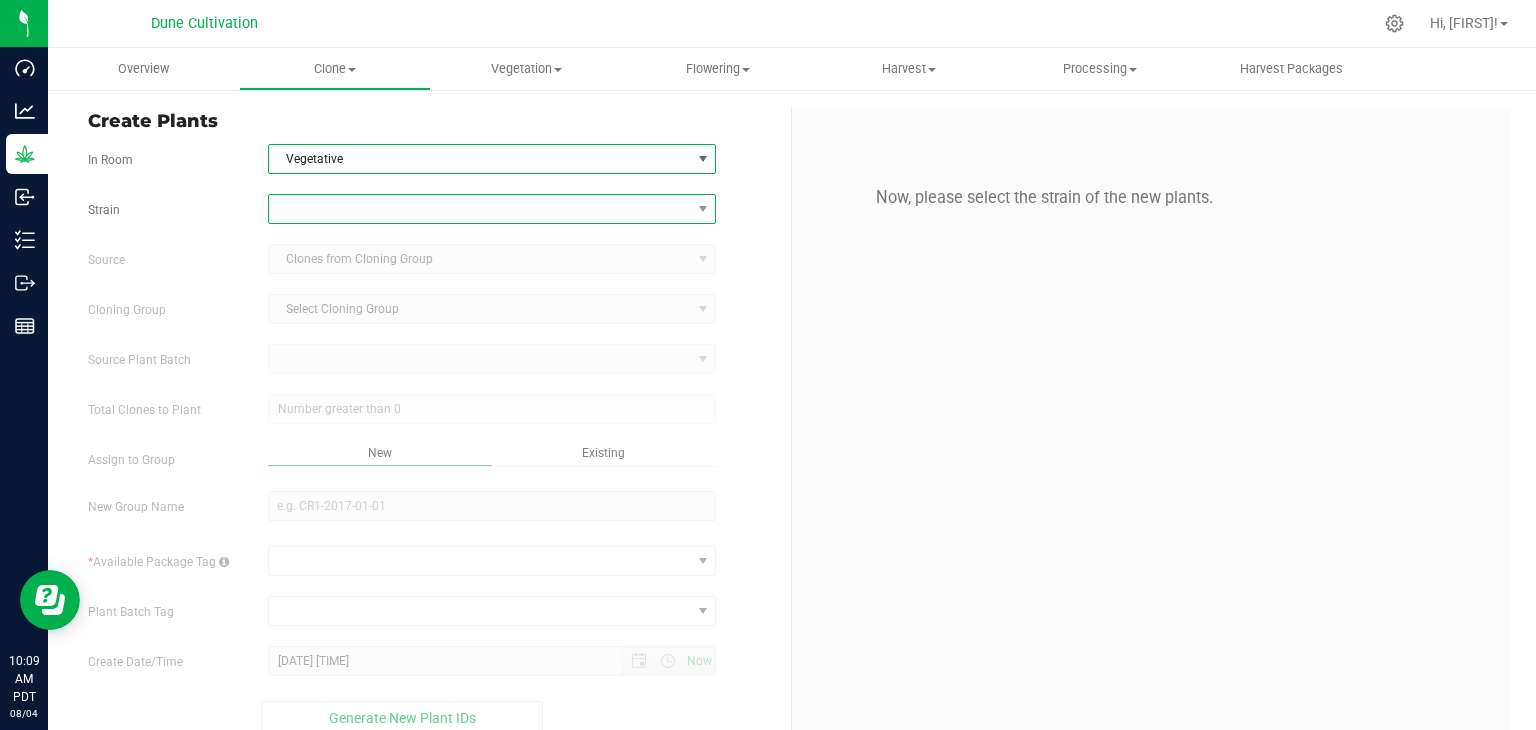 click at bounding box center [480, 209] 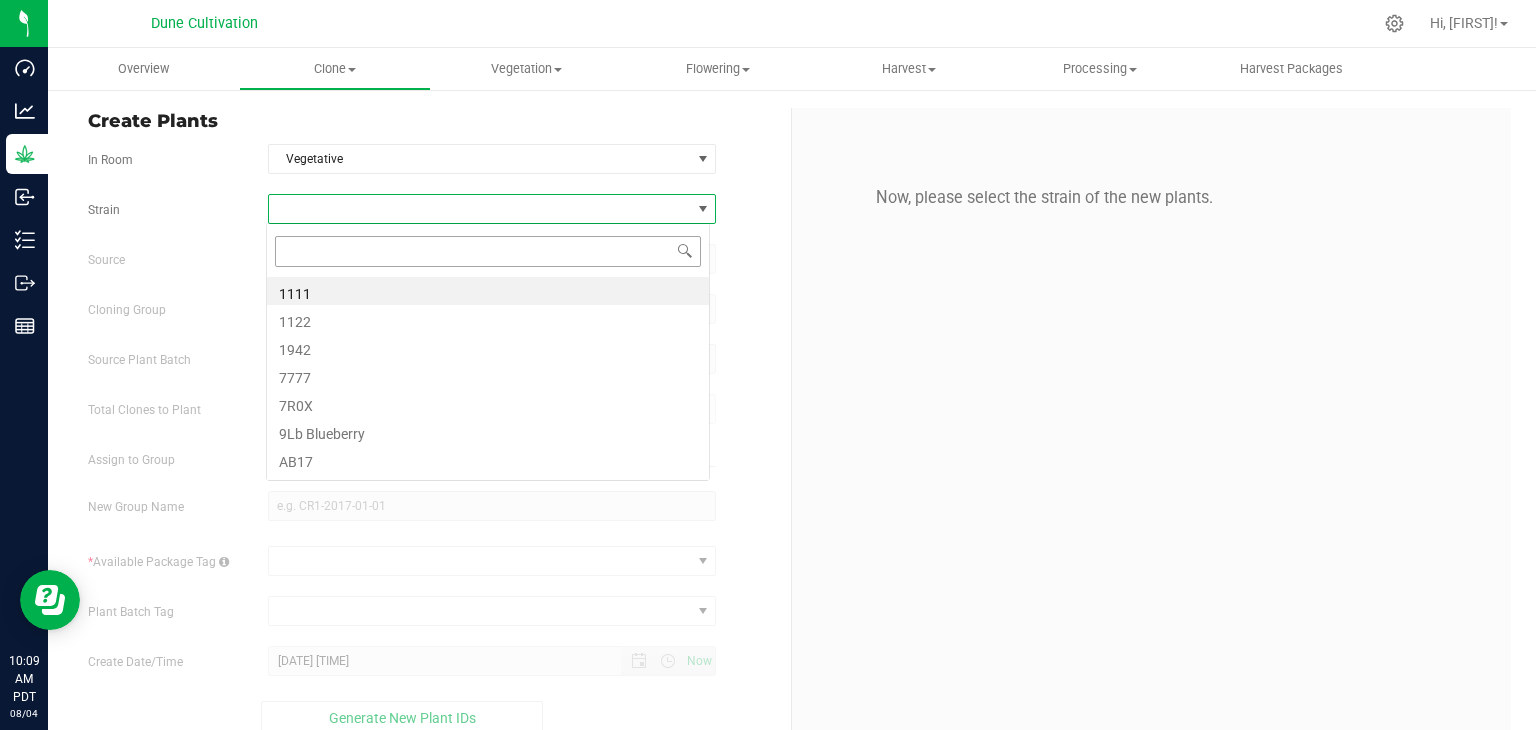 scroll, scrollTop: 99970, scrollLeft: 99556, axis: both 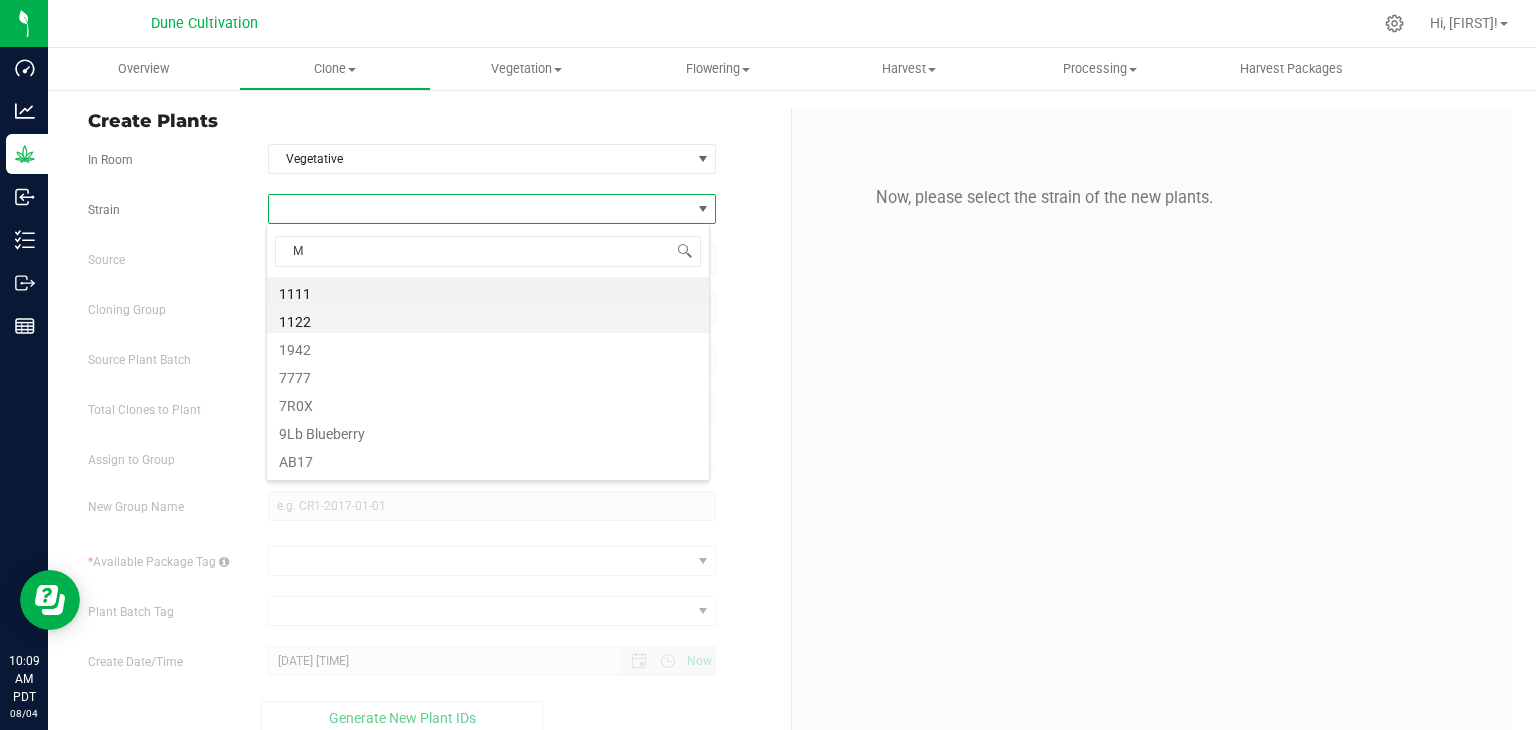 type on "MH" 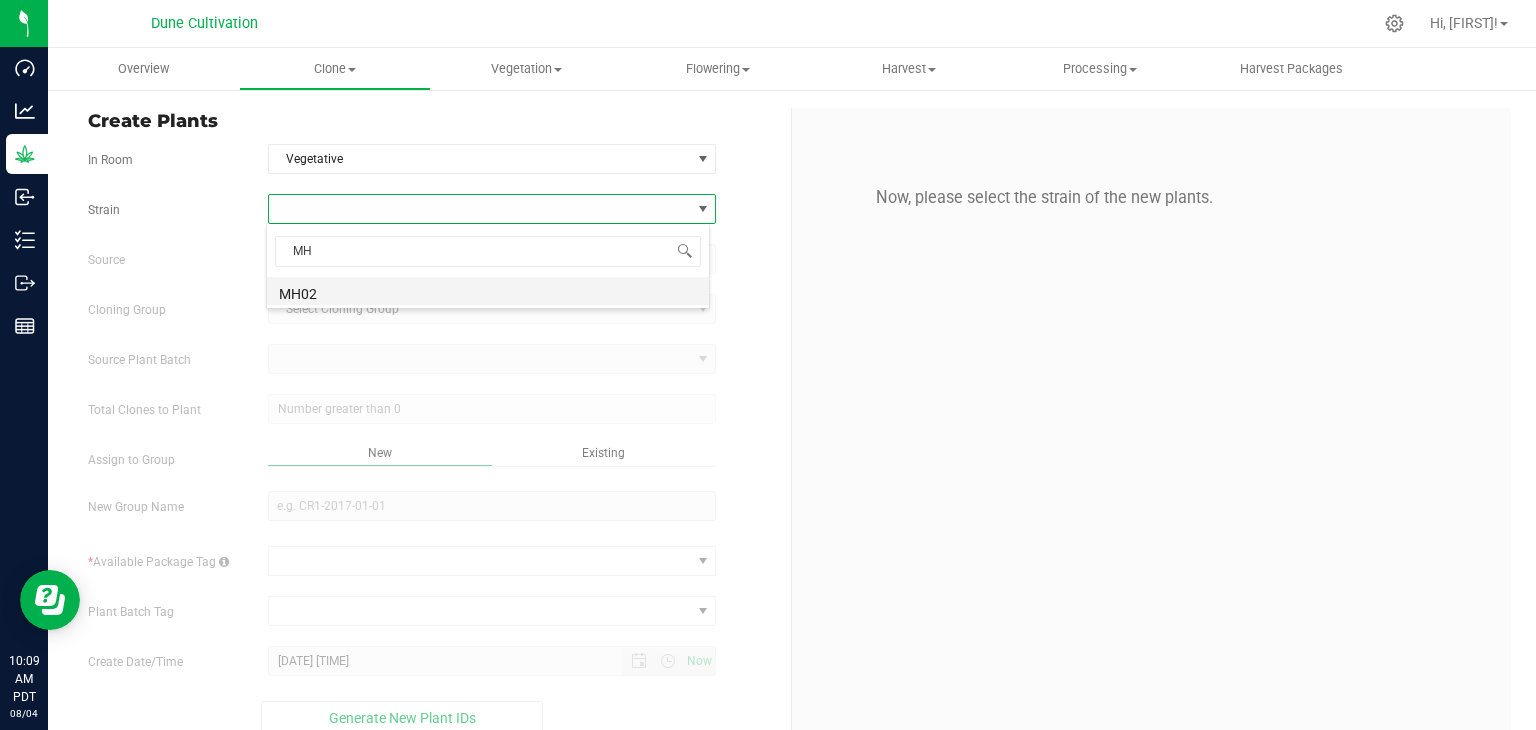 click on "MH02" at bounding box center [488, 291] 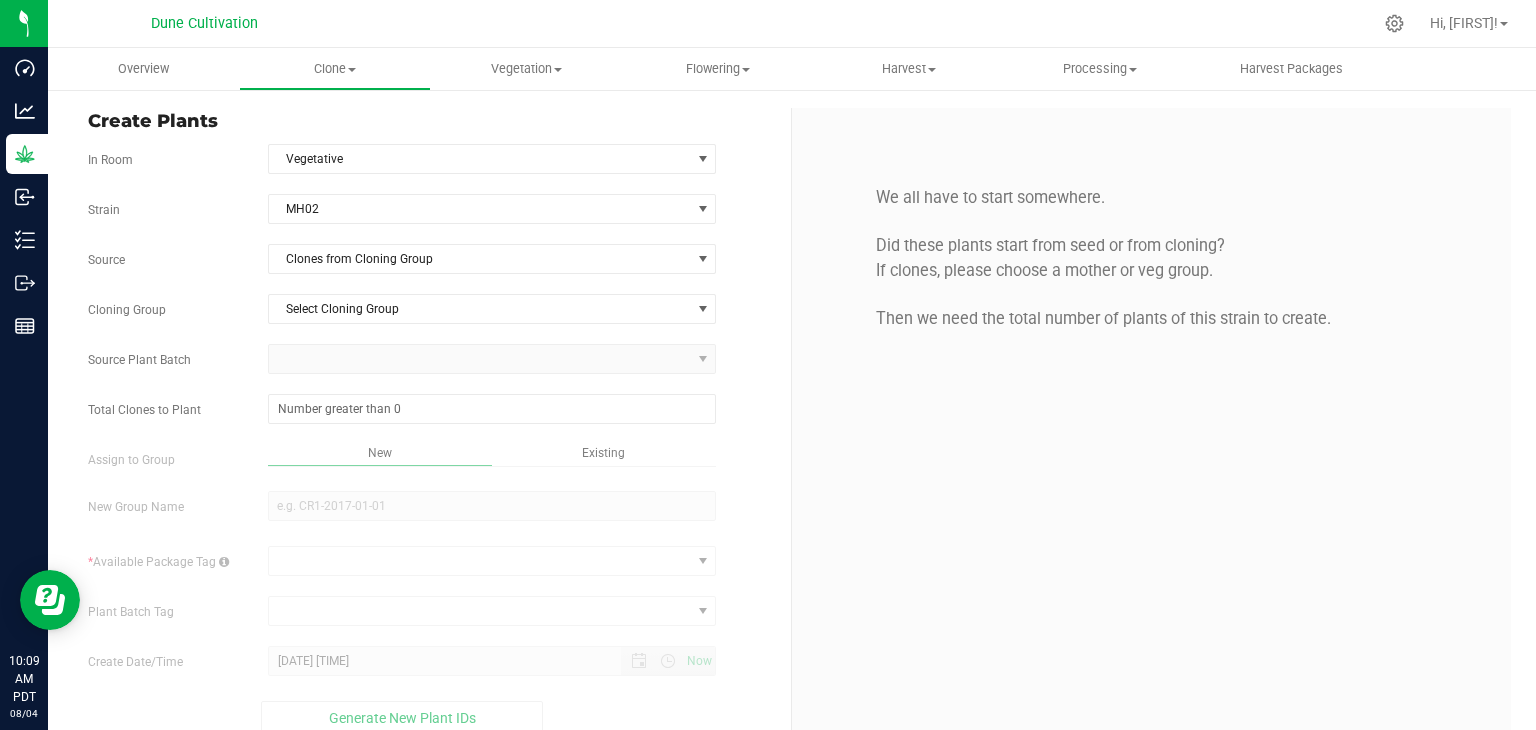 click on "Strain
[STRAIN]
Source
Clones from Cloning Group
Cloning Group
Select Cloning Group Select Cloning Group [CODE] [DATE] [CODE]
Source Plant Batch
Total Clones to Plant" at bounding box center (432, 464) 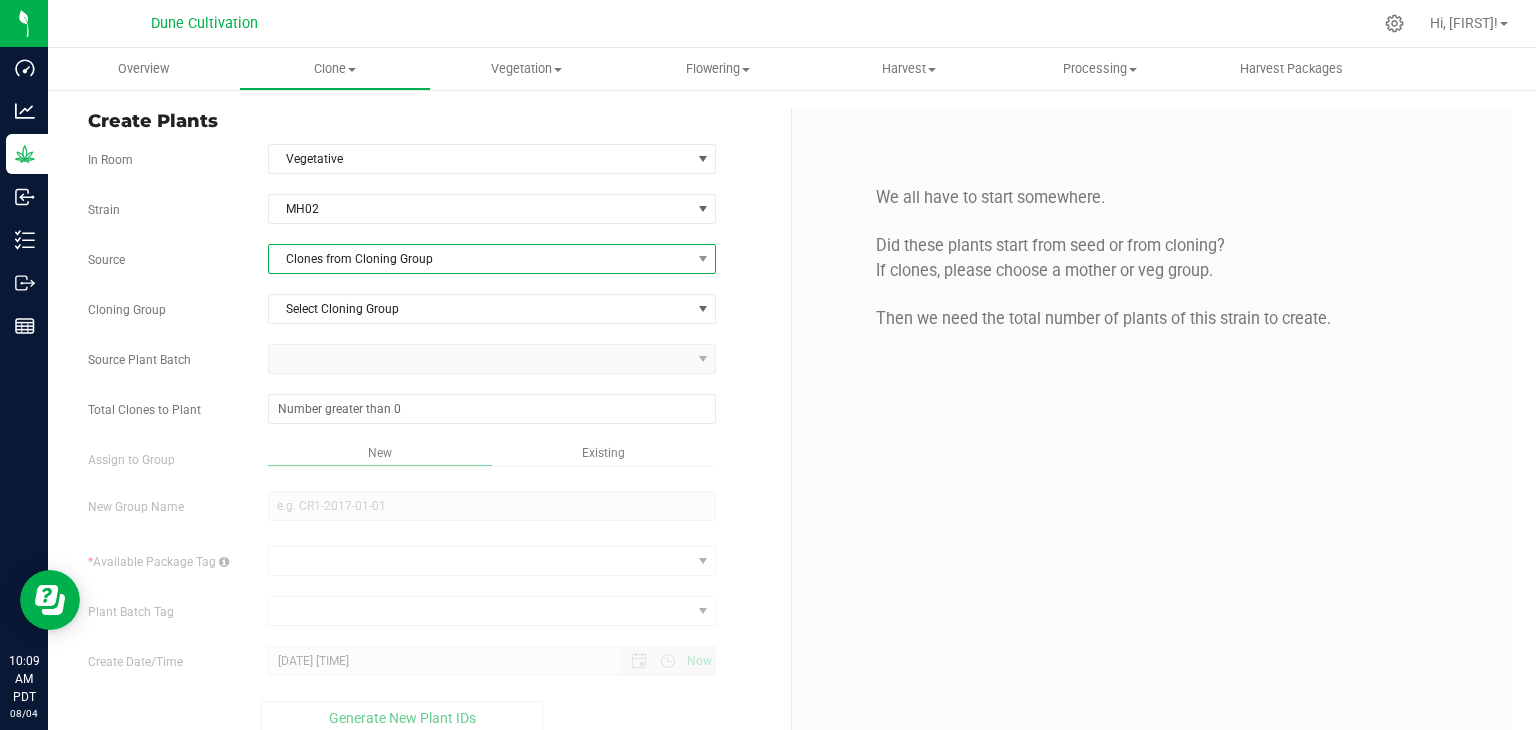 click on "Clones from Cloning Group" at bounding box center [480, 259] 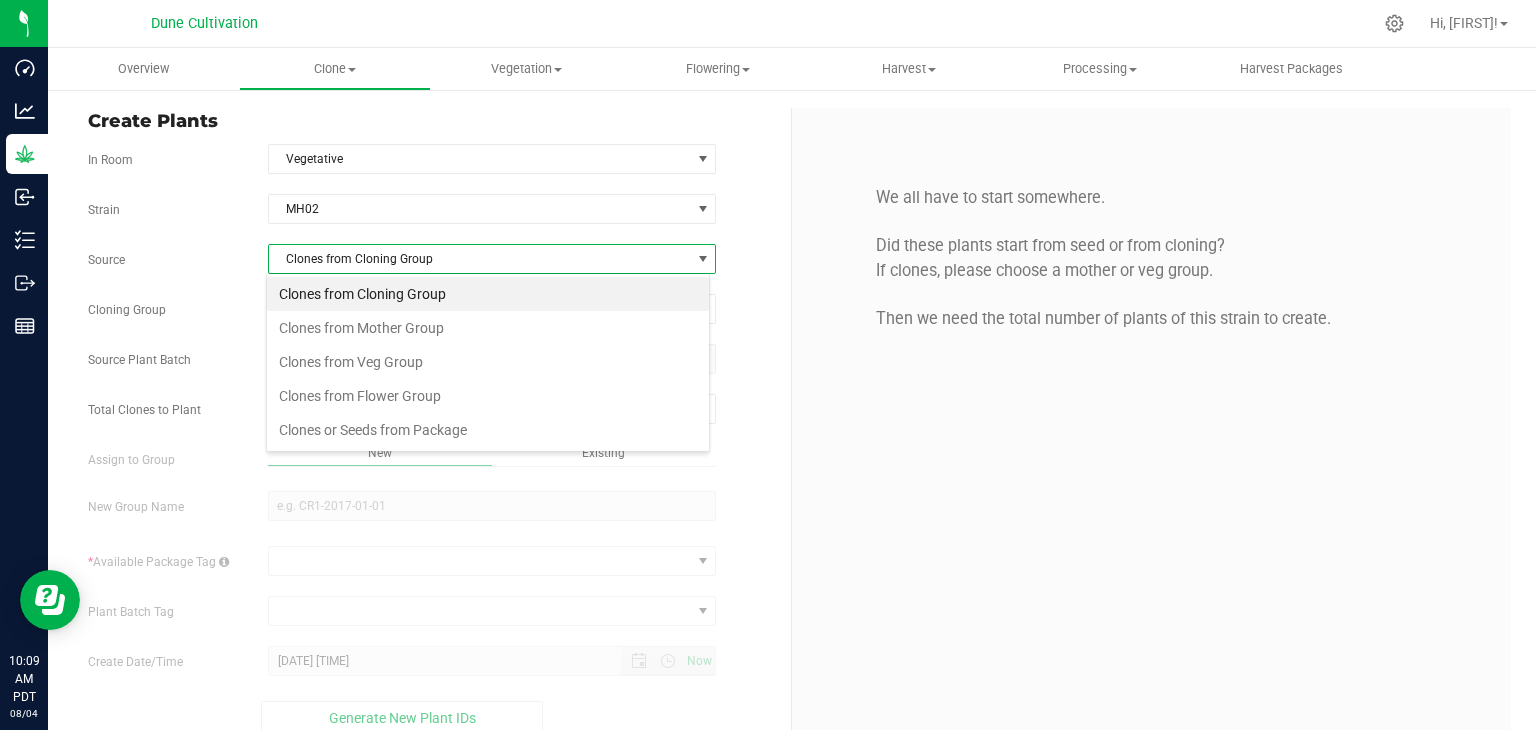scroll, scrollTop: 99970, scrollLeft: 99556, axis: both 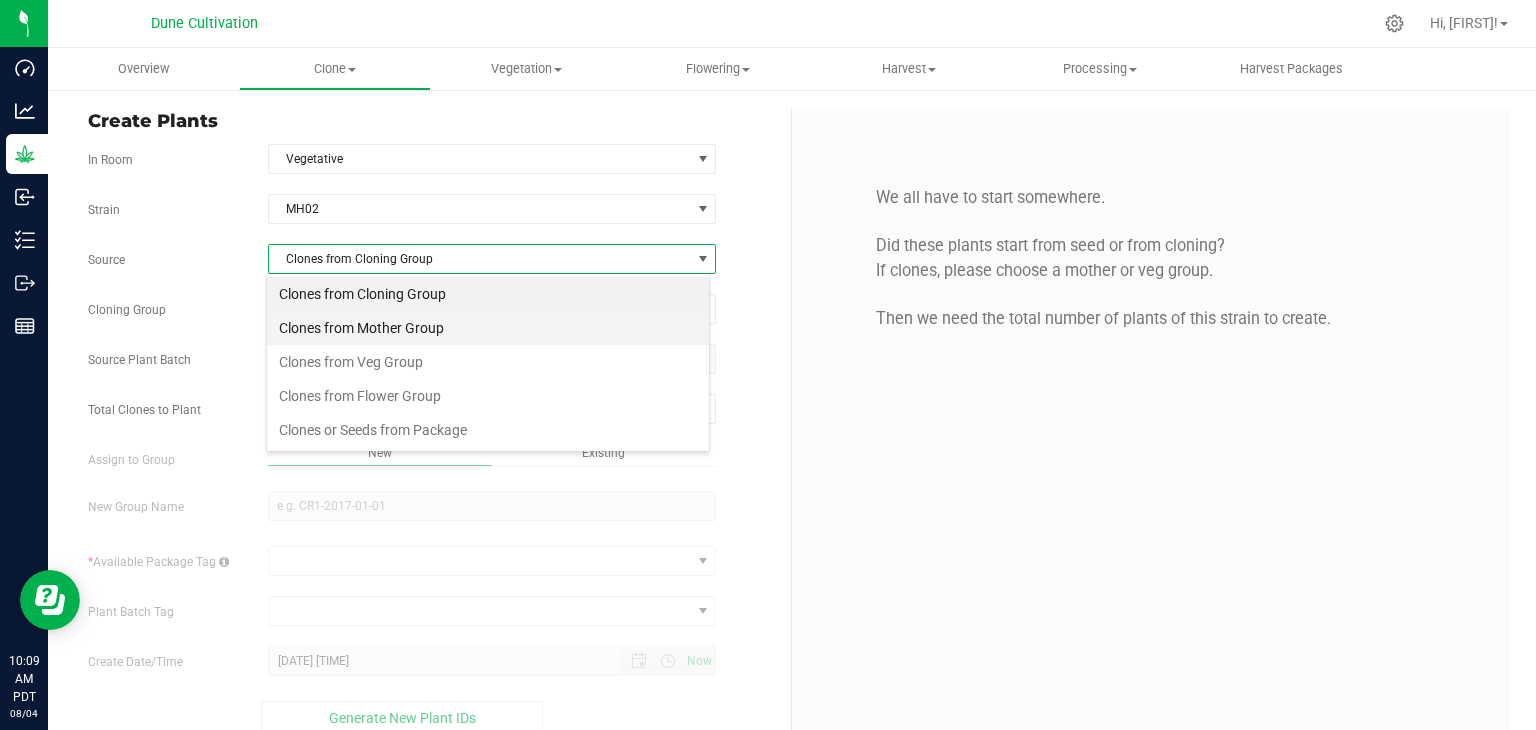 click on "Clones from Mother Group" at bounding box center (488, 328) 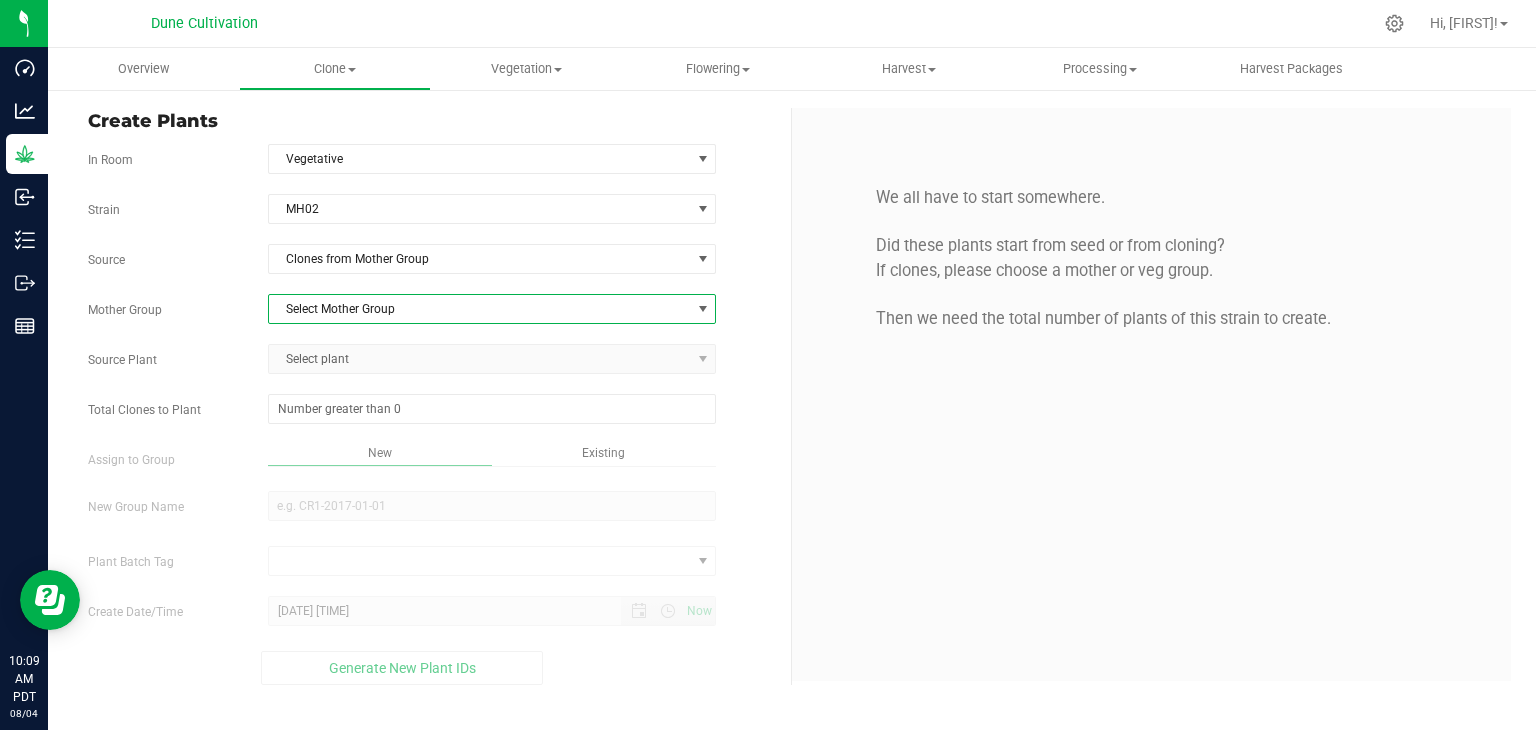 click on "Select Mother Group" at bounding box center [480, 309] 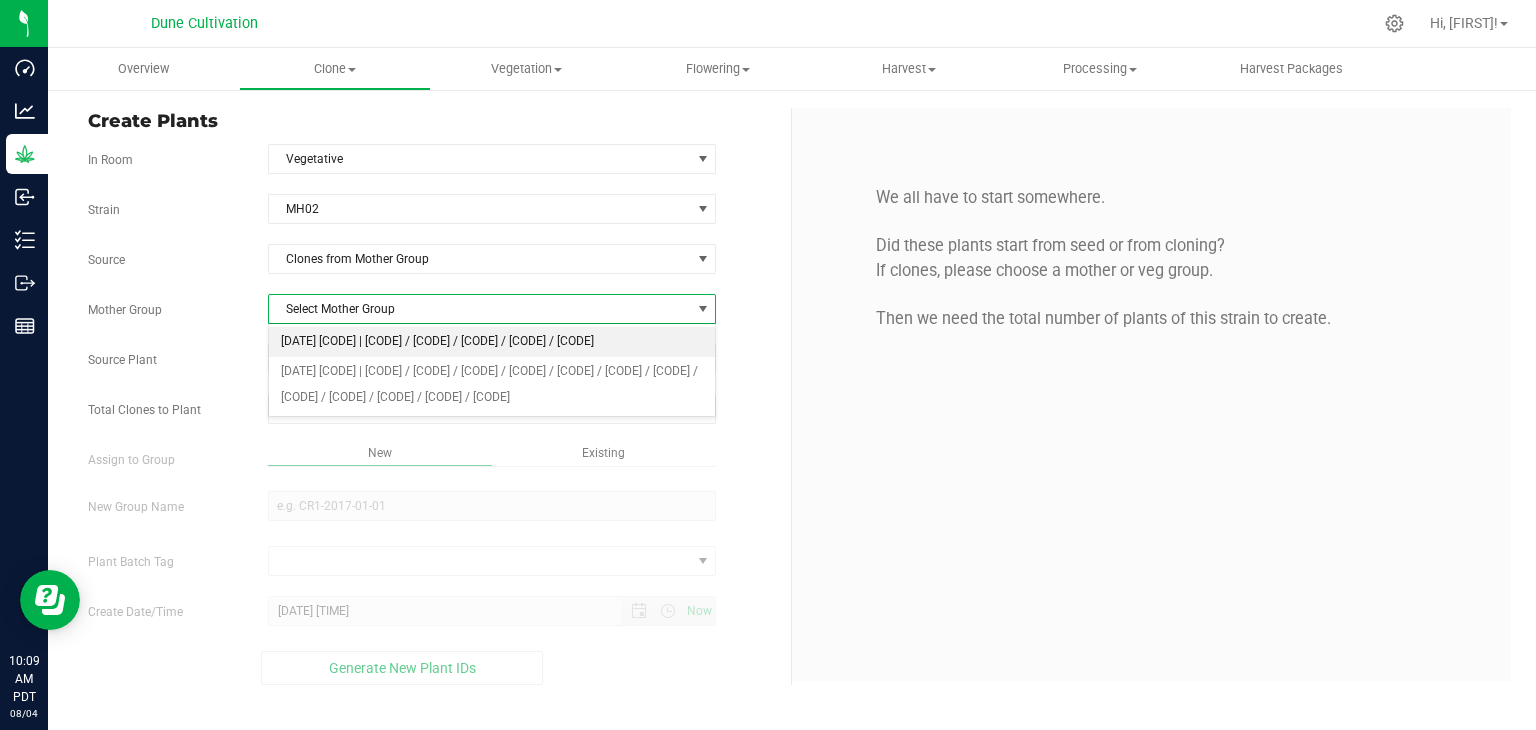 click on "[DATE] [CODE] | [CODE] / [CODE] / [CODE] / [CODE] / [CODE]" at bounding box center (492, 342) 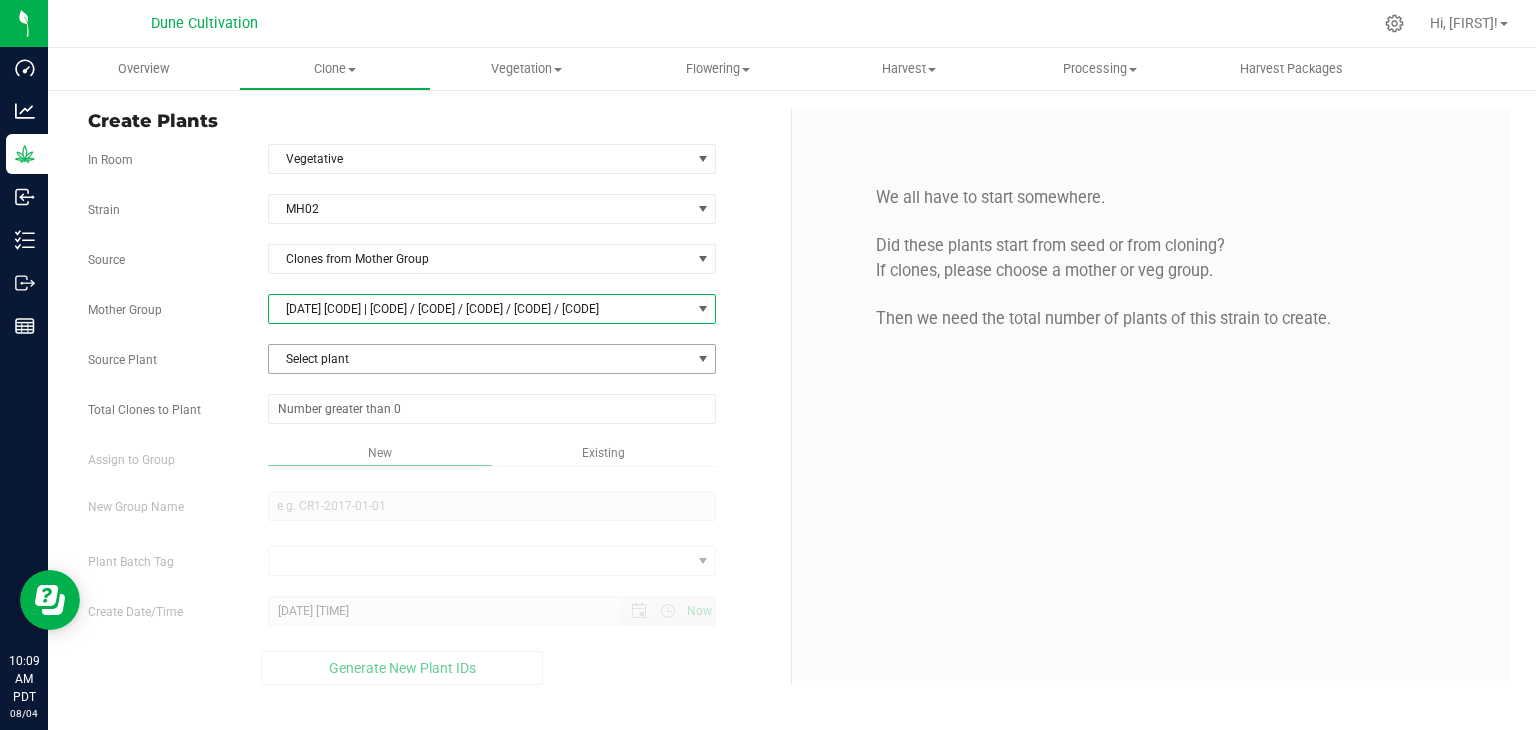 click on "Select plant" at bounding box center (480, 359) 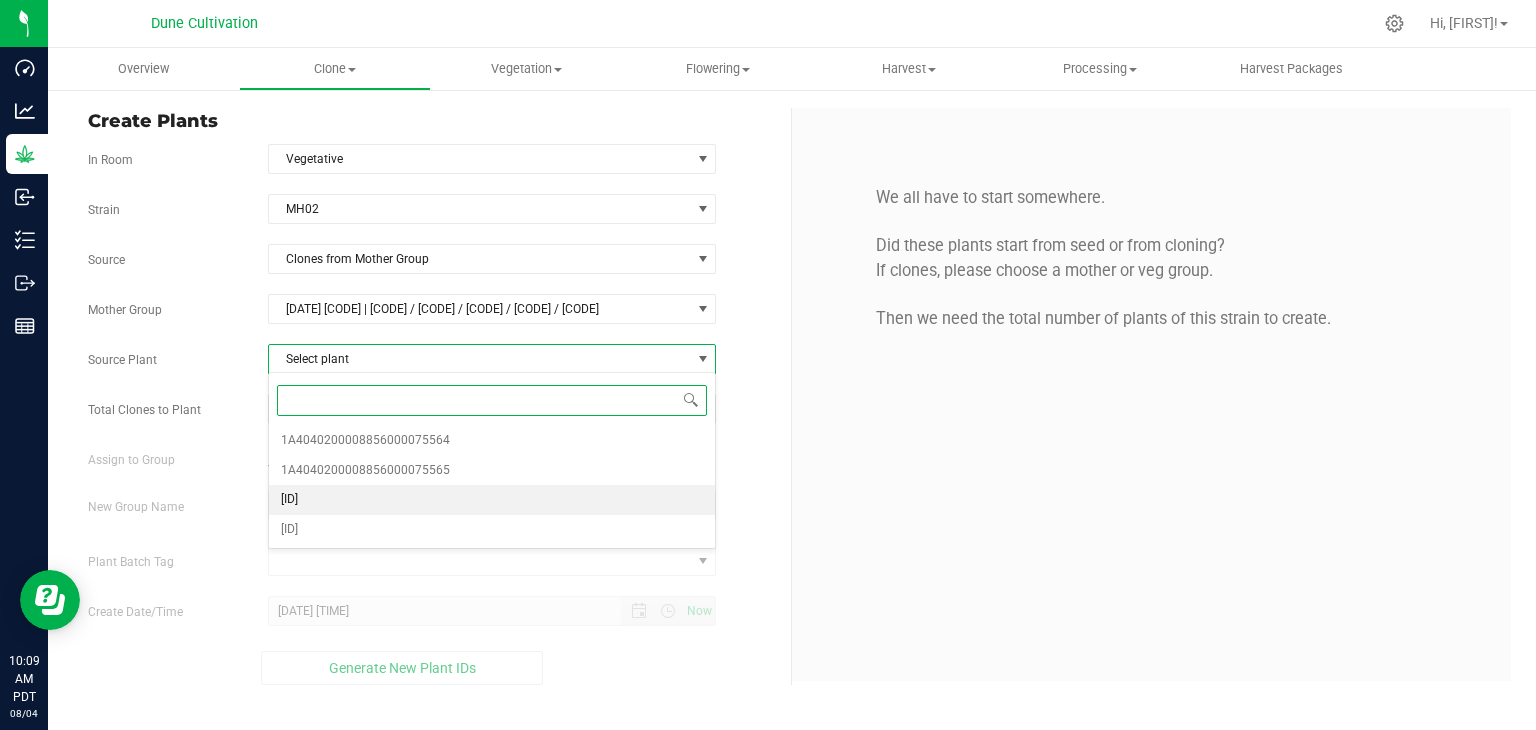 click on "[ID]" at bounding box center [289, 500] 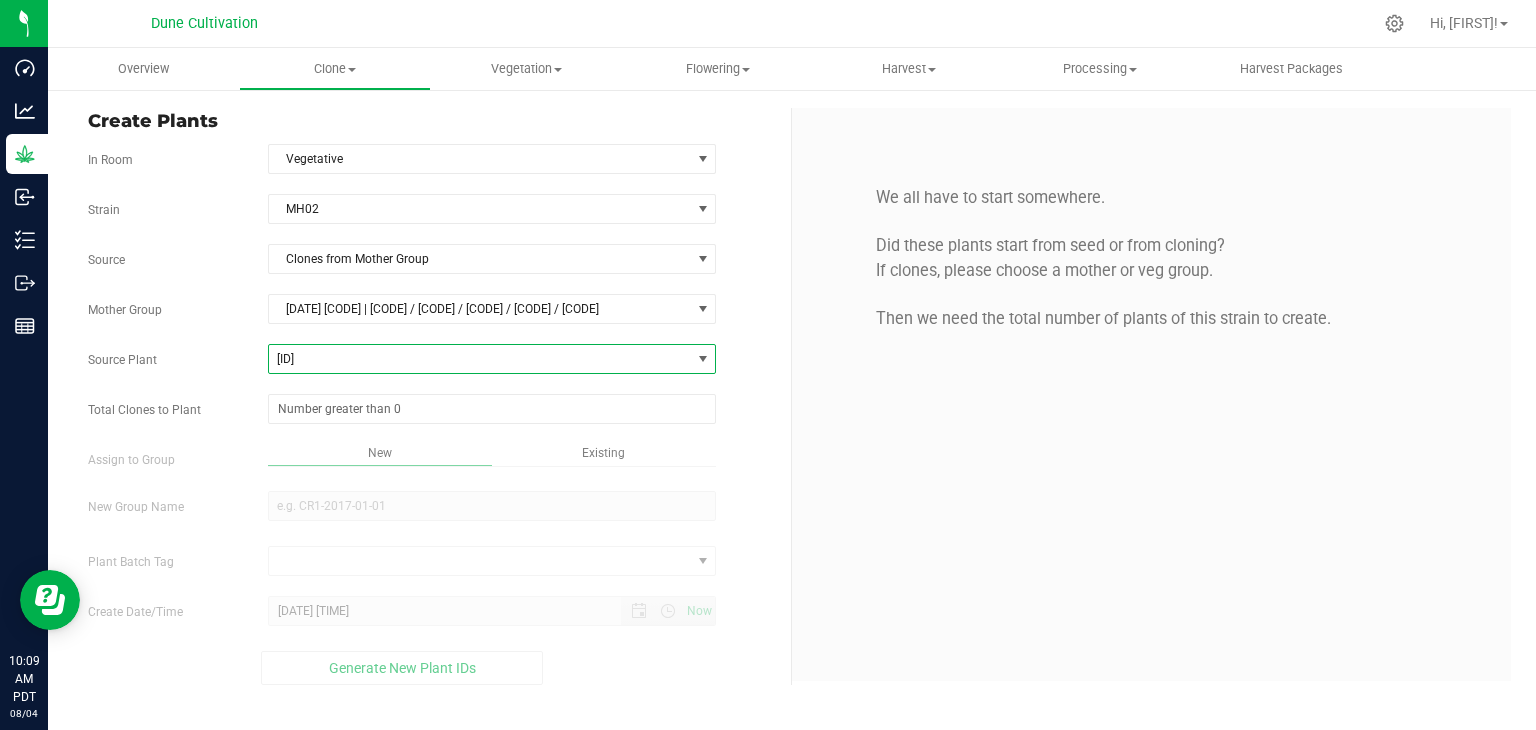 click on "Strain
[STRAIN]
Source
Clones from Mother Group
Mother Group
[DATE] [CODE] | [CODE] / [CODE] / [CODE] / [CODE] / [CODE] x [CODE] / [CODE] Select Mother Group [DATE] [CODE] | [CODE] / [CODE] / [CODE] / [CODE] / [CODE] / [CODE] / [CODE] / [CODE] / [CODE] / [CODE] / [CODE] / [CODE] / [CODE] / [CODE] / [CODE]
Source Plant
[ID] [ID] [ID] [ID]" at bounding box center [432, 439] 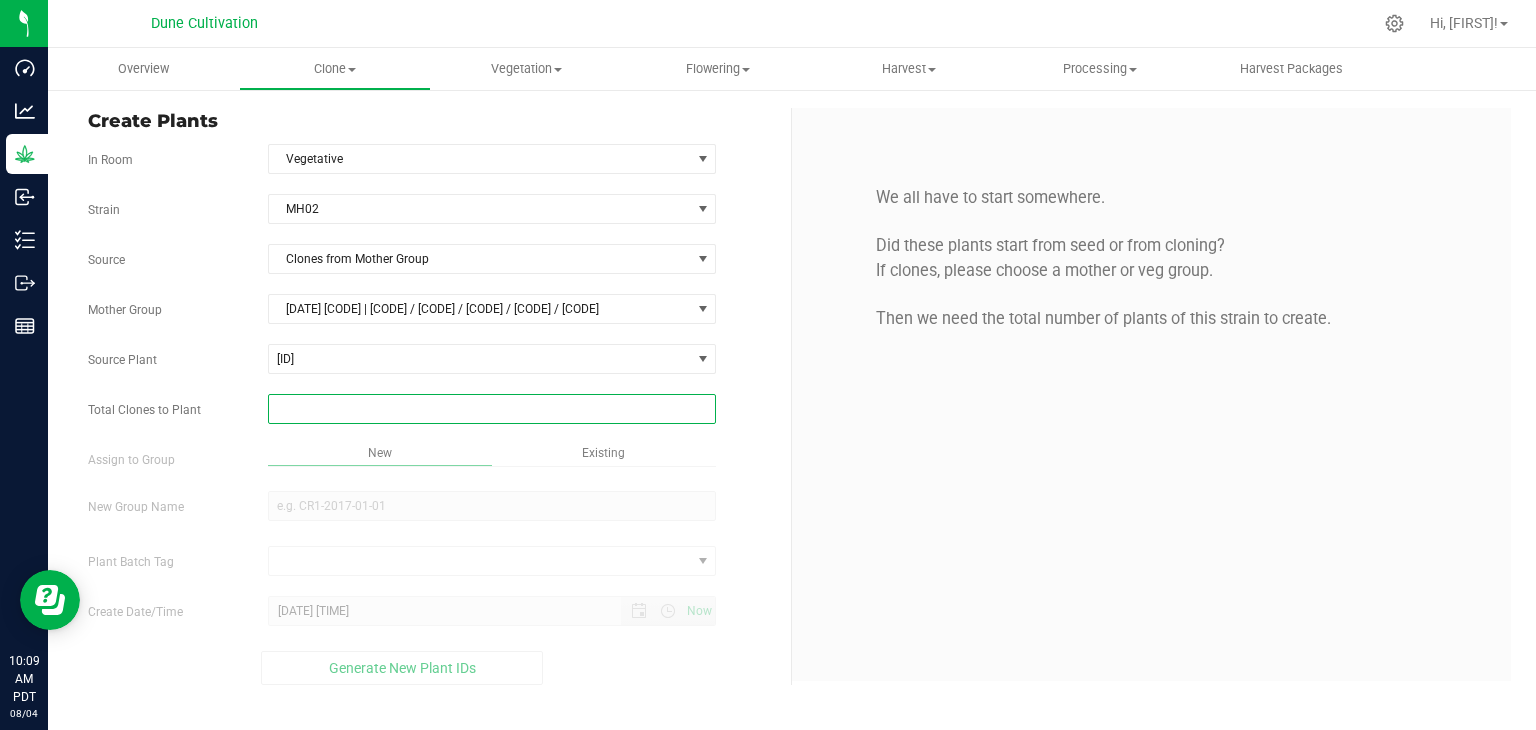 click at bounding box center (492, 409) 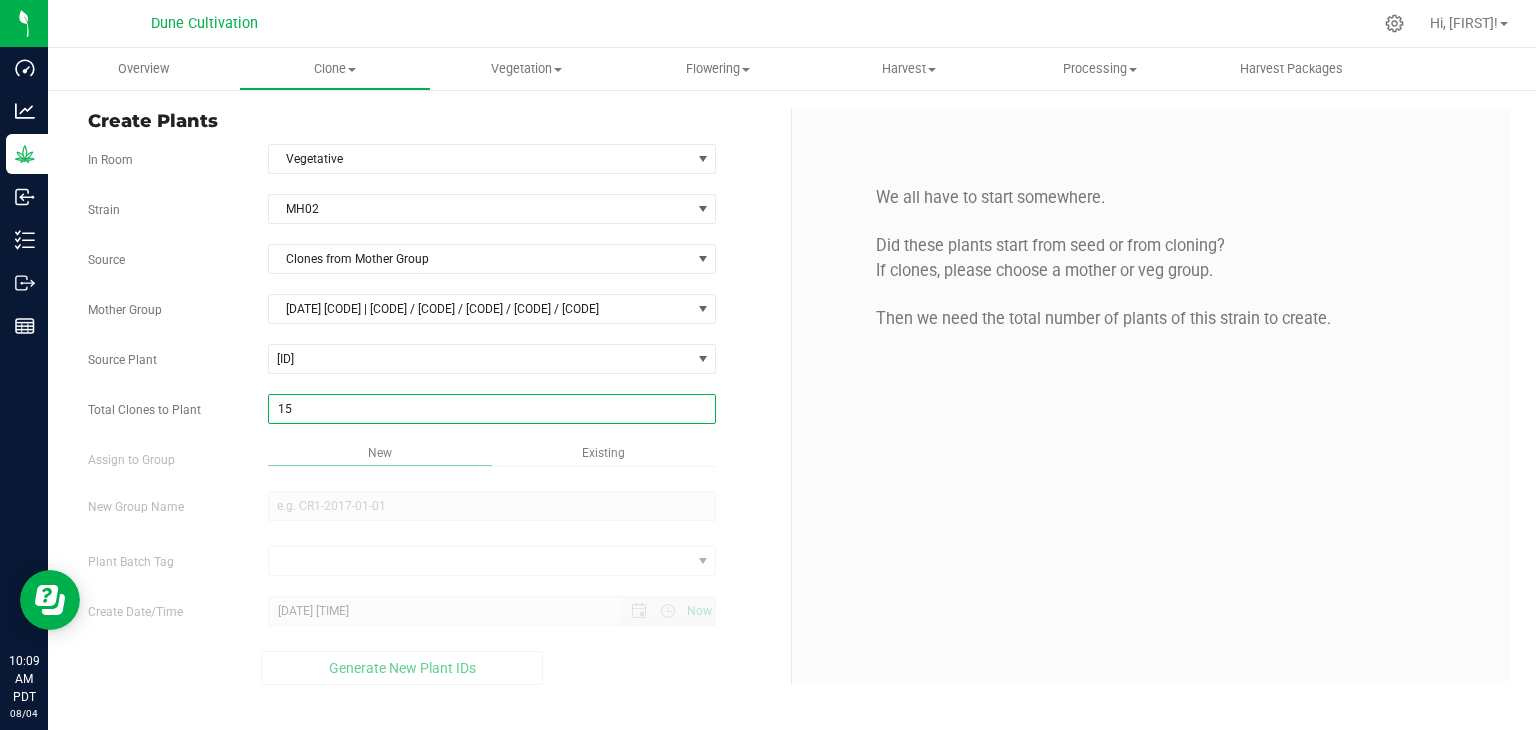 type on "150" 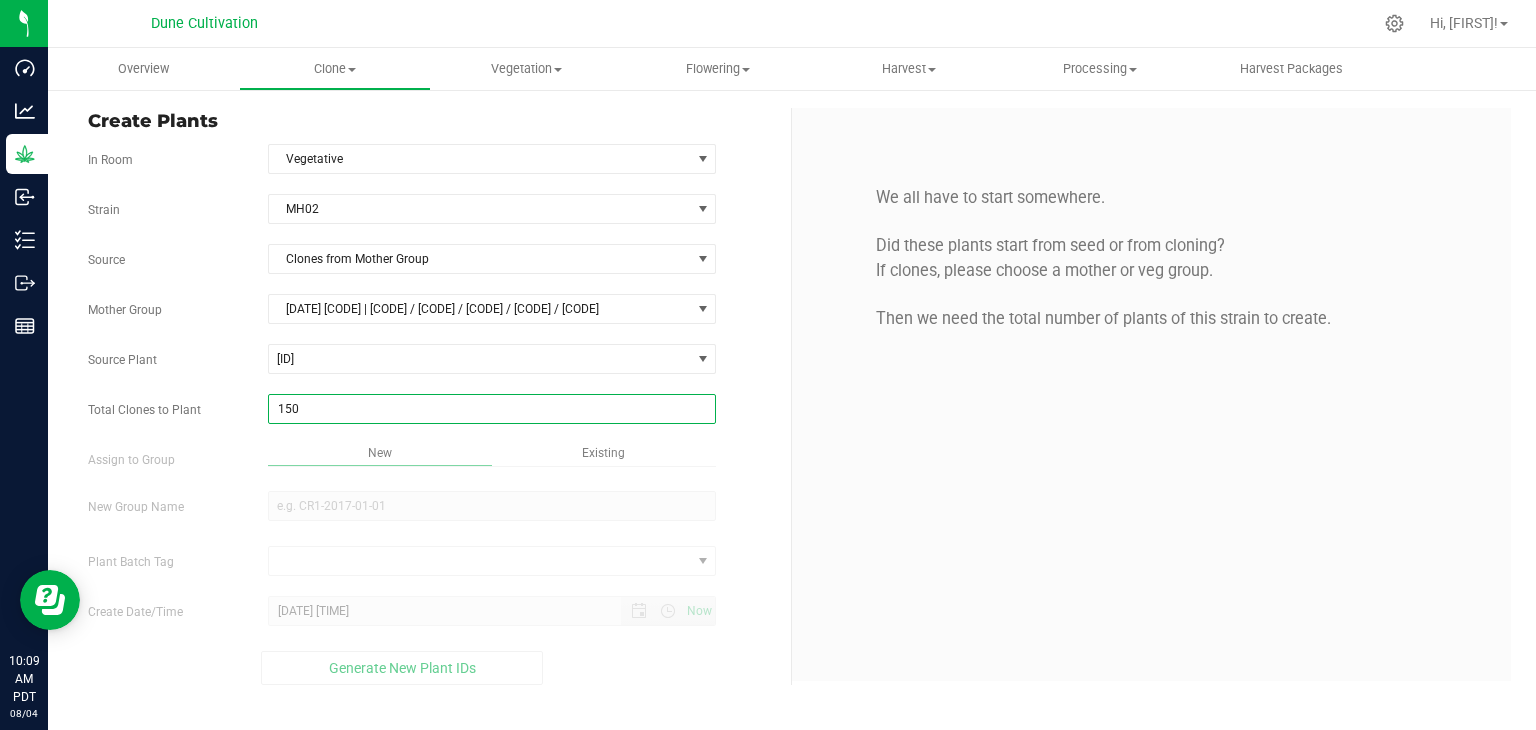 type on "150" 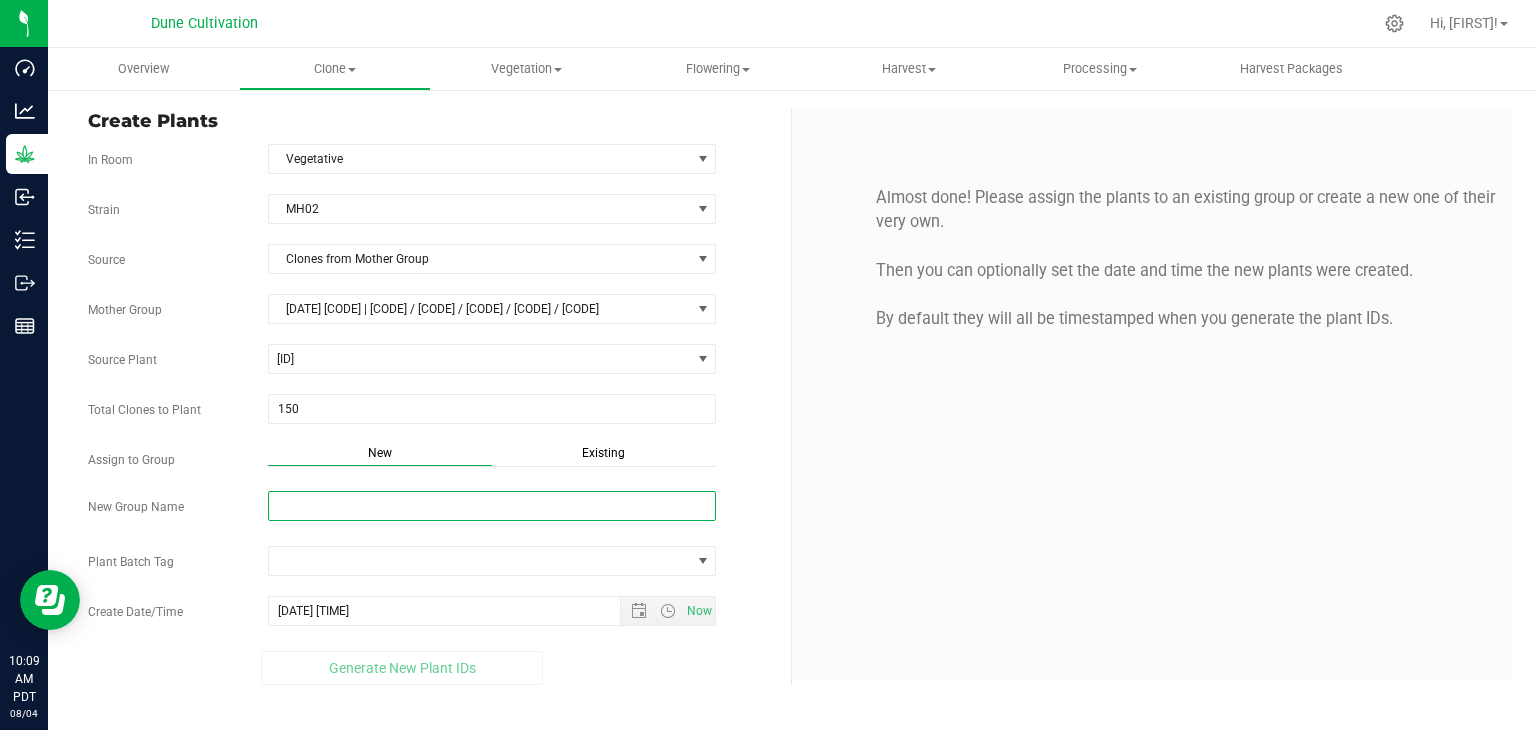 click on "New Group Name" at bounding box center [492, 506] 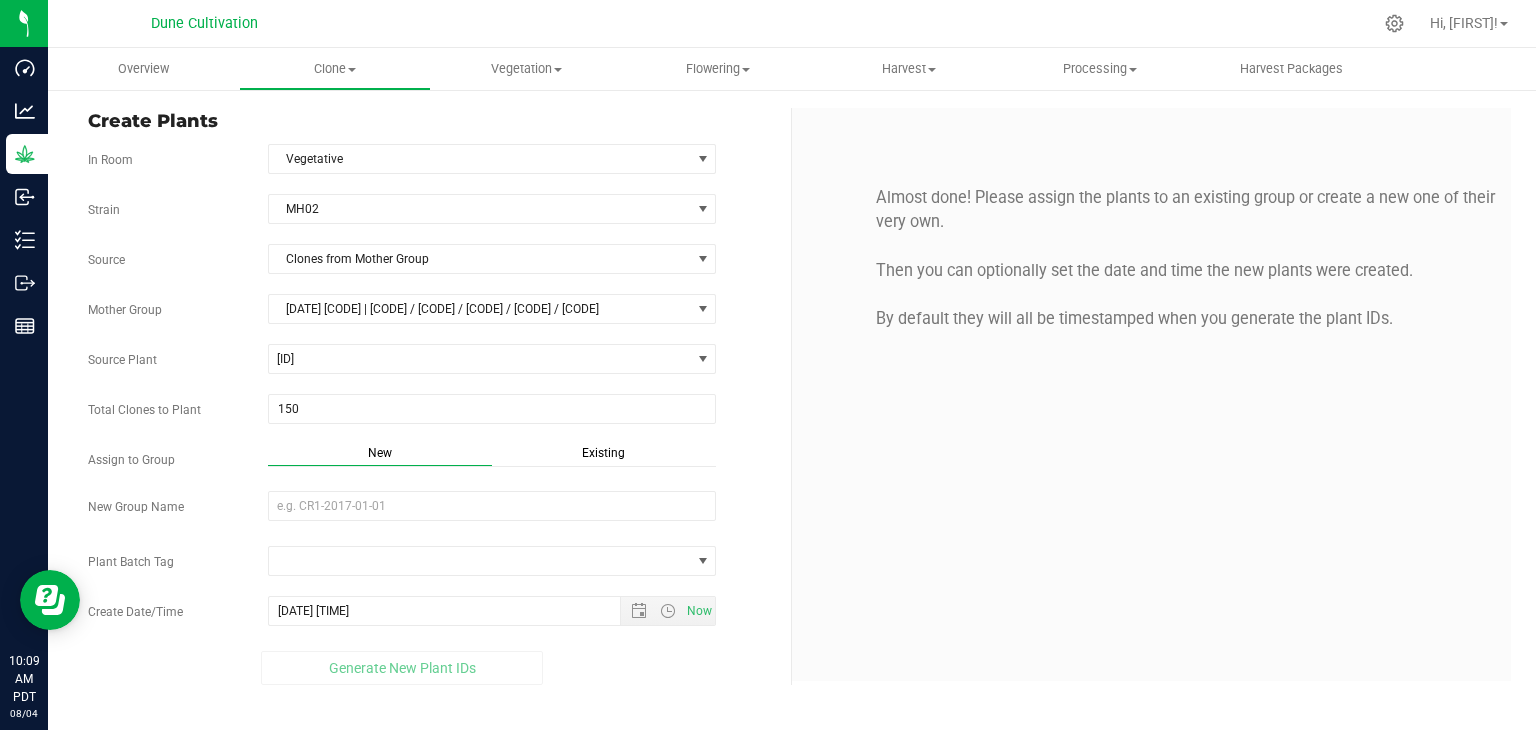 click on "Existing" at bounding box center (603, 453) 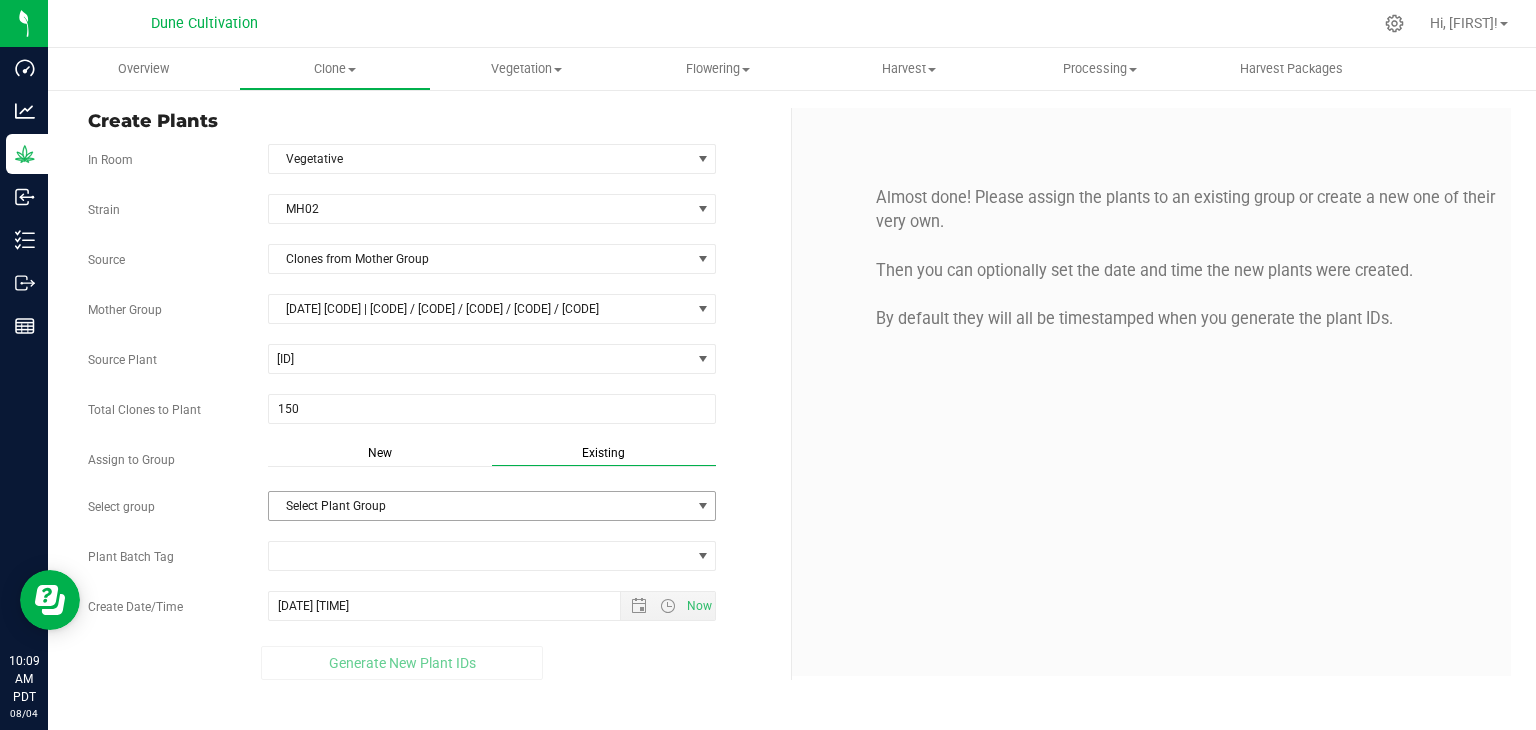 click on "Select Plant Group" at bounding box center (480, 506) 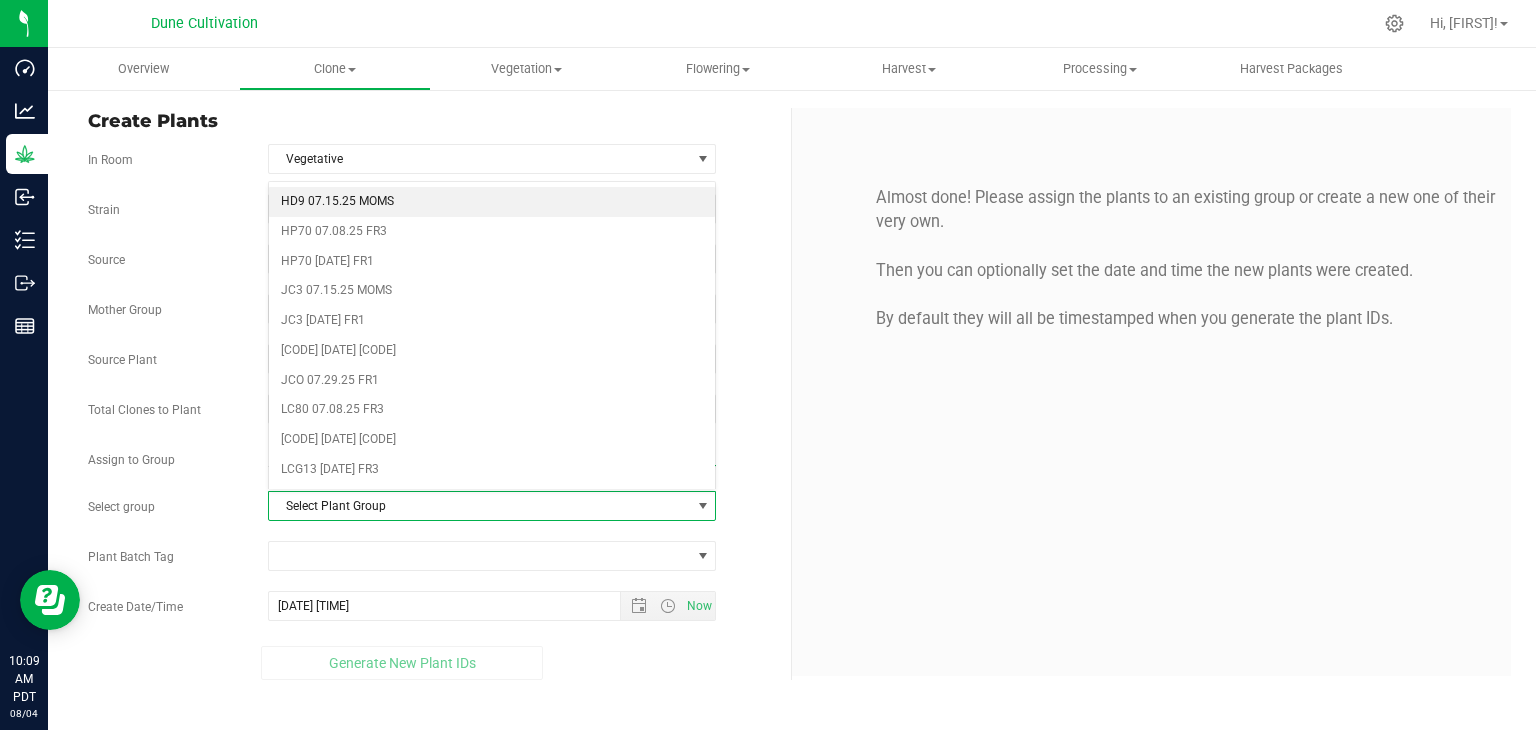 scroll, scrollTop: 1000, scrollLeft: 0, axis: vertical 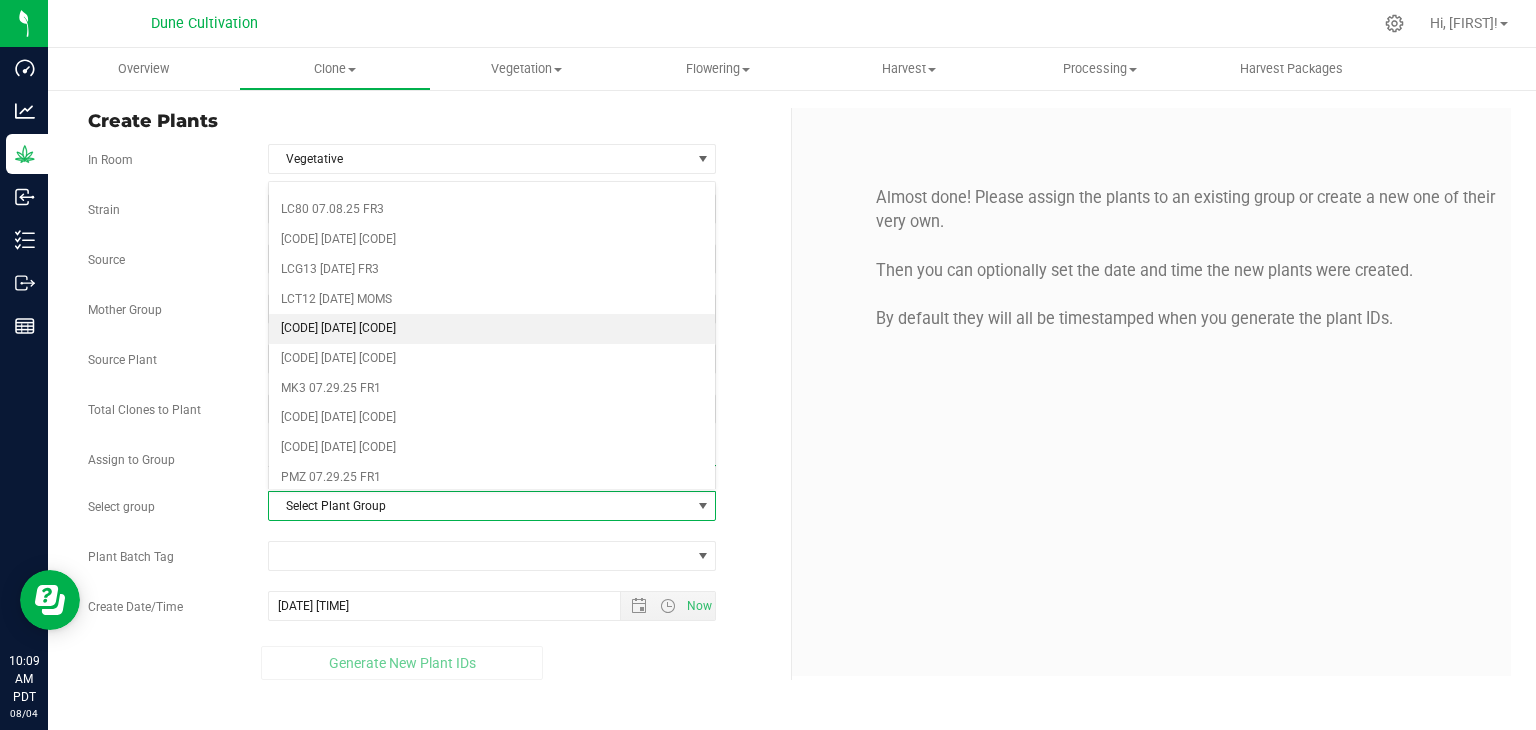 click on "[CODE] [DATE] [CODE]" at bounding box center [492, 329] 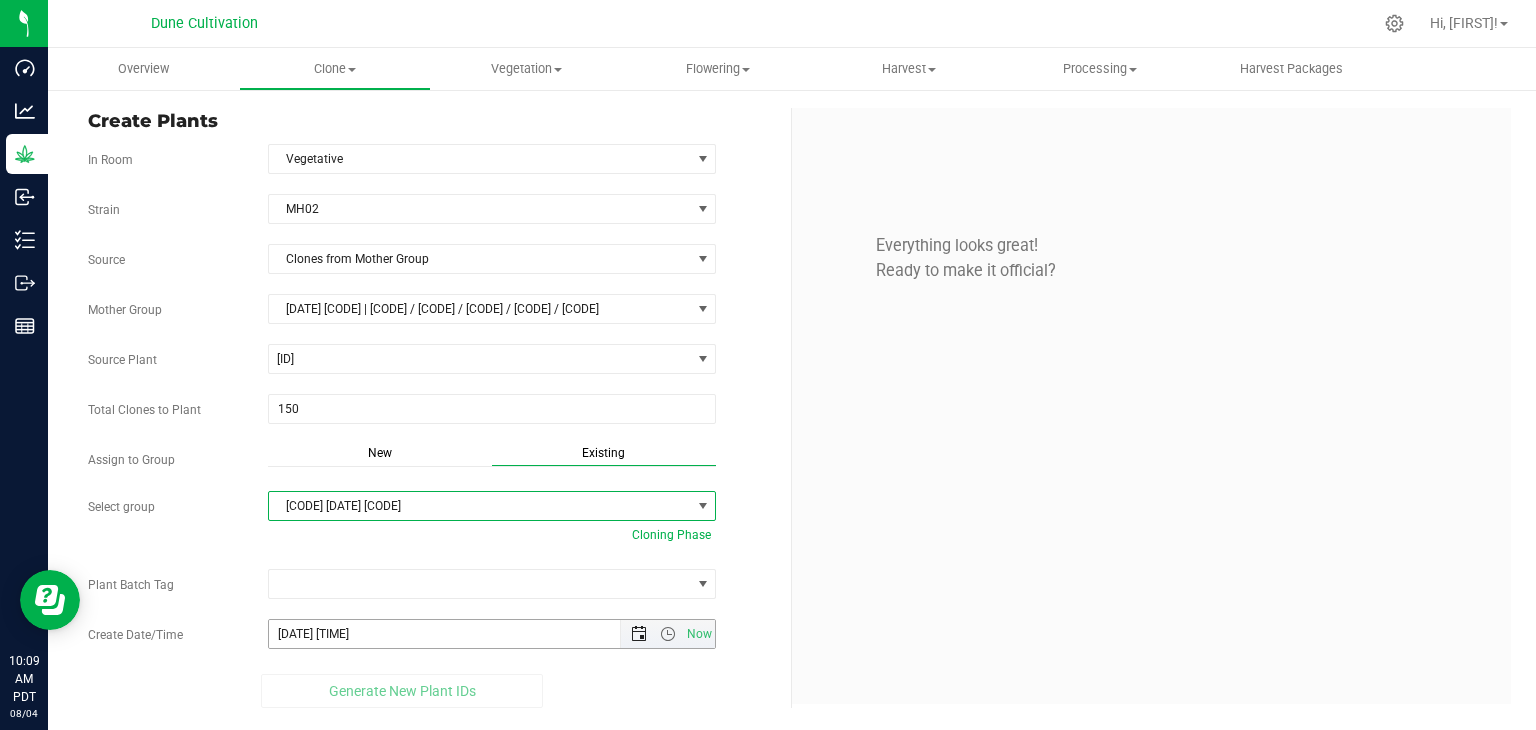 click at bounding box center [639, 634] 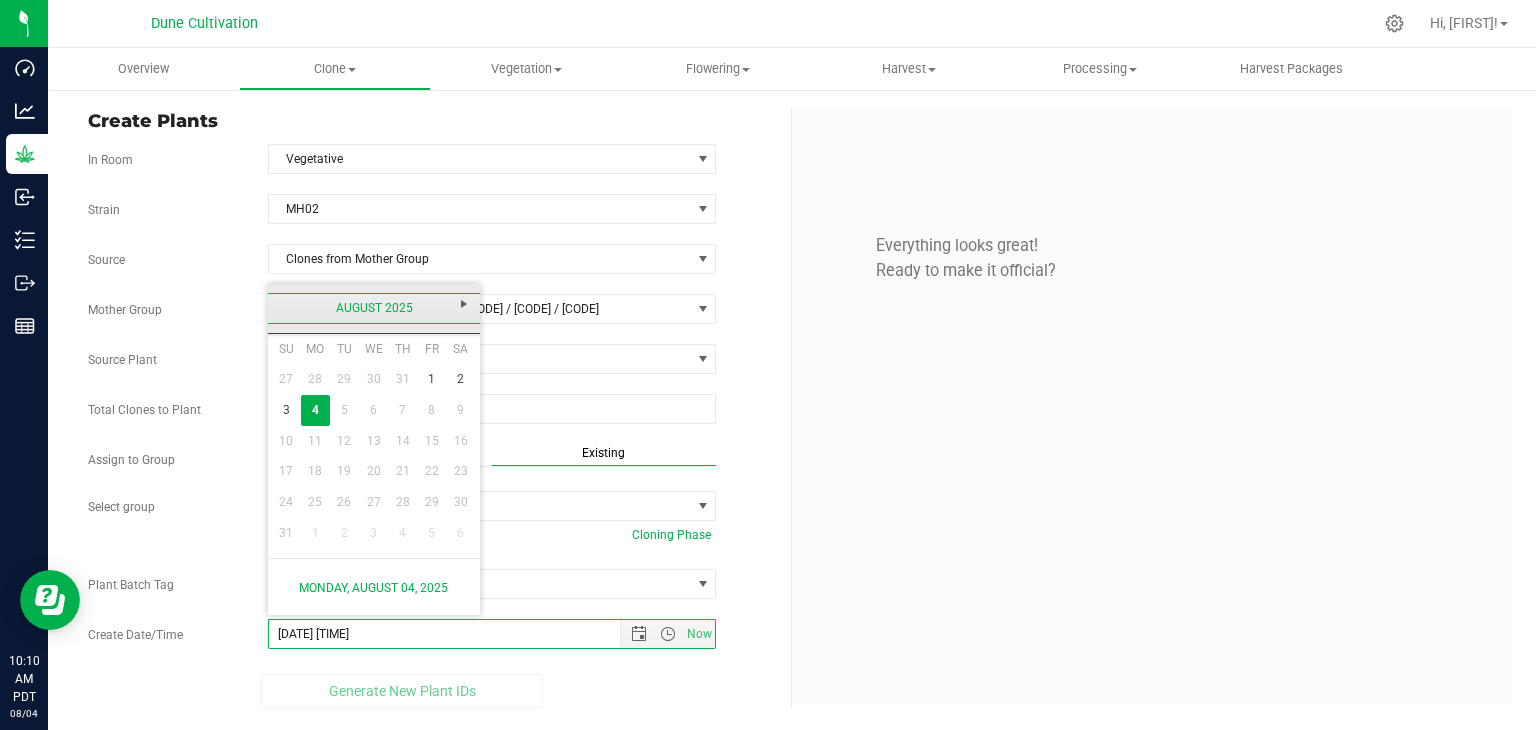 click on "August 2025" at bounding box center (374, 308) 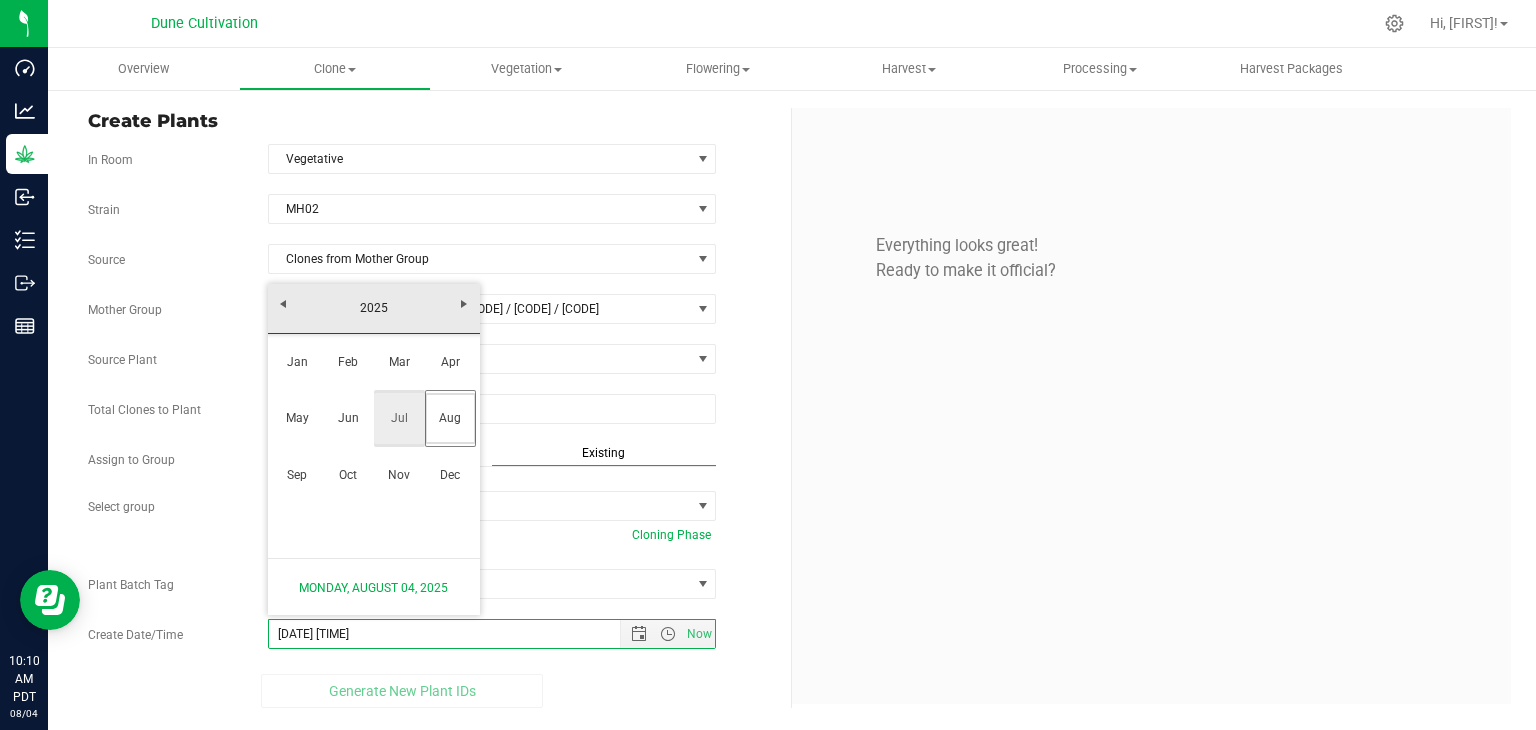 click on "Jul" at bounding box center [399, 418] 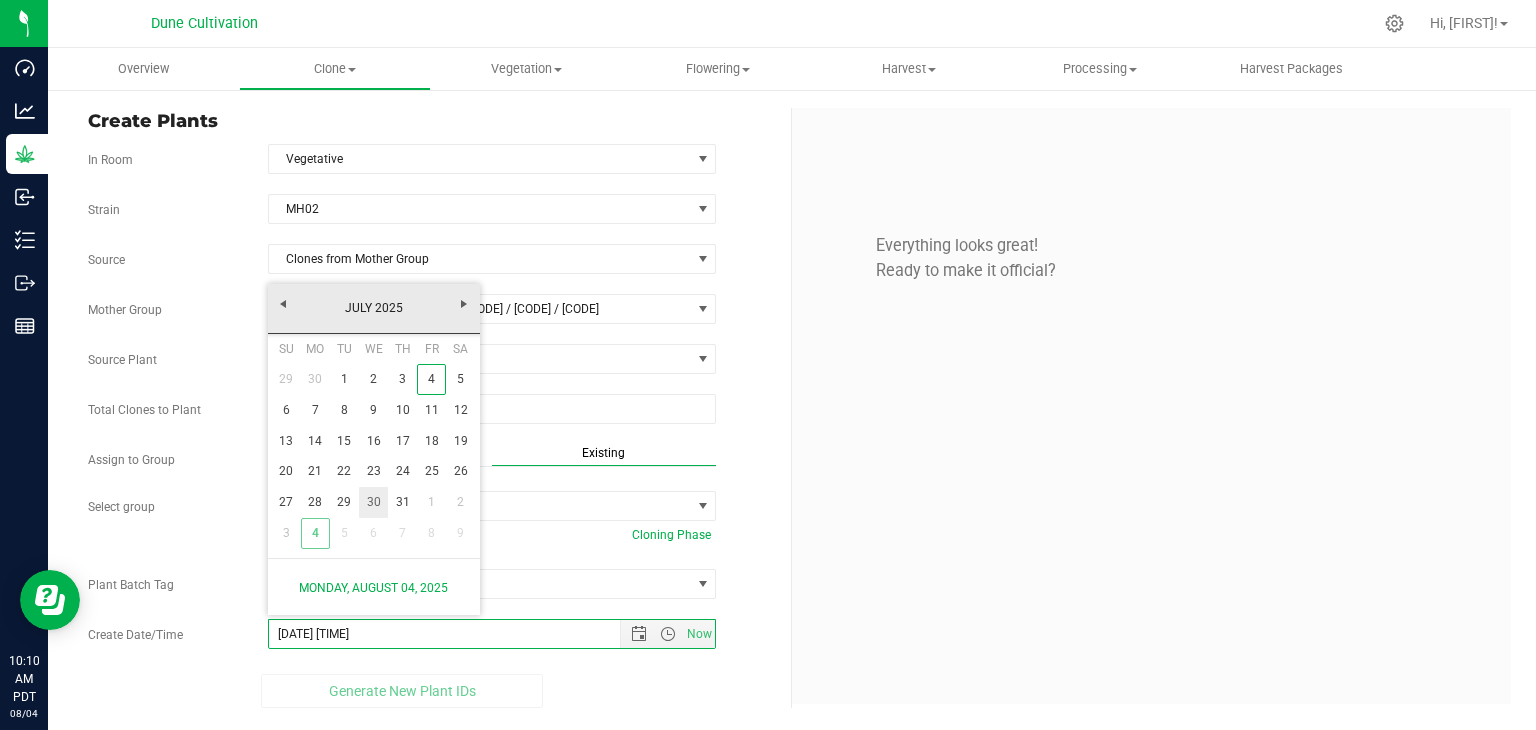 click on "30" at bounding box center [373, 502] 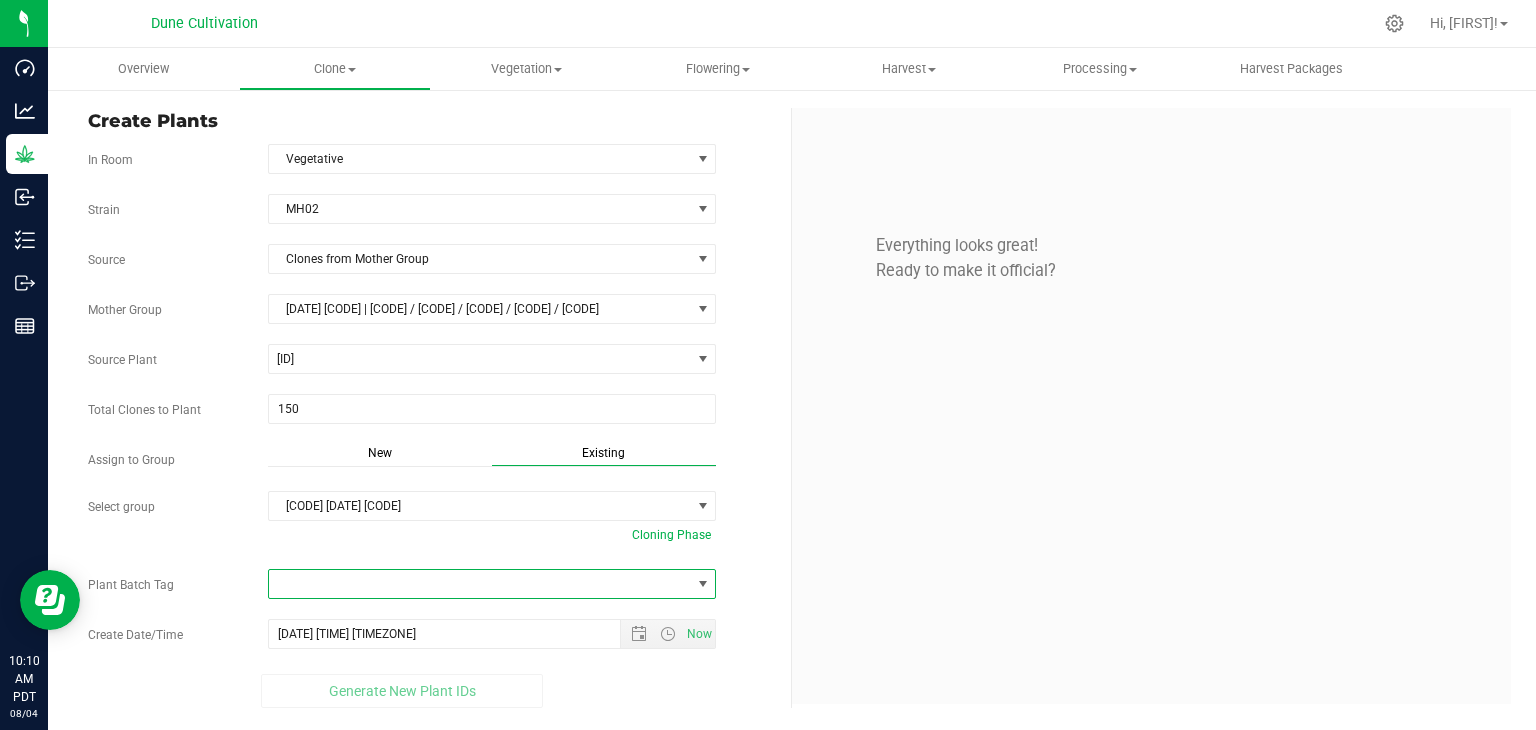 click at bounding box center [480, 584] 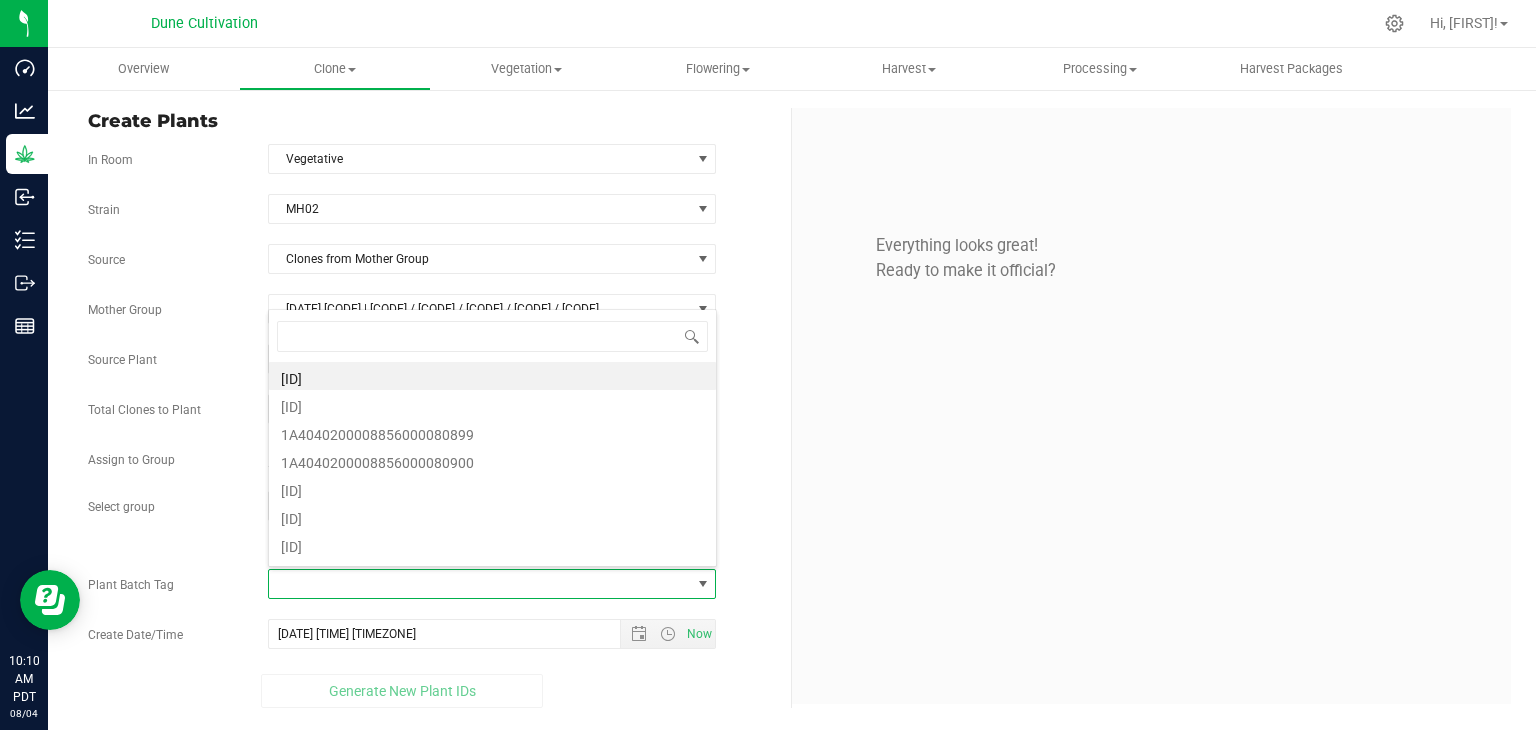 scroll, scrollTop: 99970, scrollLeft: 99551, axis: both 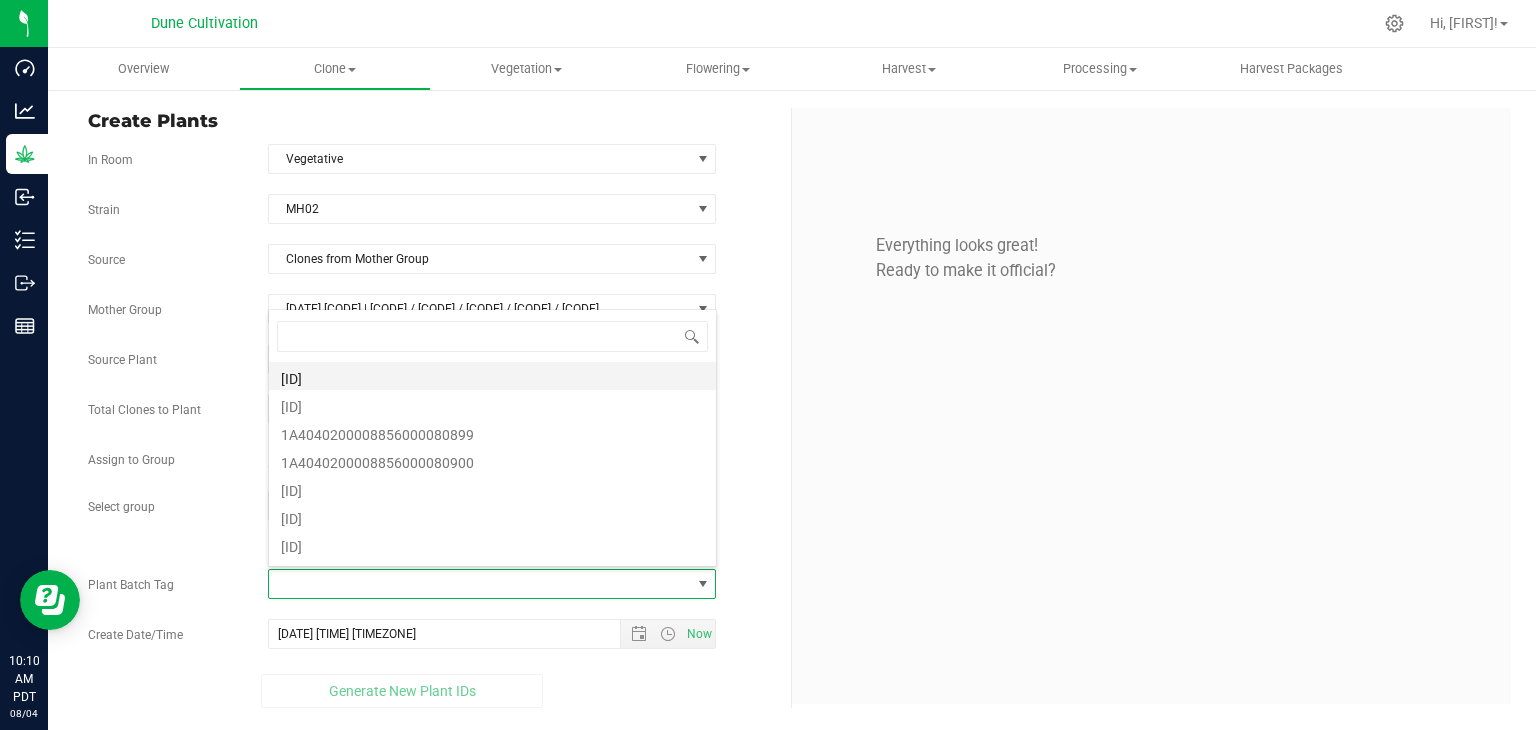 click on "[ID]" at bounding box center [492, 376] 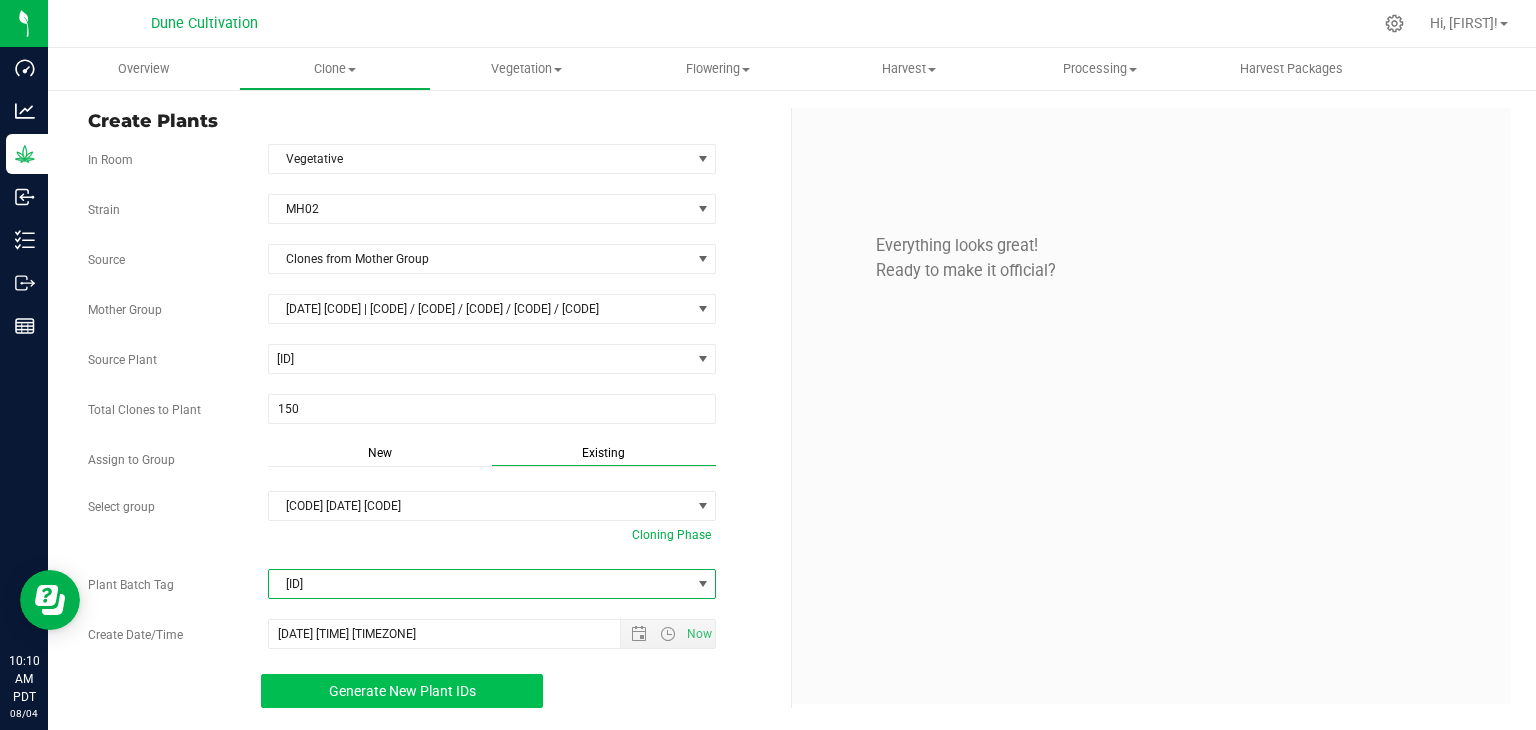 click on "Generate New Plant IDs" at bounding box center (402, 691) 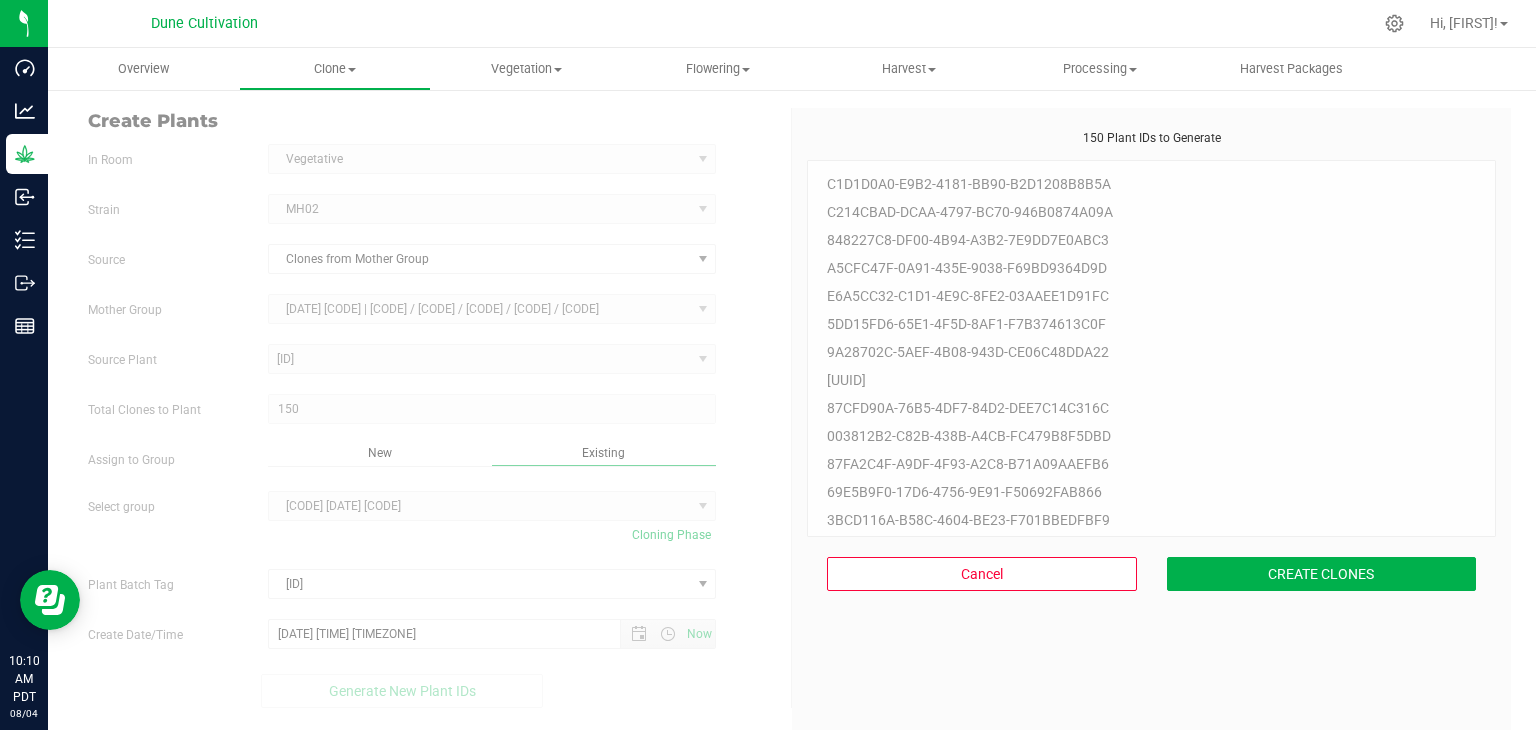 scroll, scrollTop: 60, scrollLeft: 0, axis: vertical 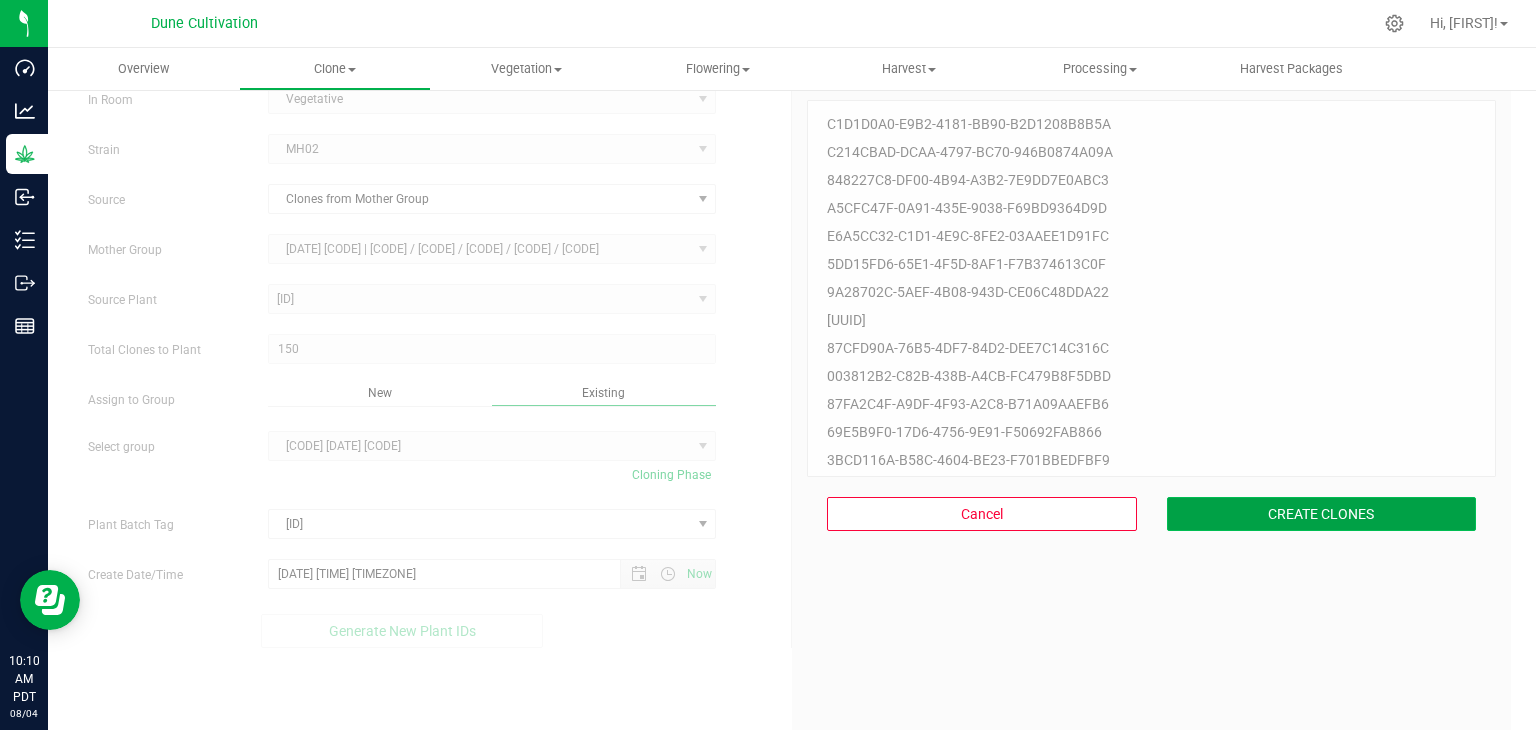 click on "CREATE CLONES" at bounding box center (1322, 514) 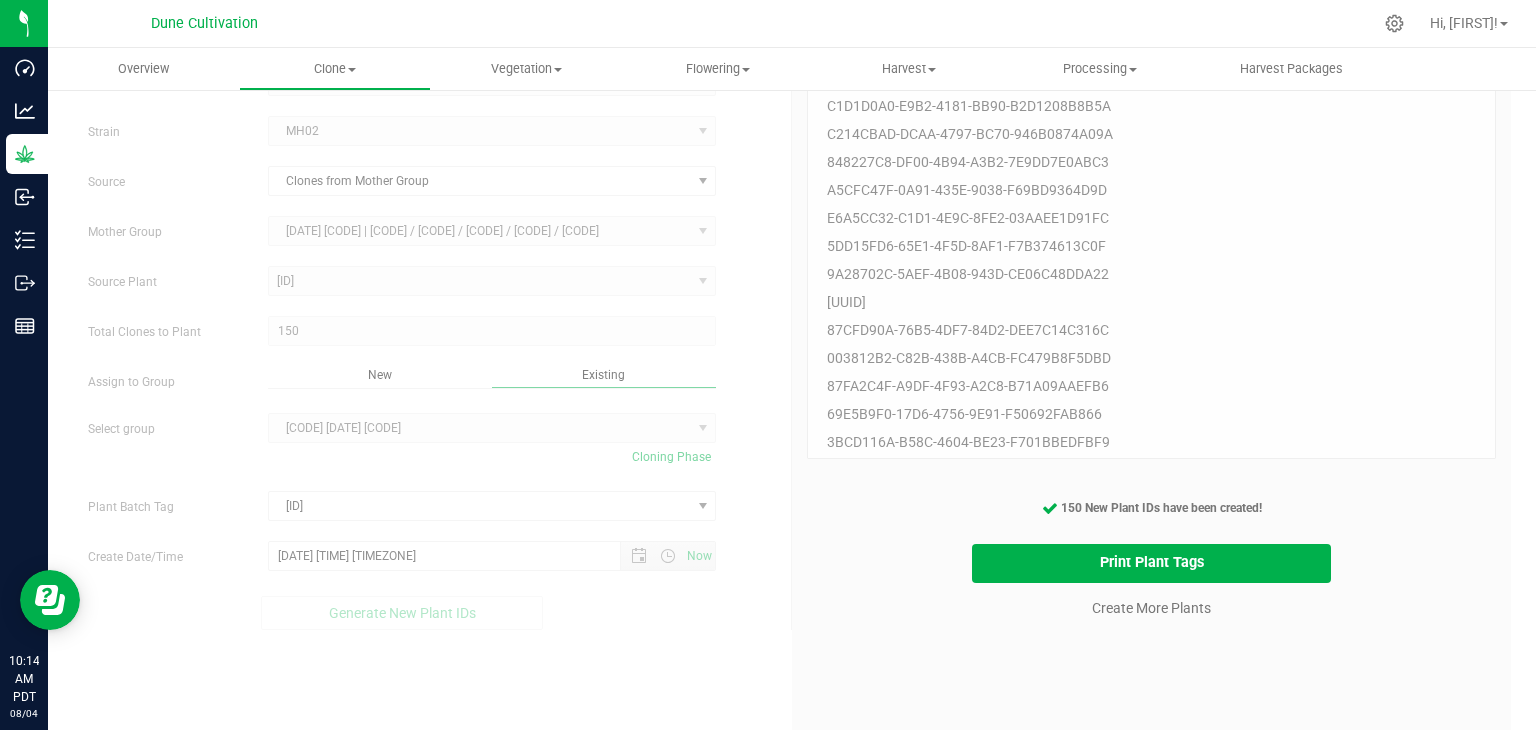 scroll, scrollTop: 148, scrollLeft: 0, axis: vertical 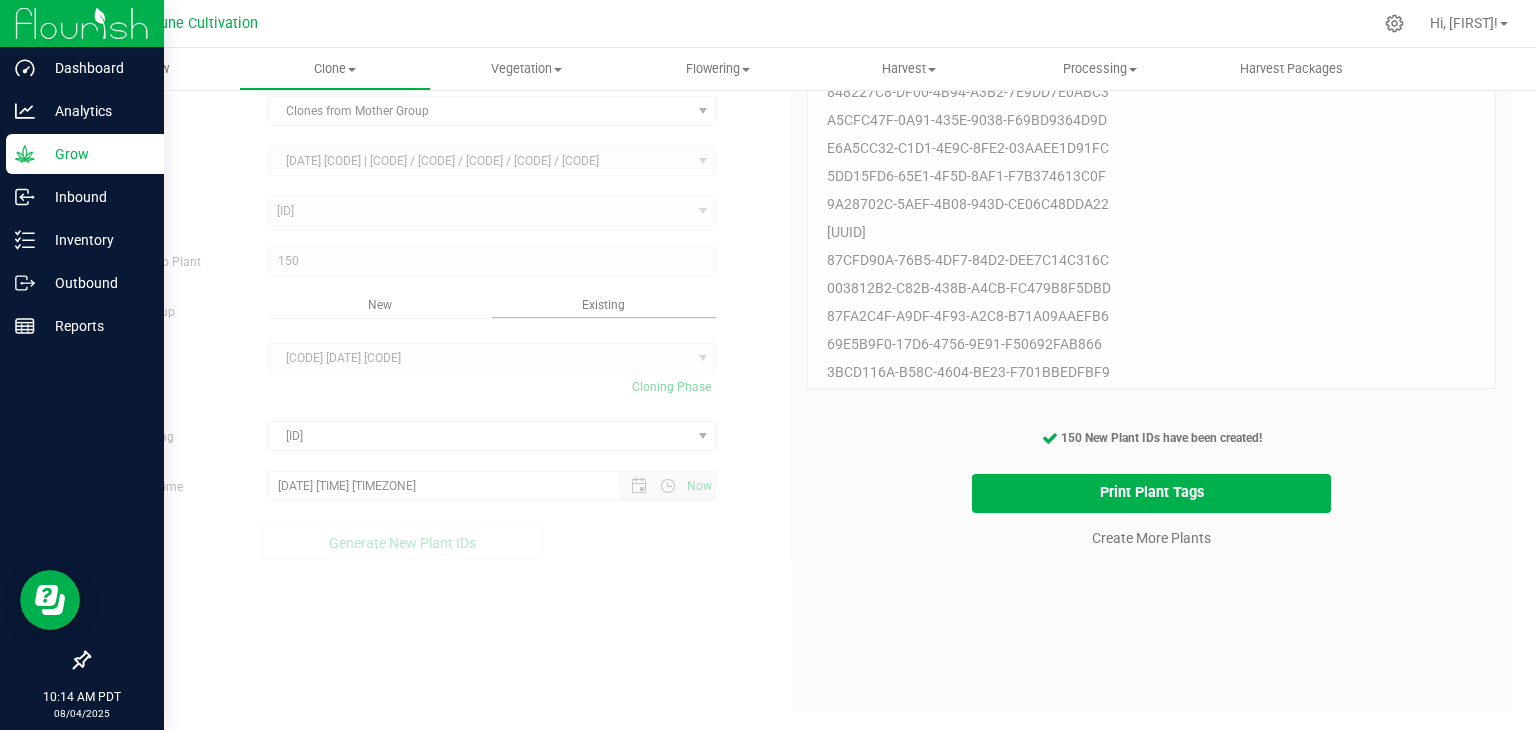 click on "Grow" at bounding box center (95, 154) 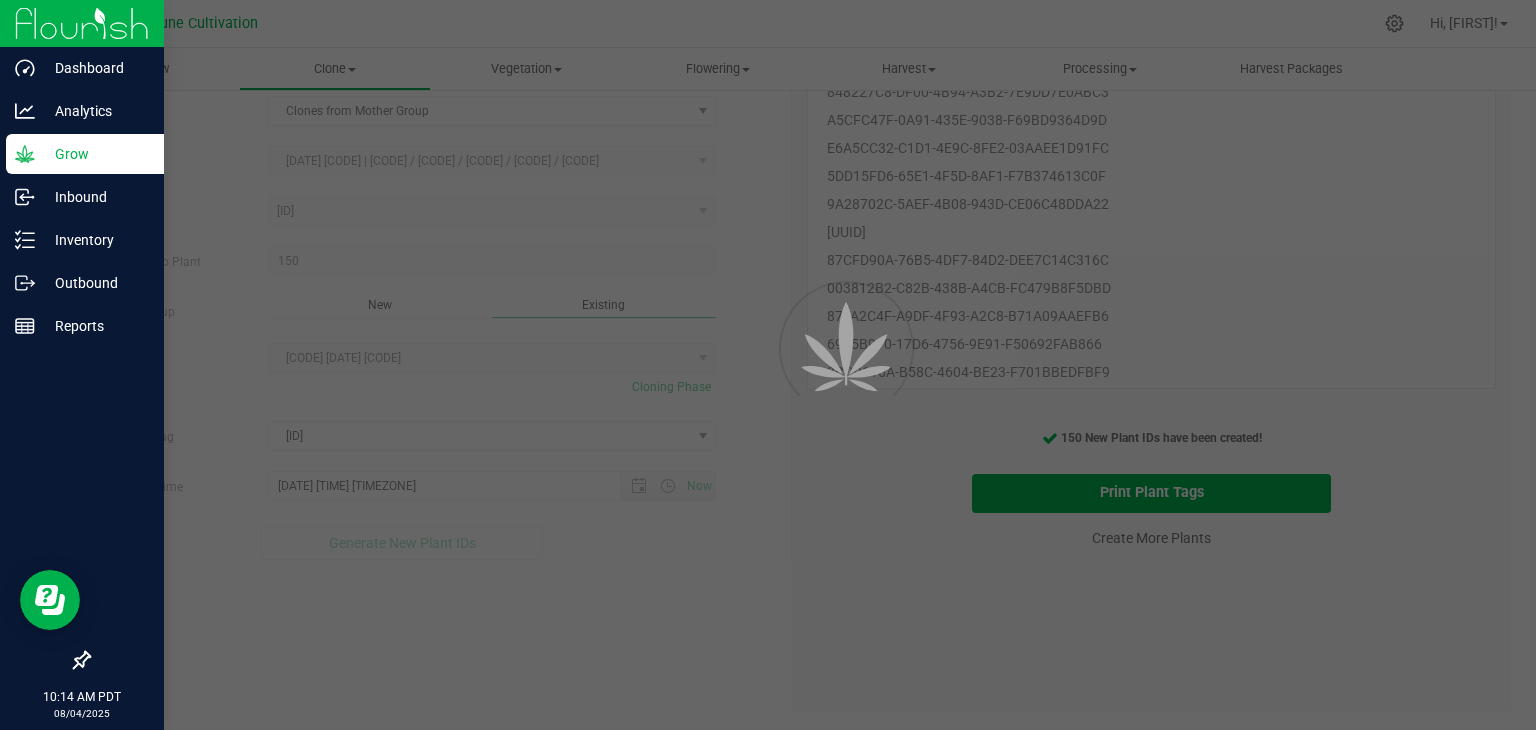 scroll, scrollTop: 0, scrollLeft: 0, axis: both 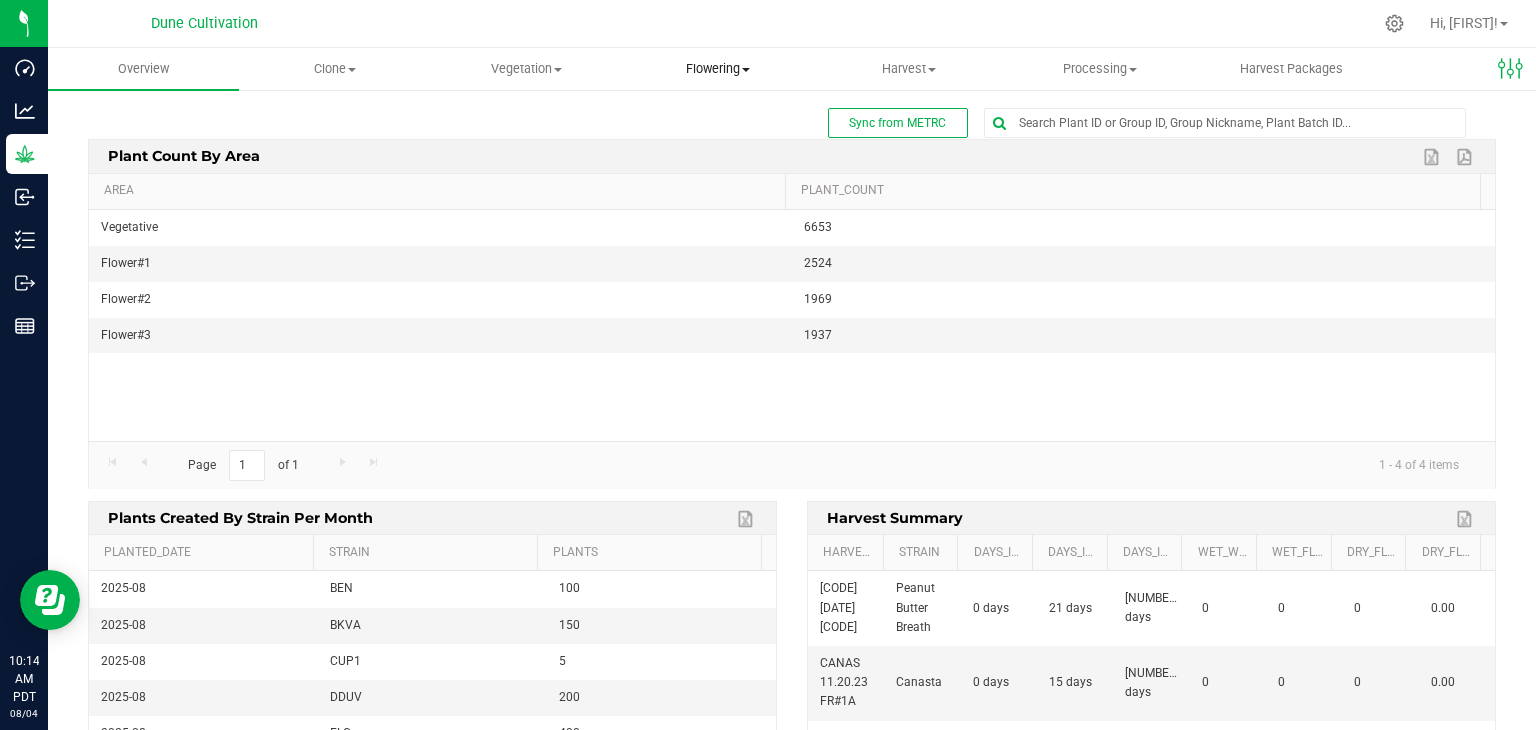 click on "Flowering" at bounding box center [717, 69] 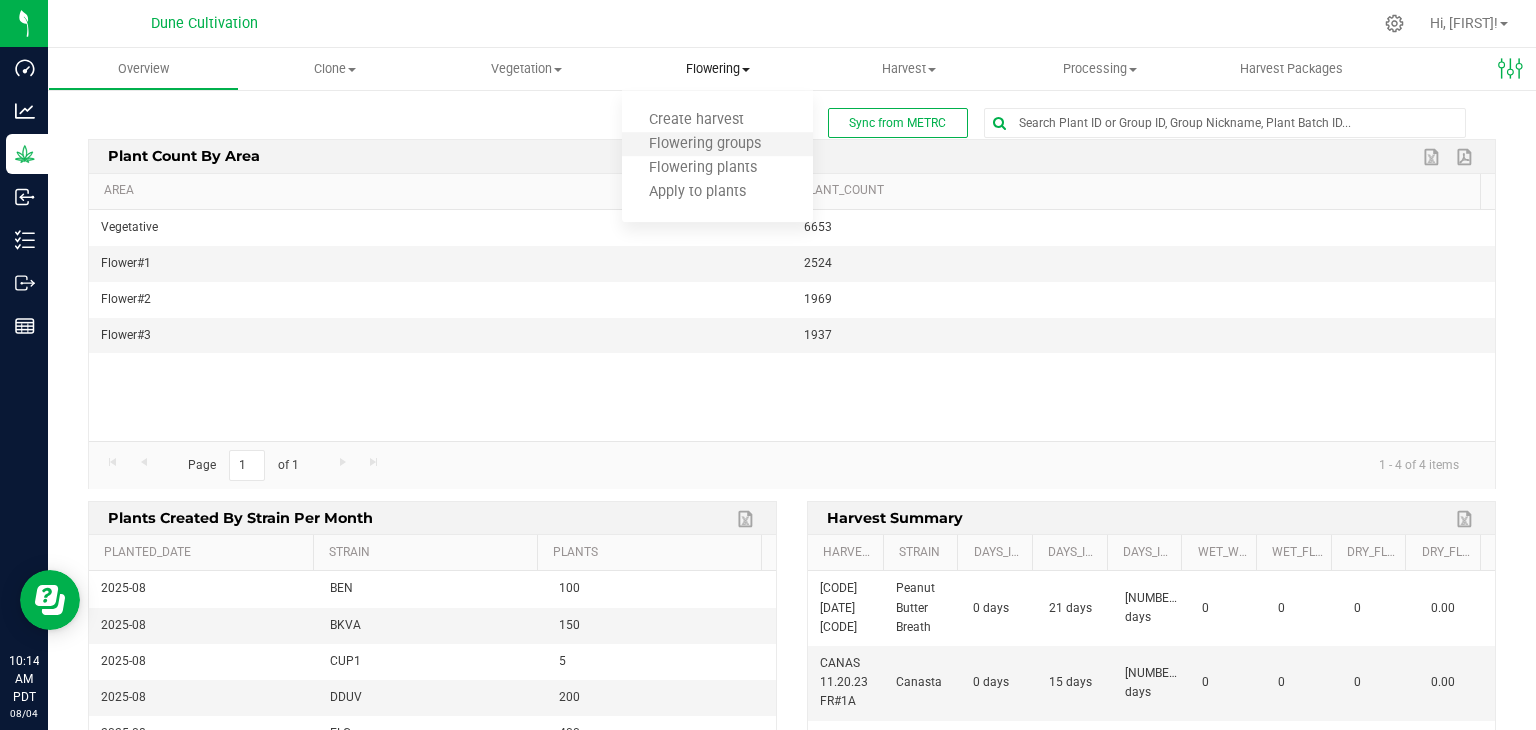 click on "Flowering groups" at bounding box center (717, 145) 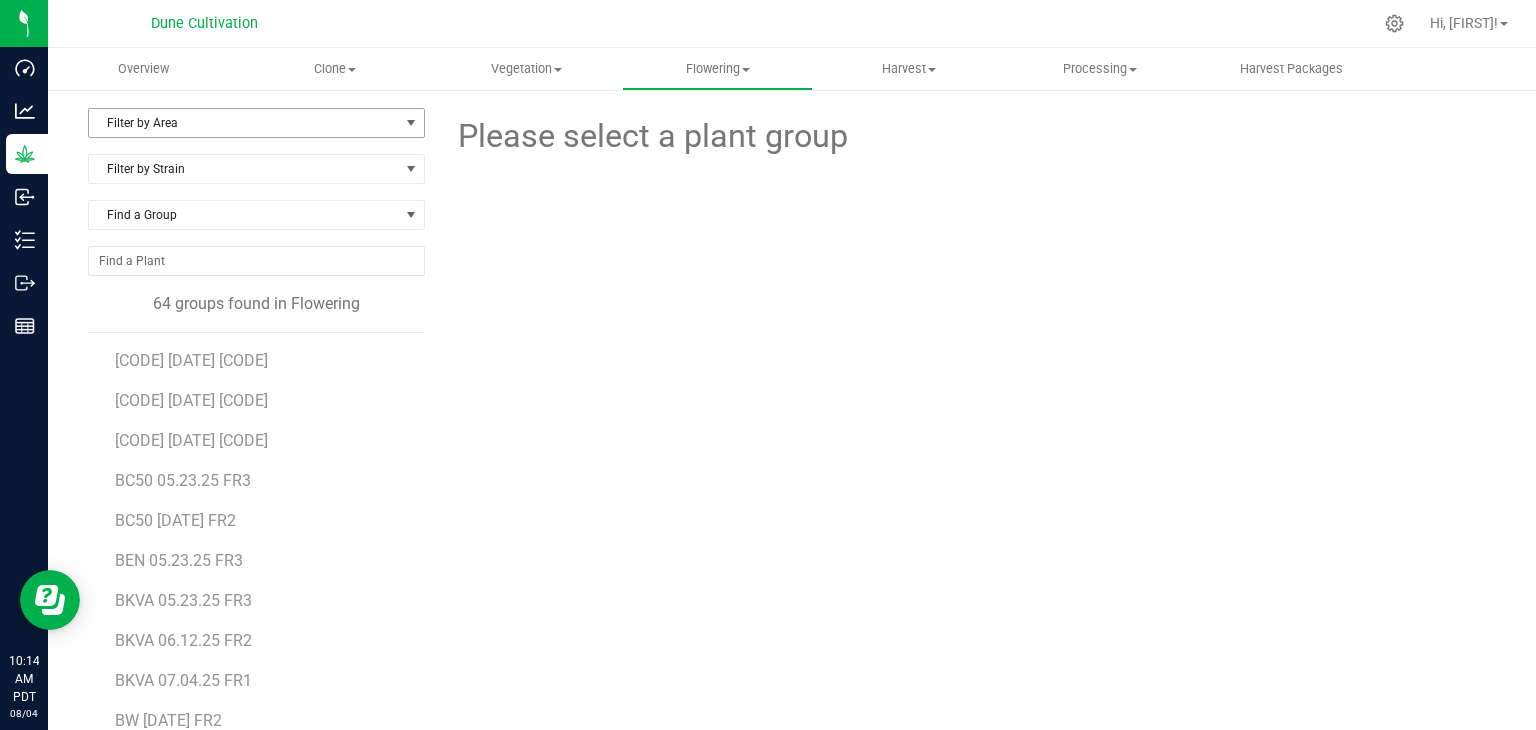 click on "Filter by Area" at bounding box center [244, 123] 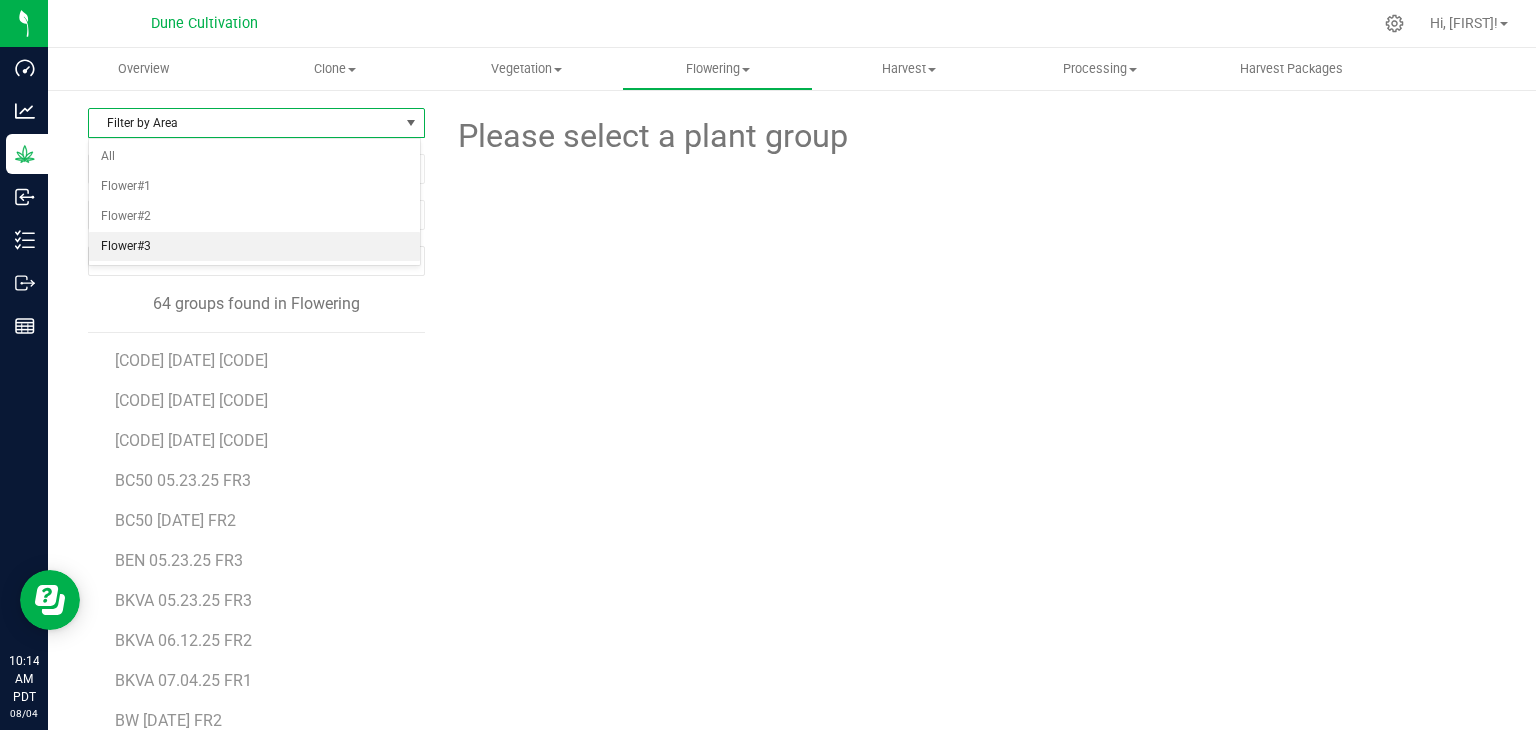 click on "Flower#3" at bounding box center (254, 247) 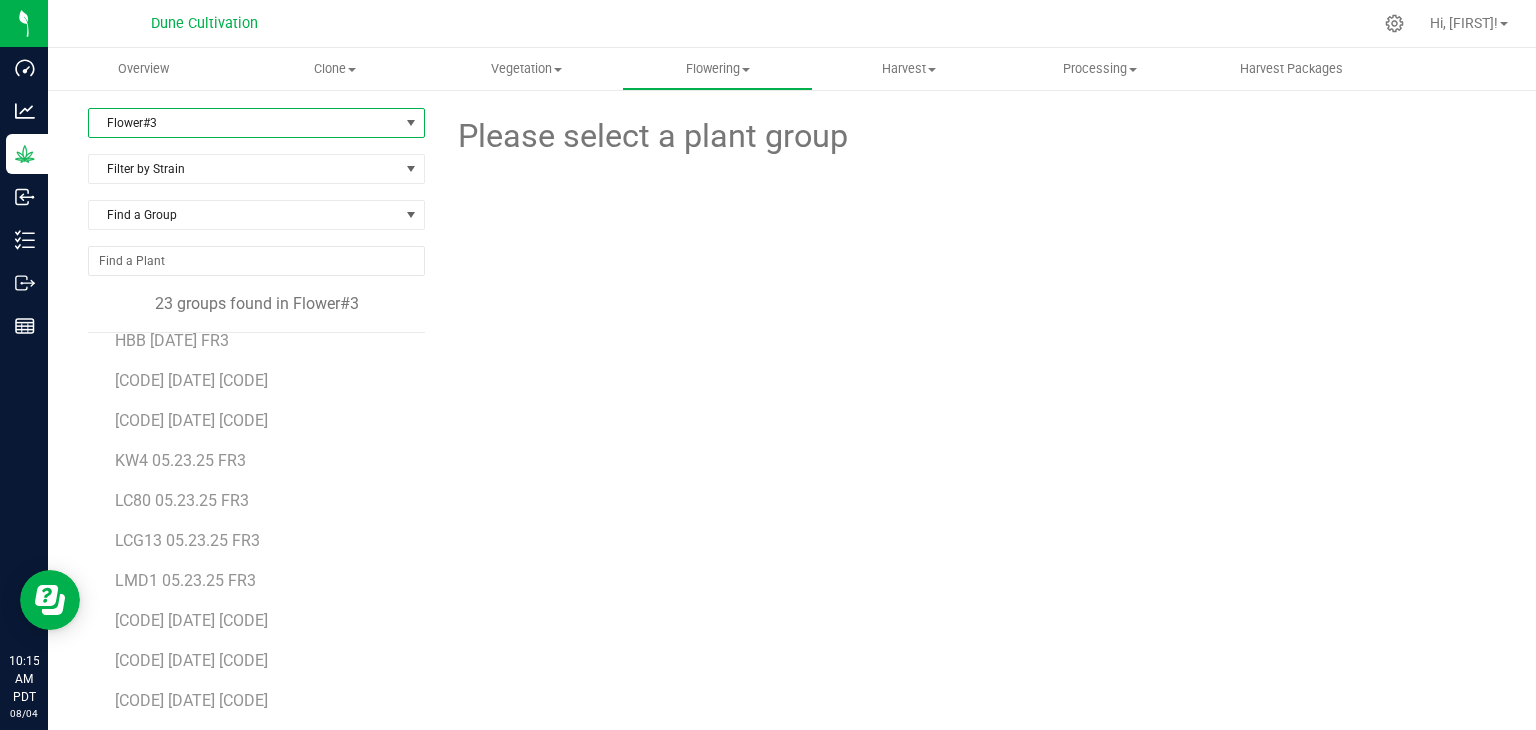 scroll, scrollTop: 436, scrollLeft: 0, axis: vertical 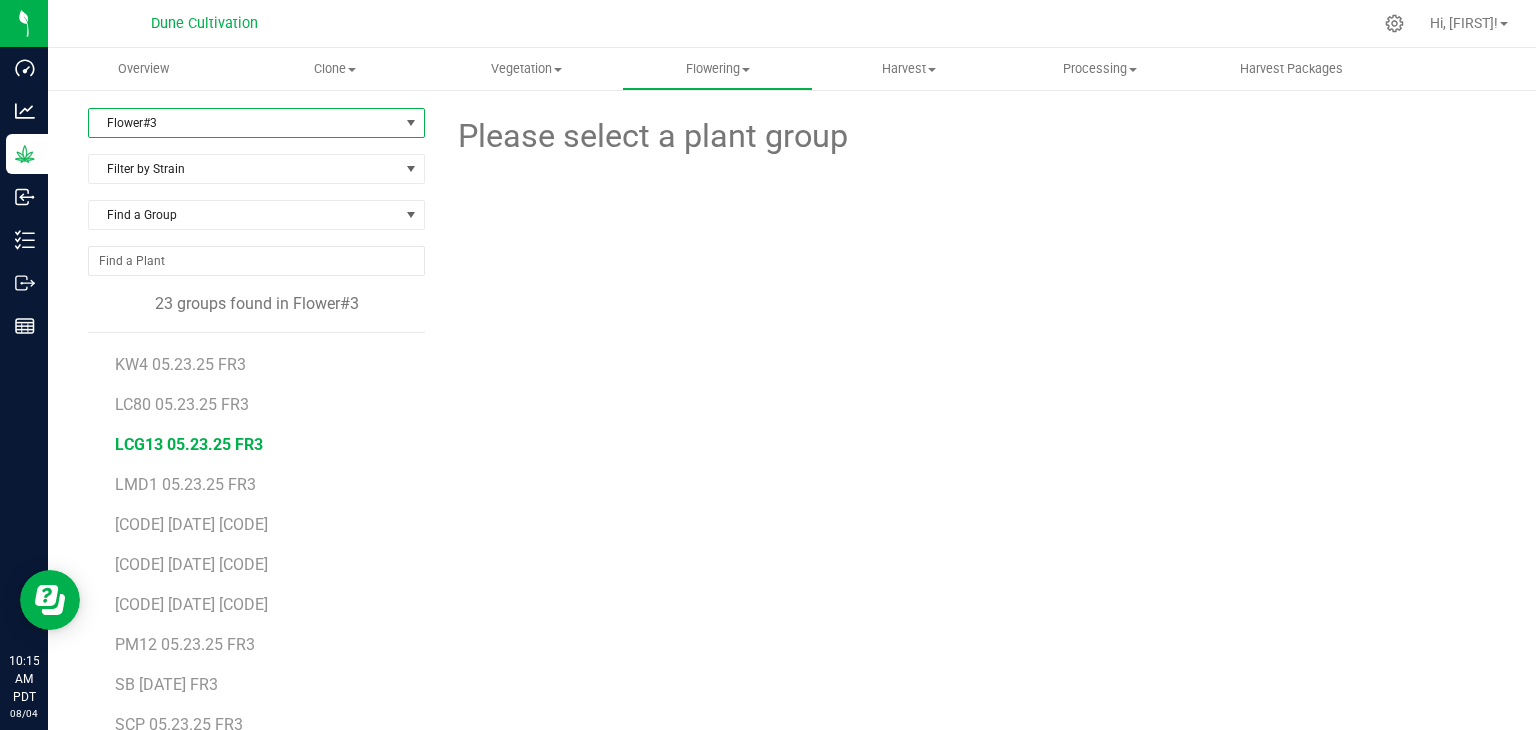 click on "LCG13 05.23.25 FR3" at bounding box center (189, 444) 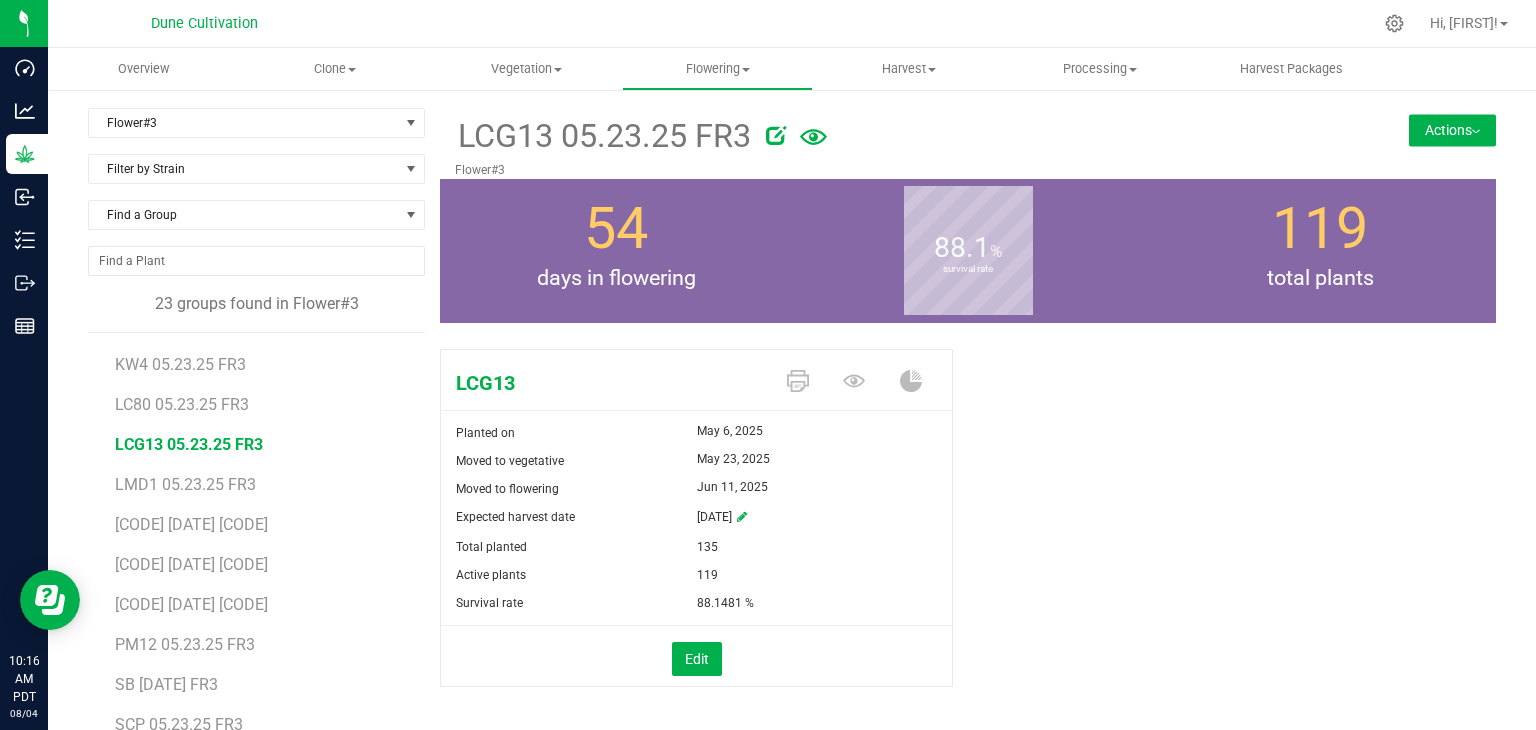 click on "Actions" at bounding box center [1452, 130] 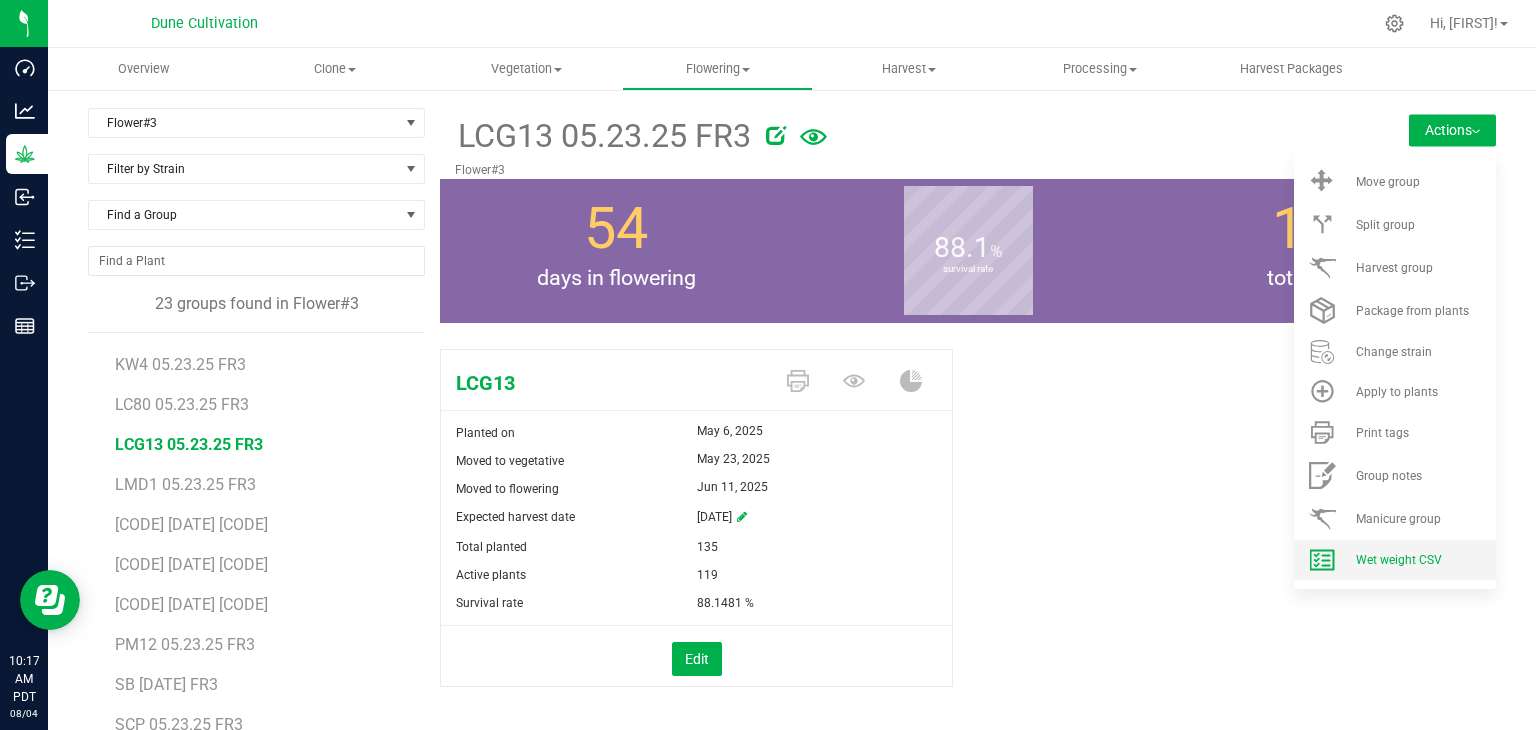 click on "Wet weight CSV" at bounding box center [1399, 560] 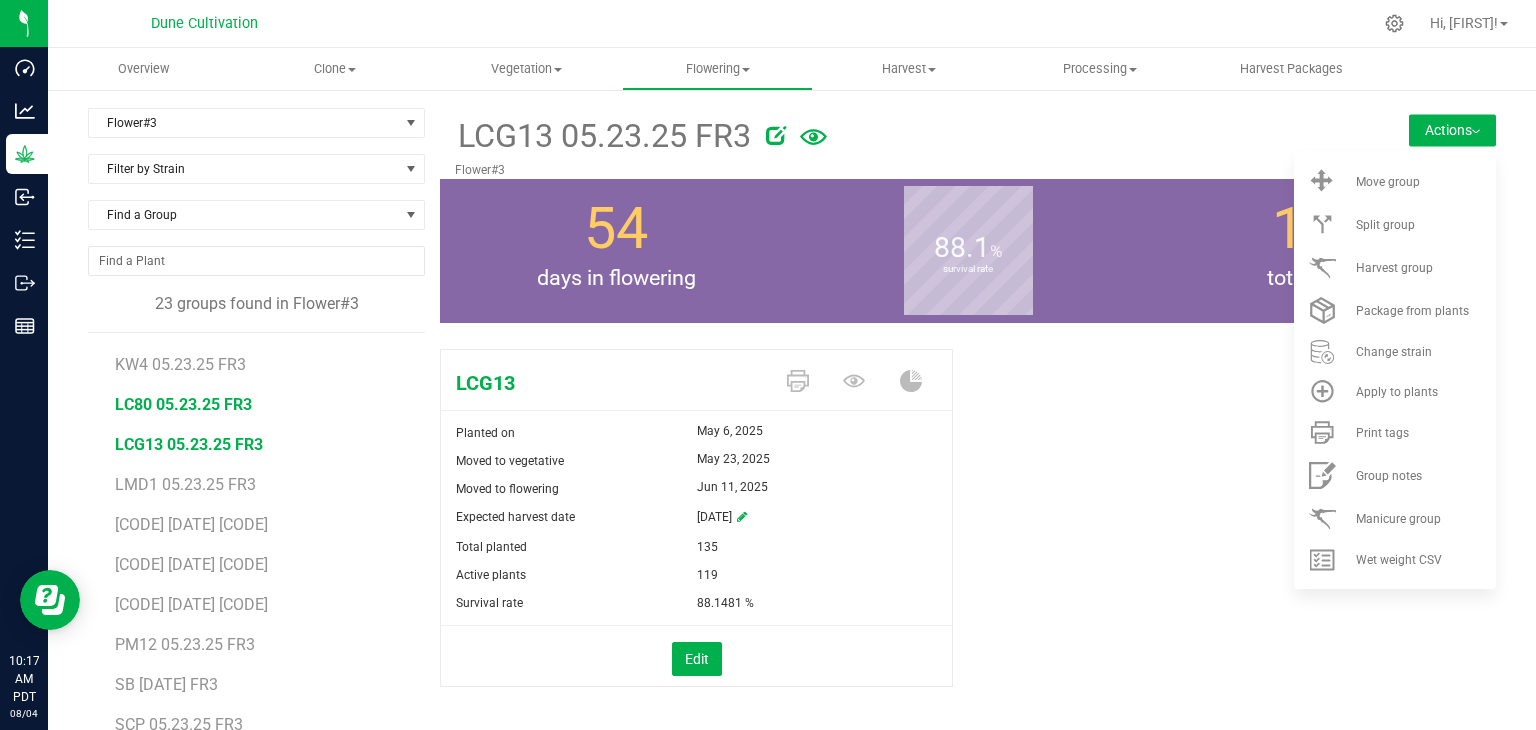 click on "LC80 05.23.25 FR3" at bounding box center [183, 404] 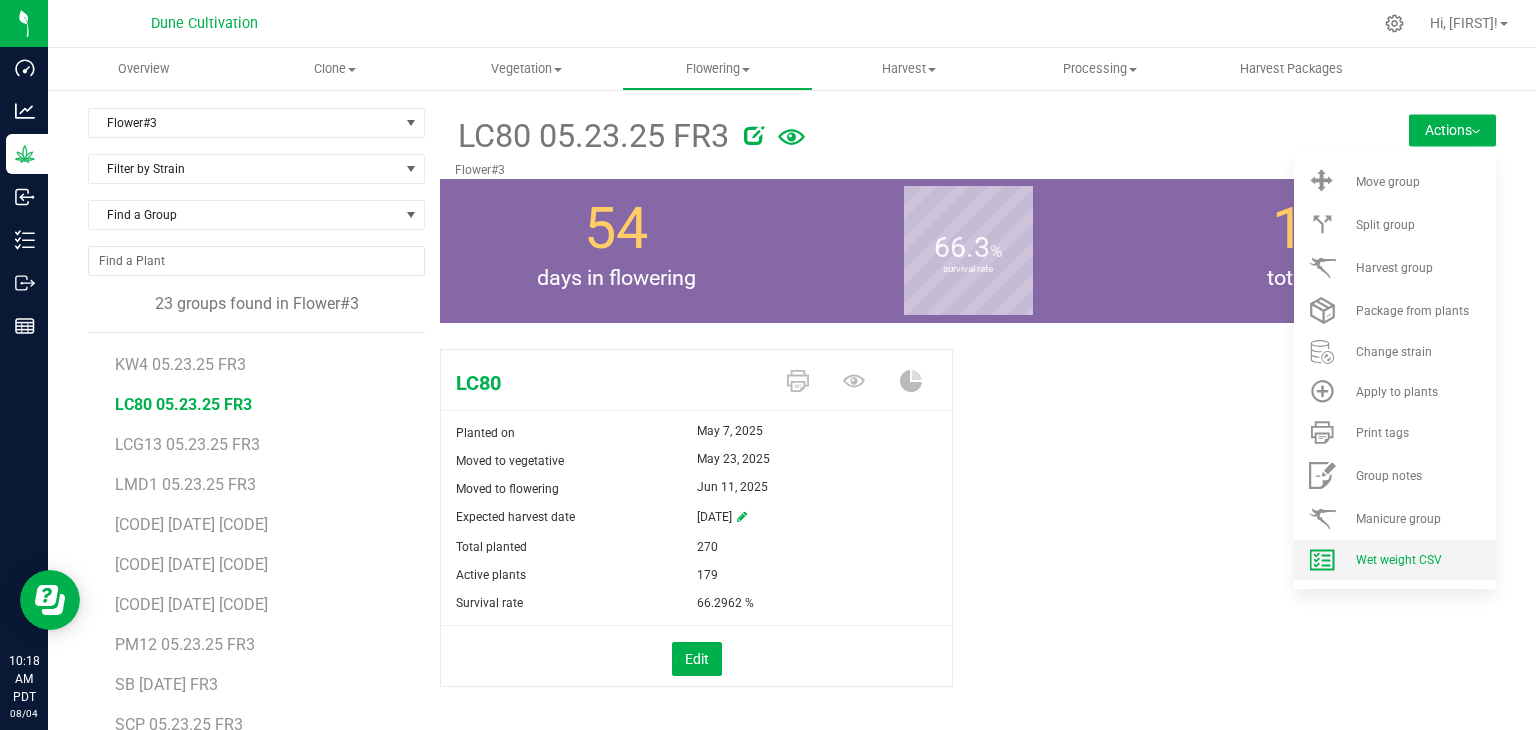 click on "Wet weight CSV" at bounding box center [1395, 560] 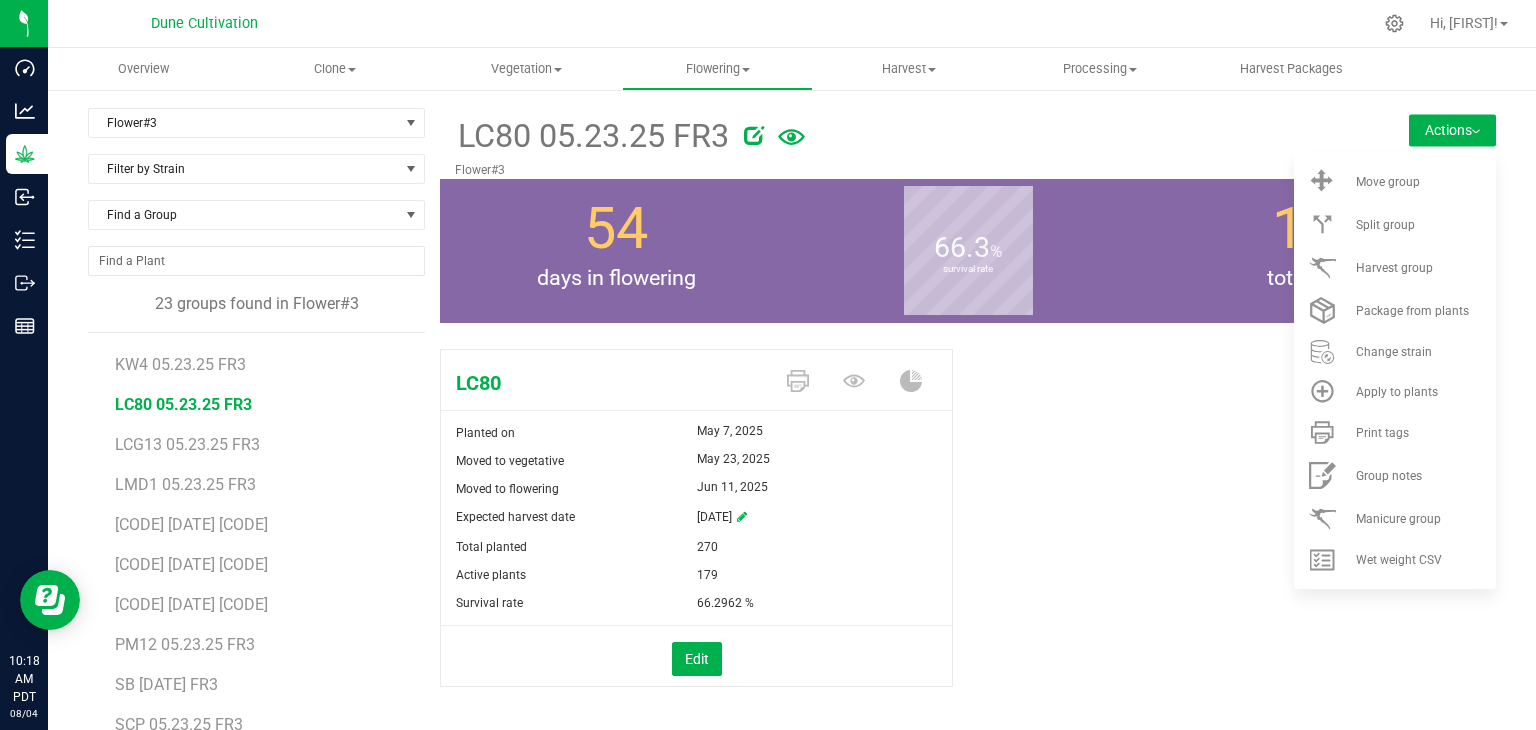 scroll, scrollTop: 336, scrollLeft: 0, axis: vertical 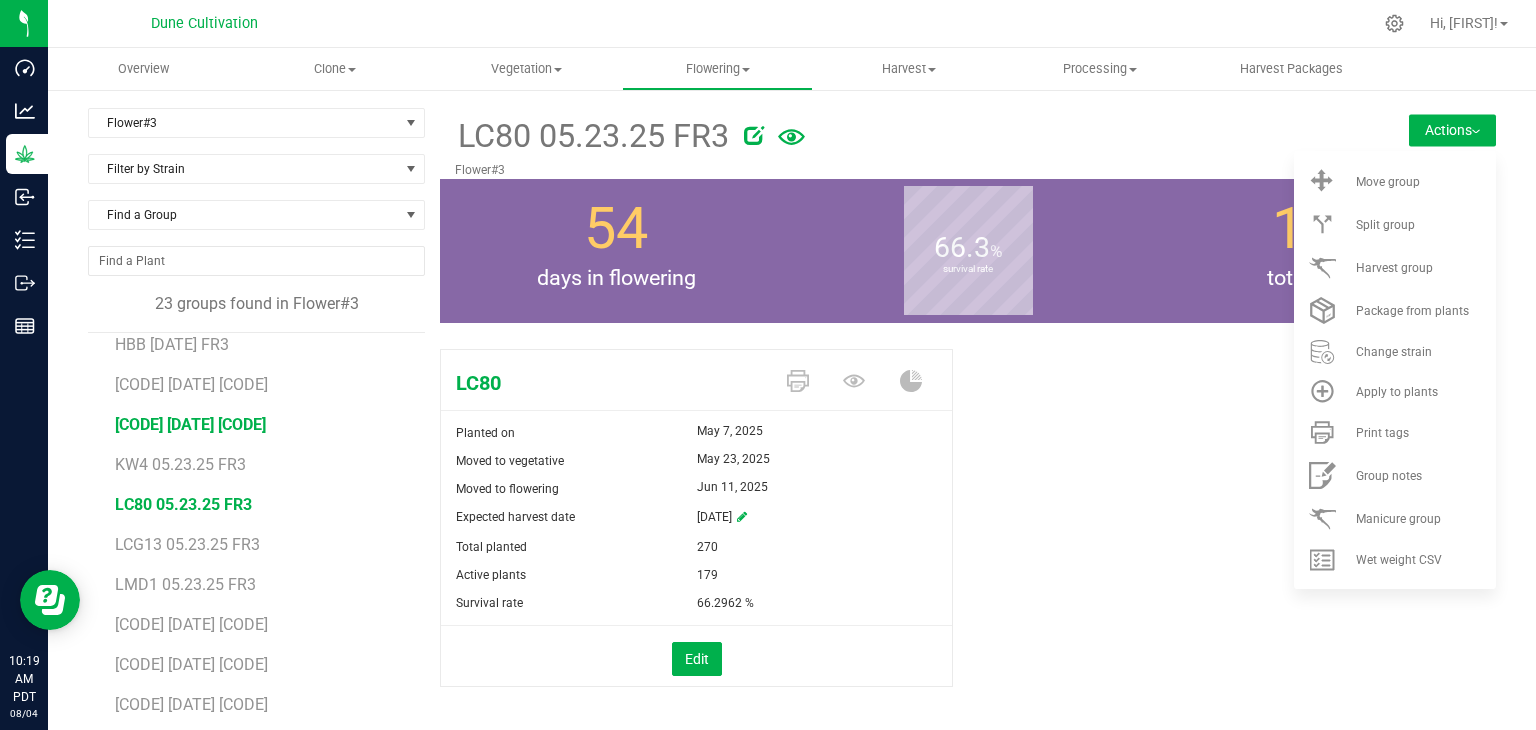 click on "[CODE] [DATE] [CODE]" at bounding box center (190, 424) 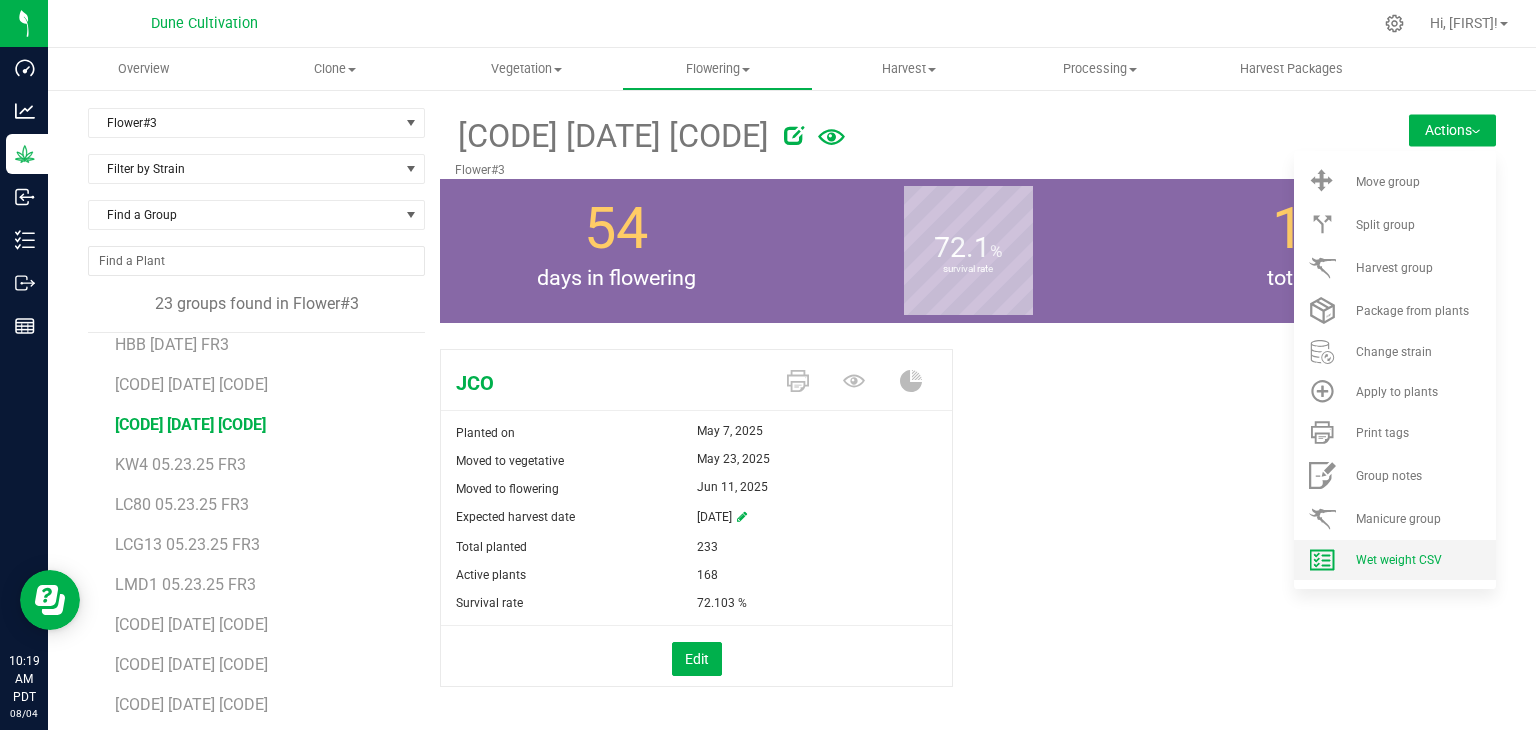 click on "Wet weight CSV" at bounding box center (1395, 560) 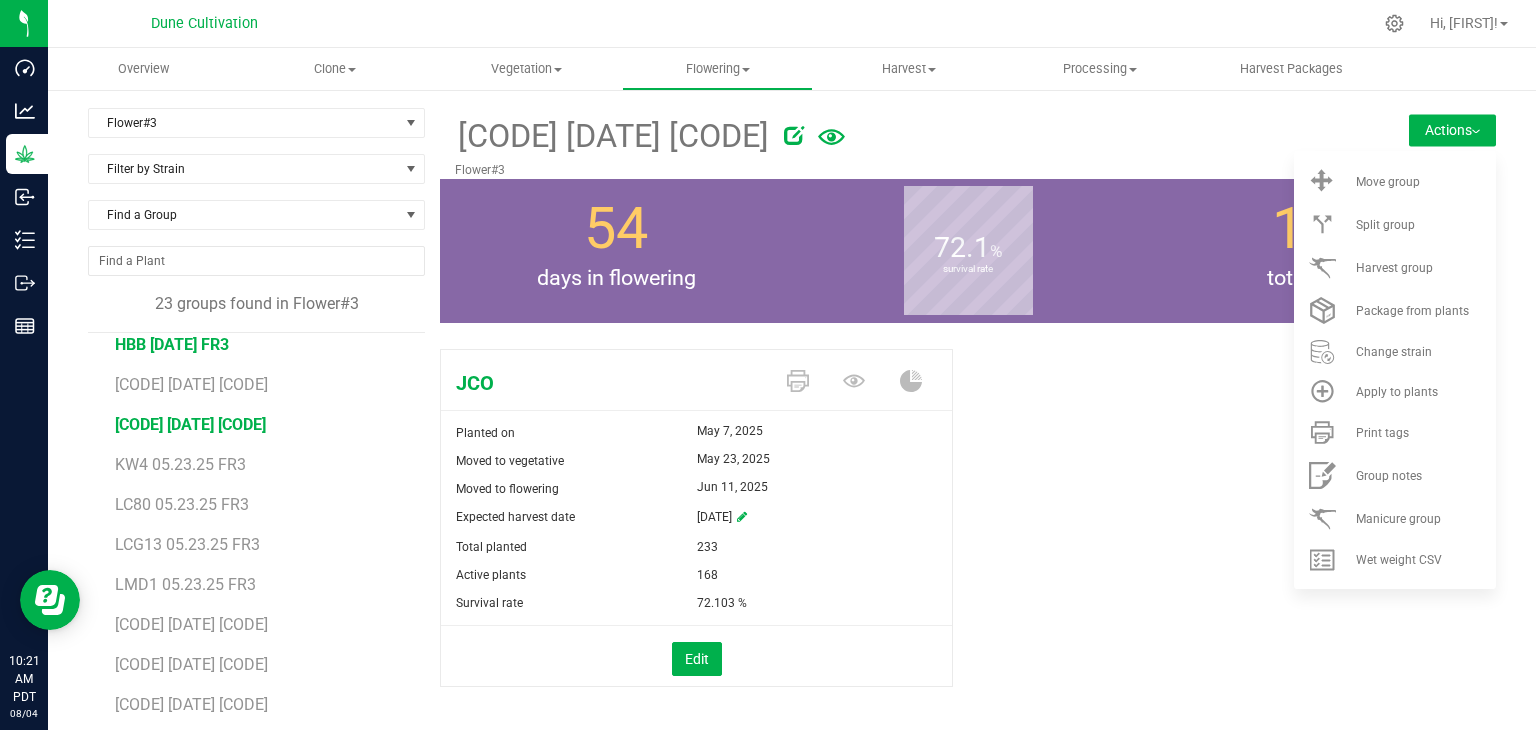 click on "HBB [DATE] FR3" at bounding box center (172, 344) 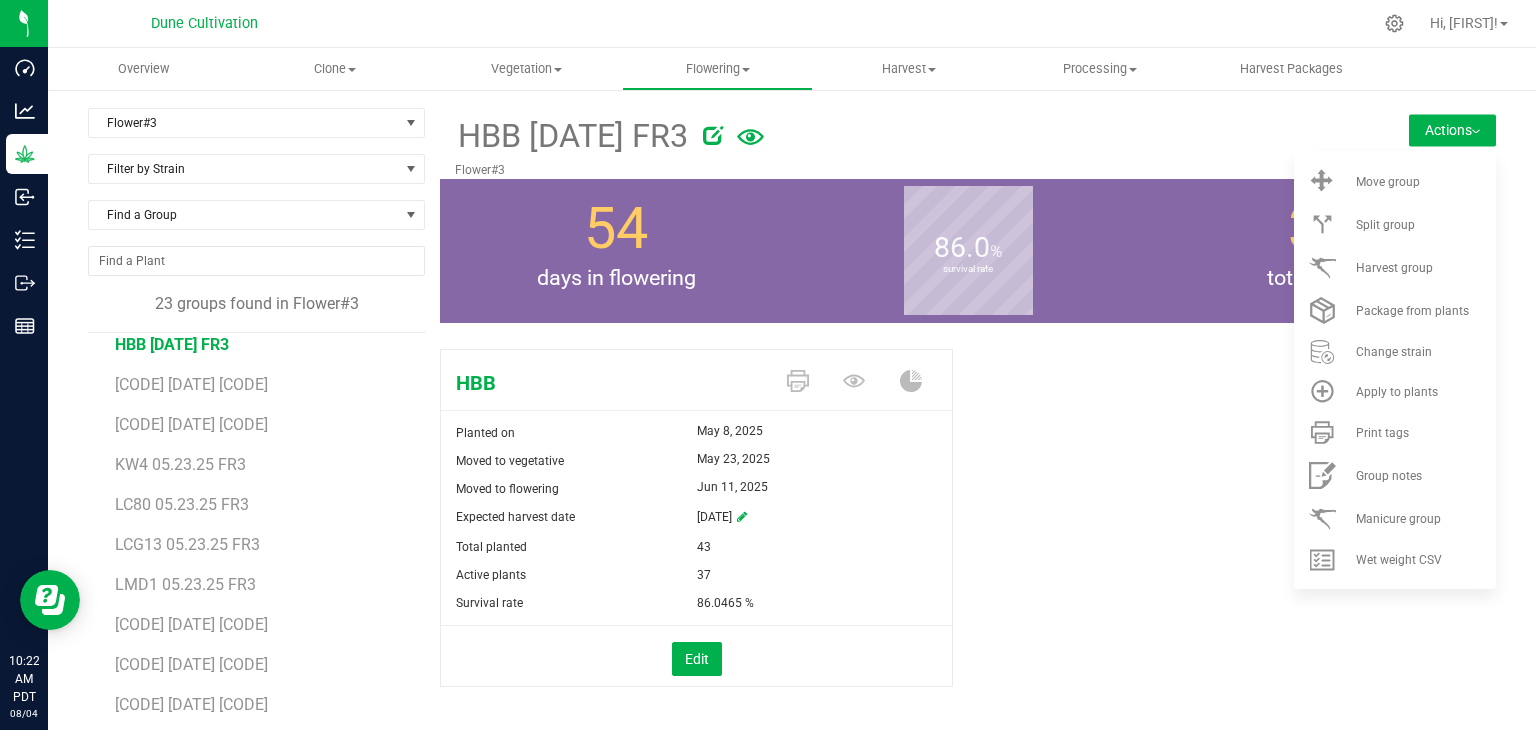 scroll, scrollTop: 136, scrollLeft: 0, axis: vertical 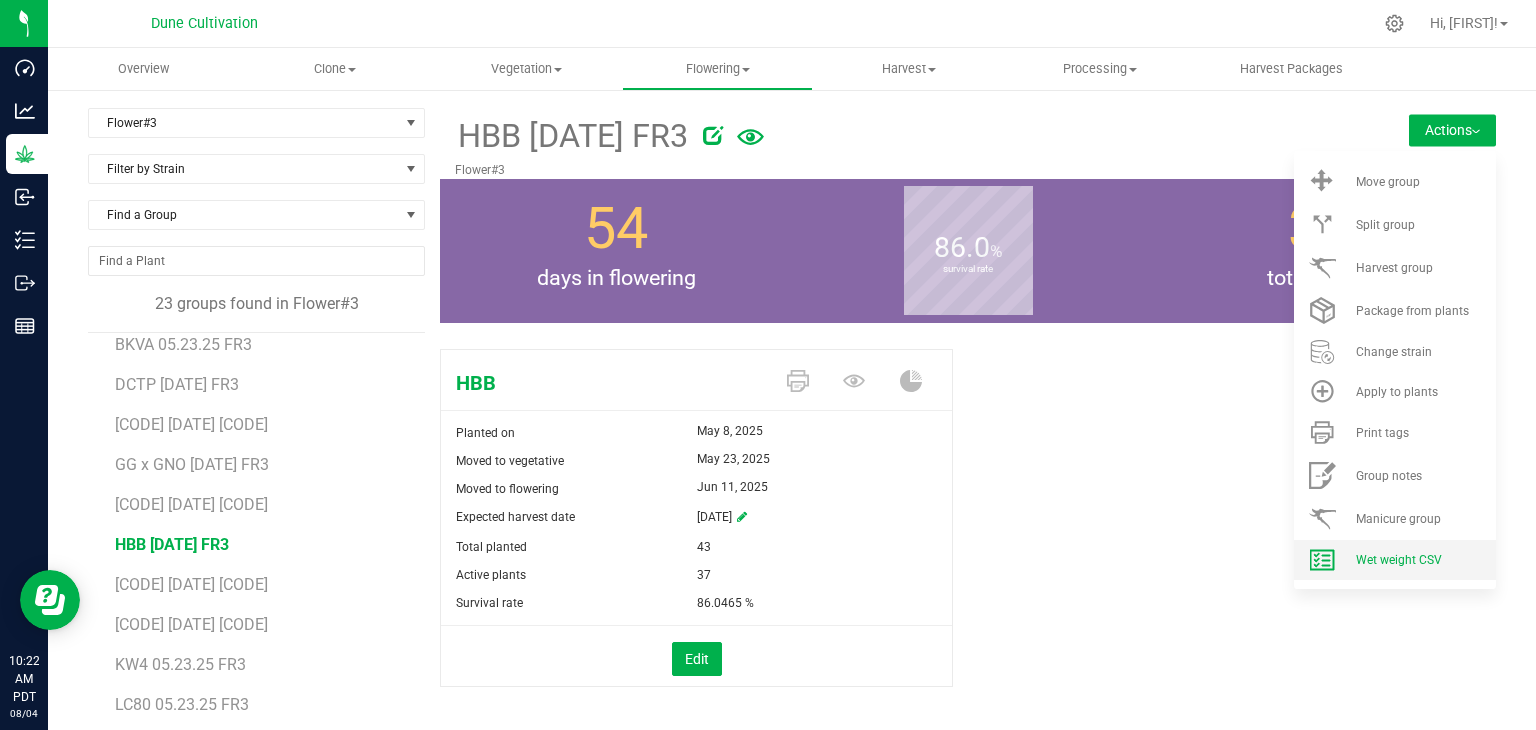 click on "Wet weight CSV" at bounding box center [1395, 560] 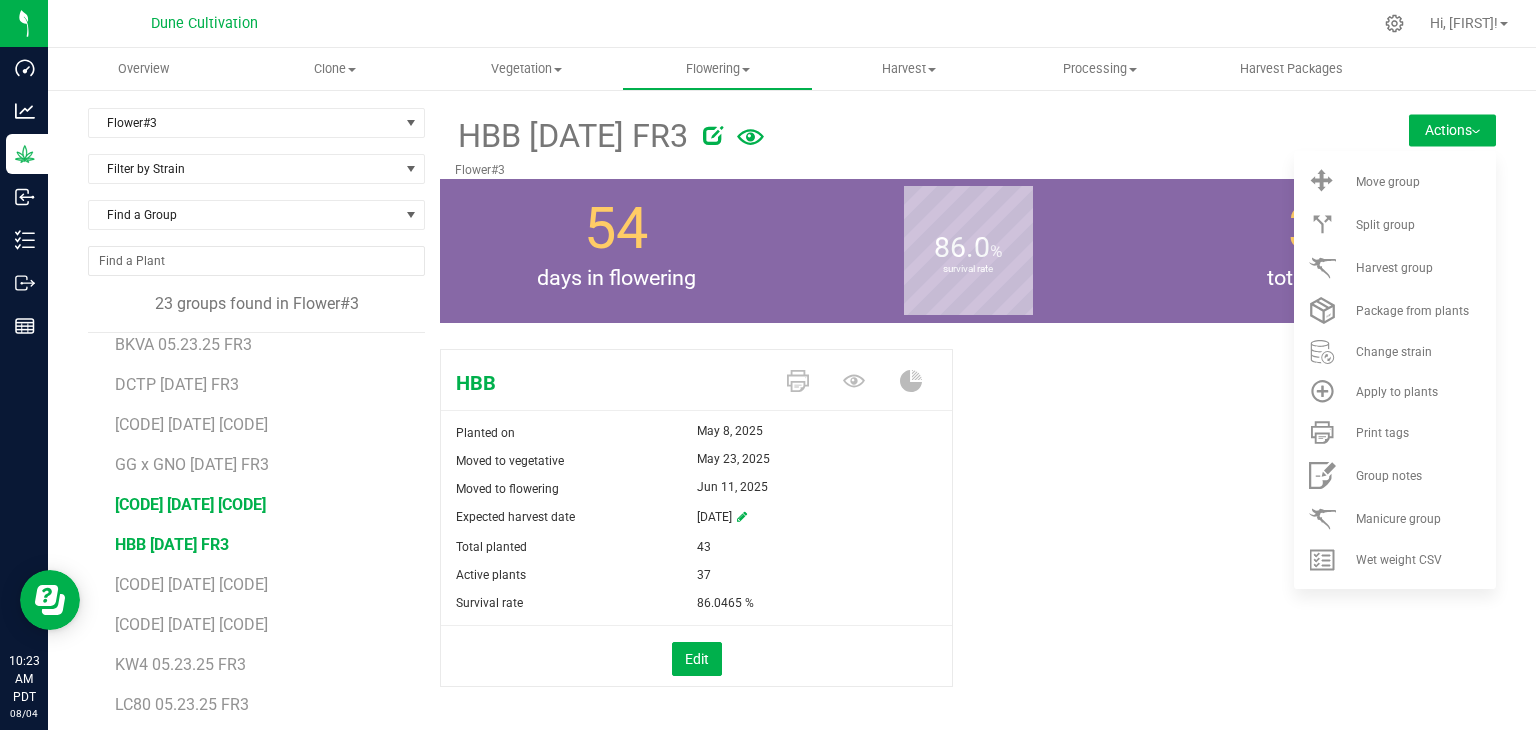click on "[CODE] [DATE] [CODE]" at bounding box center [190, 504] 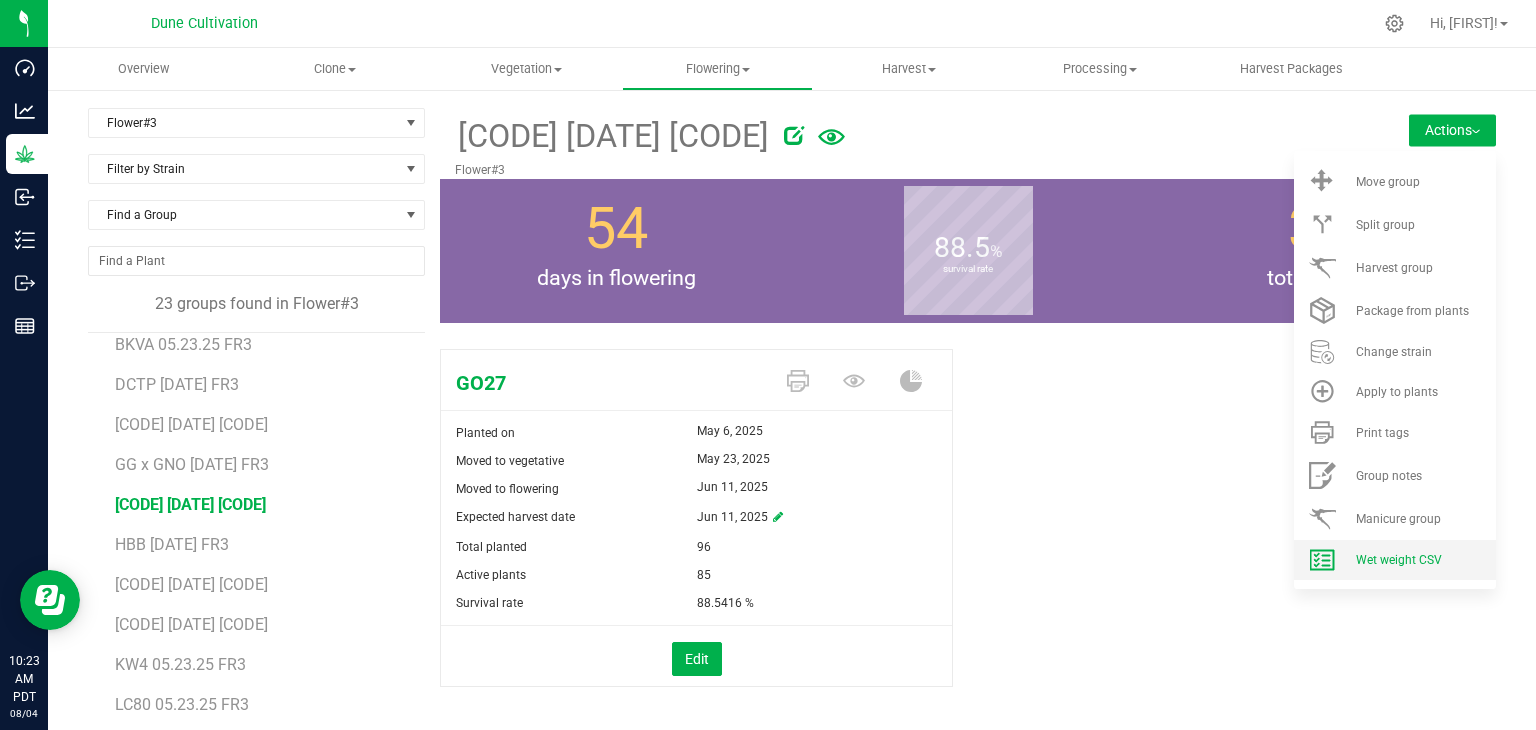 click on "Wet weight CSV" at bounding box center [1399, 560] 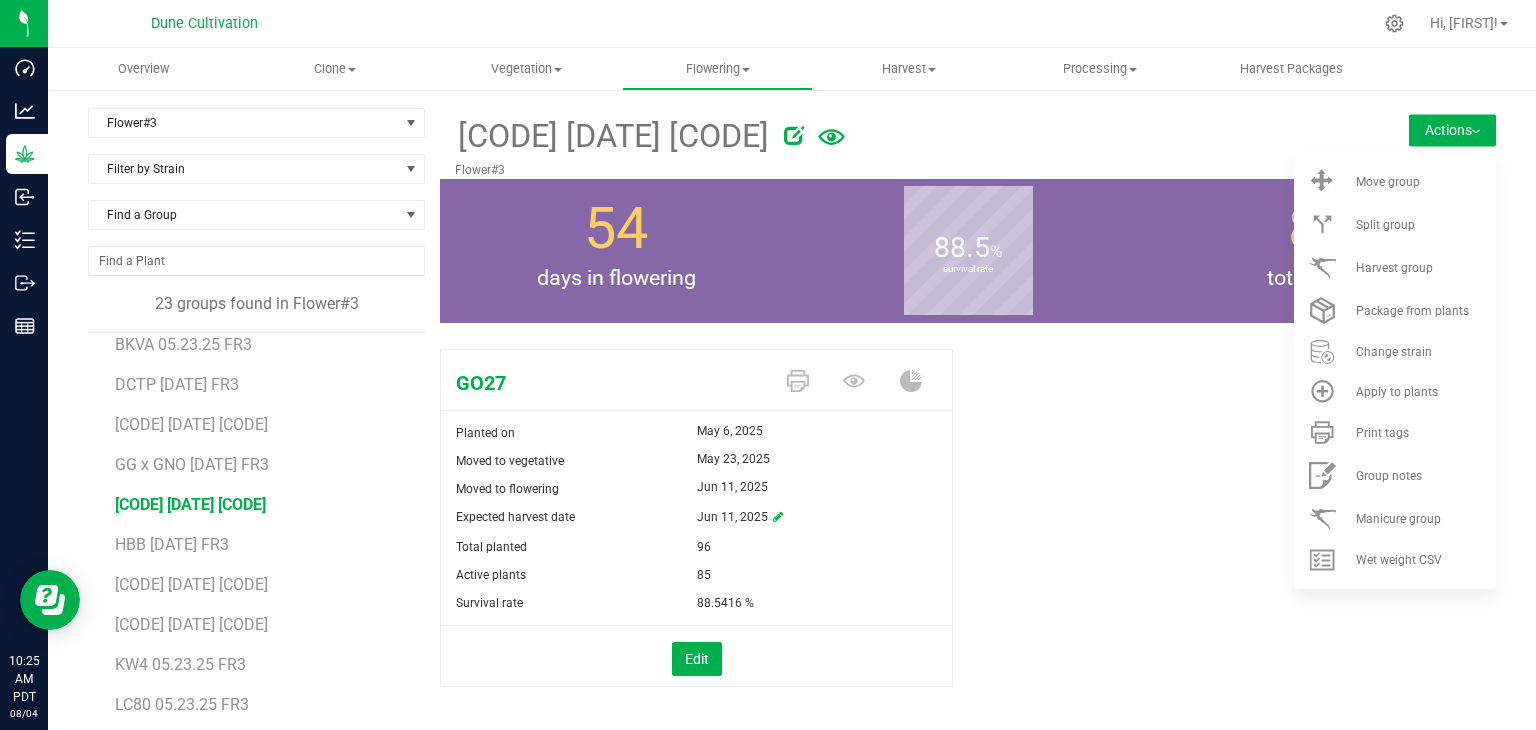 click on "GG x GNO [DATE] FR3" at bounding box center [263, 457] 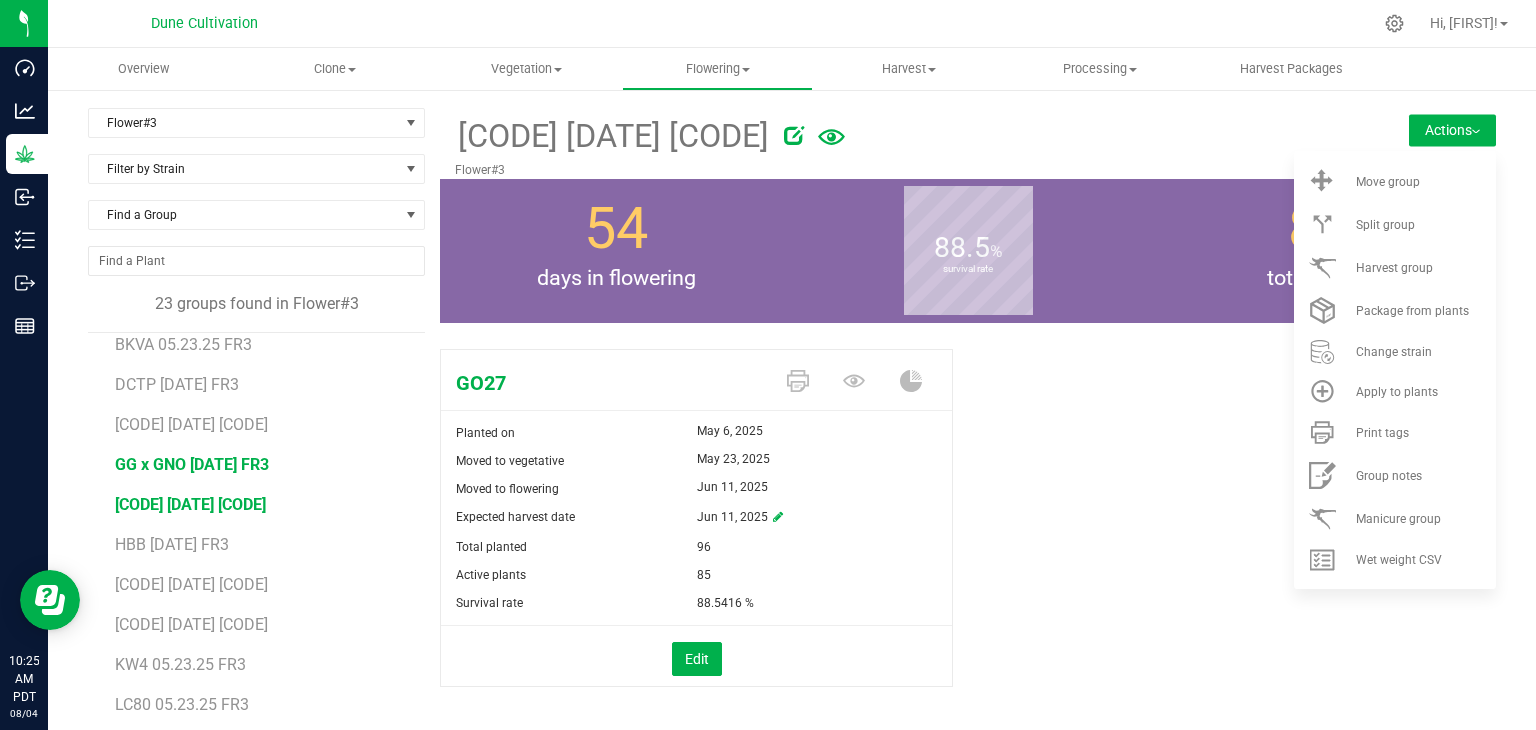 click on "GG x GNO [DATE] FR3" at bounding box center [192, 464] 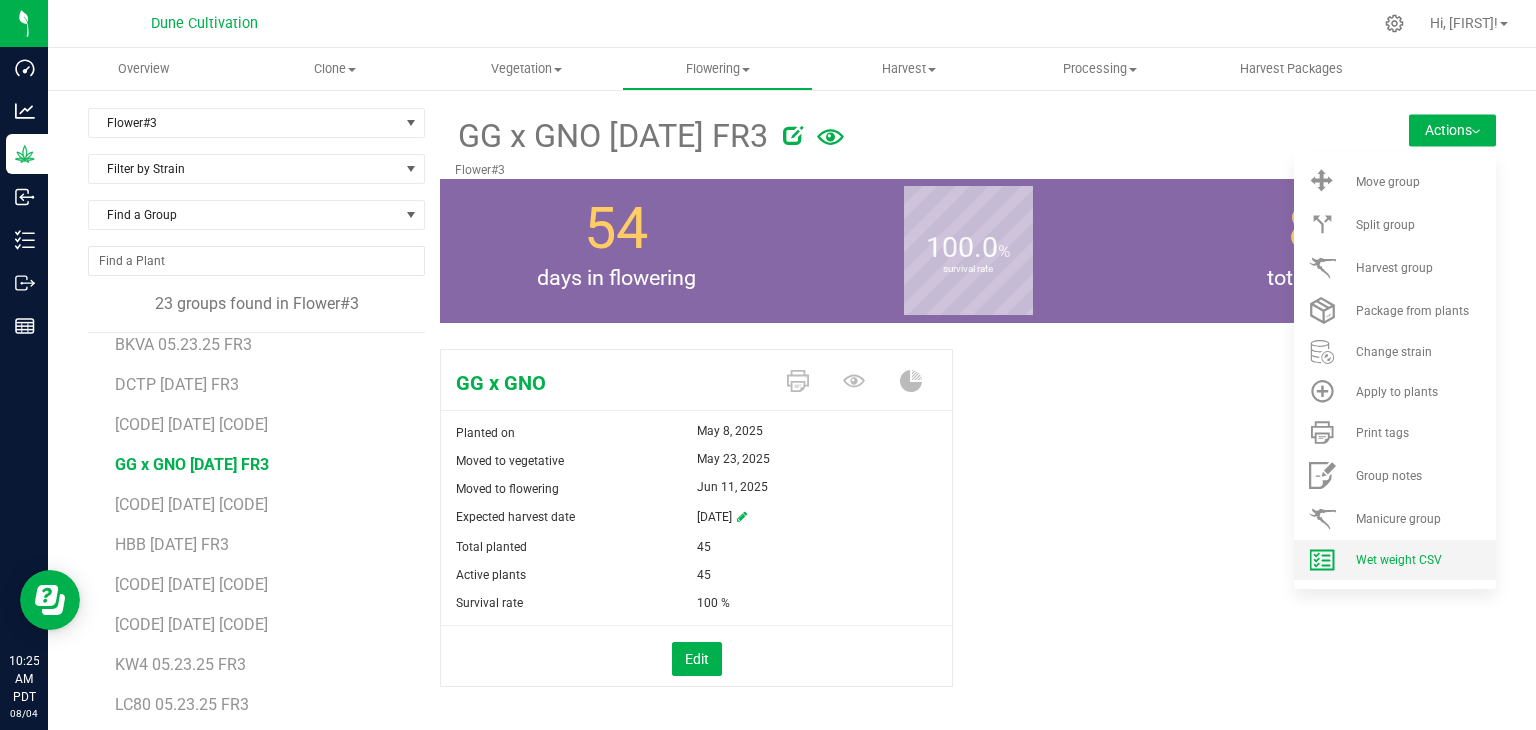 click on "Wet weight CSV" at bounding box center (1395, 560) 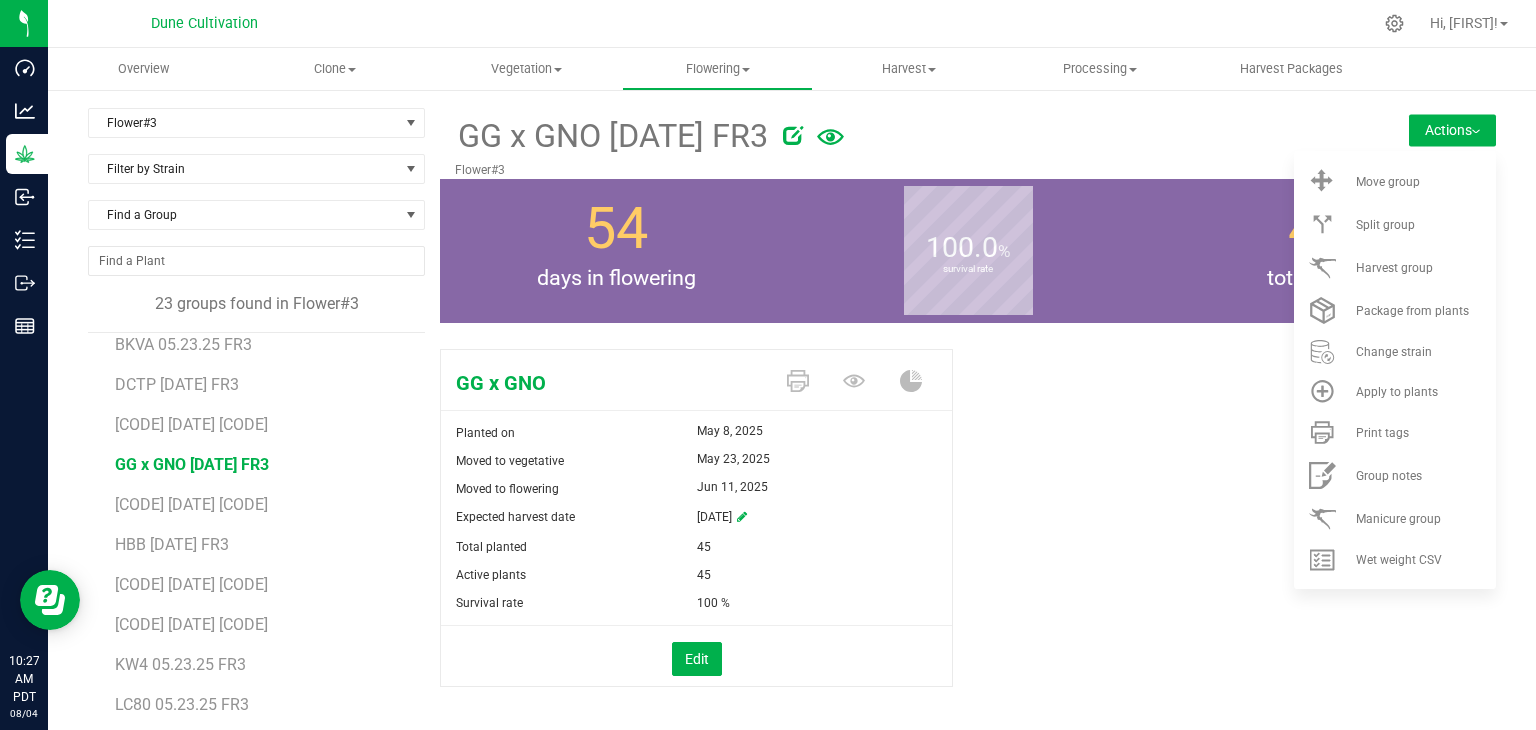 click on "Actions" at bounding box center (1452, 130) 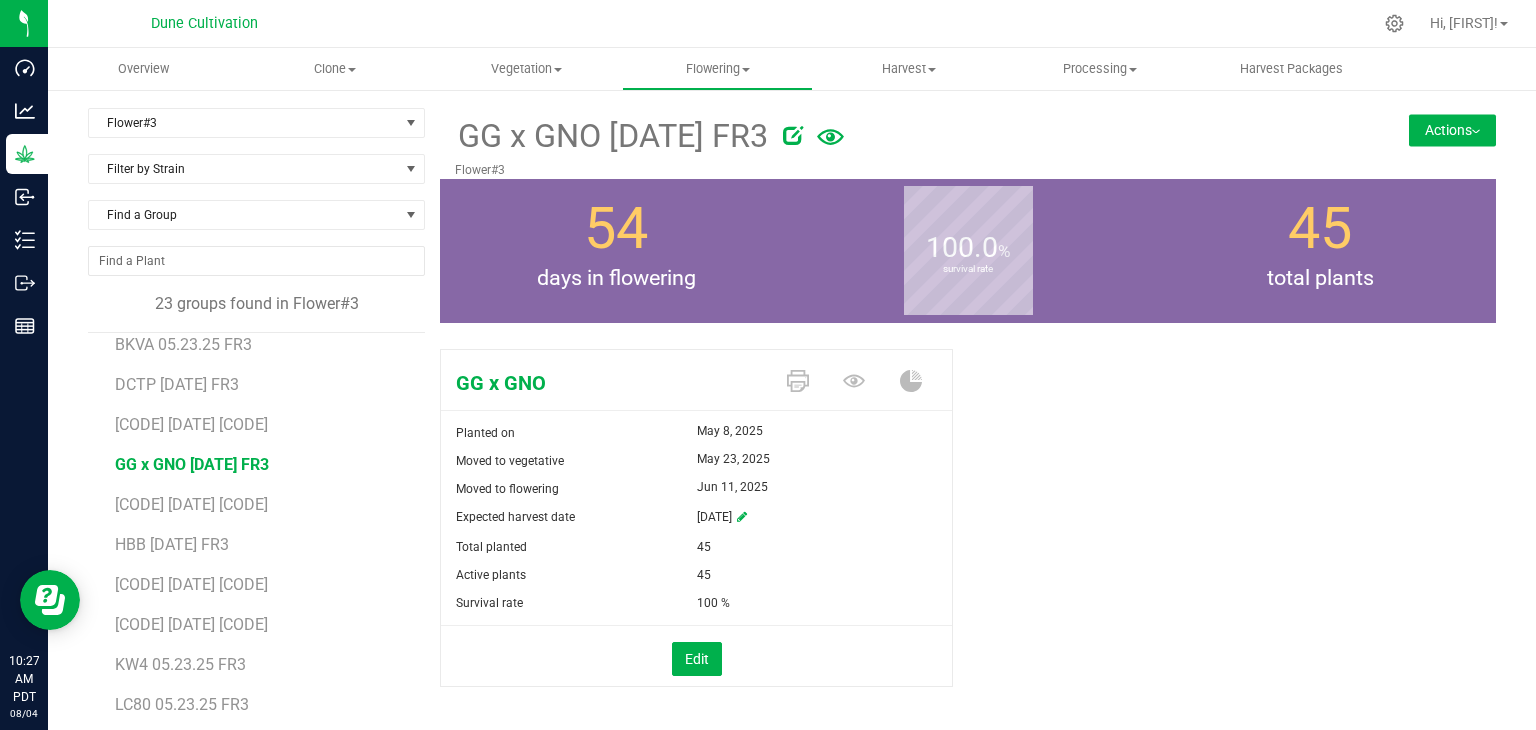 click on "Actions" at bounding box center [1452, 130] 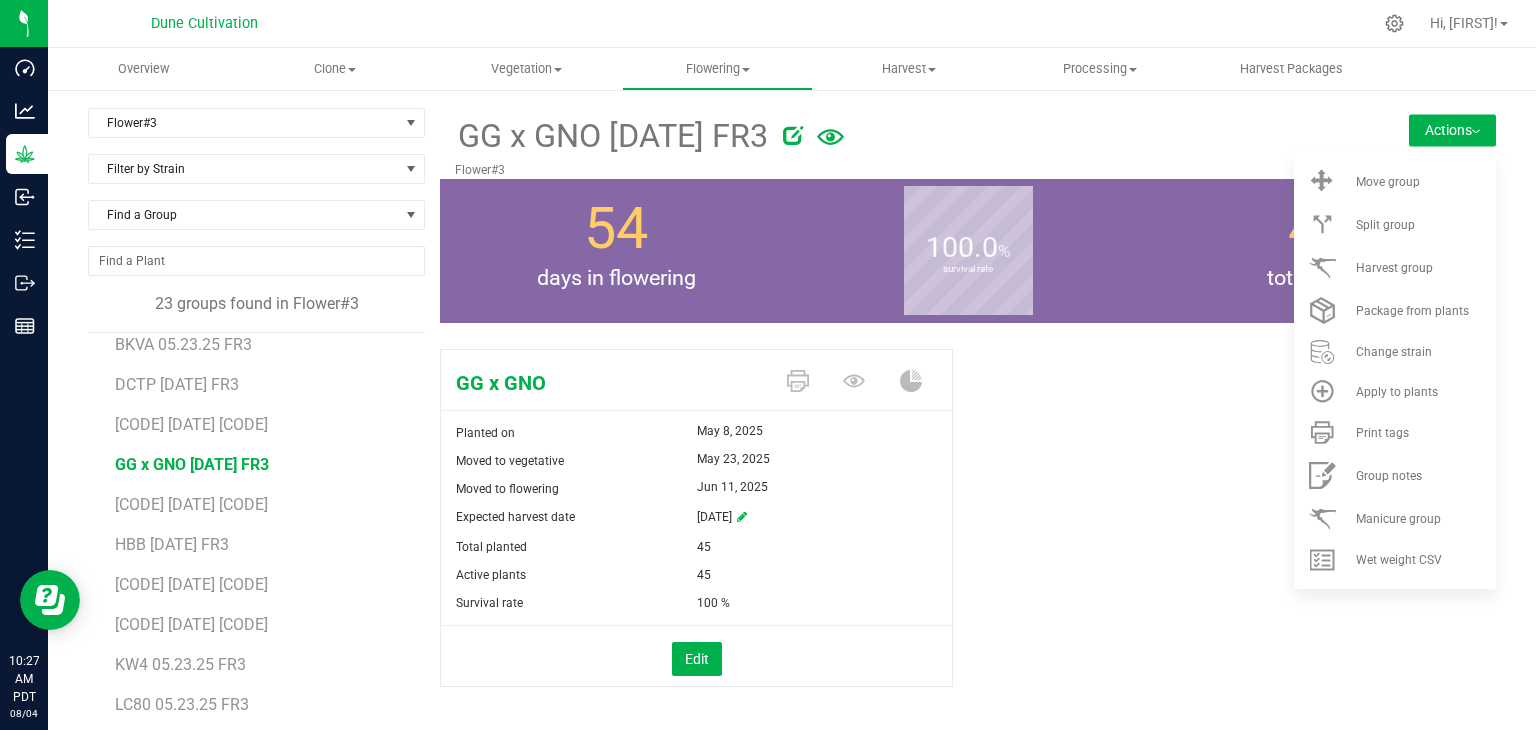 click on "[CODE] [DATE] [CODE]" at bounding box center [263, 417] 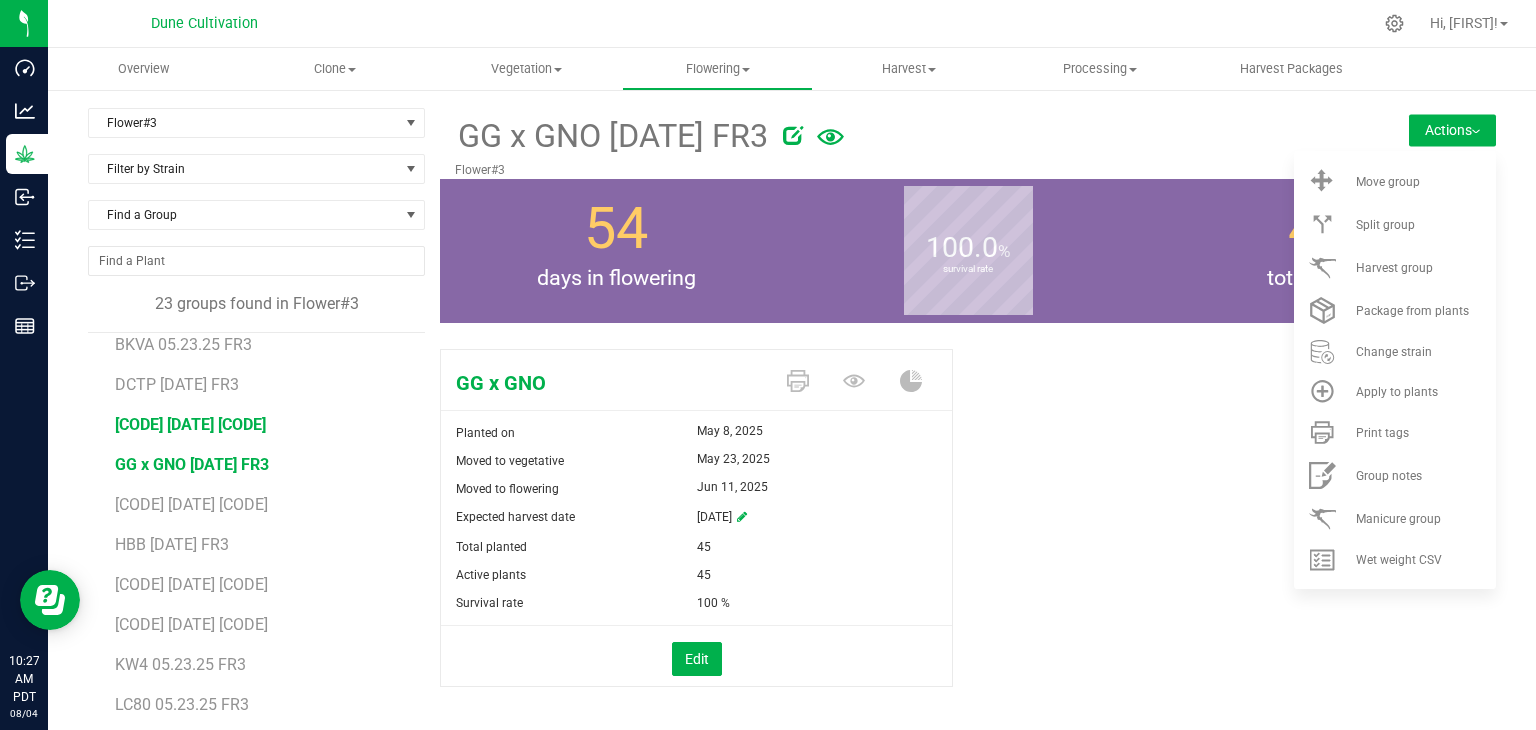 click on "[CODE] [DATE] [CODE]" at bounding box center [190, 424] 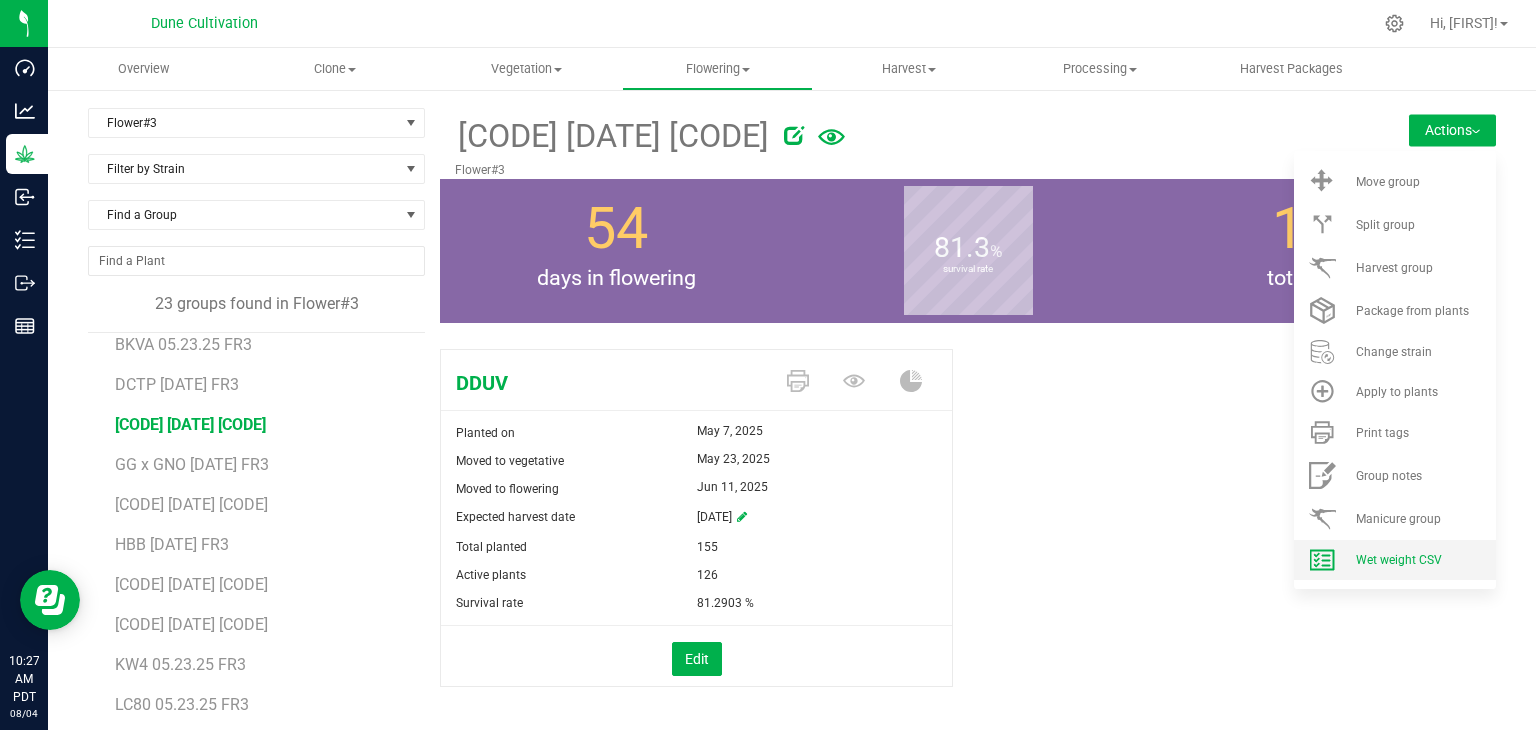 click on "Wet weight CSV" at bounding box center [1399, 560] 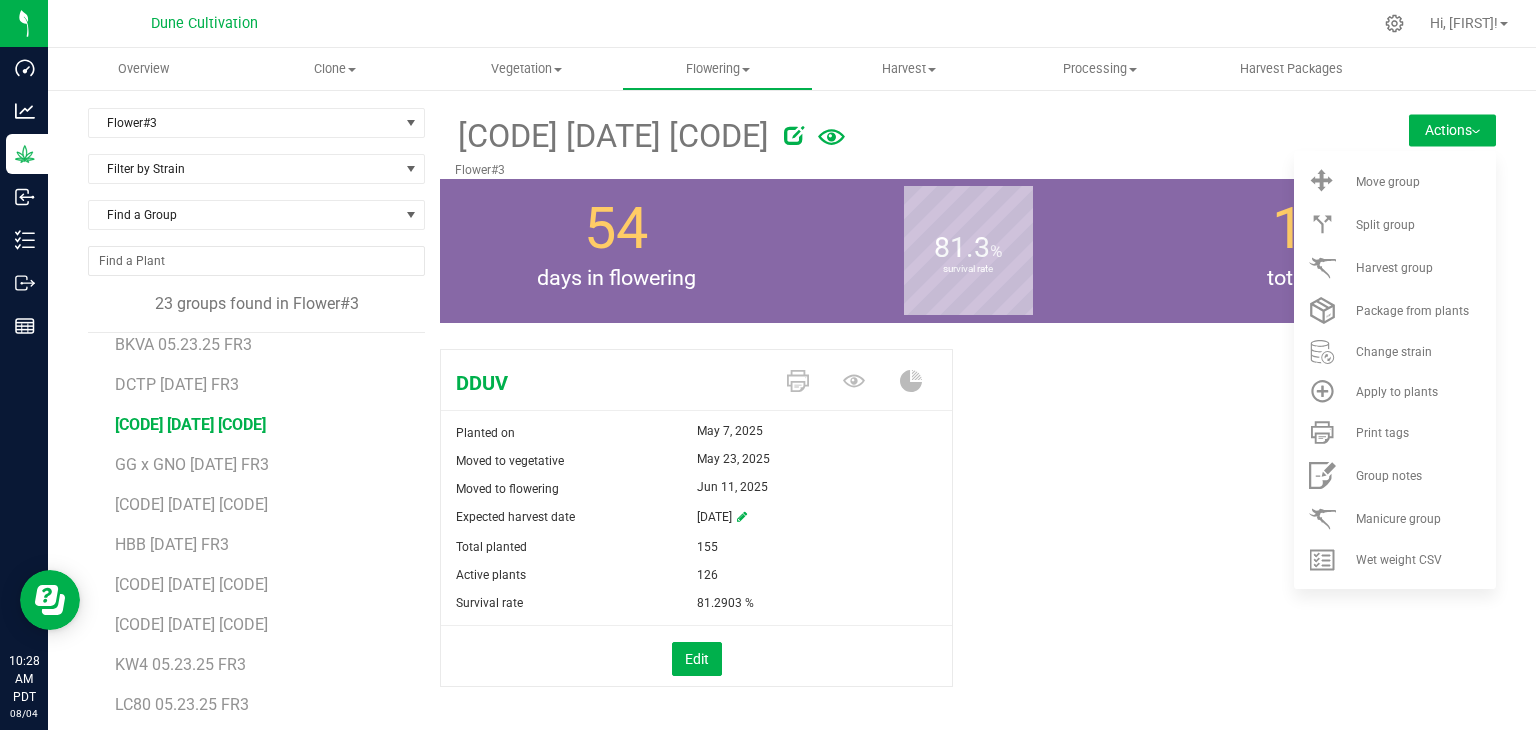 click on "DCTP [DATE] FR3" at bounding box center [263, 377] 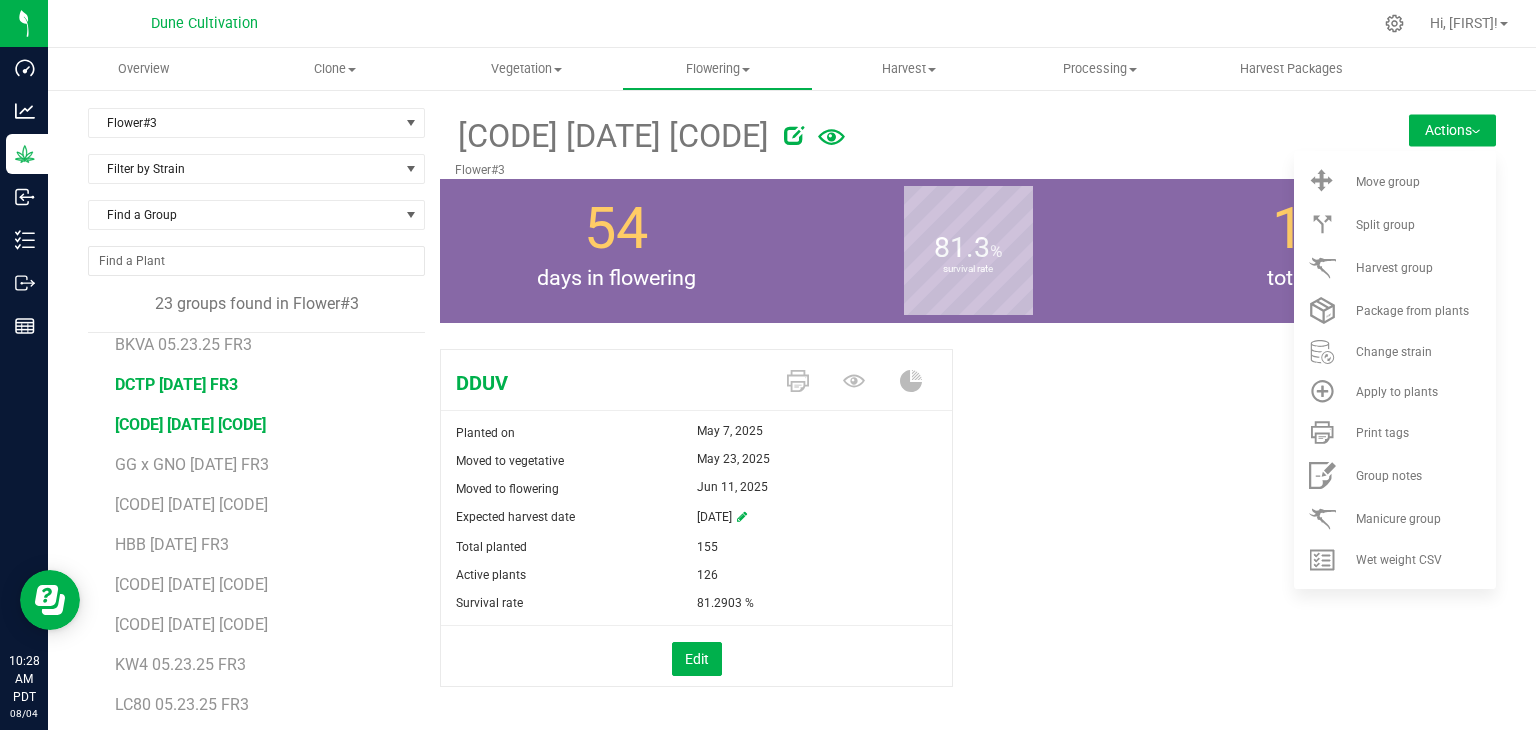 click on "DCTP [DATE] FR3" at bounding box center (176, 384) 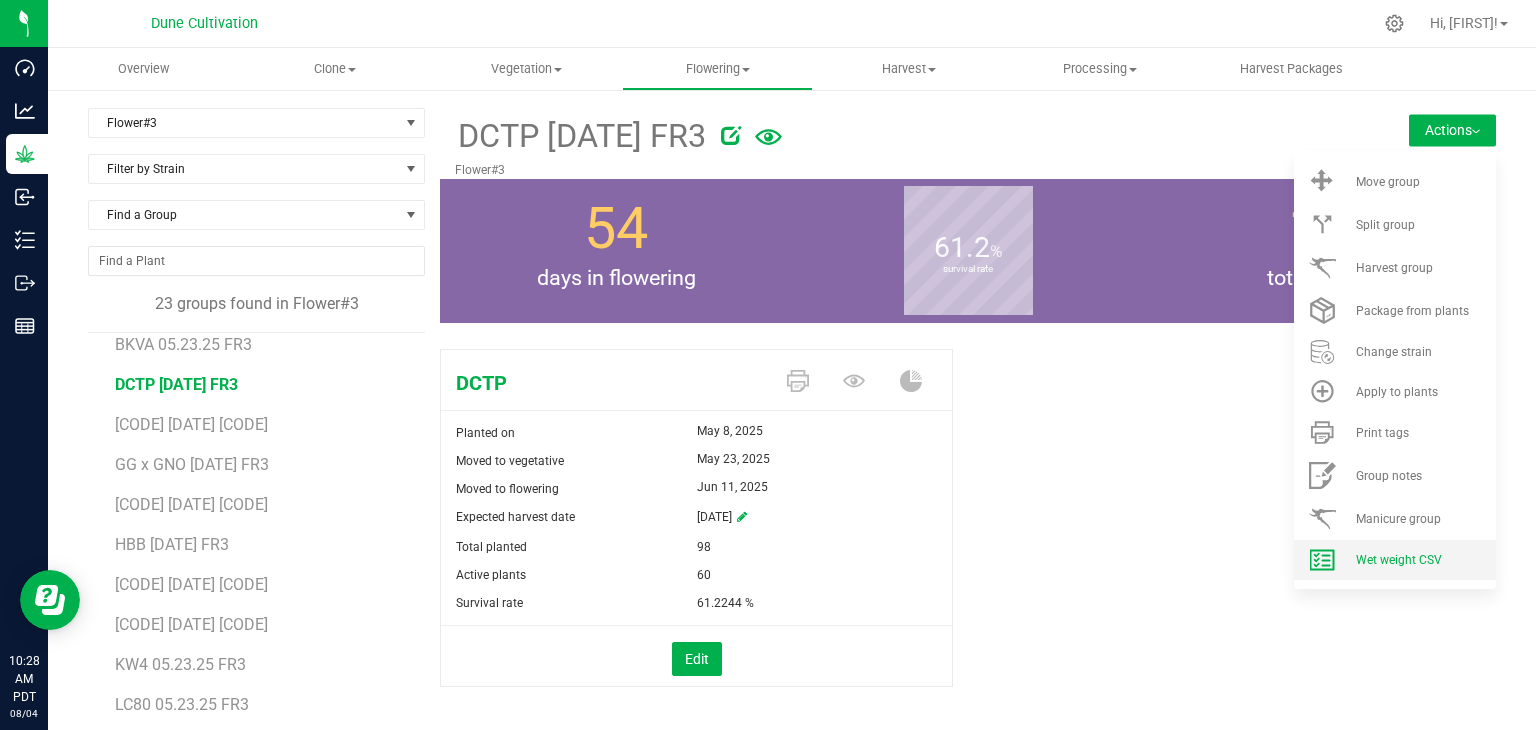 click on "Wet weight CSV" at bounding box center (1395, 560) 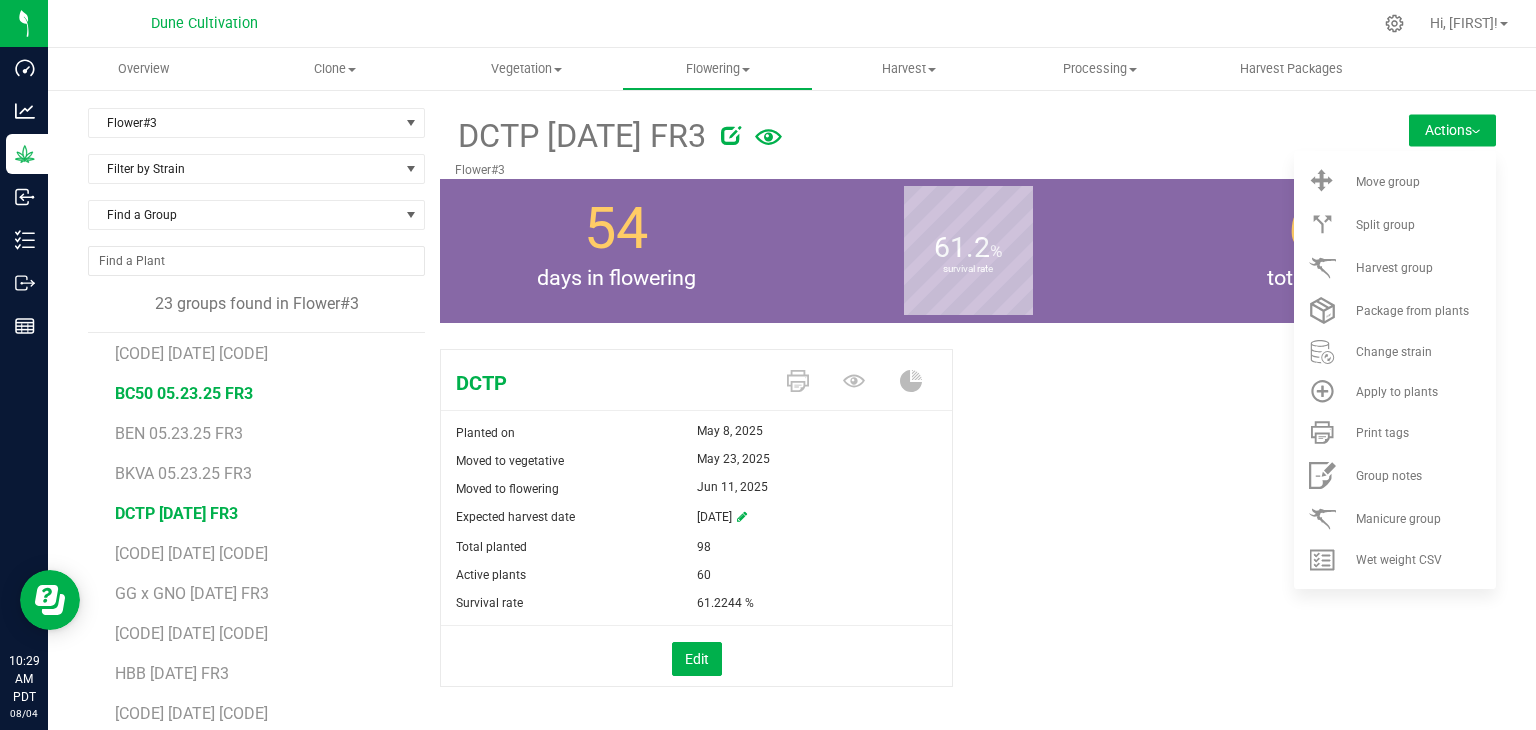 scroll, scrollTop: 0, scrollLeft: 0, axis: both 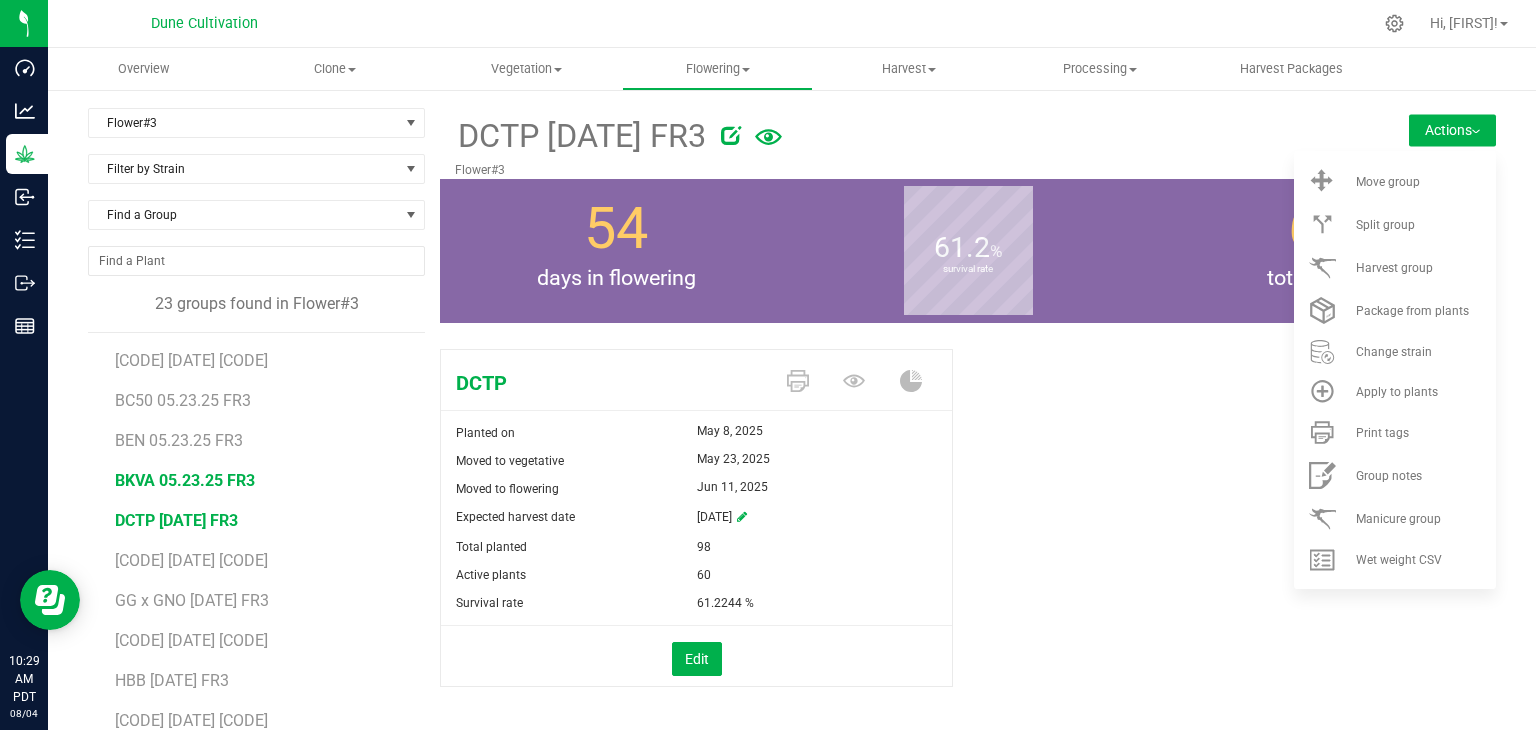 click on "BKVA 05.23.25 FR3" at bounding box center (185, 480) 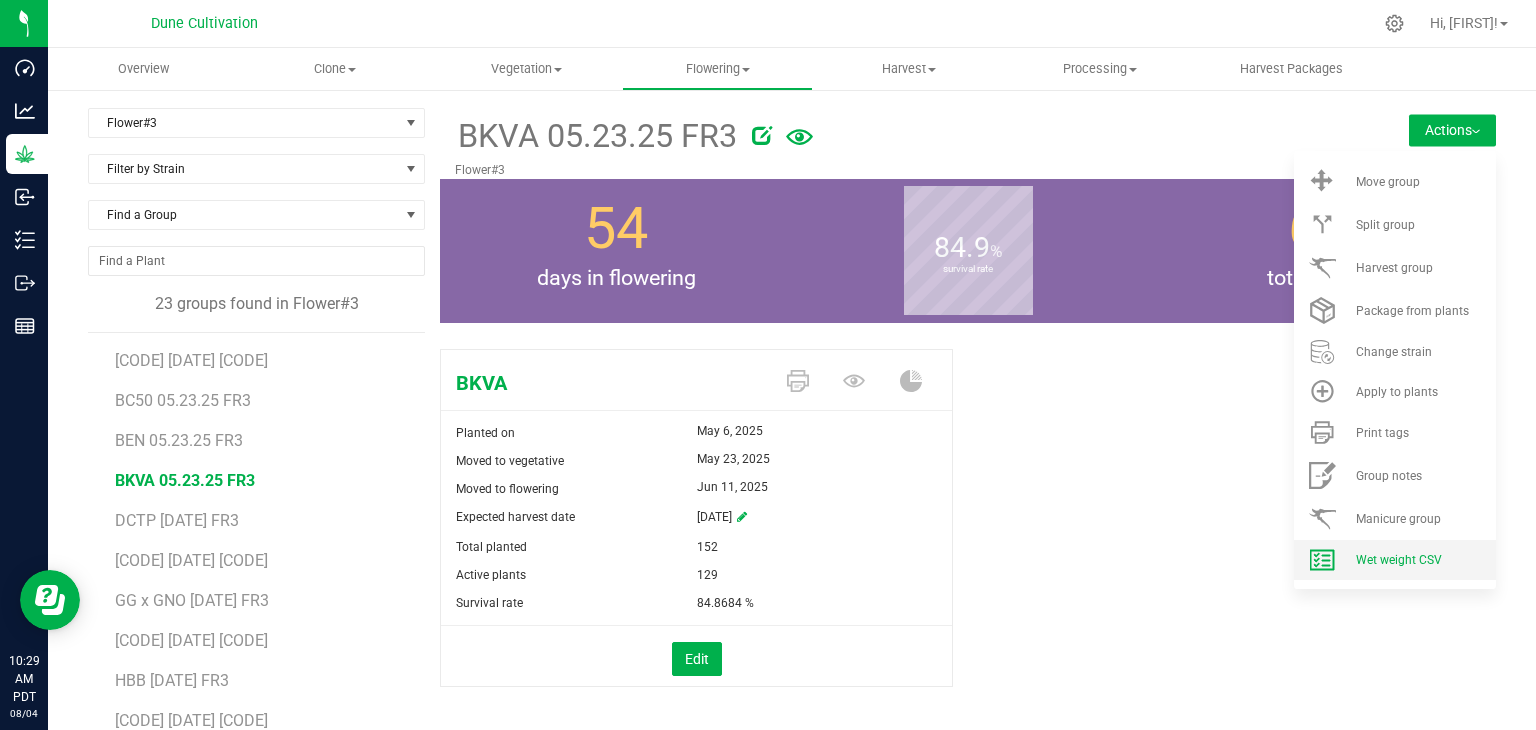 click on "Wet weight CSV" at bounding box center (1395, 560) 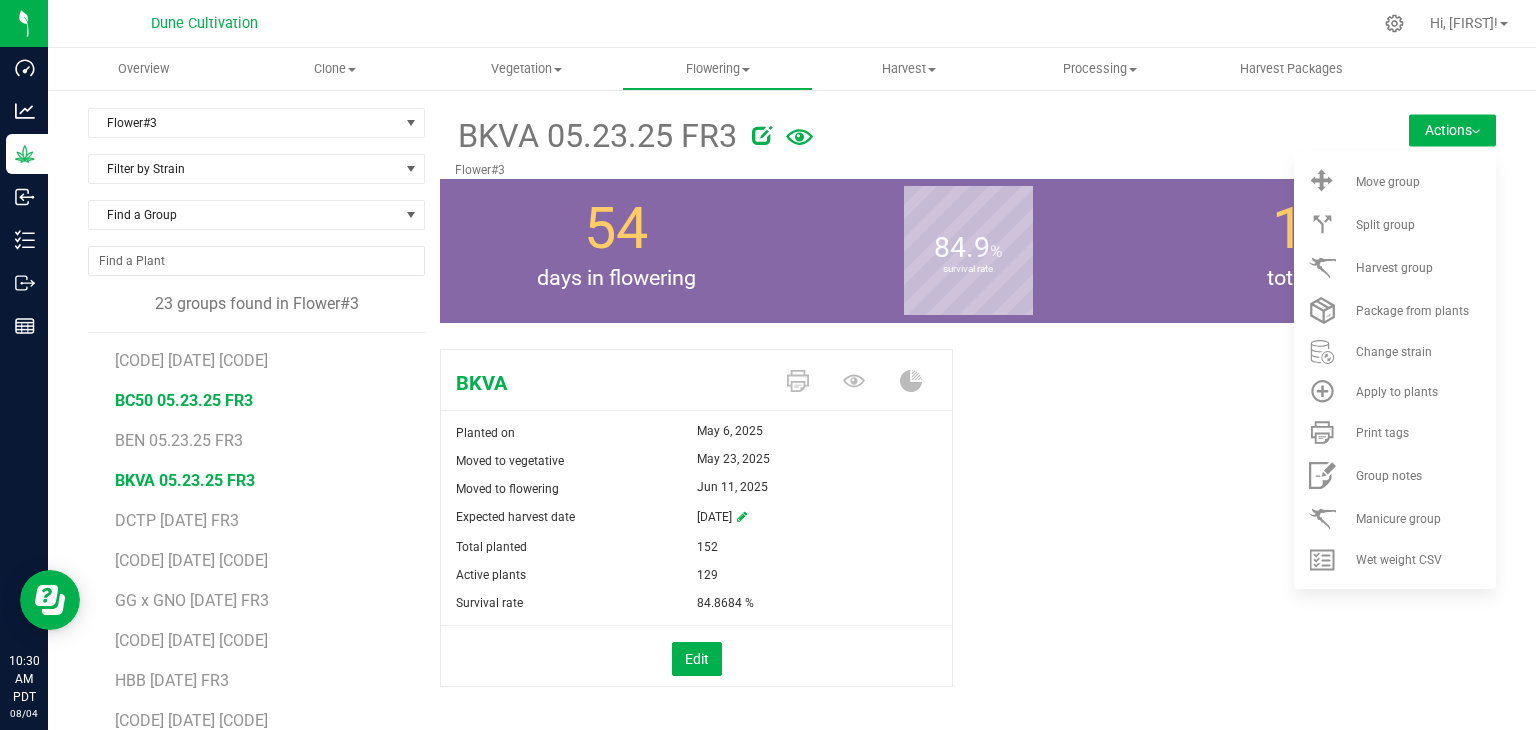 click on "BC50 05.23.25 FR3" at bounding box center [184, 400] 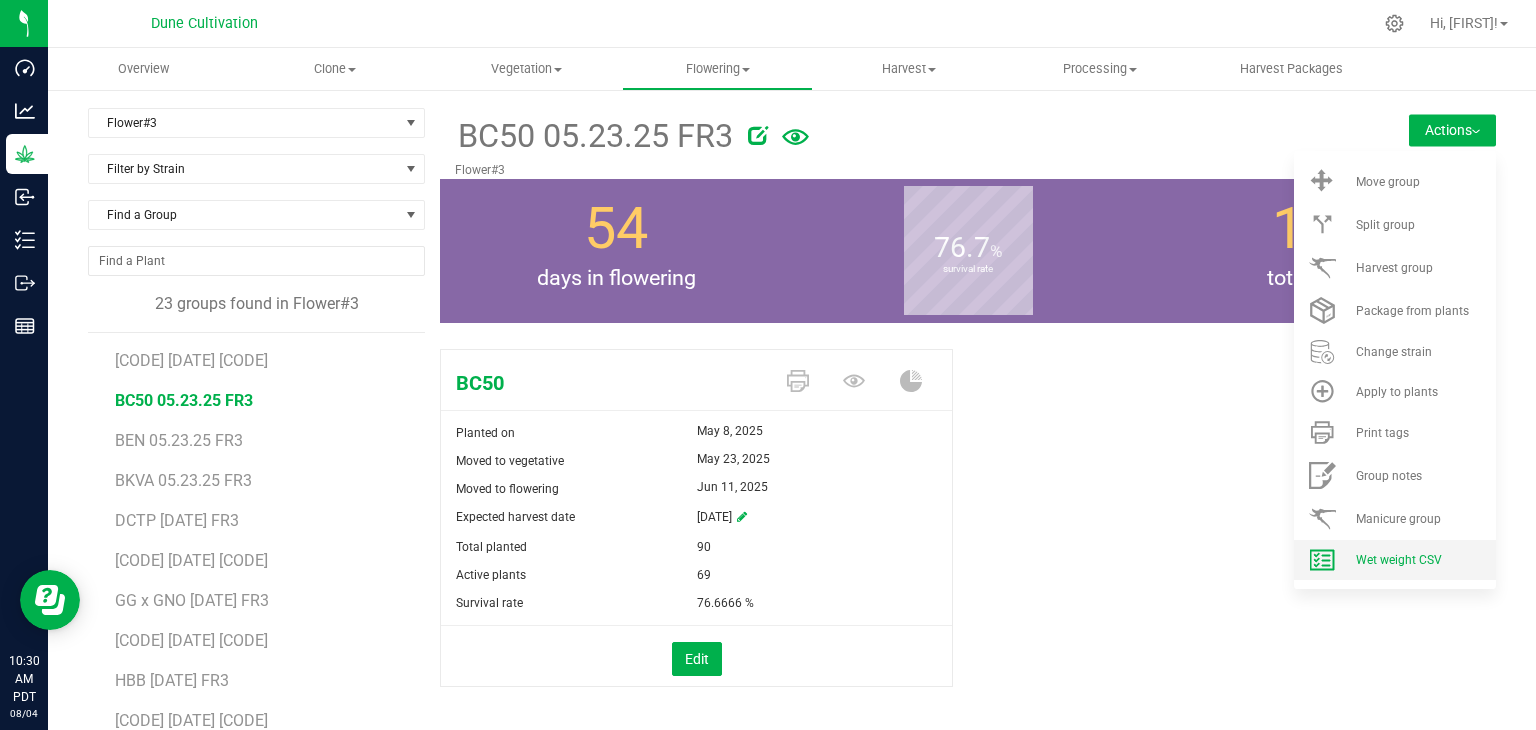 click on "Wet weight CSV" at bounding box center (1395, 560) 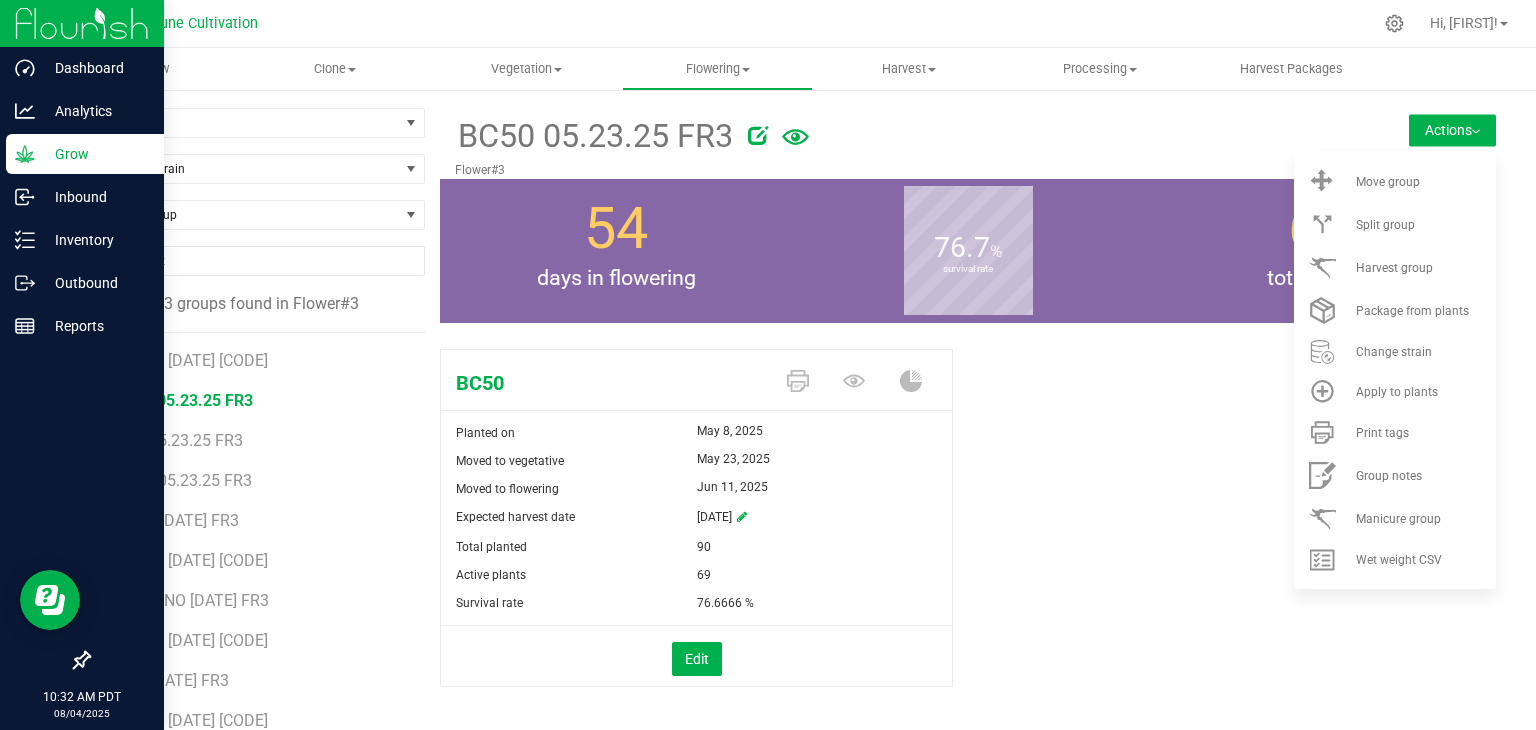 click on "Grow" at bounding box center (85, 154) 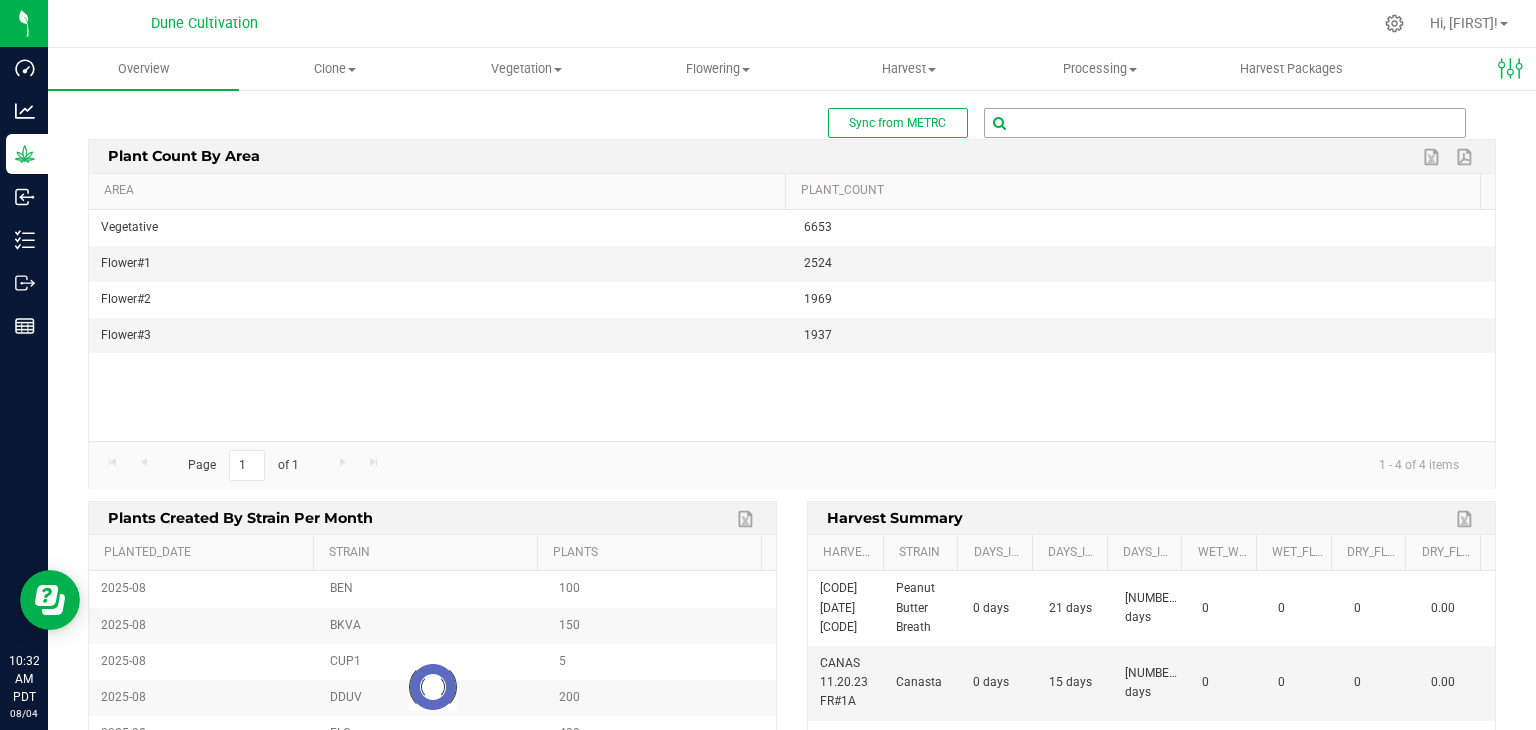 click at bounding box center [1225, 123] 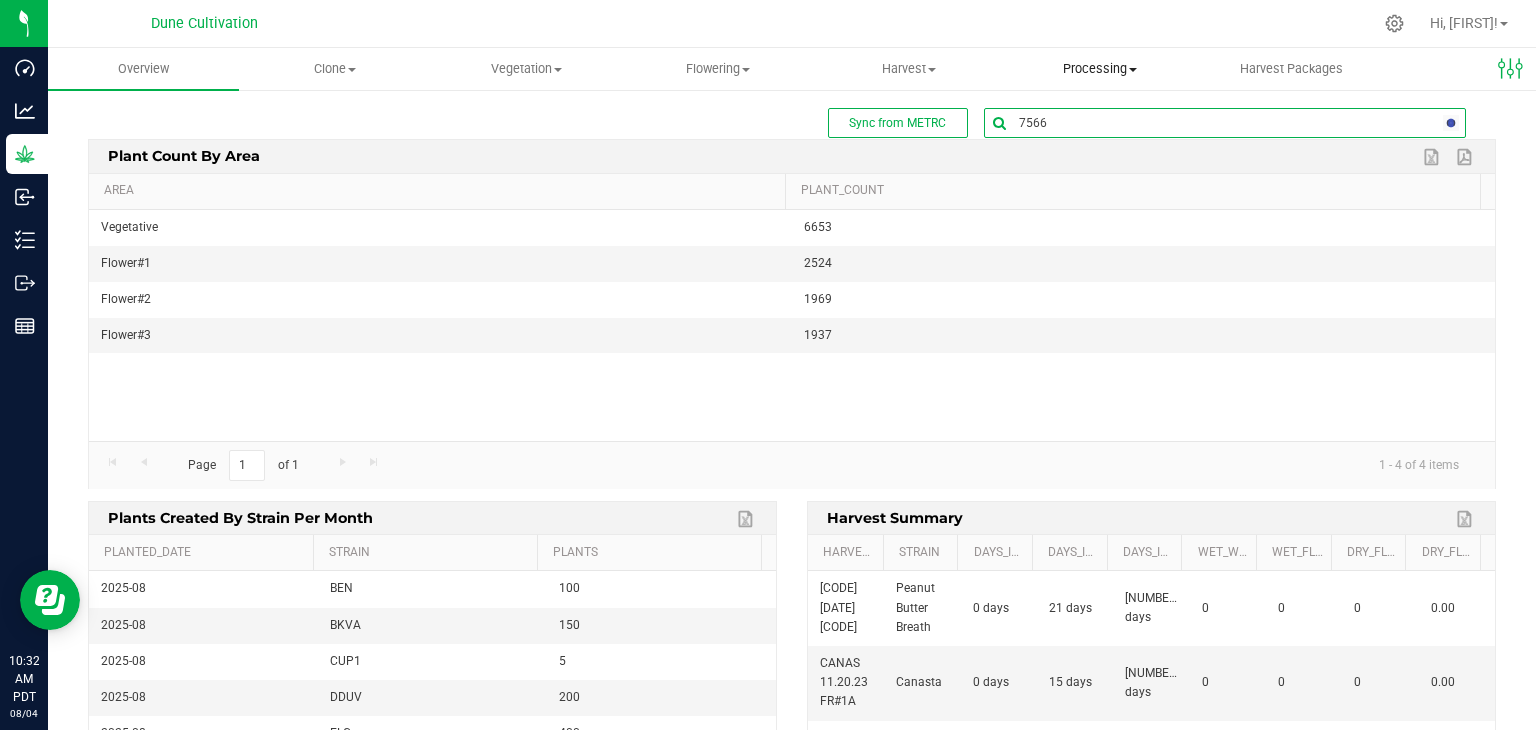 type on "75668" 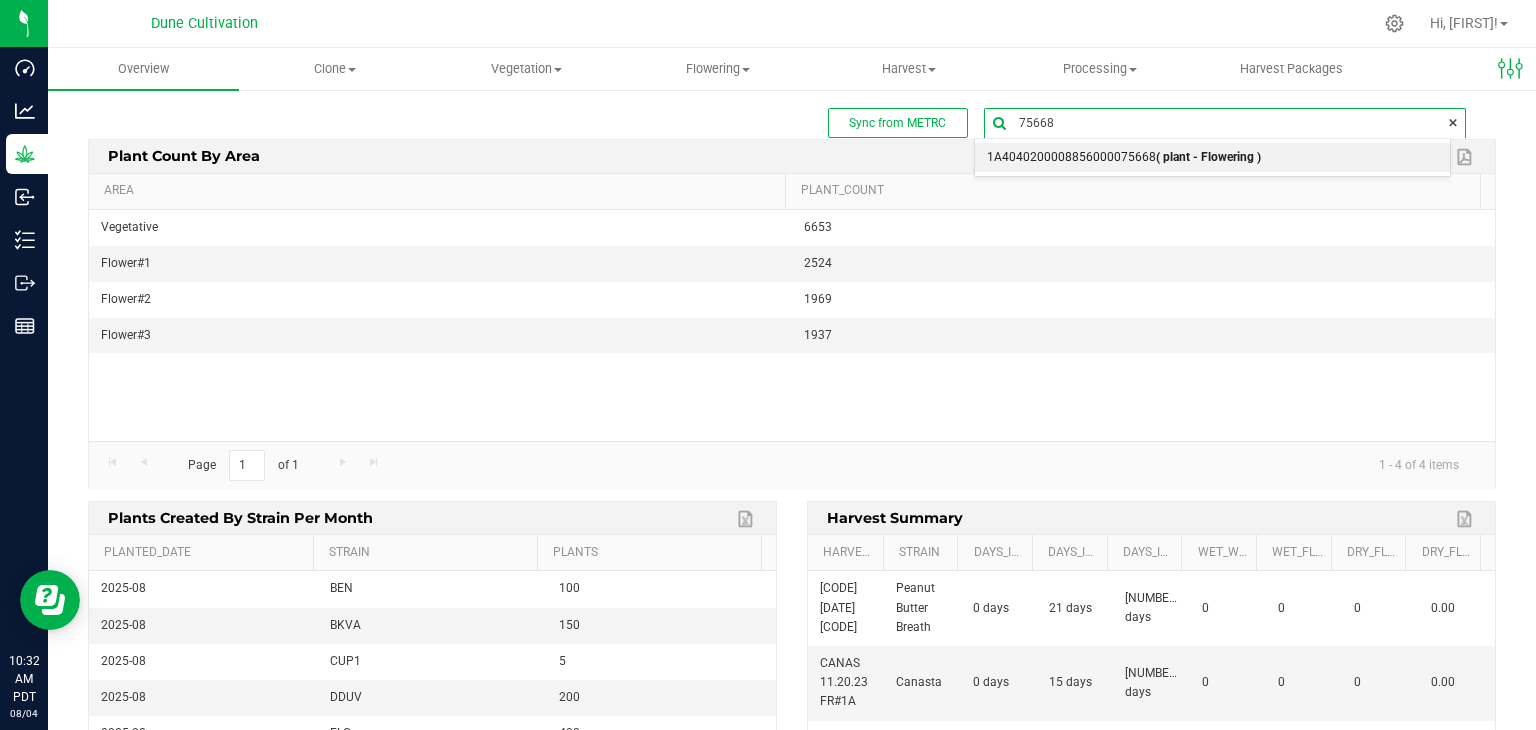 click on "[ID]  ( plant - Flowering )" at bounding box center [1124, 158] 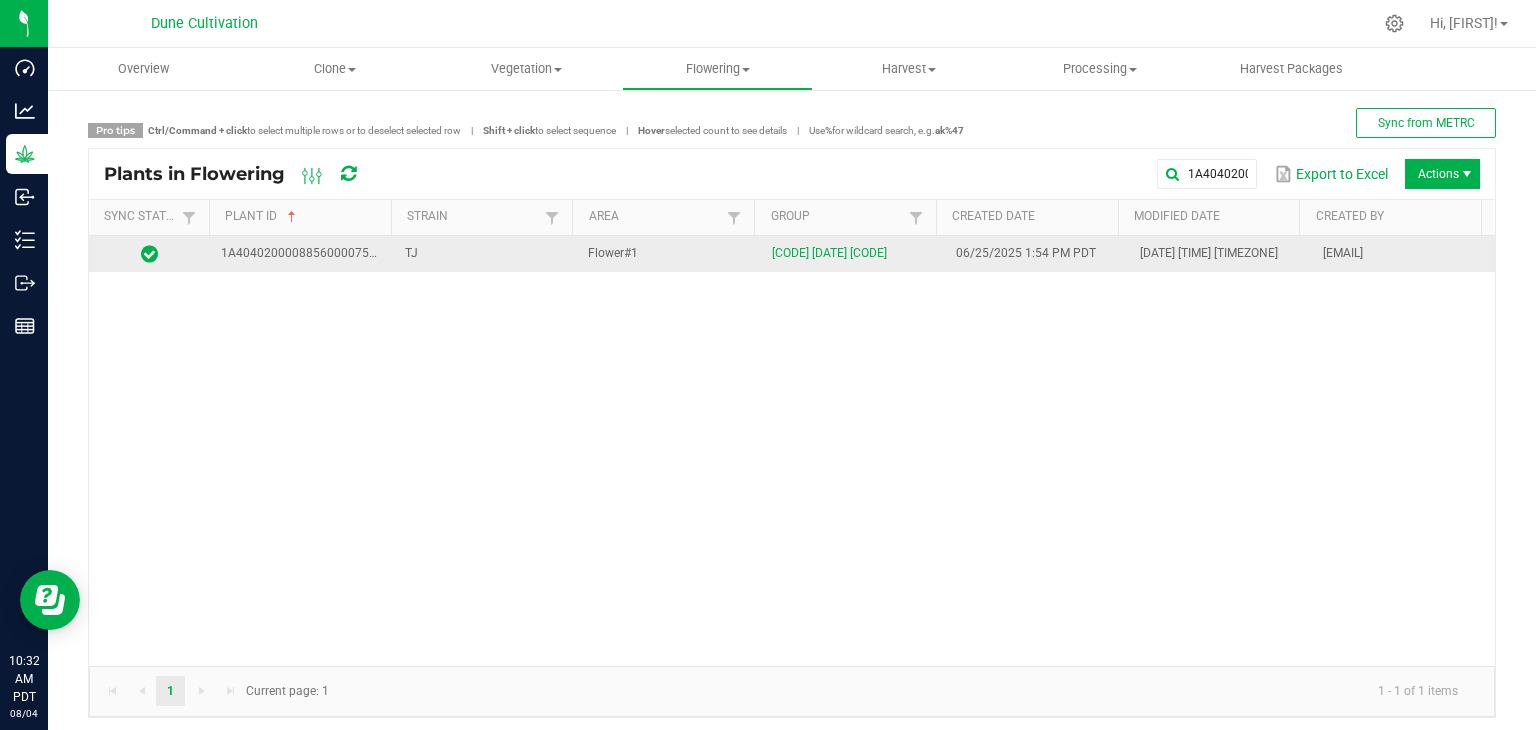 click on "TJ" at bounding box center (485, 254) 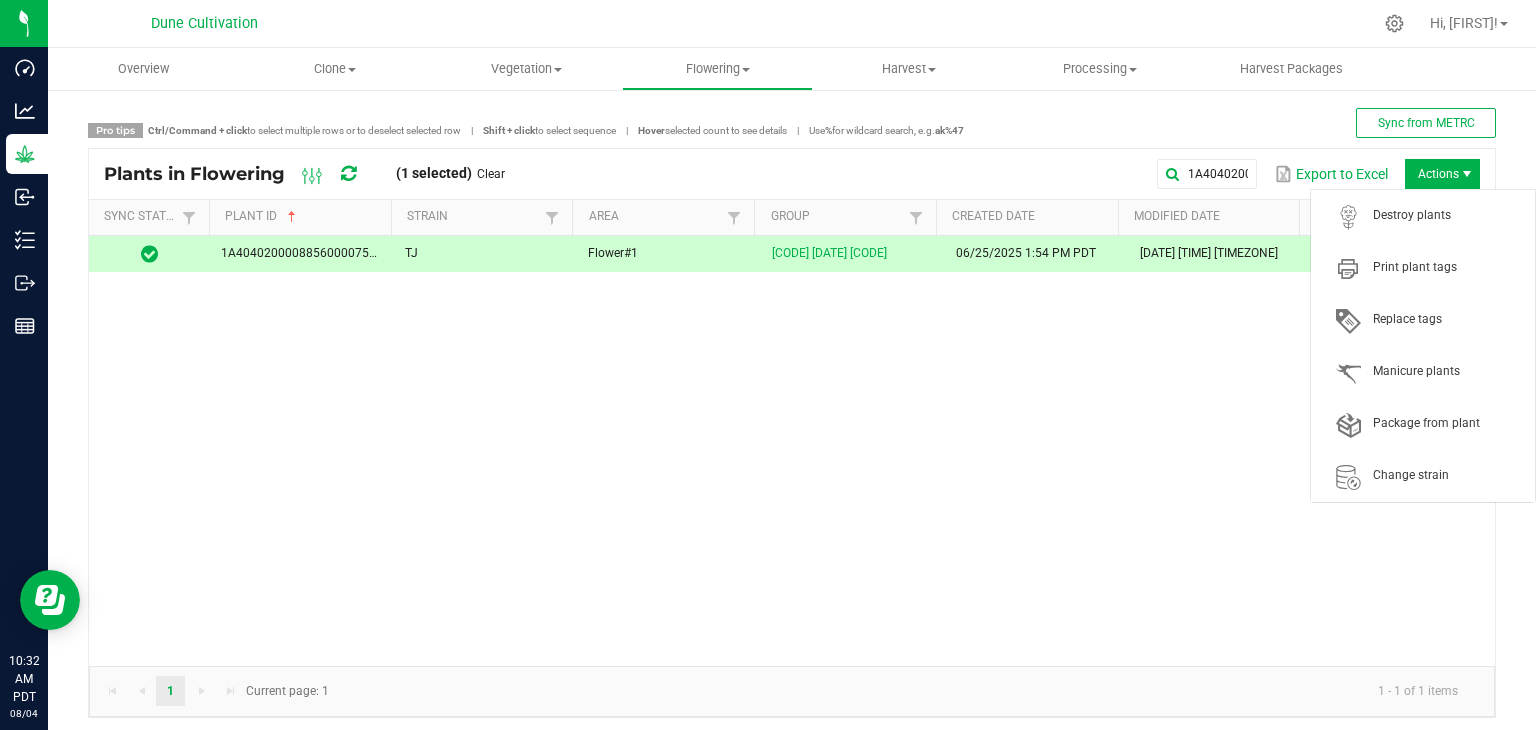 click at bounding box center [1467, 174] 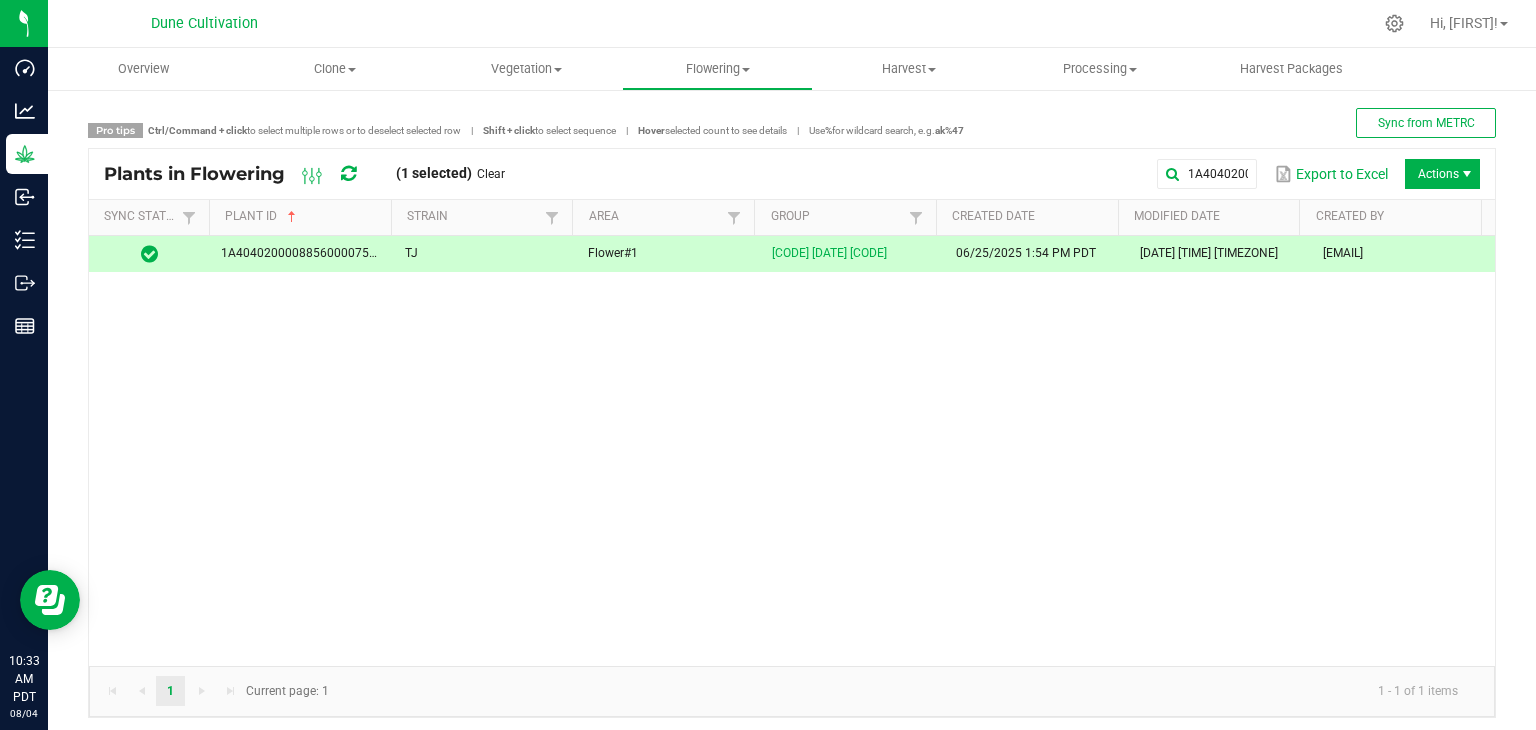 click on "[CODE] [DATE] [CODE]" at bounding box center (852, 254) 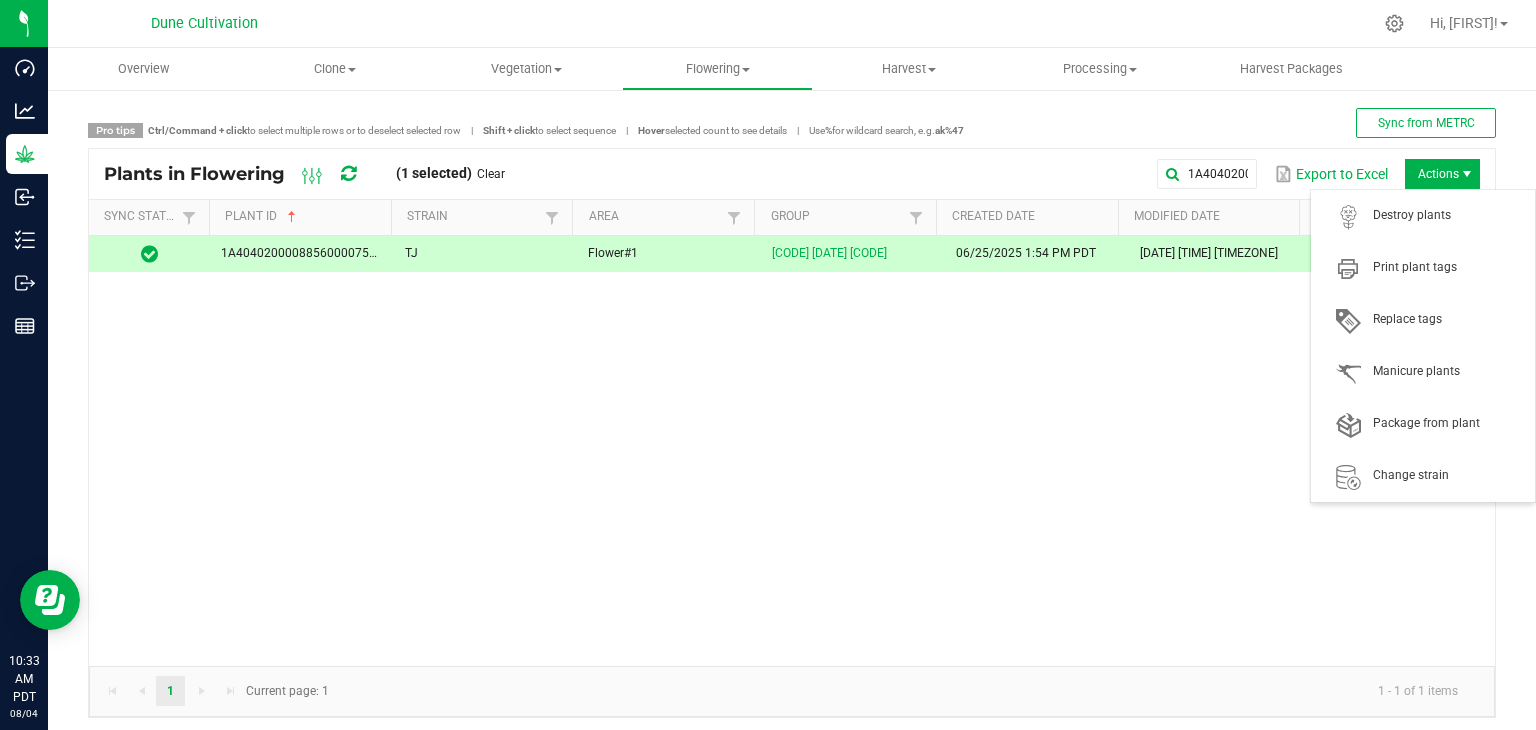 click on "Actions" at bounding box center (1442, 174) 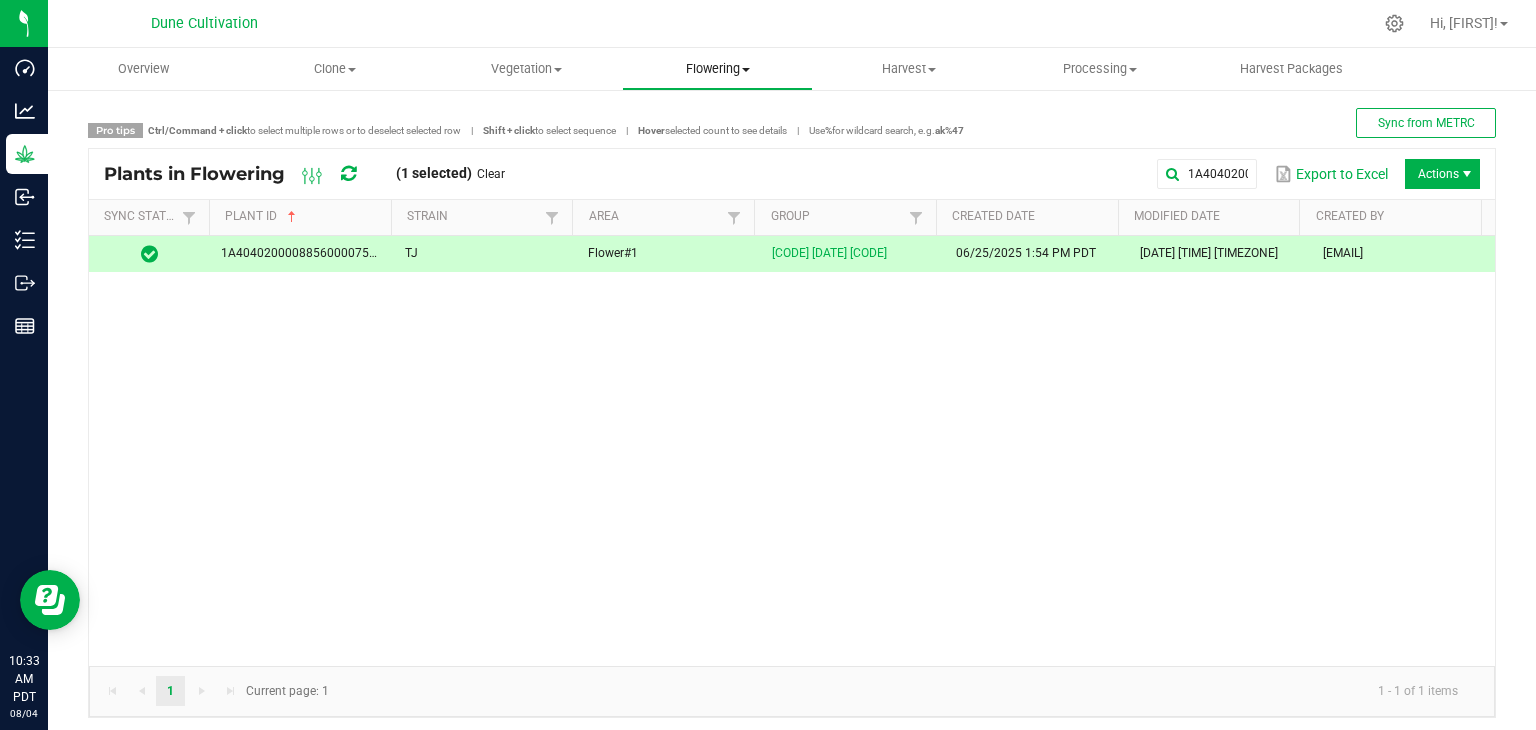 click on "Flowering" at bounding box center [717, 69] 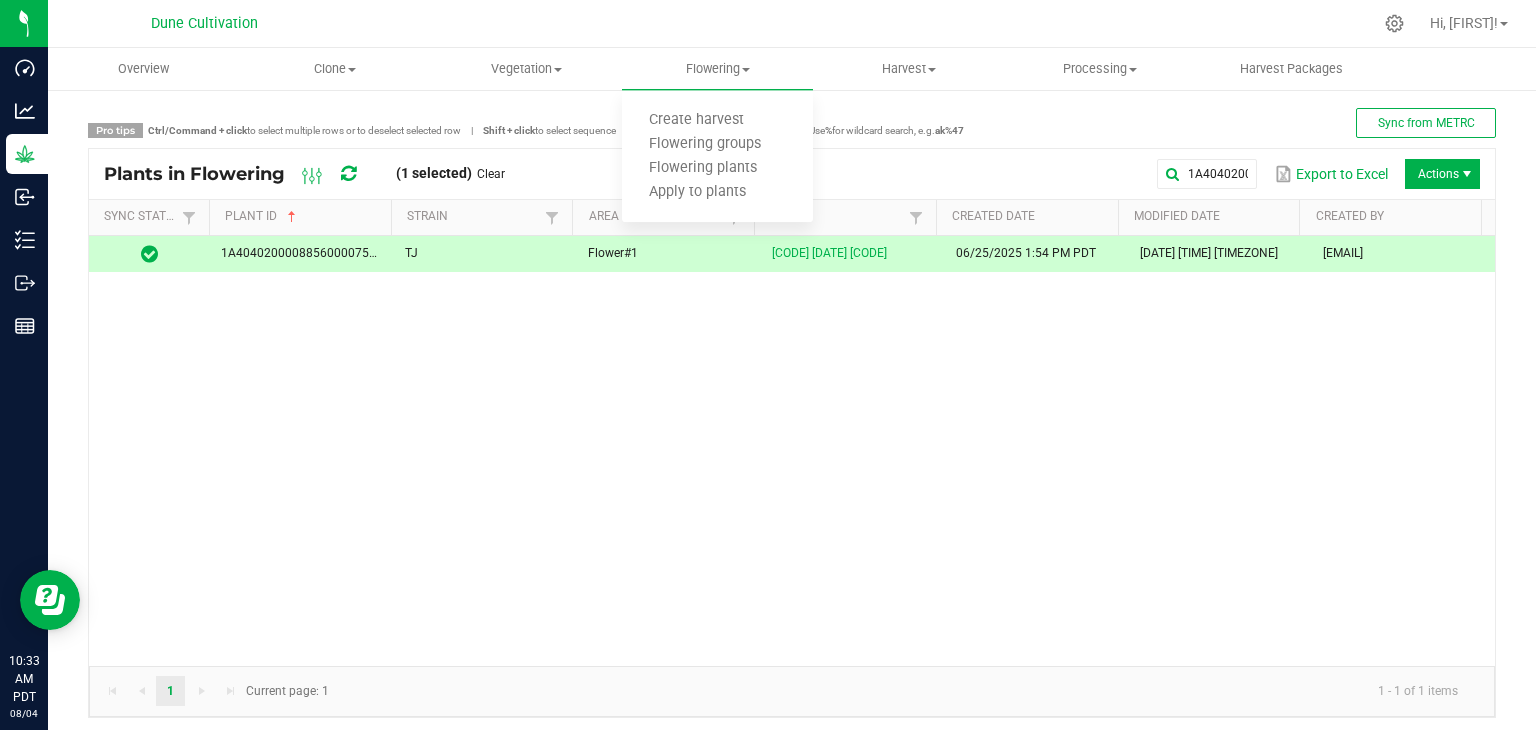 click on "TJ   Flower#[NUMBER]   TJ [DATE] FR1   [DATE] [TIME] [TIMEZONE]   [DATE] [TIME] [TIMEZONE]   [EMAIL]" at bounding box center [792, 451] 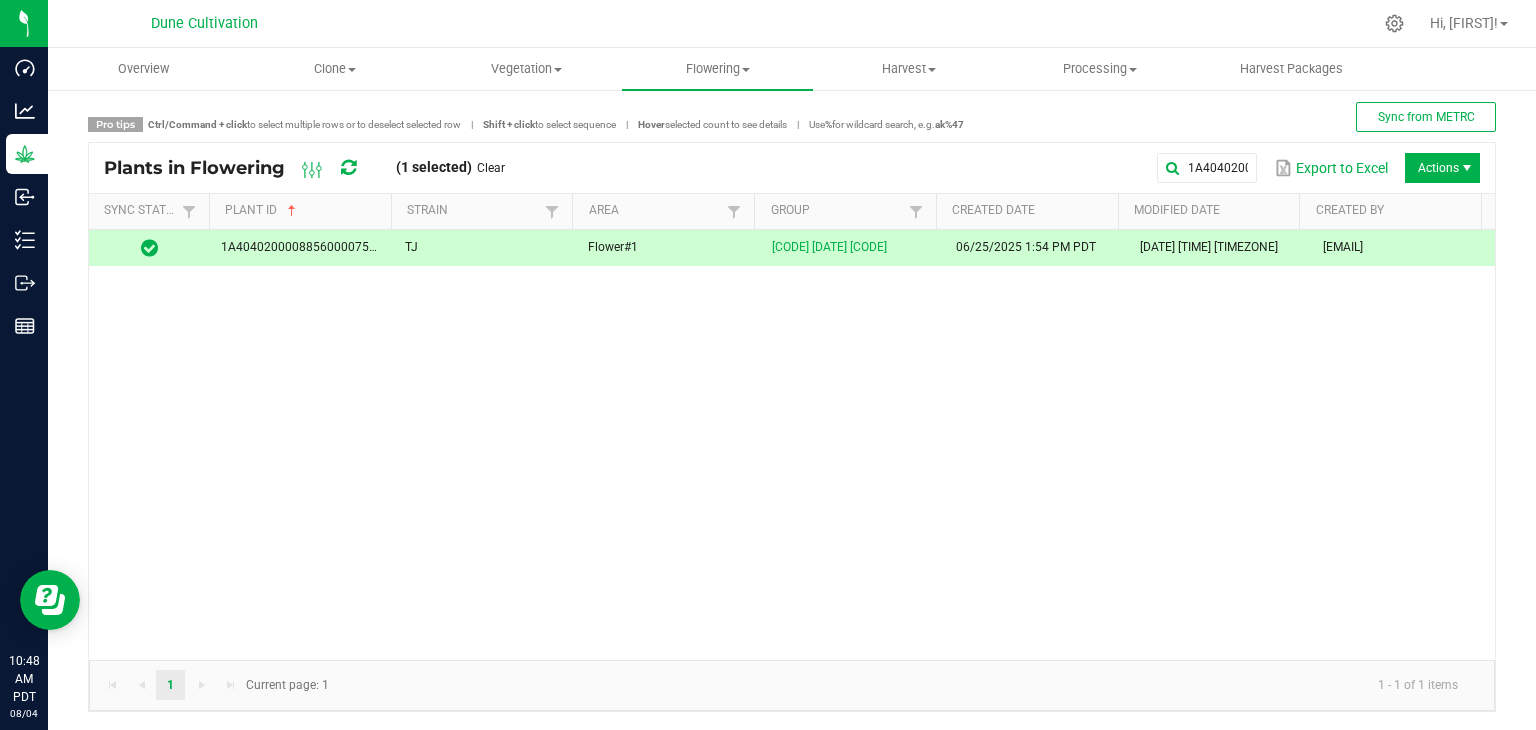 scroll, scrollTop: 8, scrollLeft: 0, axis: vertical 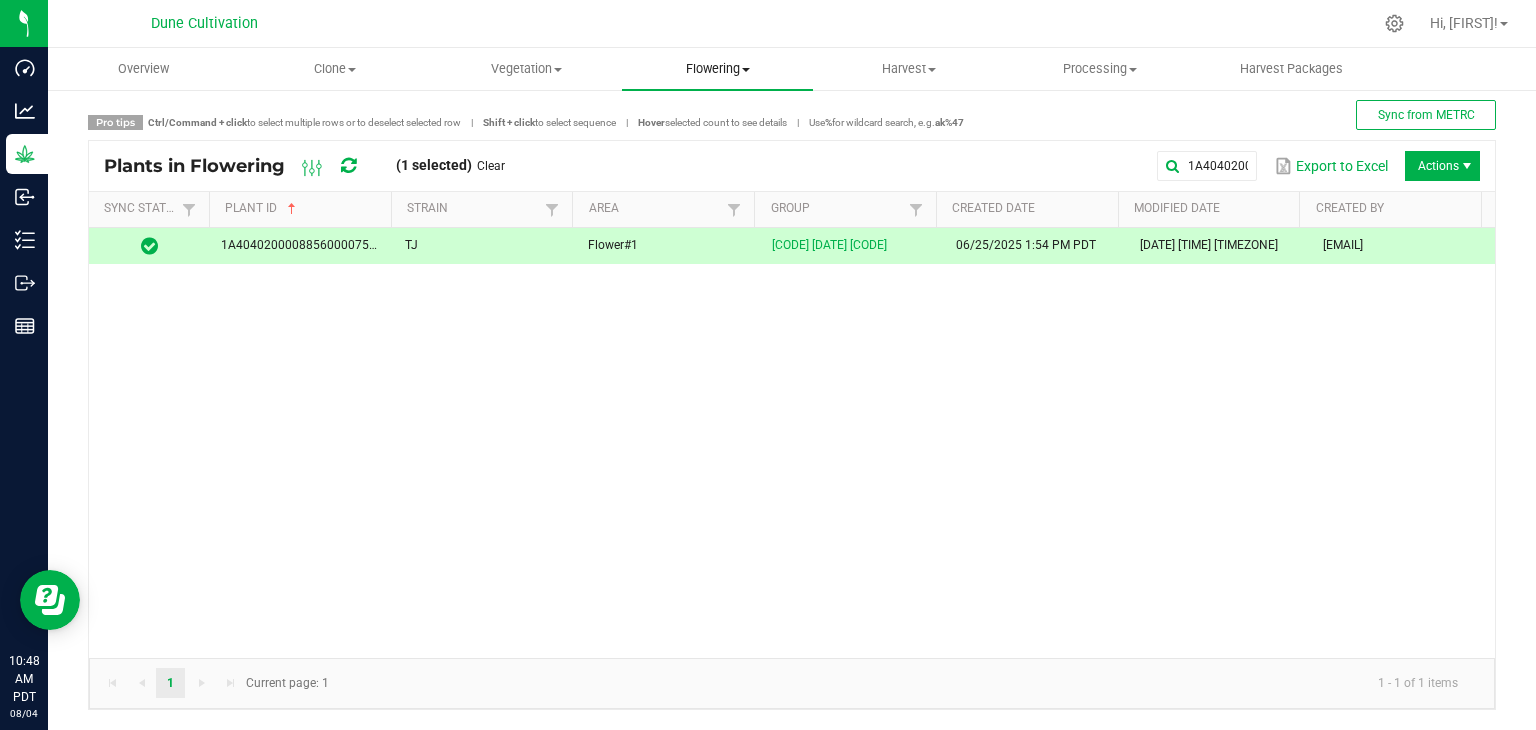 click on "Flowering" at bounding box center (717, 69) 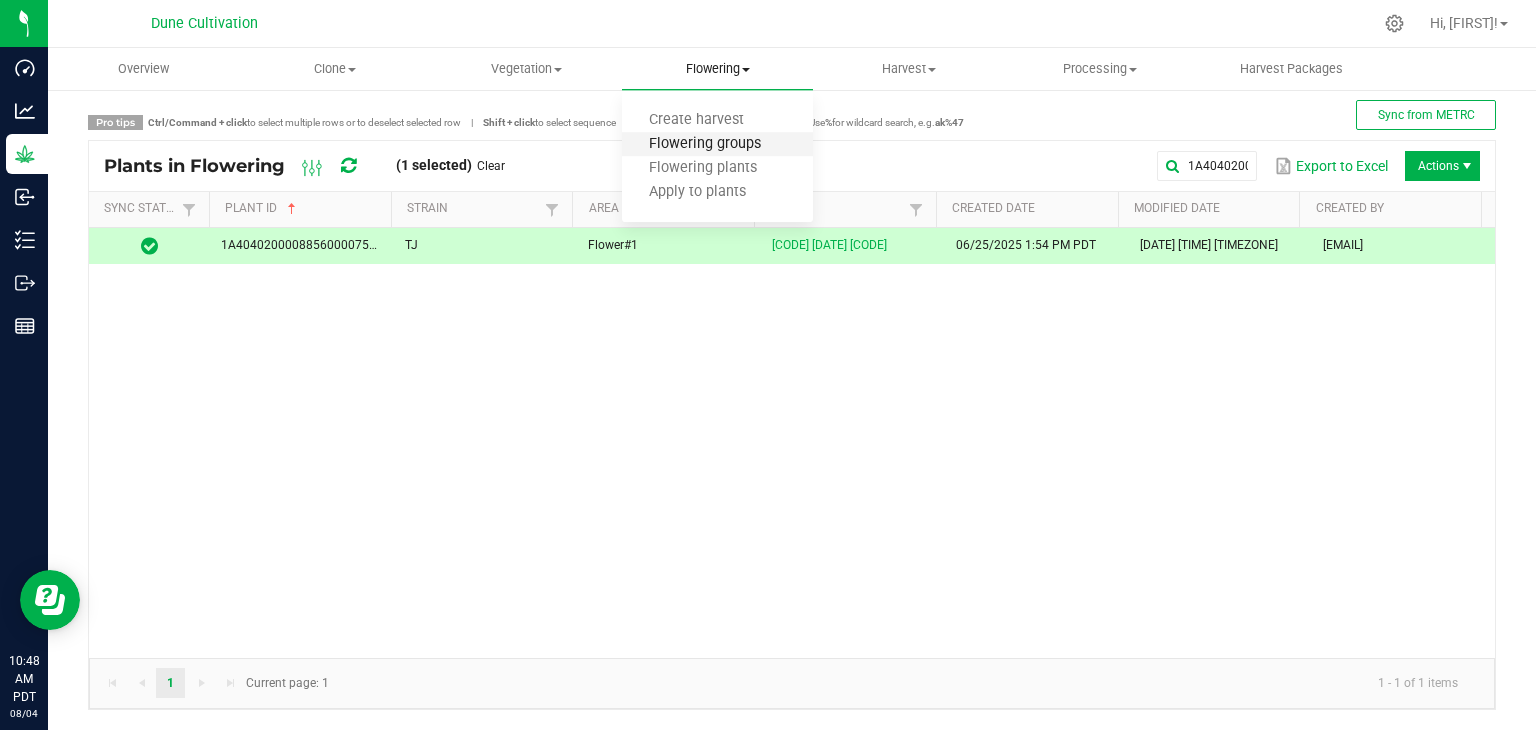 click on "Flowering groups" at bounding box center [705, 144] 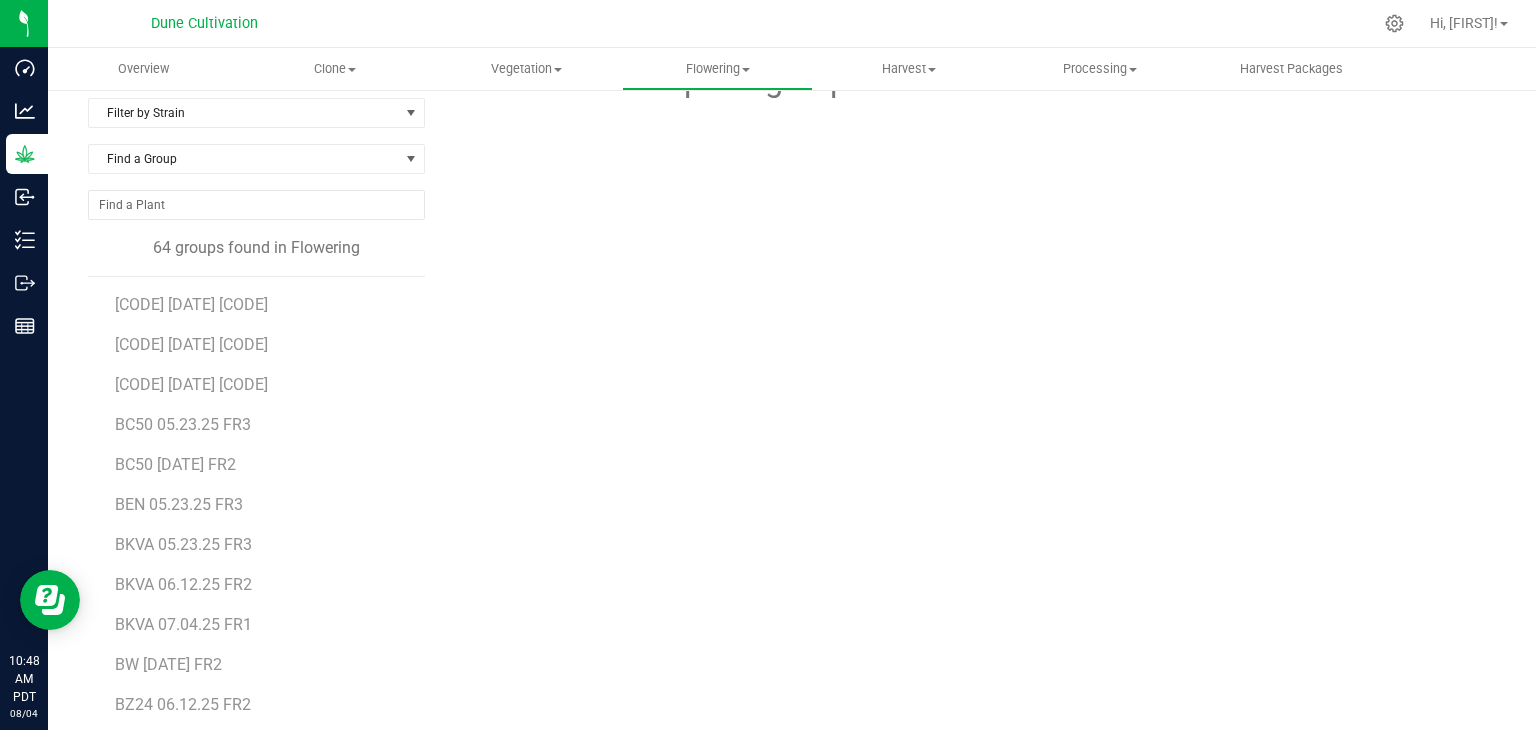 scroll, scrollTop: 0, scrollLeft: 0, axis: both 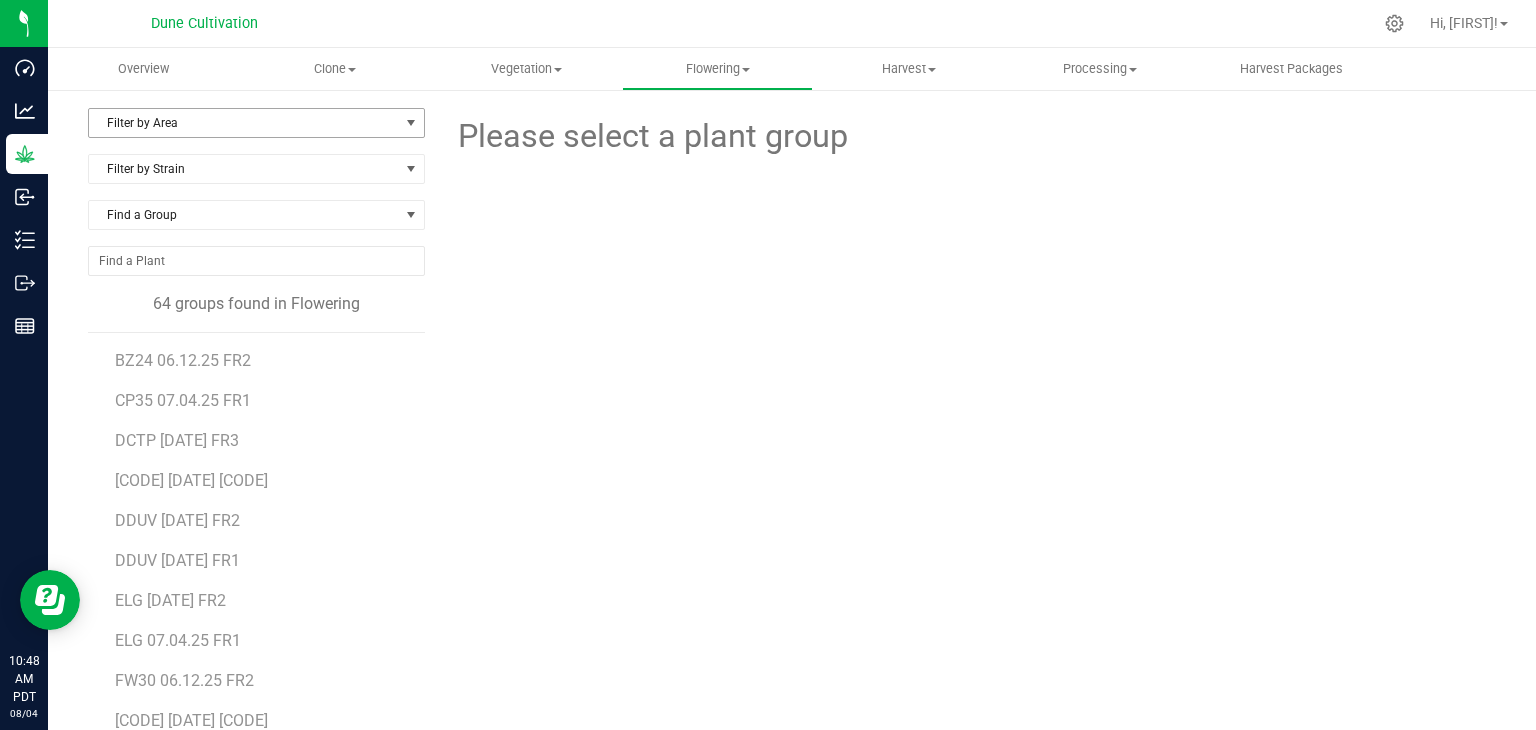 click on "Filter by Area" at bounding box center [244, 123] 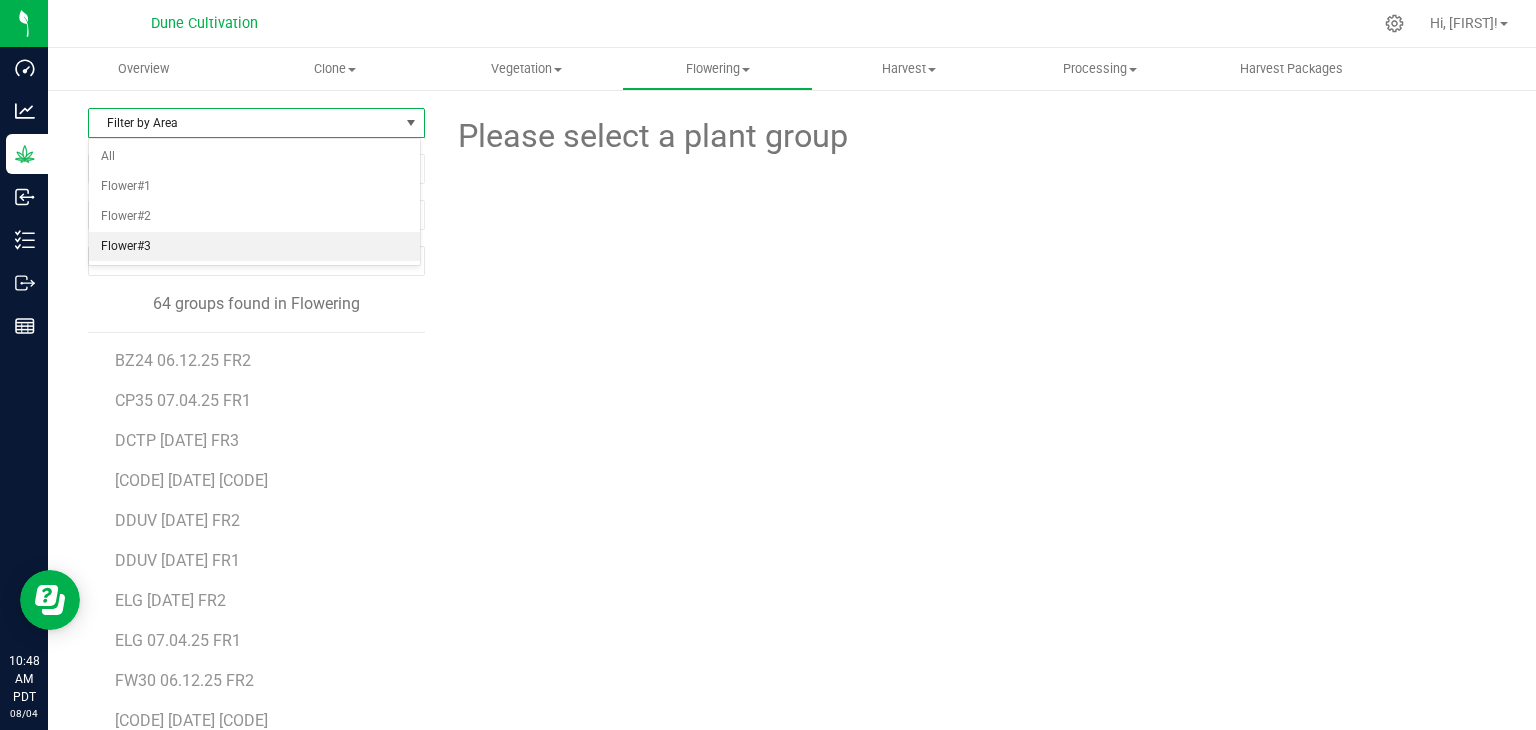 click on "Flower#3" at bounding box center (254, 247) 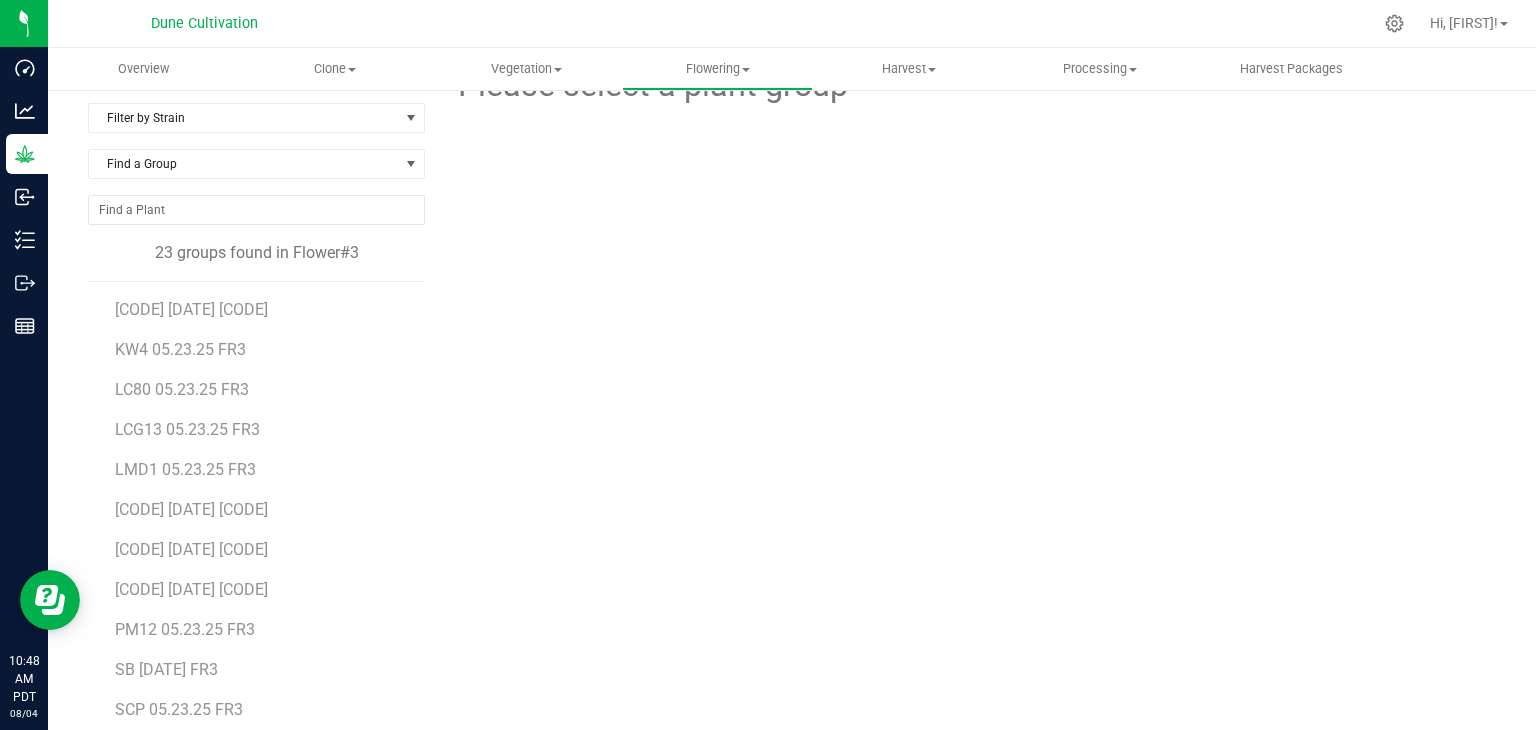 scroll, scrollTop: 122, scrollLeft: 0, axis: vertical 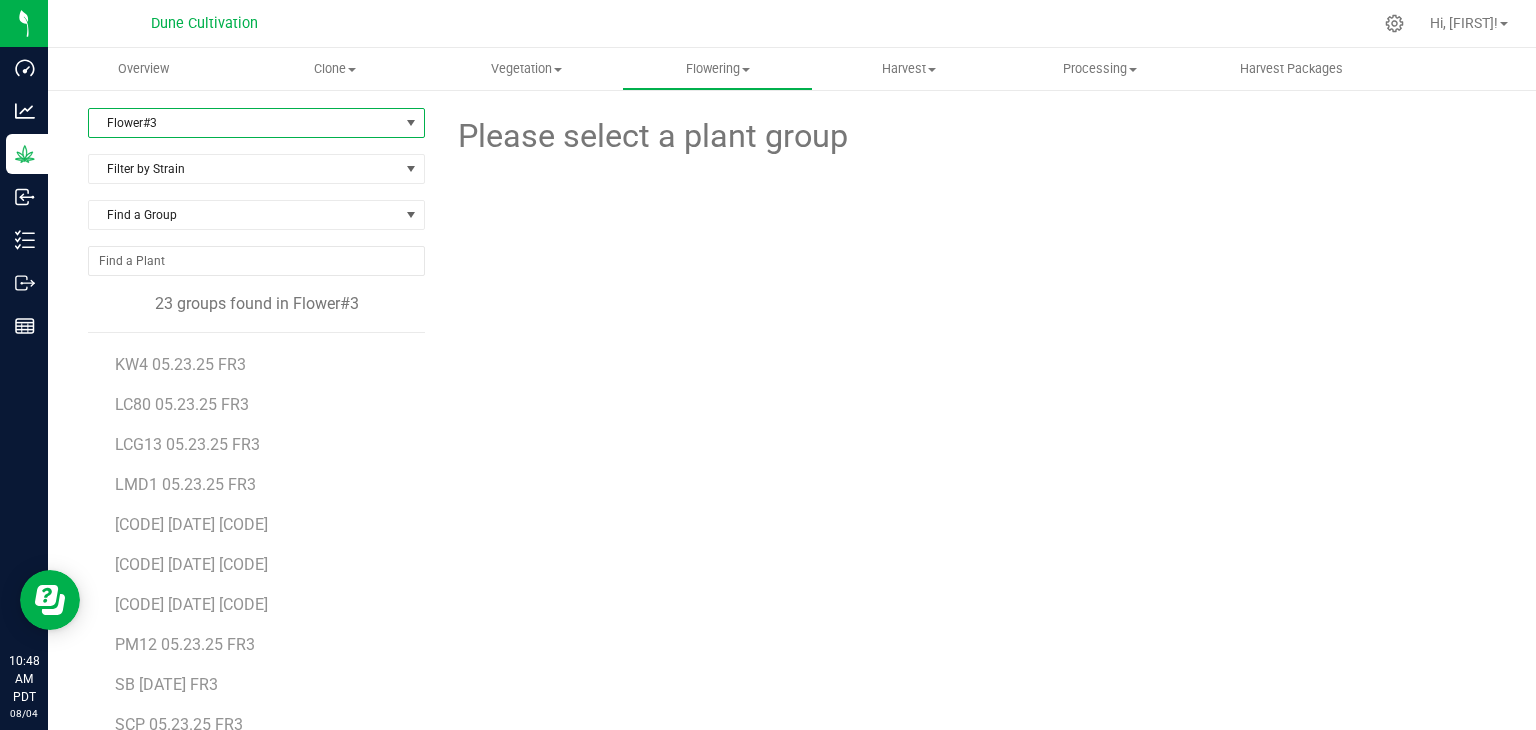 click on "Flower#3" at bounding box center [244, 123] 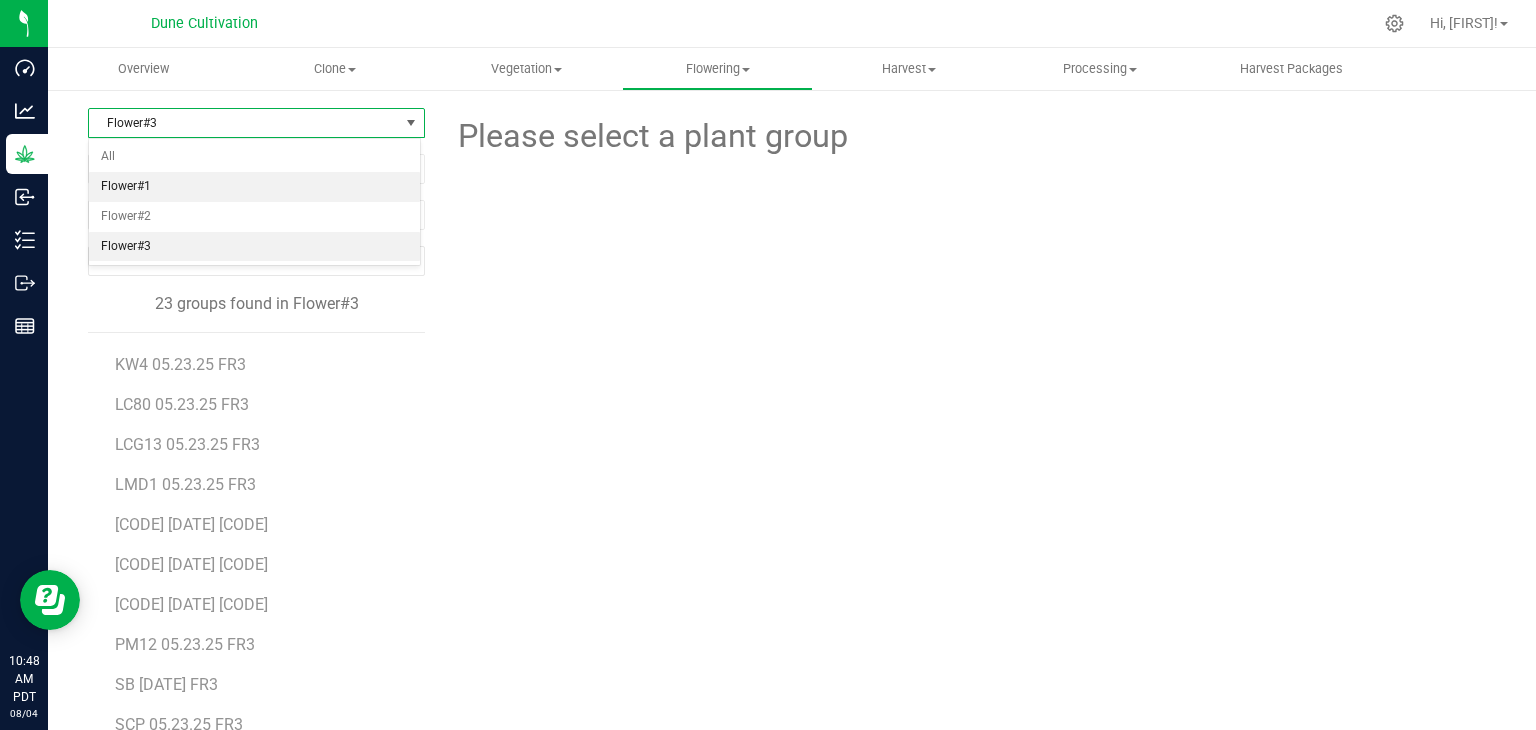 click on "Flower#1" at bounding box center [254, 187] 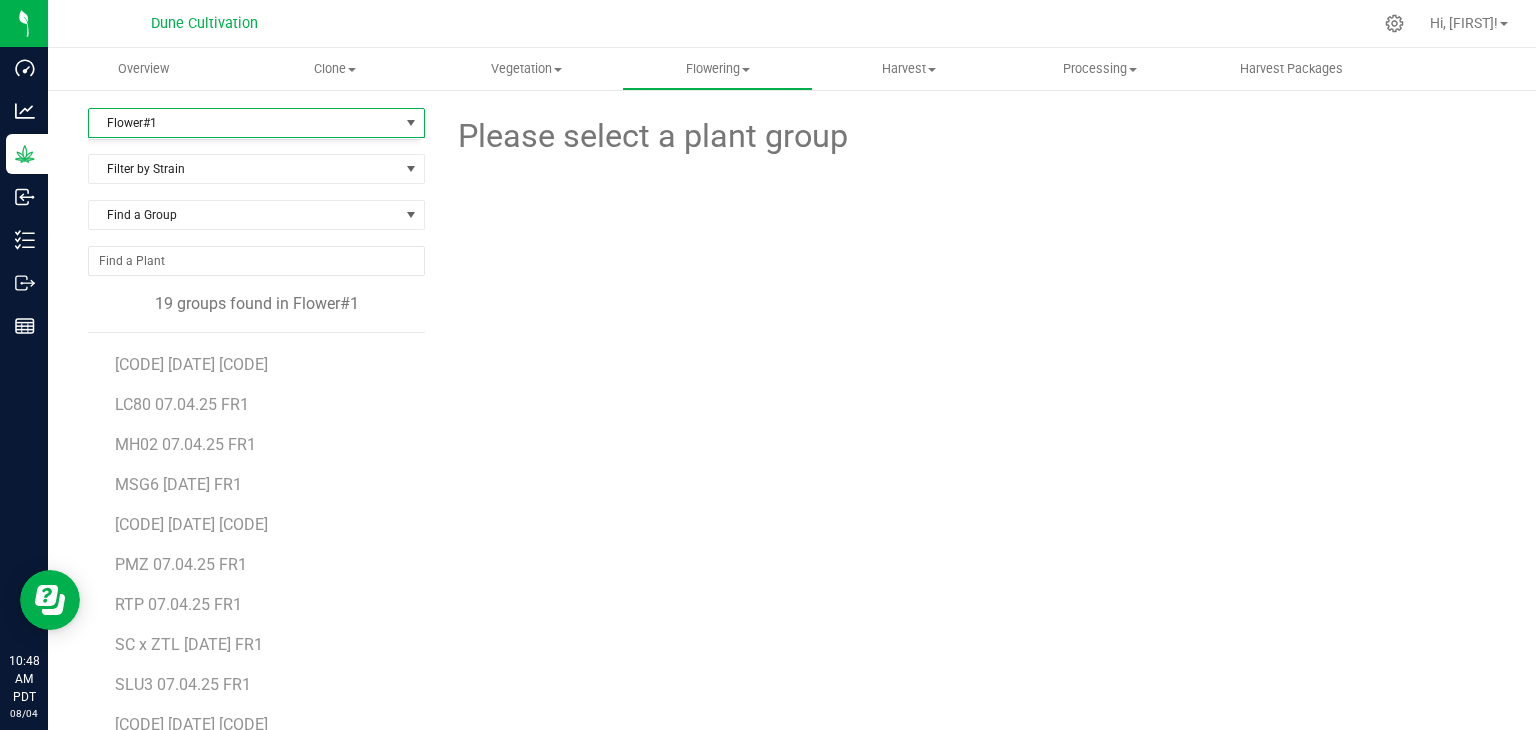 scroll, scrollTop: 276, scrollLeft: 0, axis: vertical 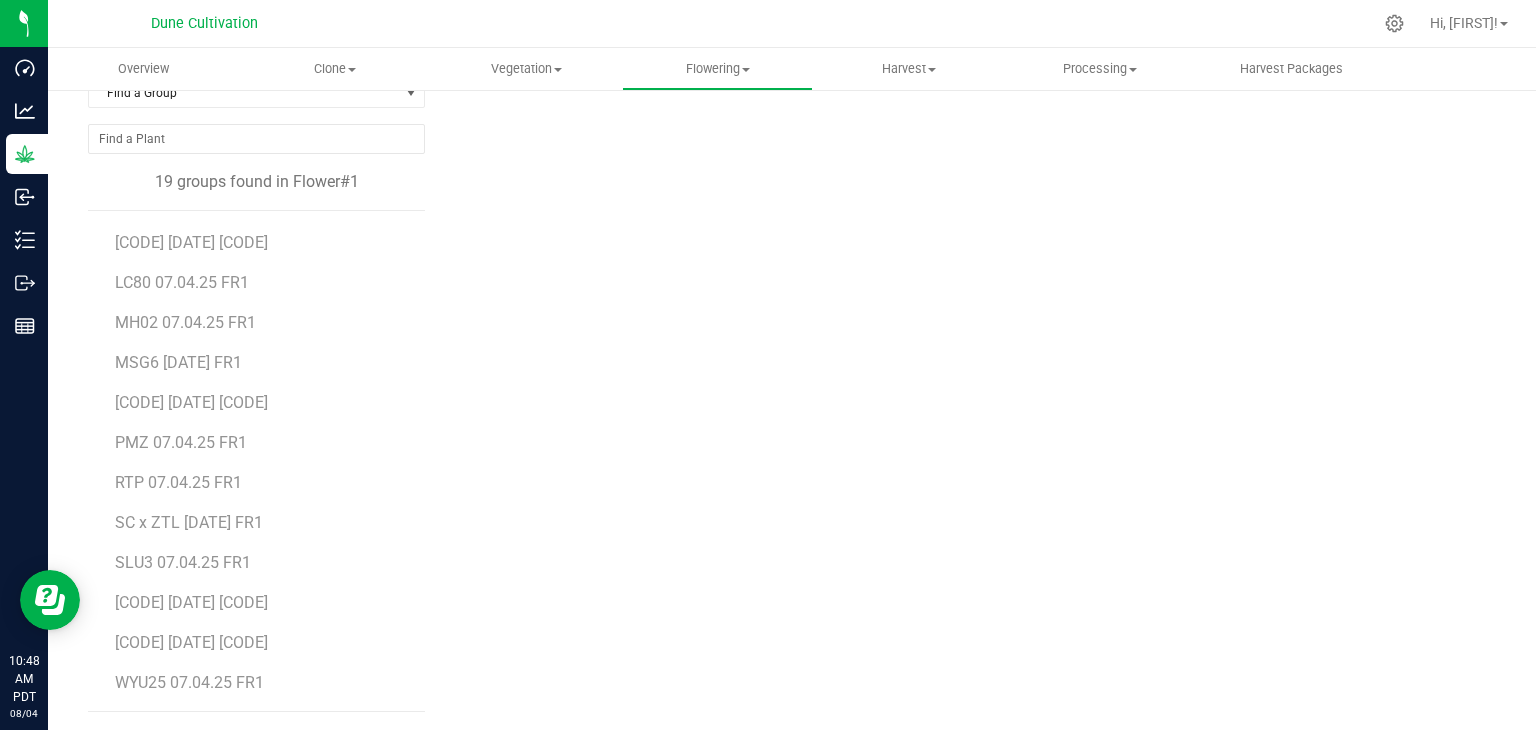 click on "WYU25 07.04.25 FR1" at bounding box center [263, 683] 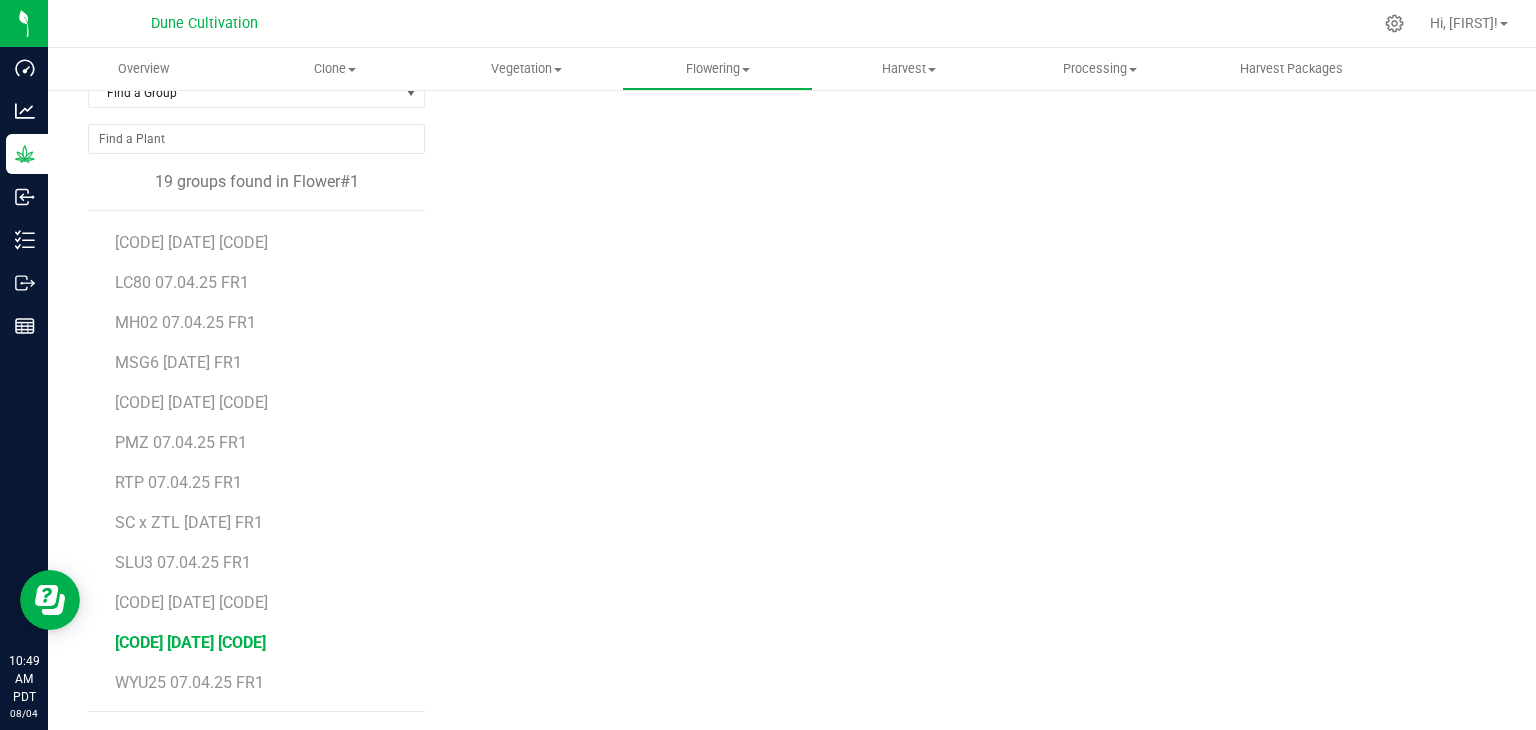 click on "[CODE] [DATE] [CODE]" at bounding box center [190, 642] 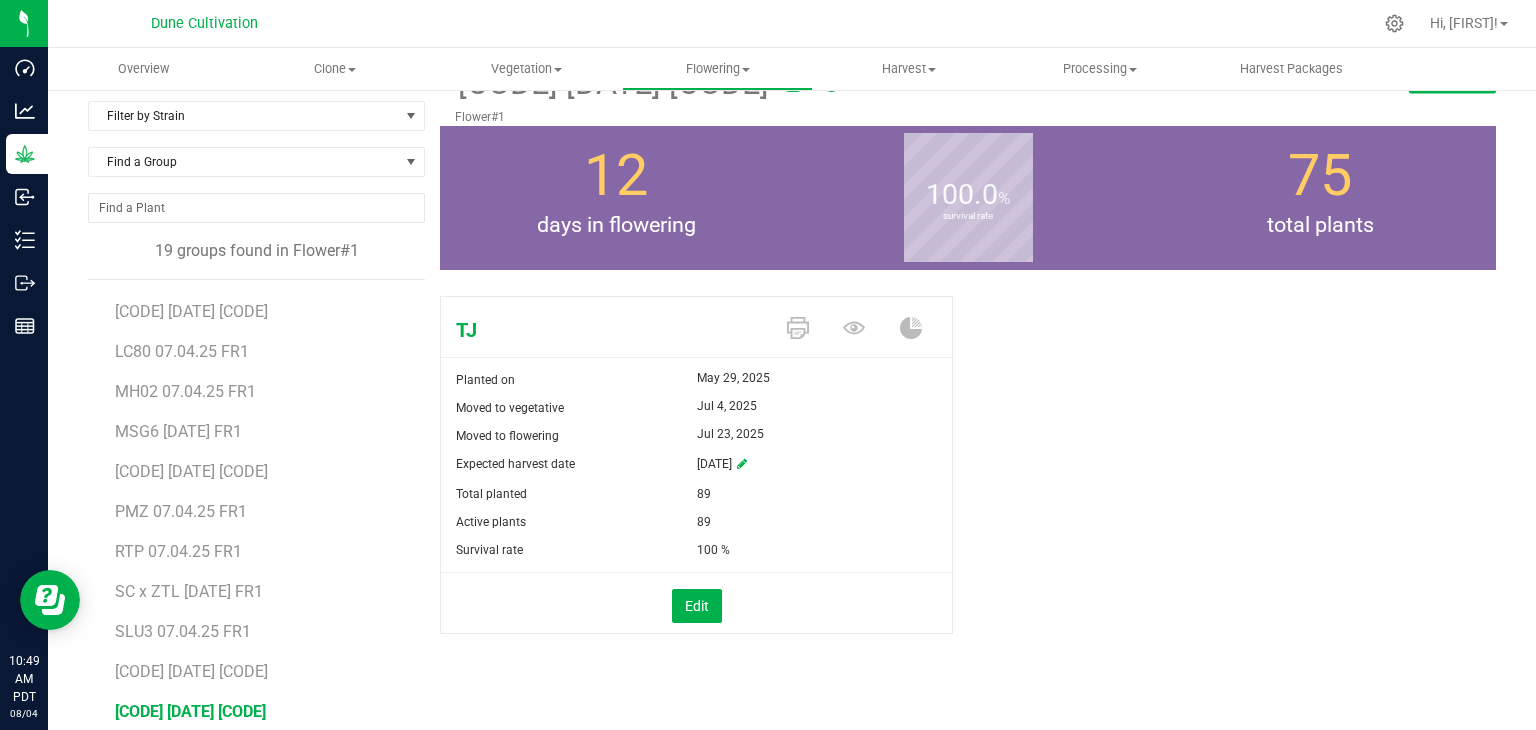 scroll, scrollTop: 0, scrollLeft: 0, axis: both 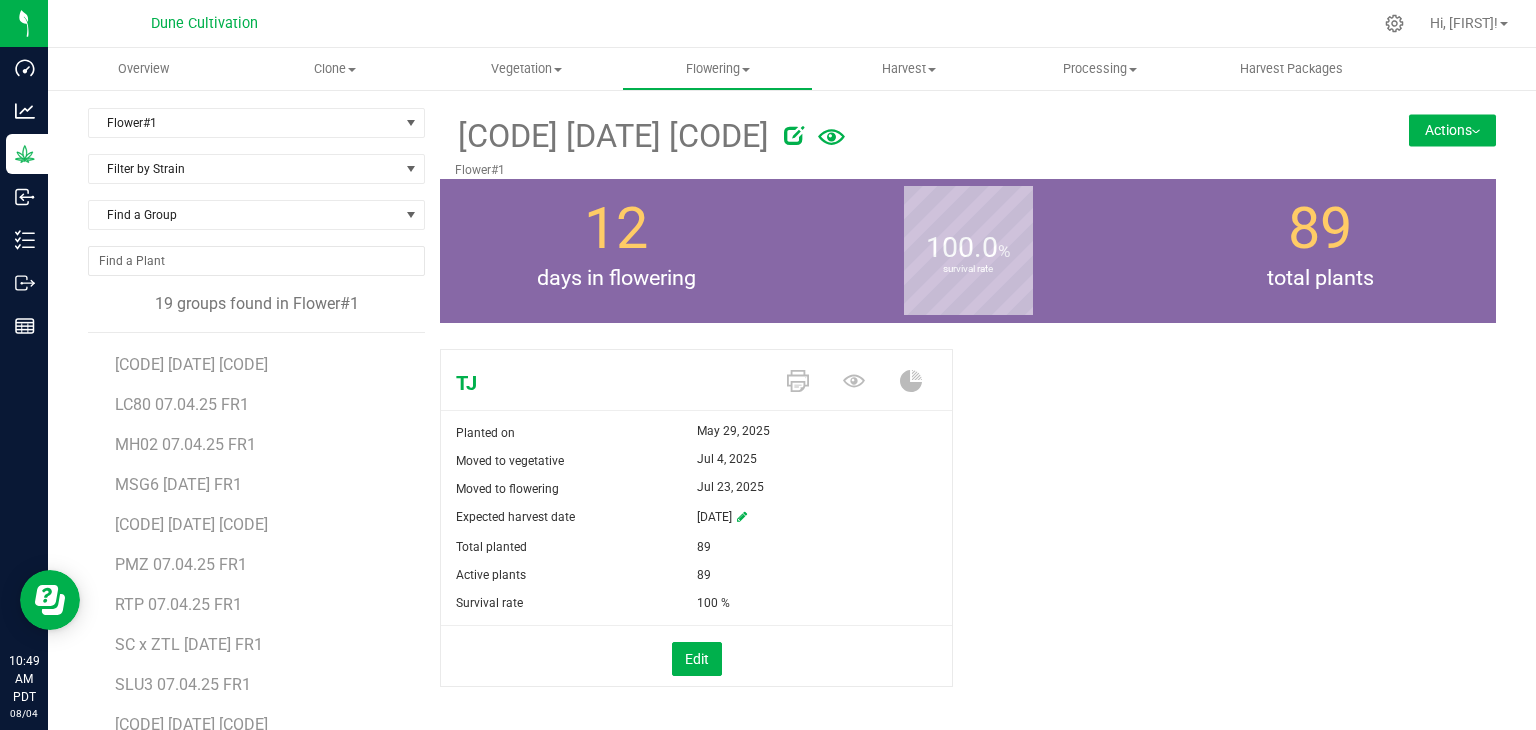 click on "Actions" at bounding box center [1452, 130] 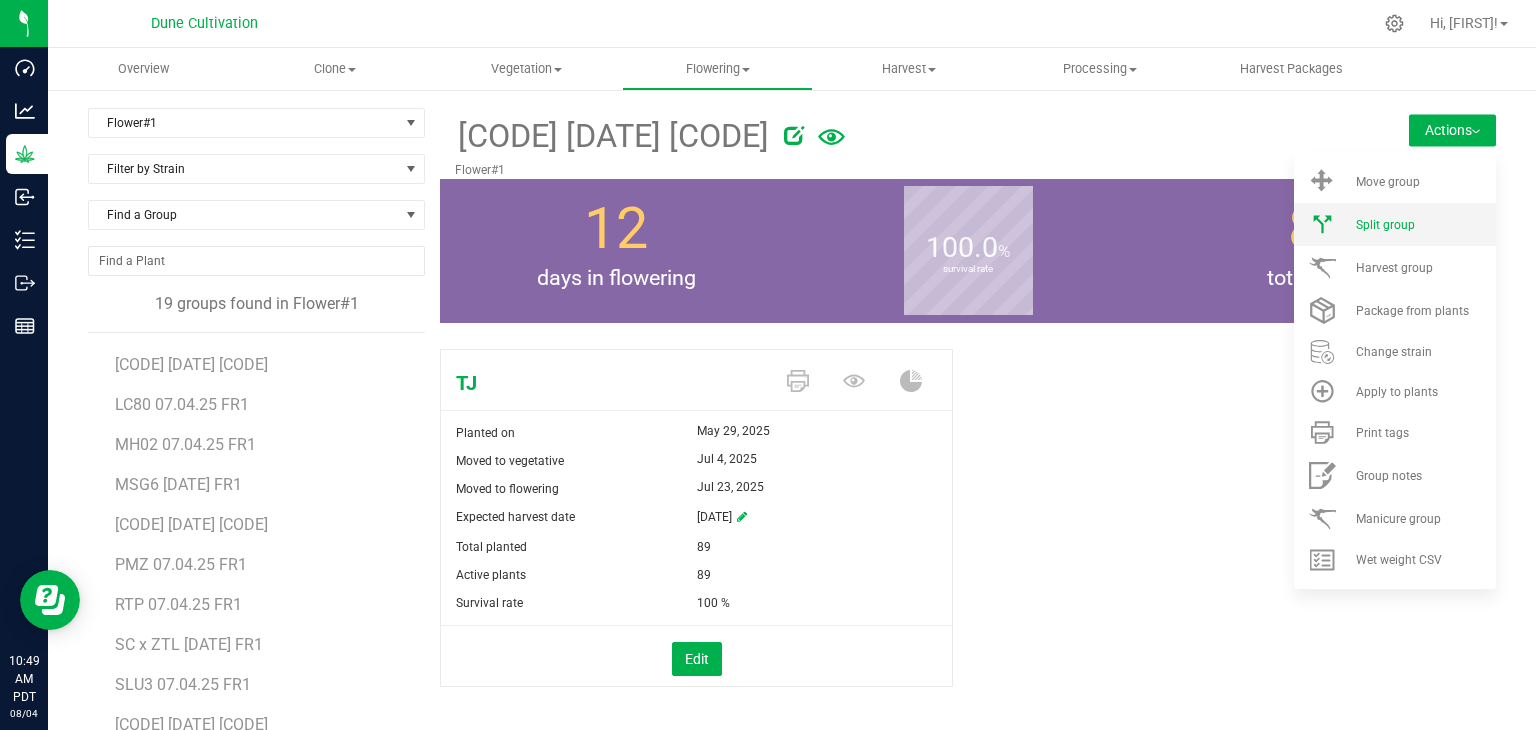 click on "Split group" at bounding box center [1395, 224] 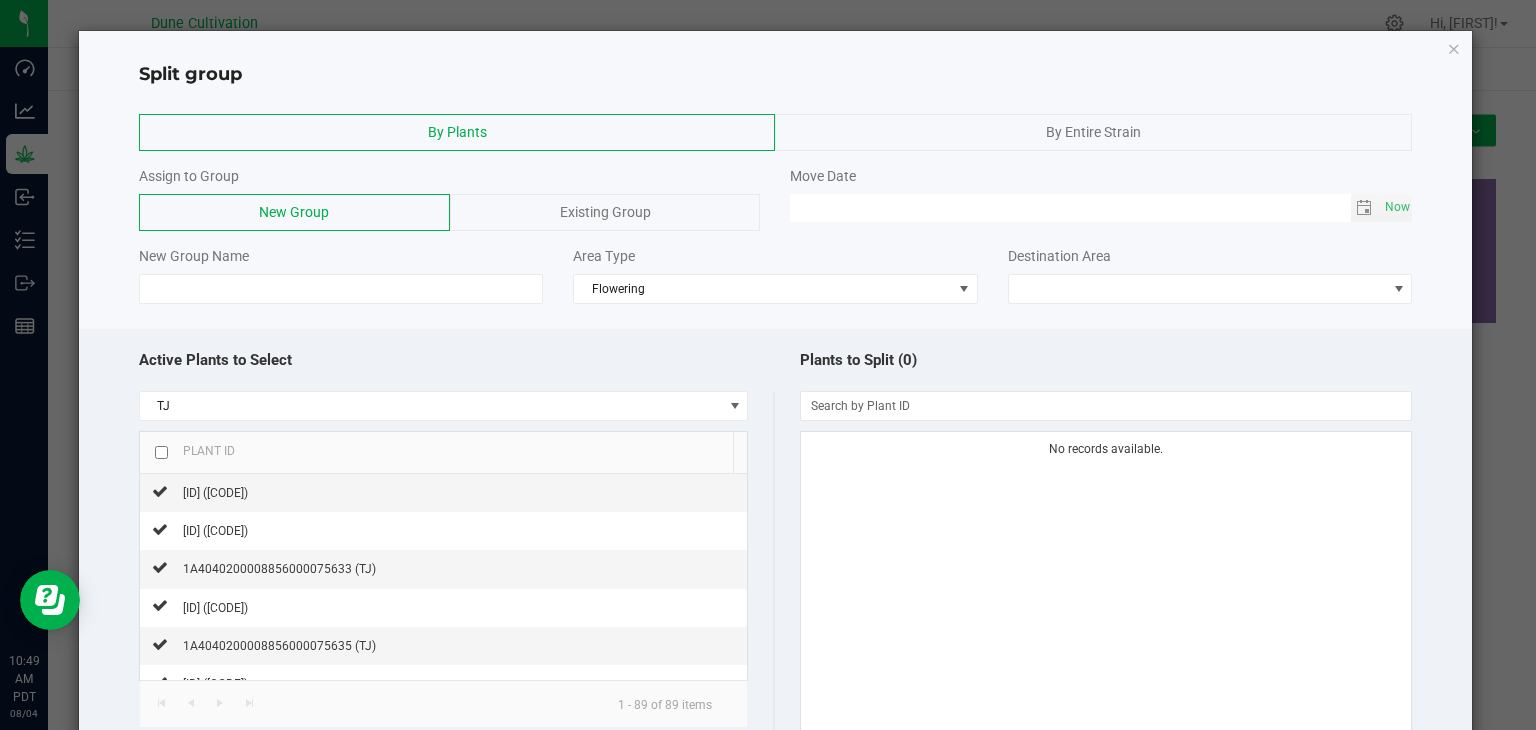 scroll, scrollTop: 150, scrollLeft: 0, axis: vertical 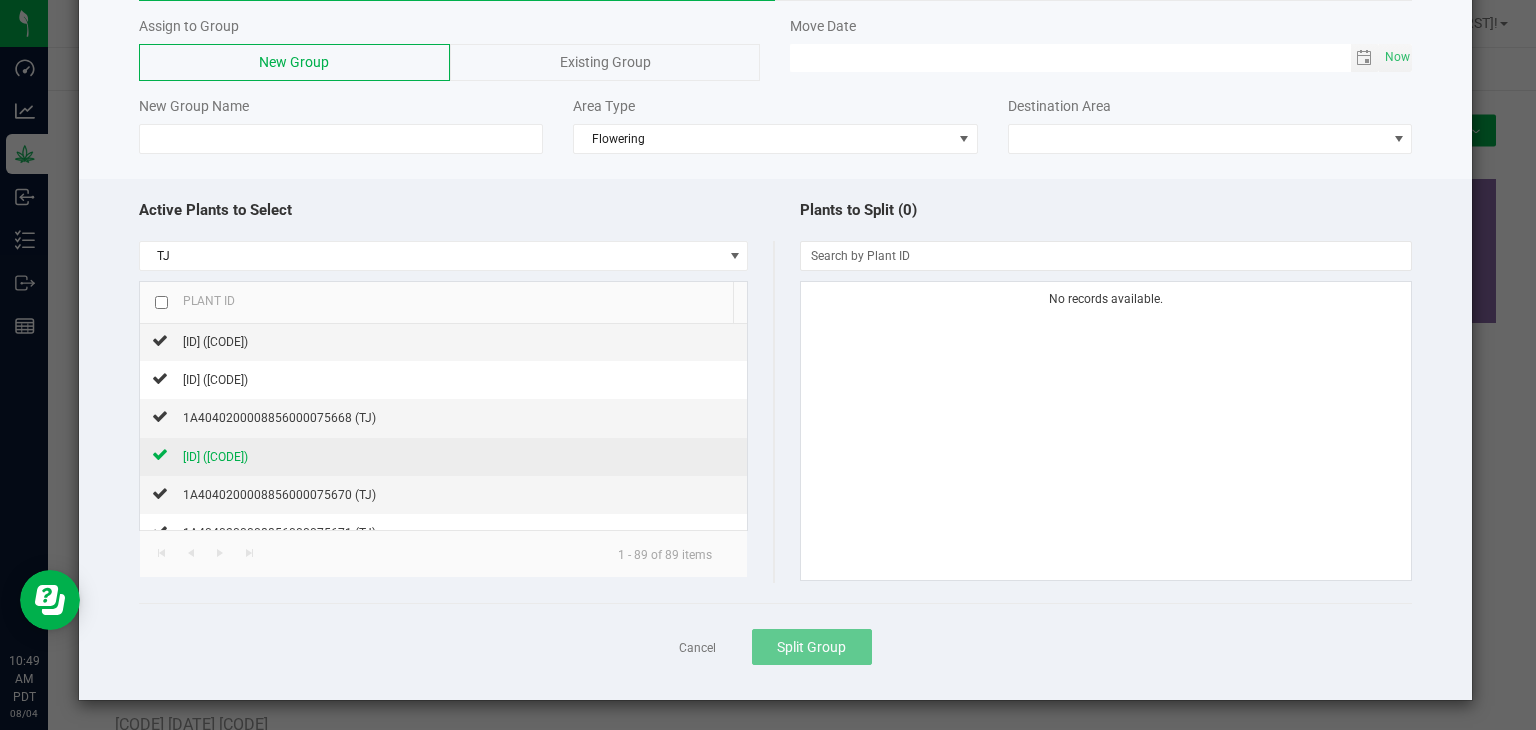 click on "[ID] ([CODE])" 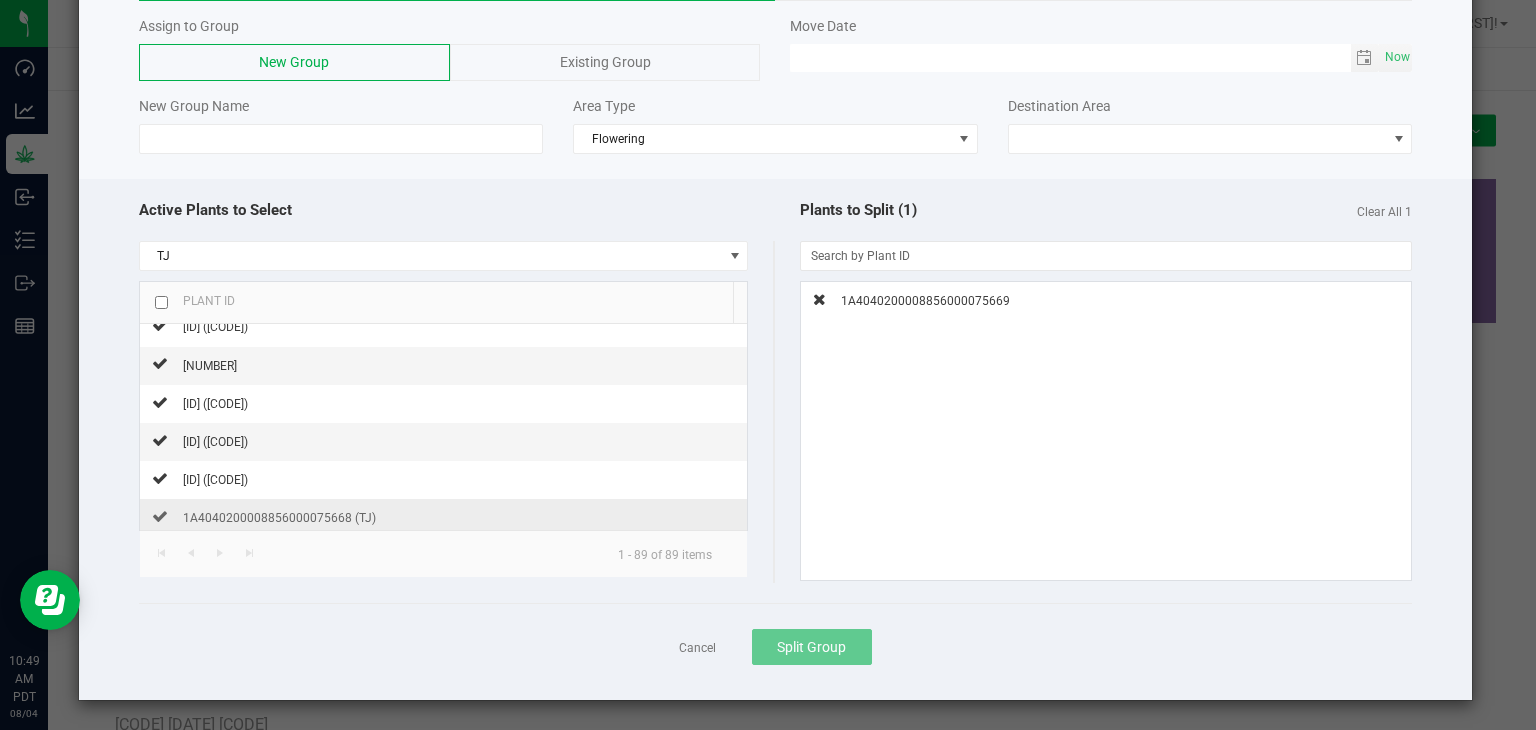 scroll, scrollTop: 1100, scrollLeft: 0, axis: vertical 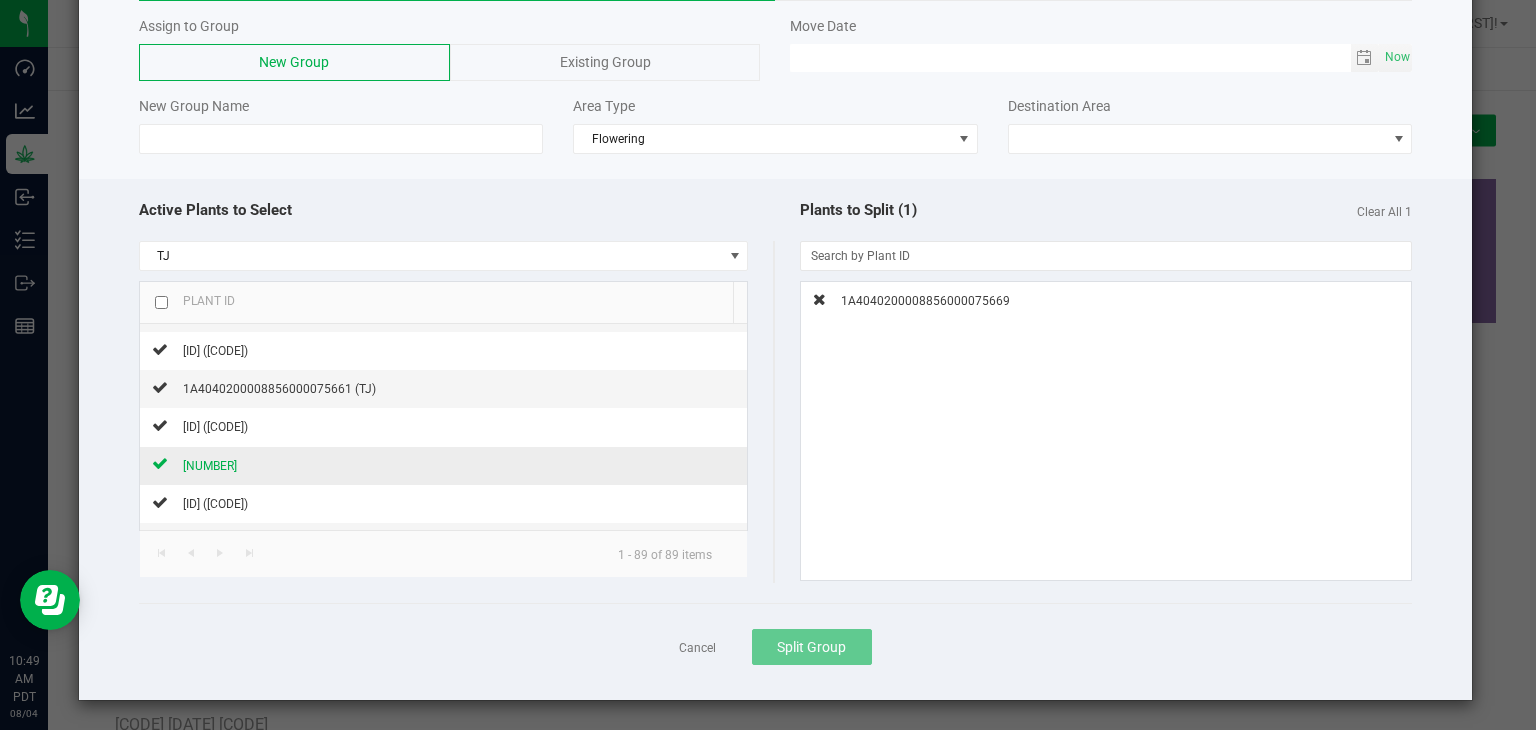click on "[NUMBER]" 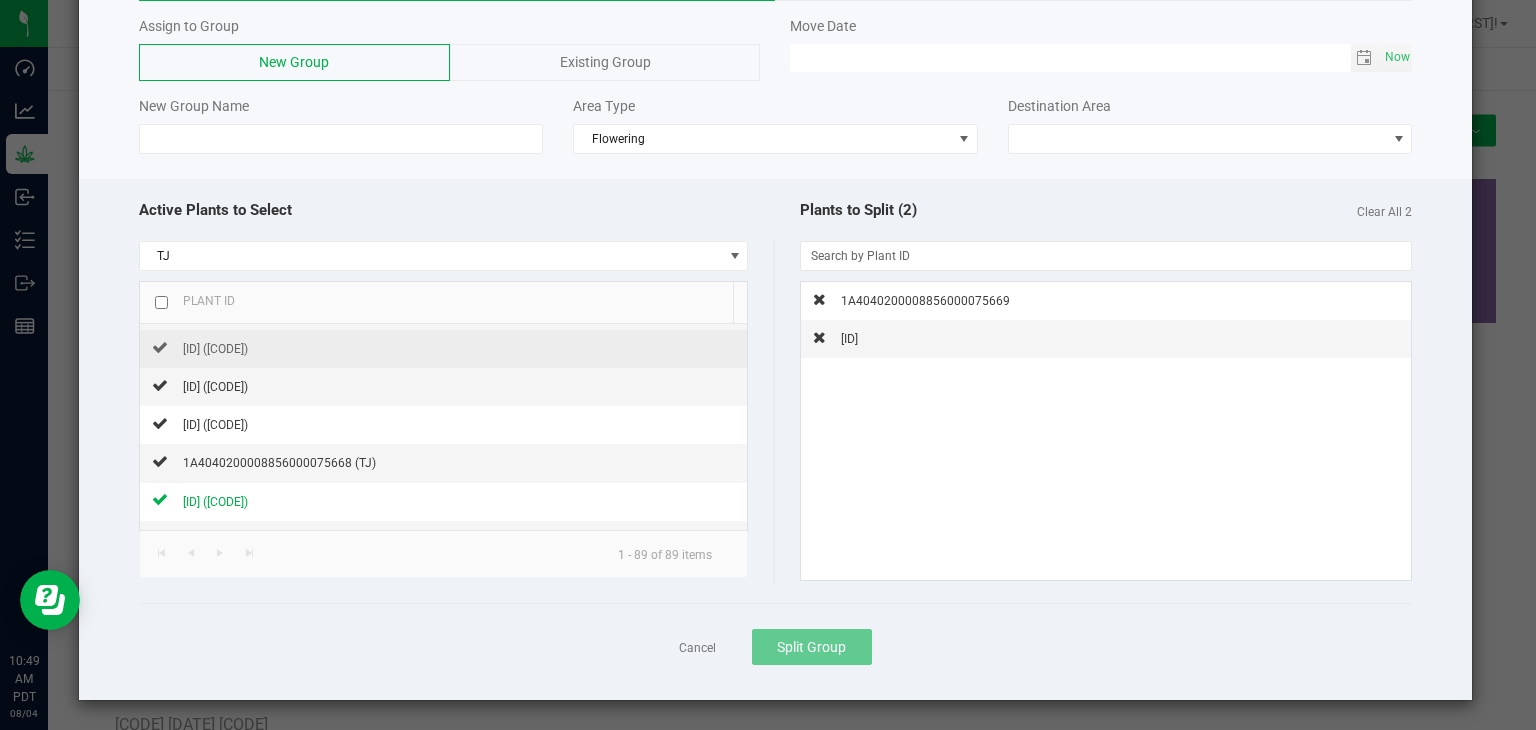 scroll, scrollTop: 1300, scrollLeft: 0, axis: vertical 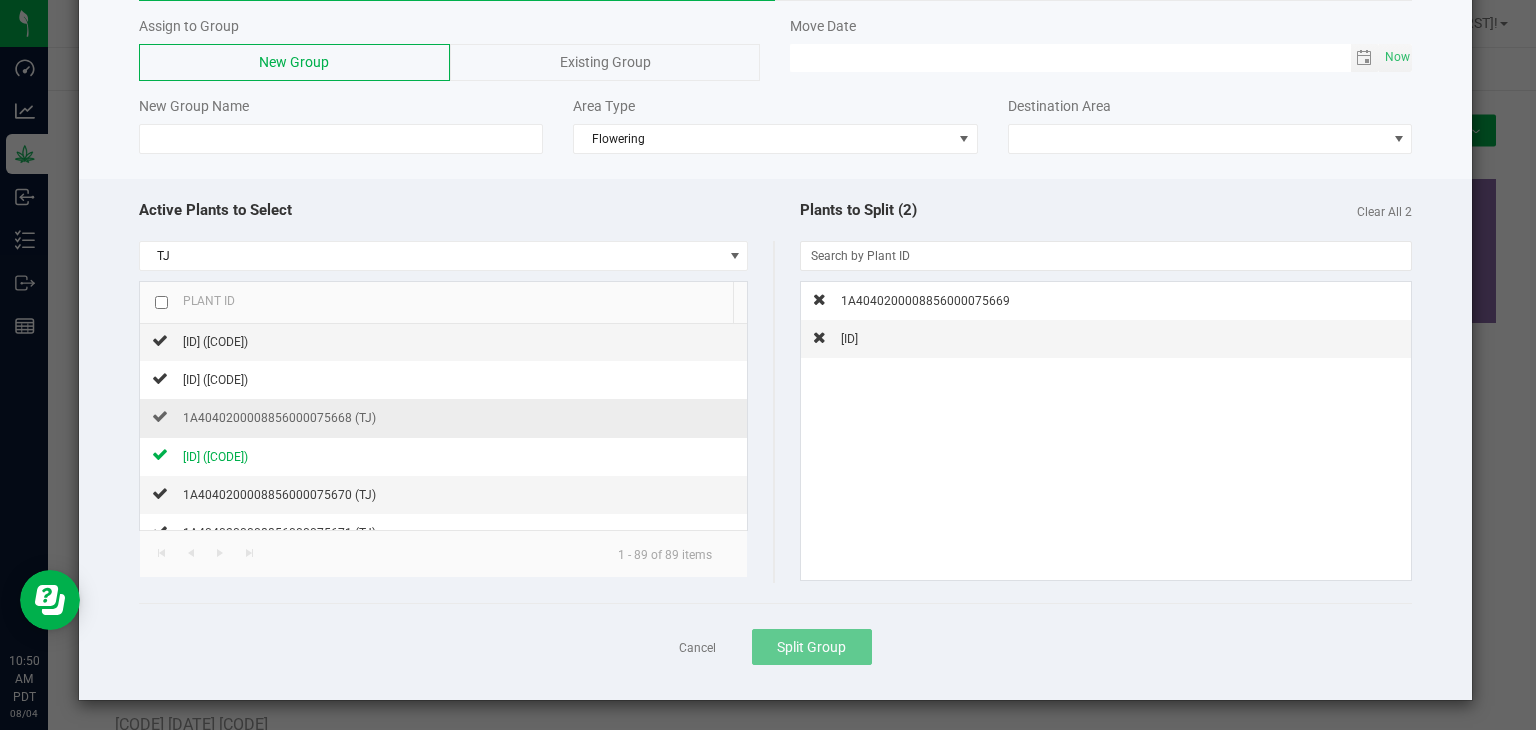 click on "1A4040200008856000075668 (TJ)" 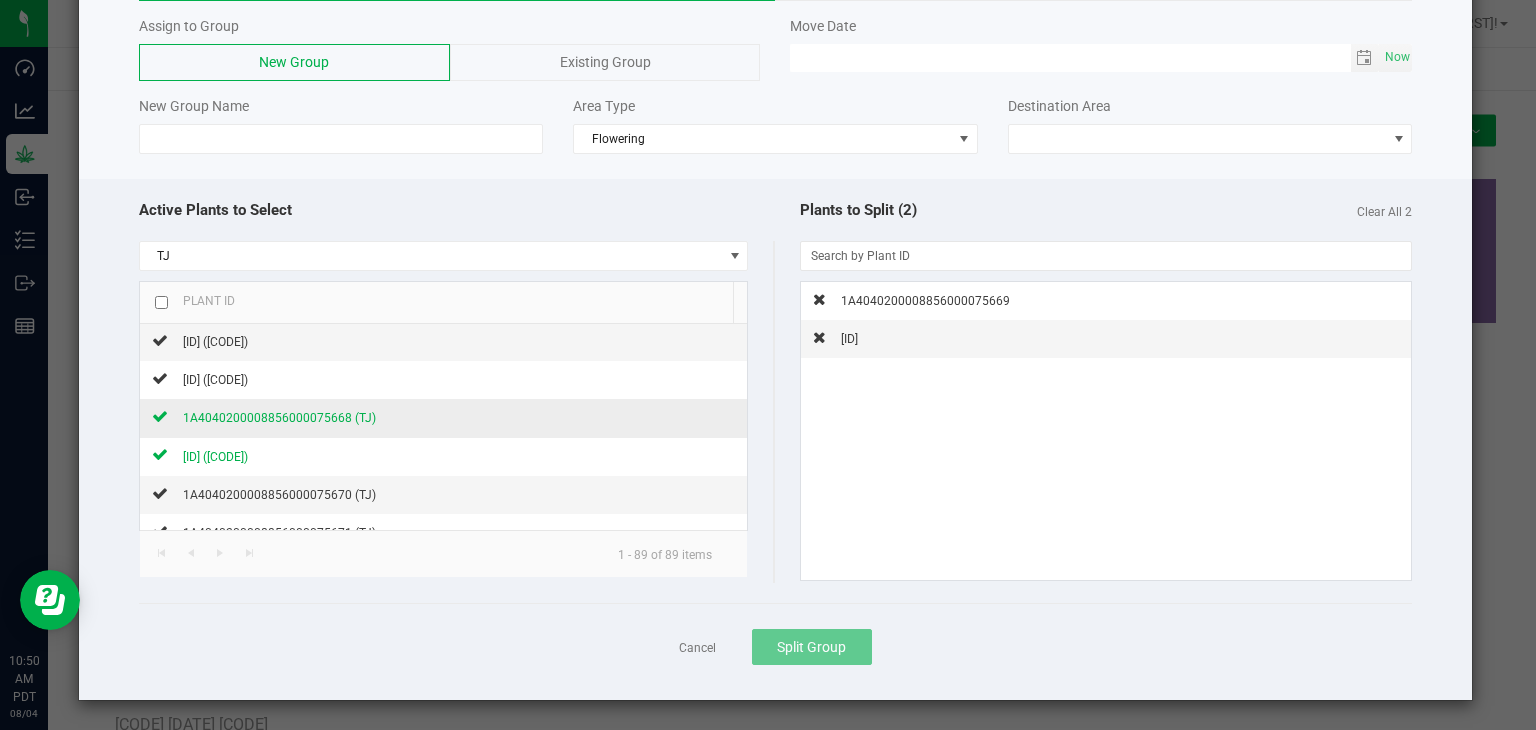 click on "1A4040200008856000075668 (TJ)" 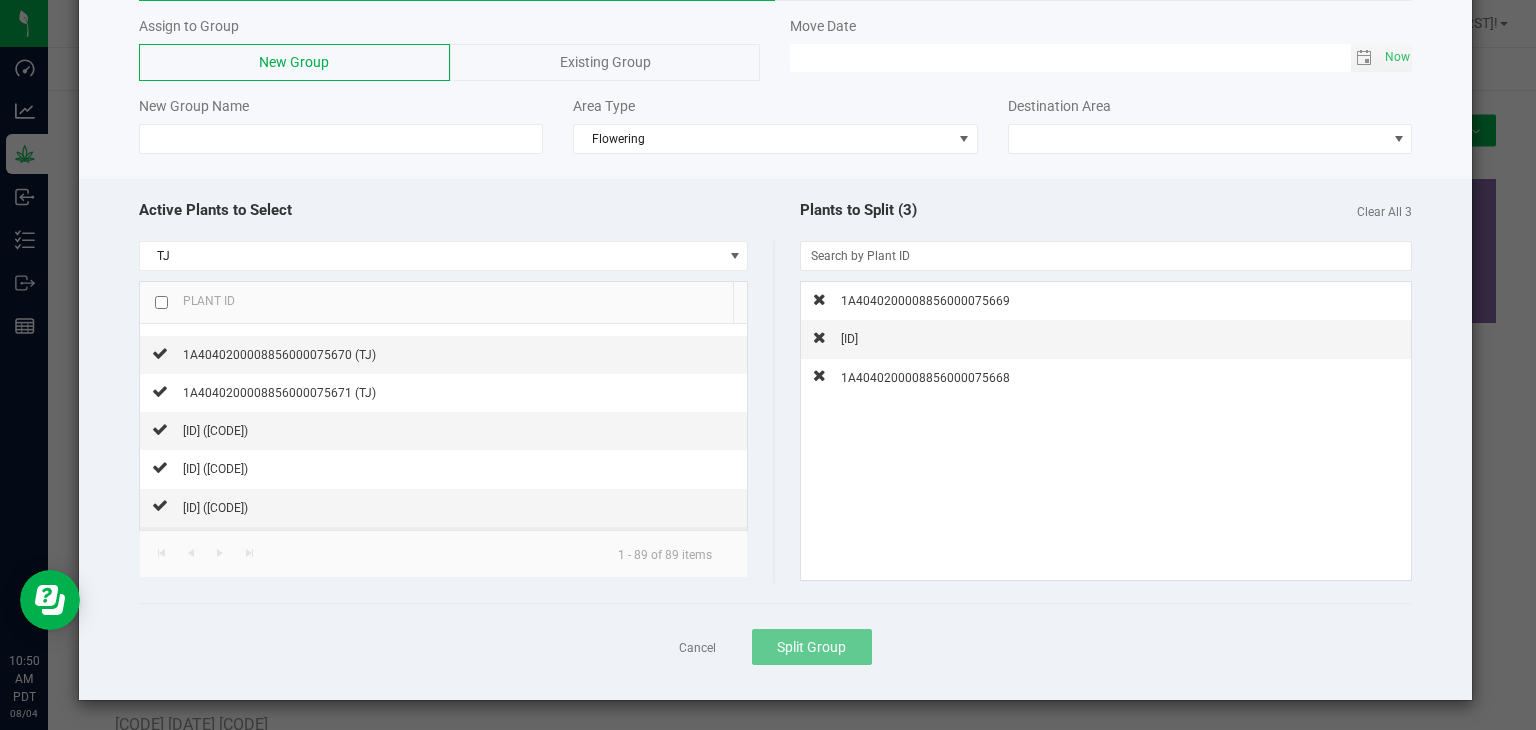 scroll, scrollTop: 1600, scrollLeft: 0, axis: vertical 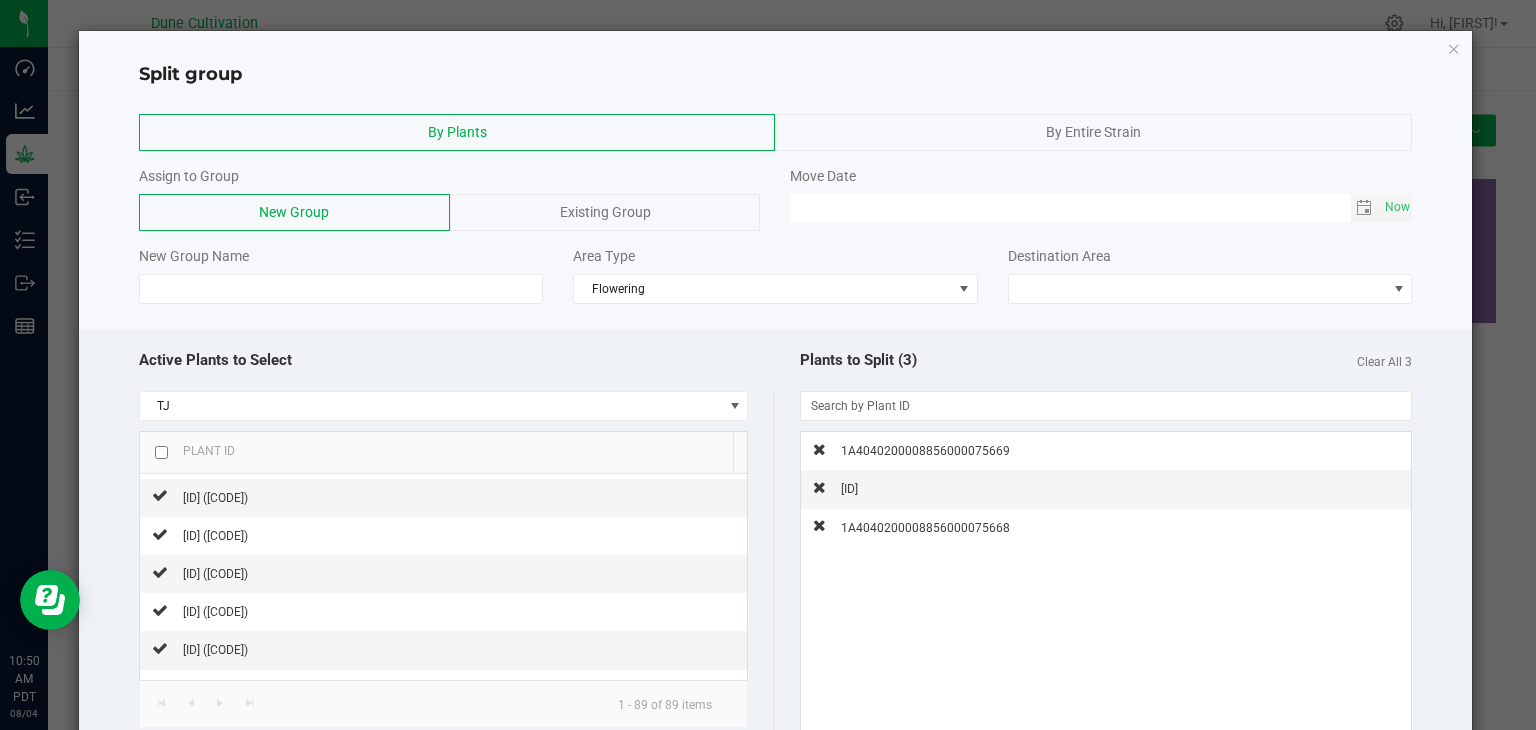 click on "Existing Group" 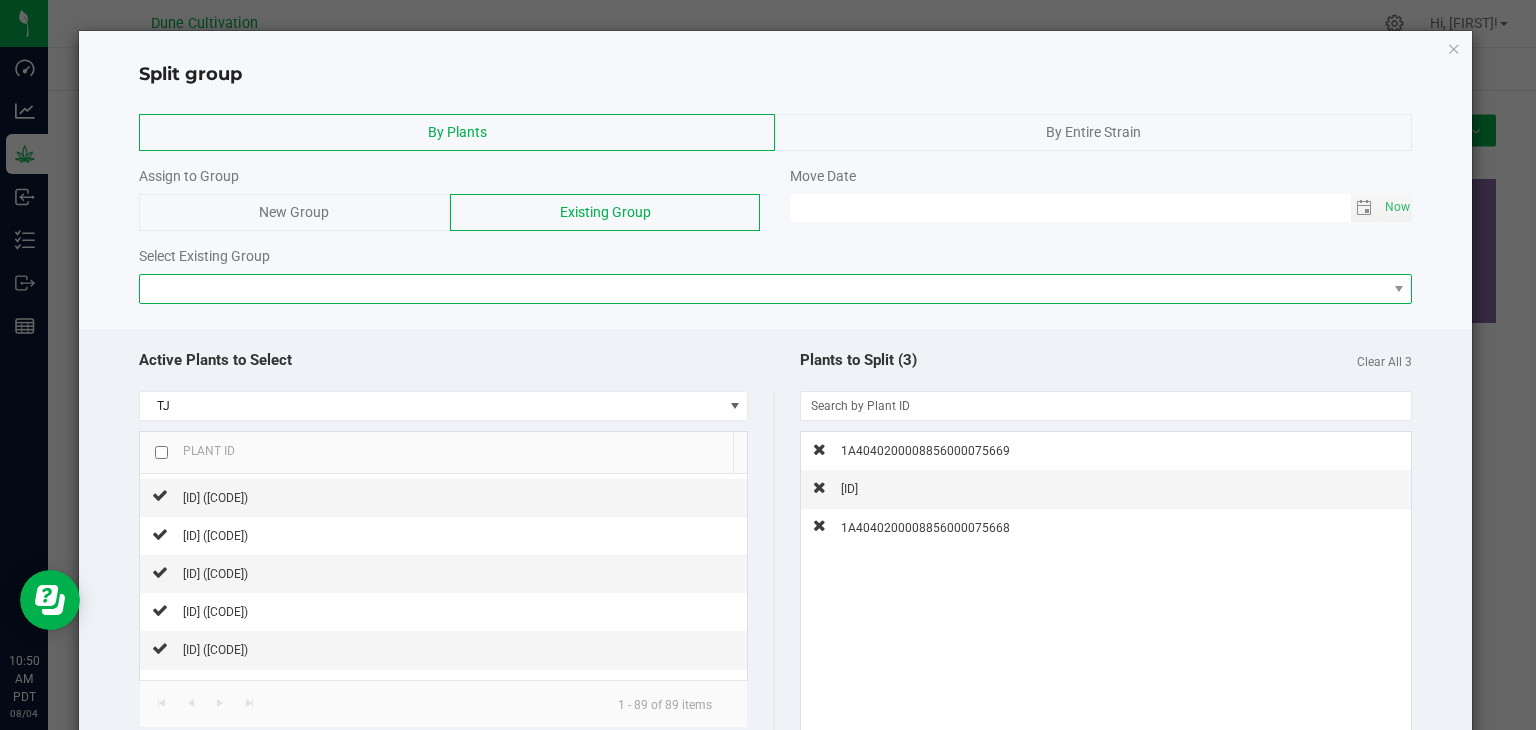 click at bounding box center (763, 289) 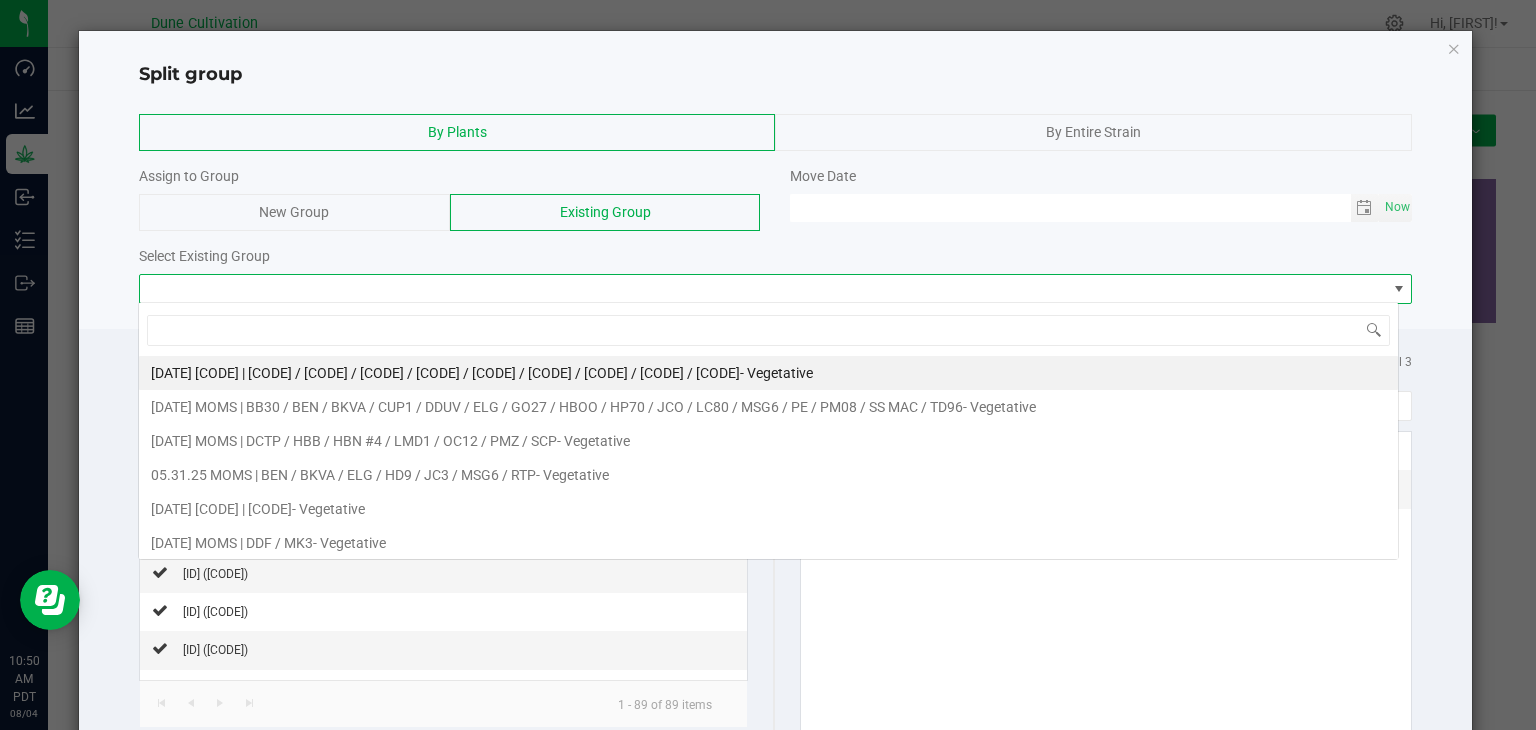scroll, scrollTop: 99970, scrollLeft: 98739, axis: both 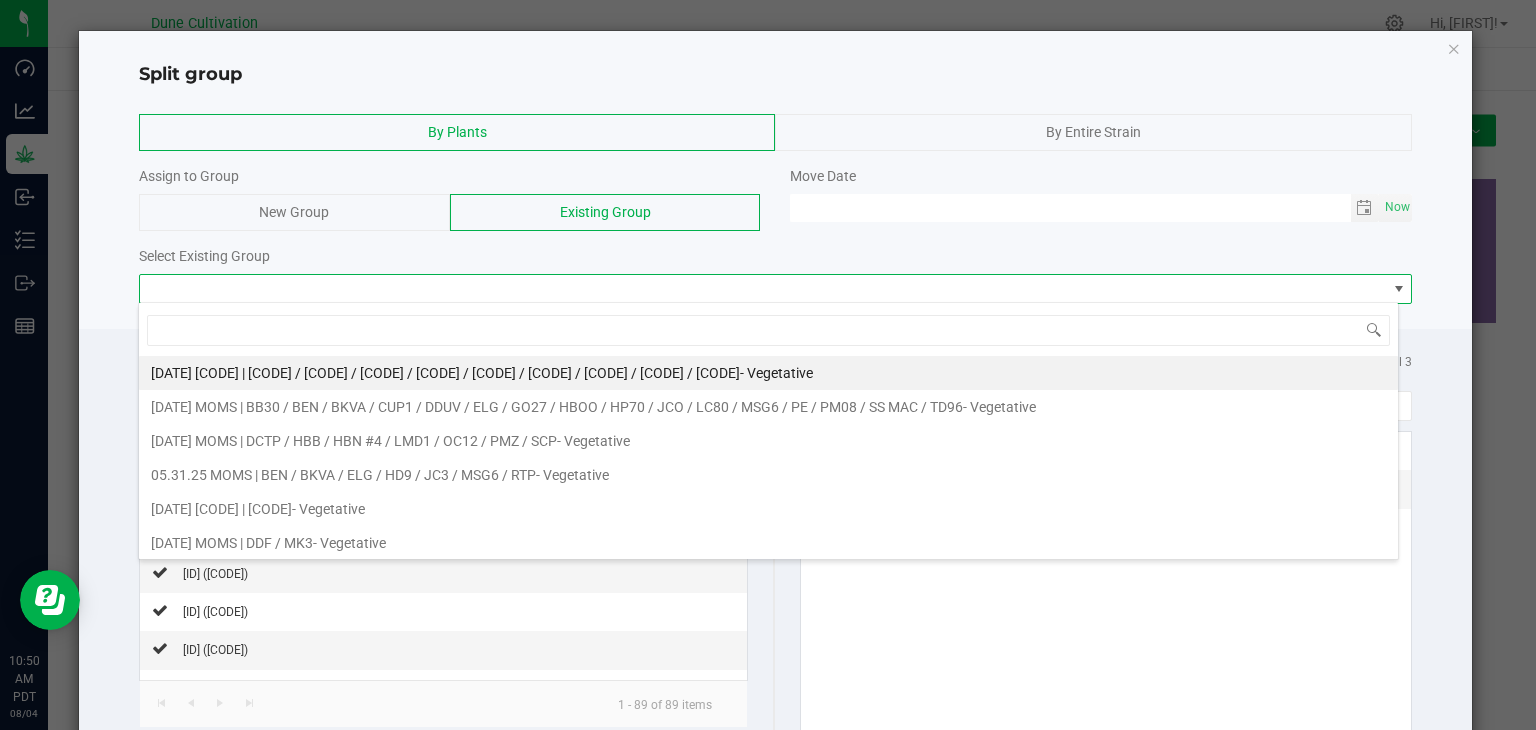 click on "New Group" 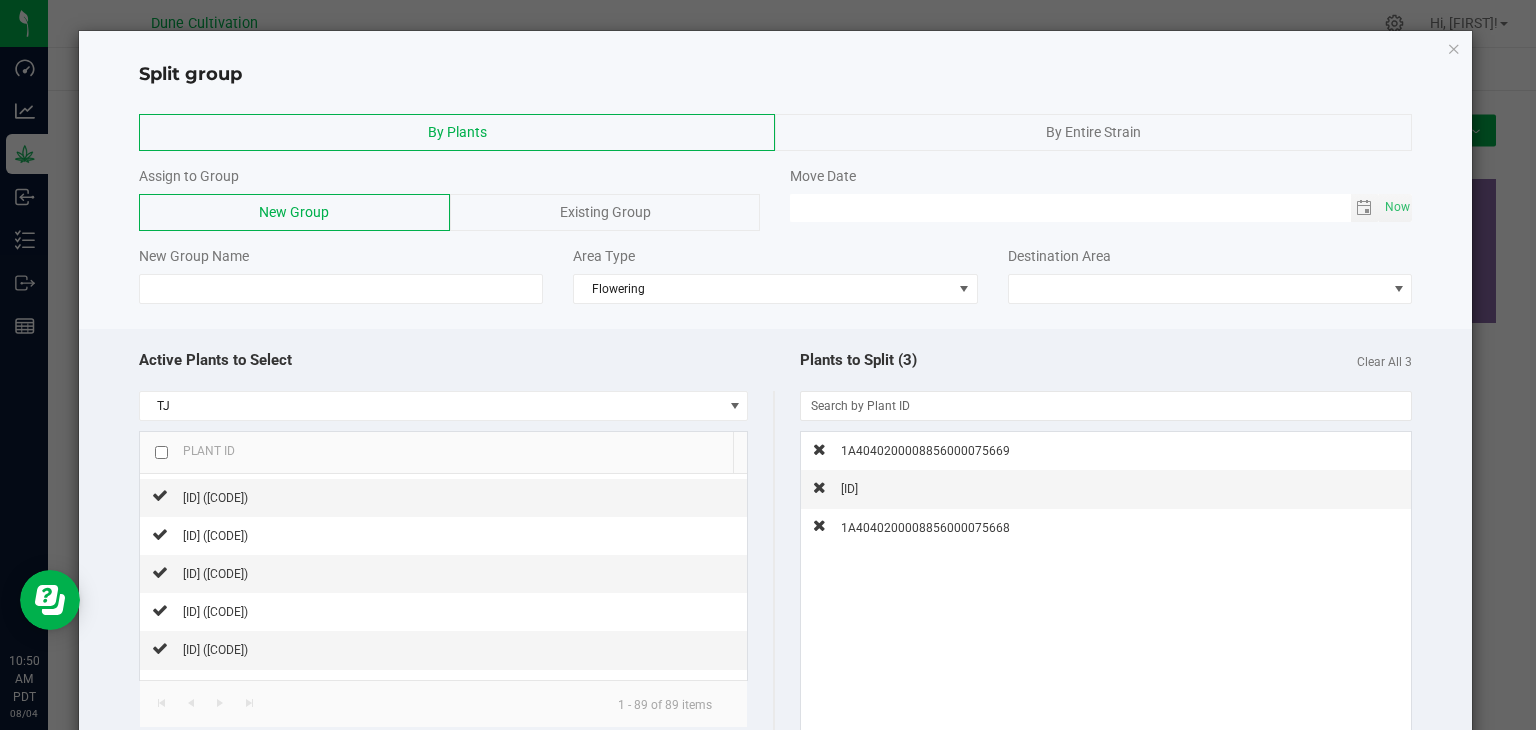 click on "New Group Name" 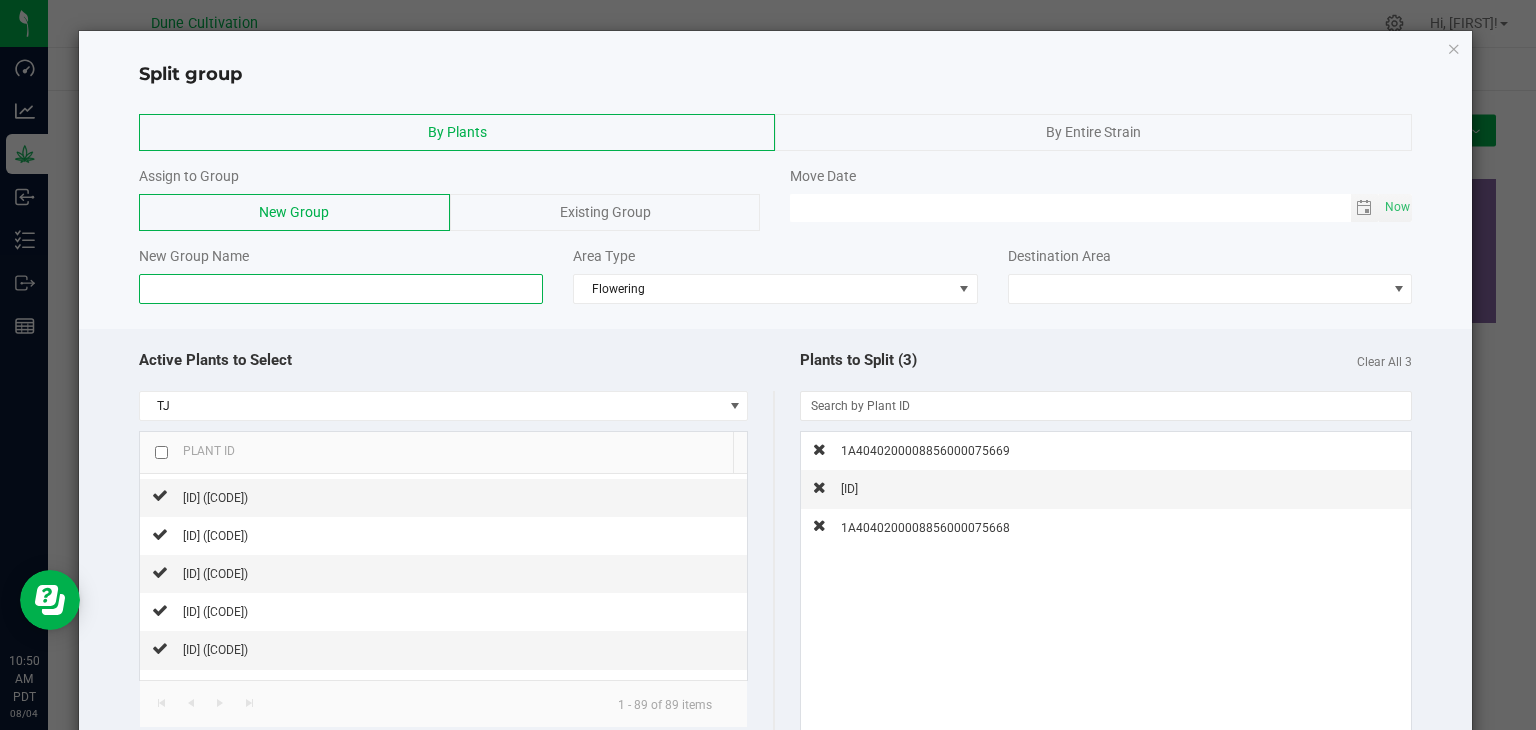 click 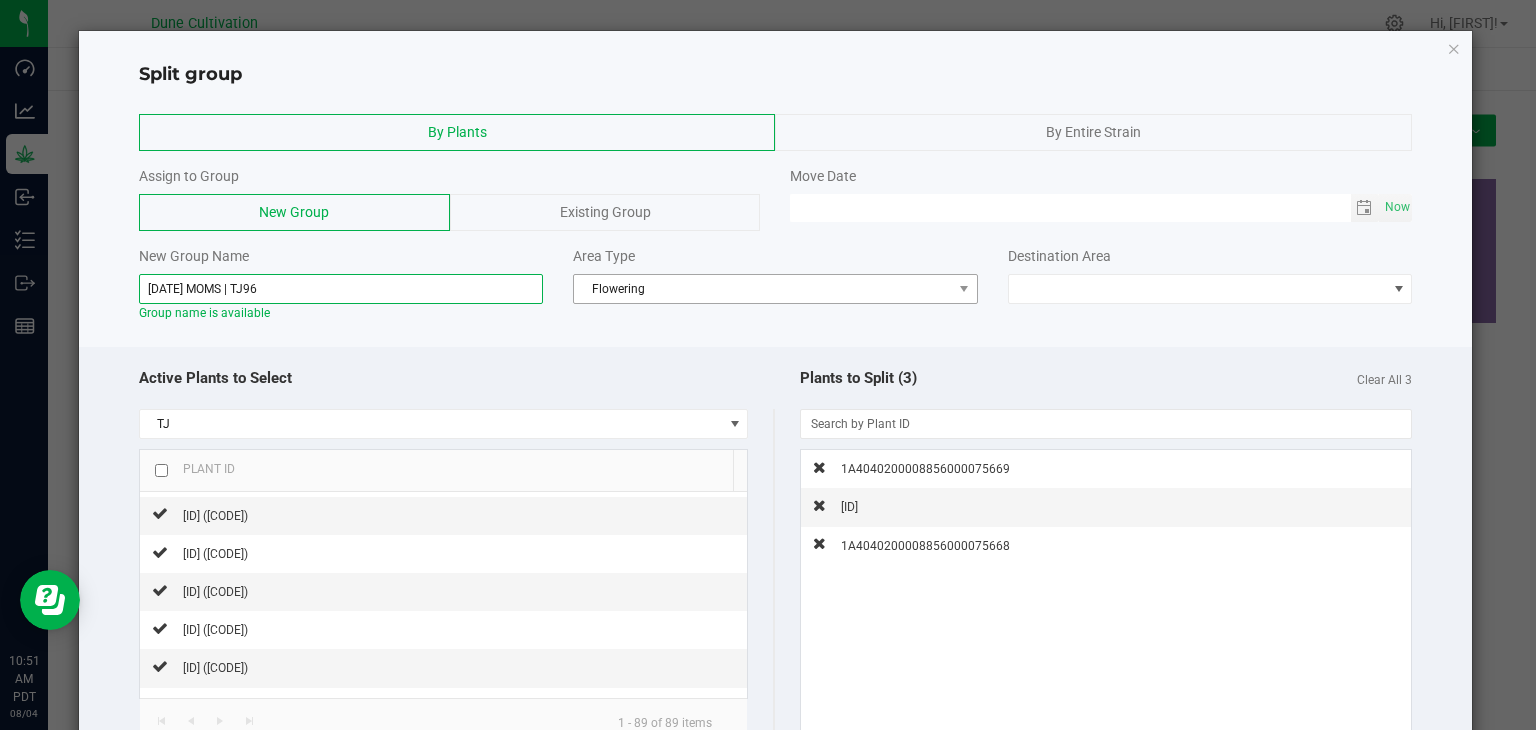 type on "[DATE] MOMS | TJ96" 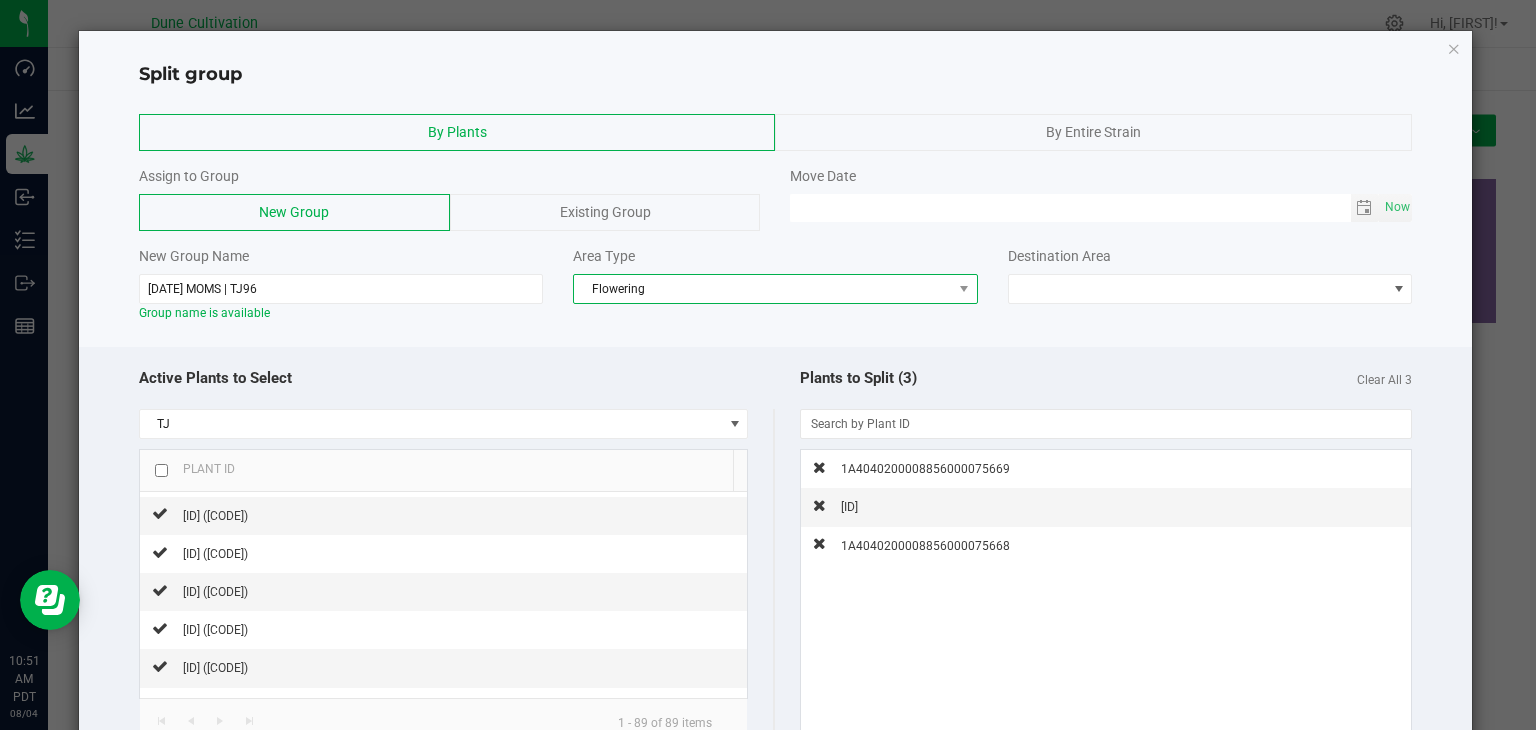 click on "Flowering" at bounding box center (763, 289) 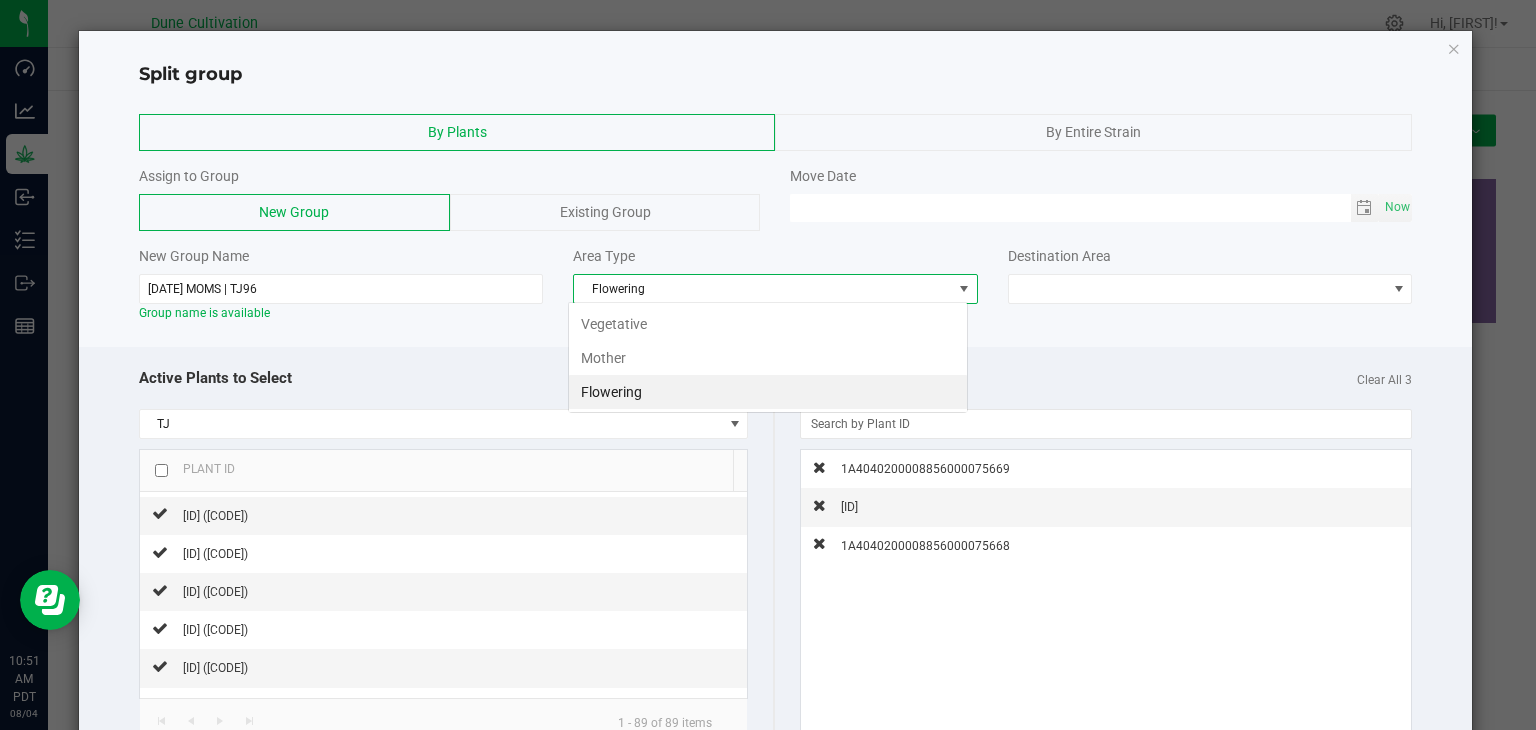 scroll, scrollTop: 99970, scrollLeft: 99600, axis: both 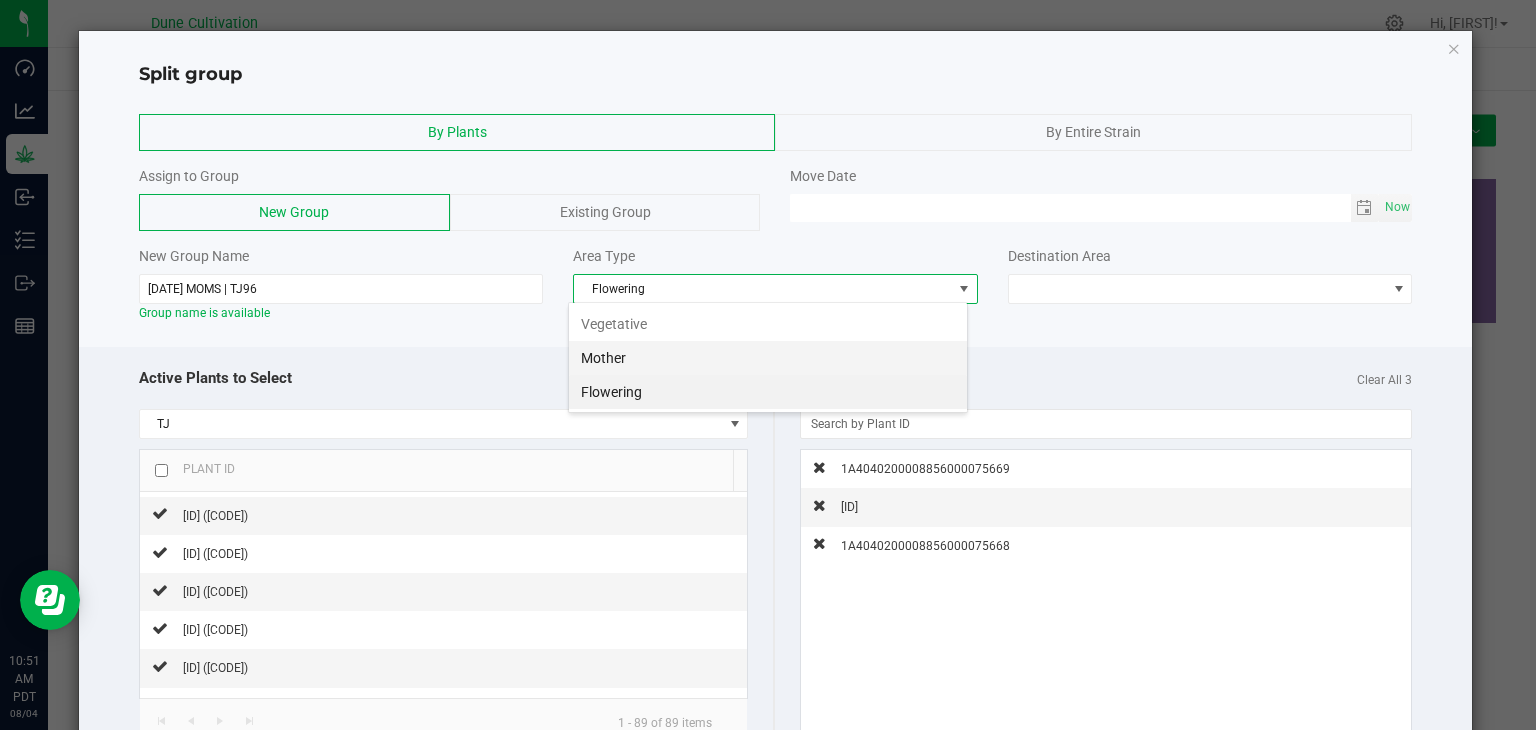 click on "Mother" at bounding box center (768, 358) 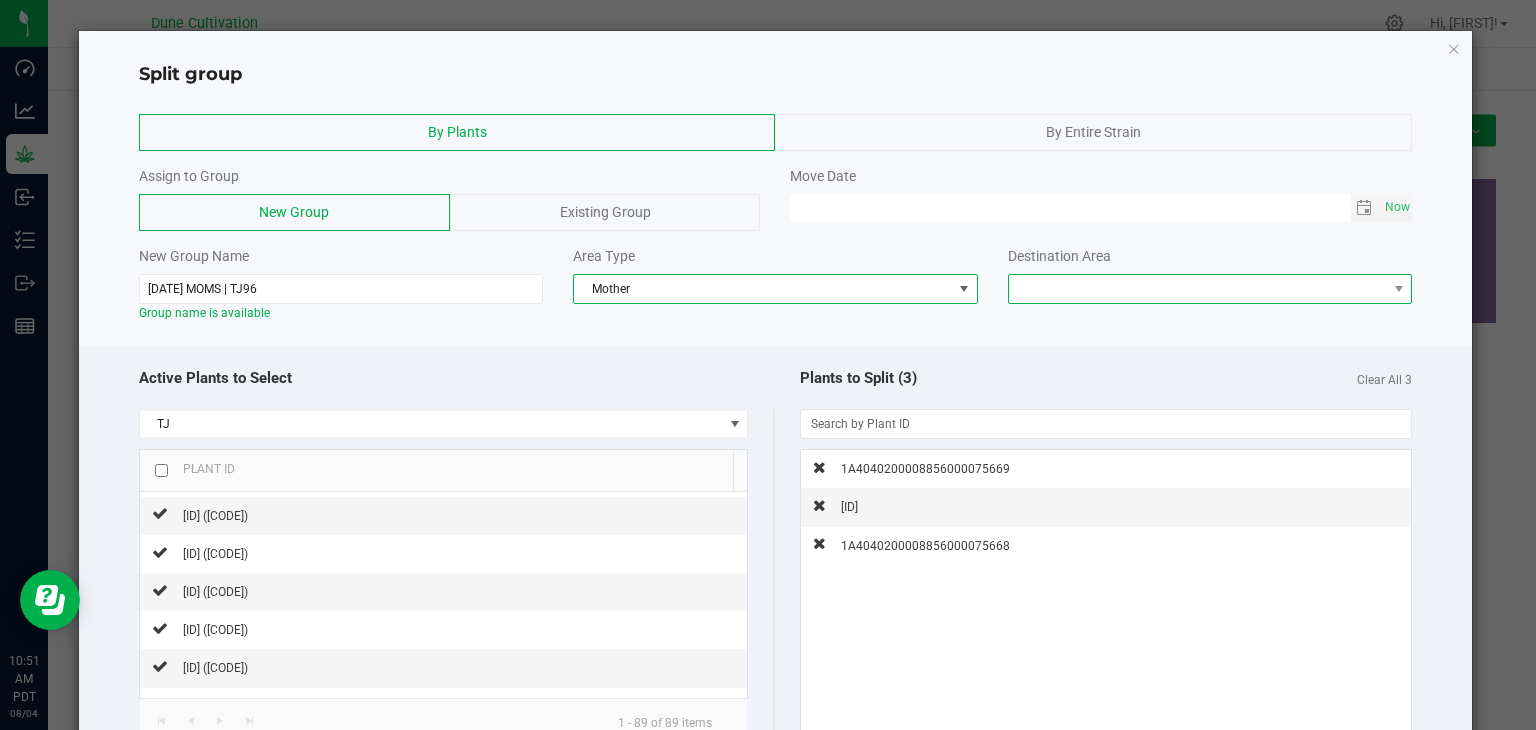 click at bounding box center (1198, 289) 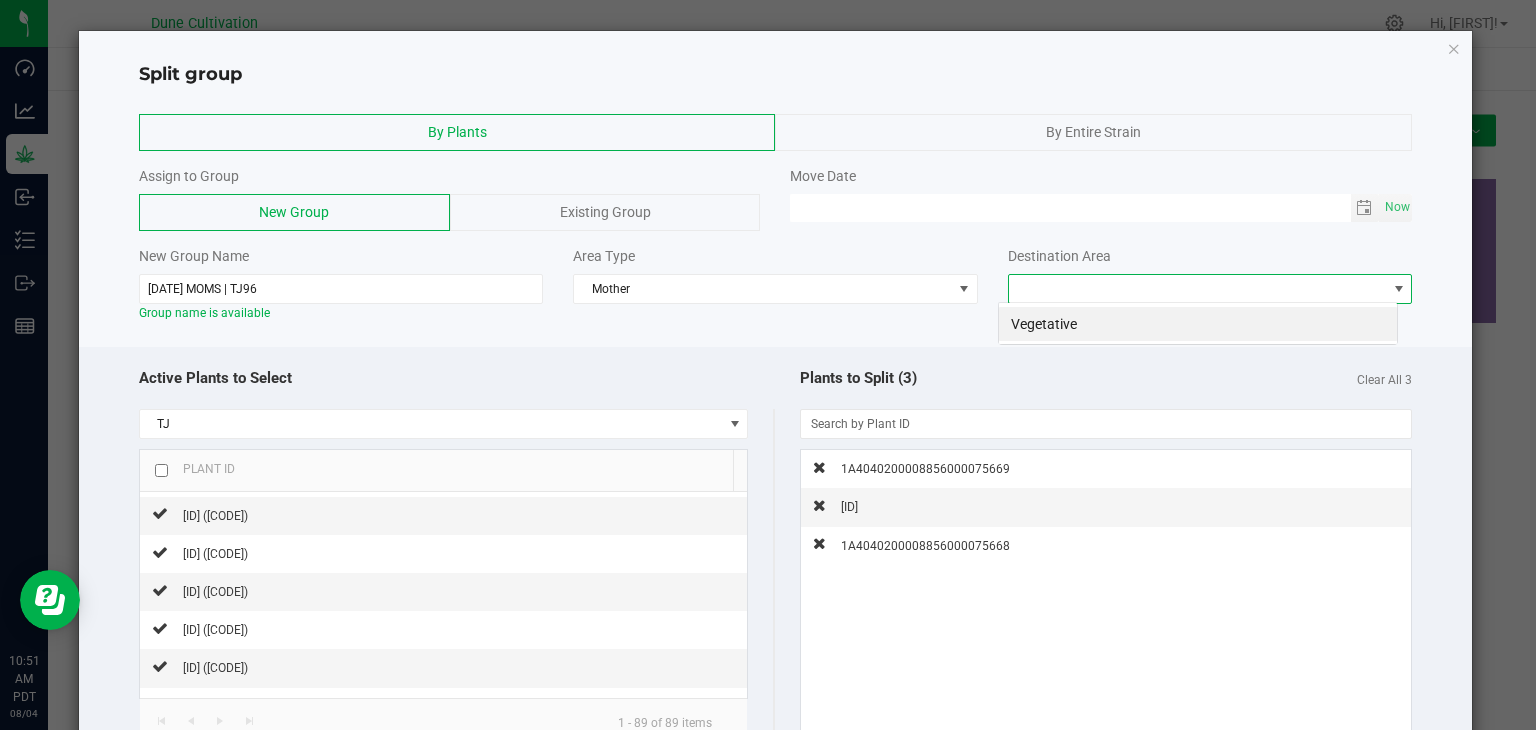 scroll, scrollTop: 99970, scrollLeft: 99600, axis: both 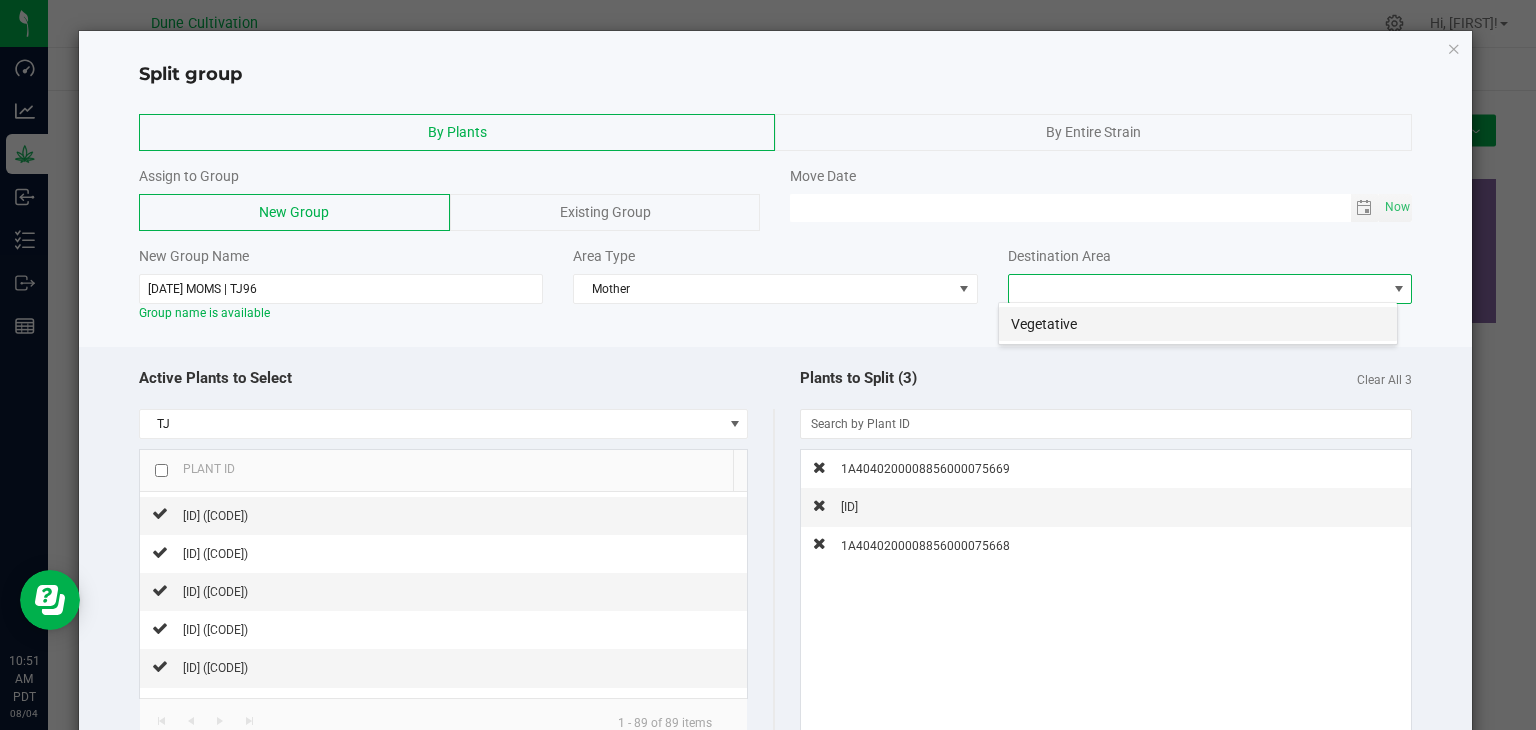 click on "Vegetative" at bounding box center [1198, 324] 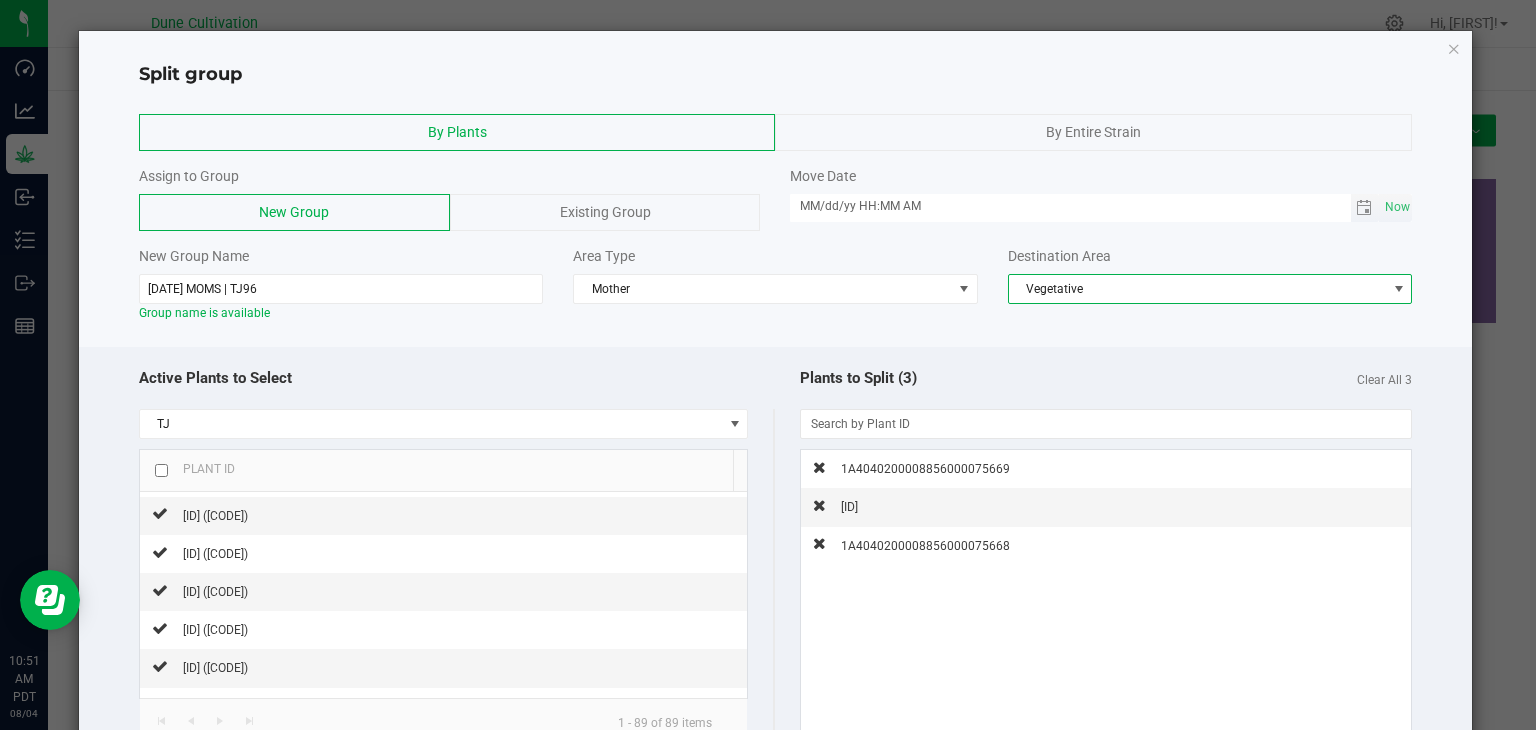 click on "MM/dd/yy HH:MM AM" at bounding box center (1070, 206) 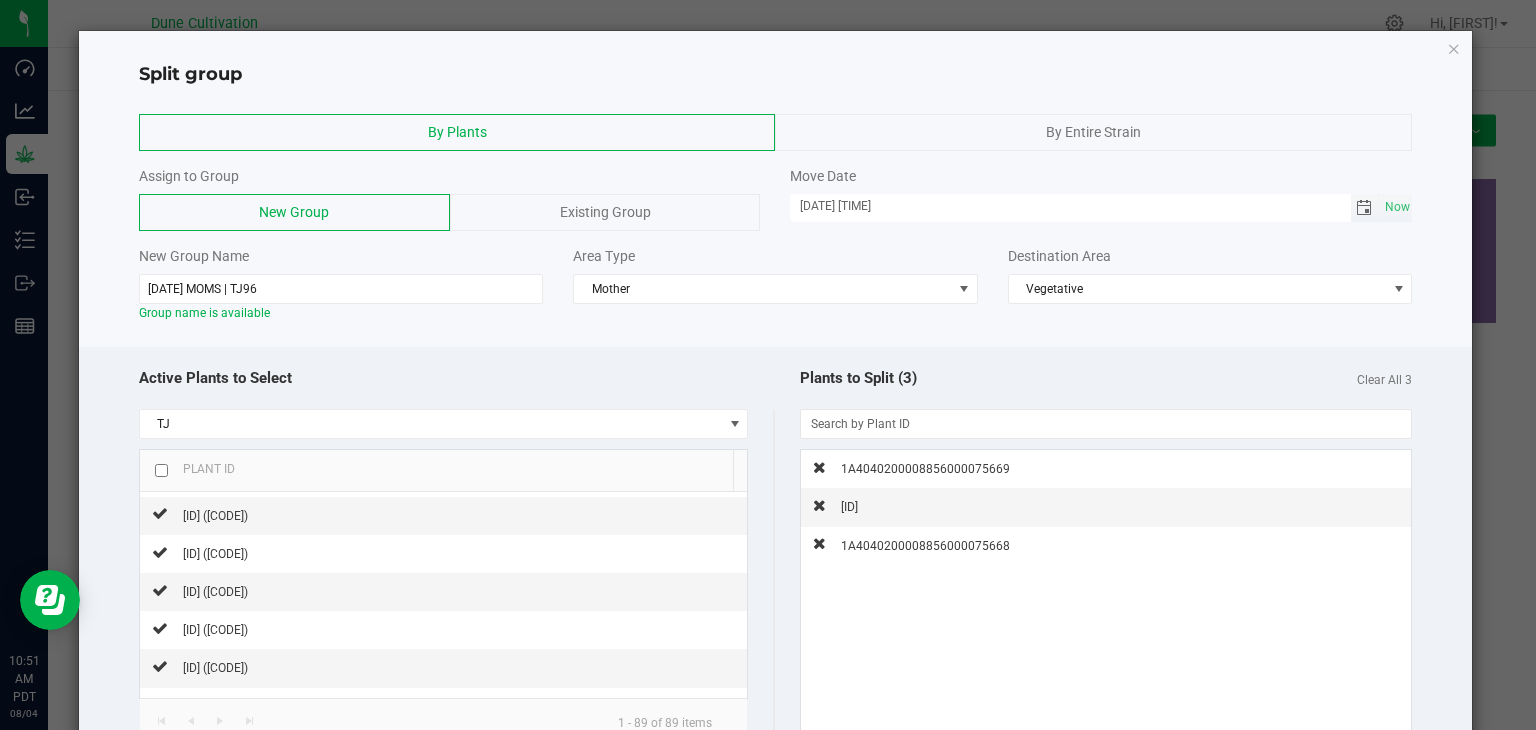 click 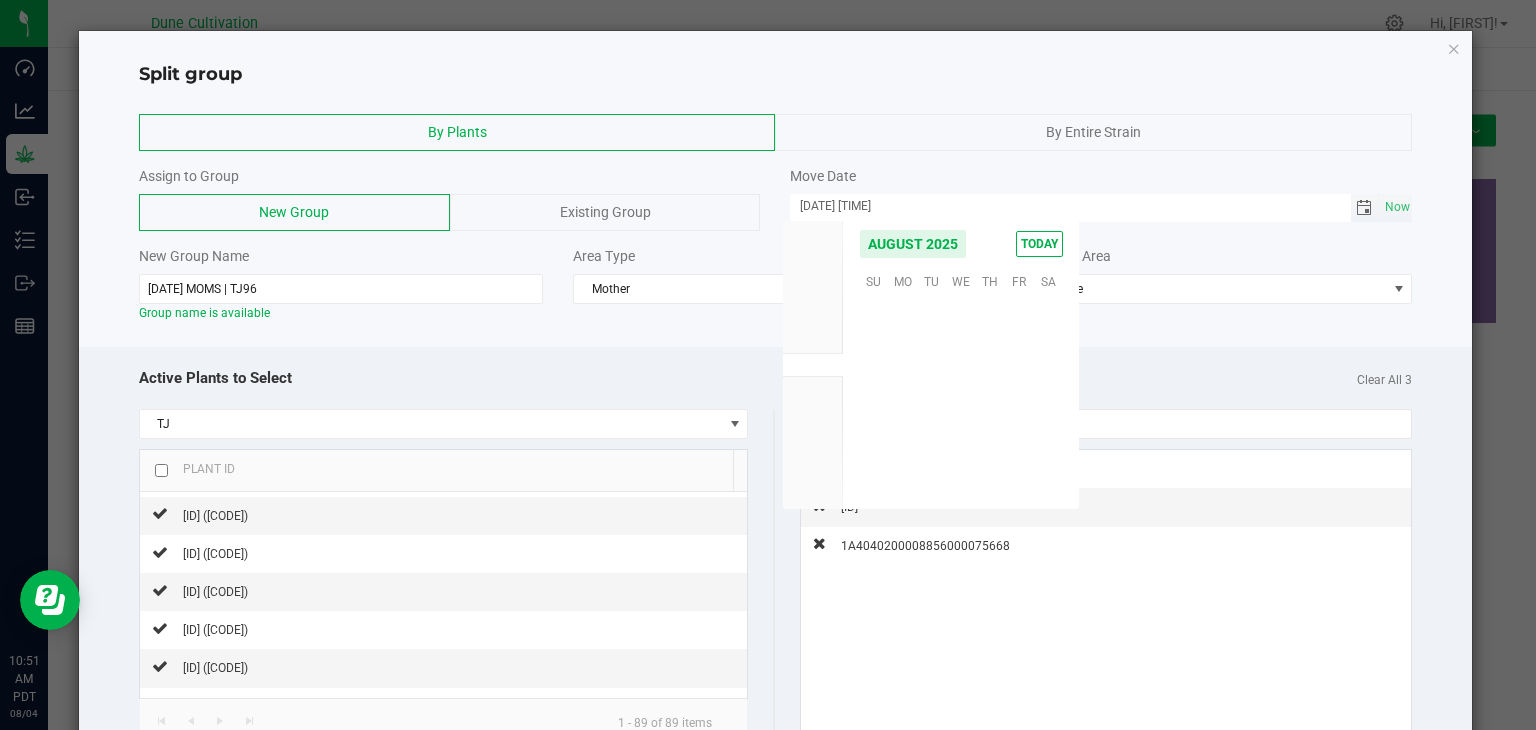 scroll, scrollTop: 36168, scrollLeft: 0, axis: vertical 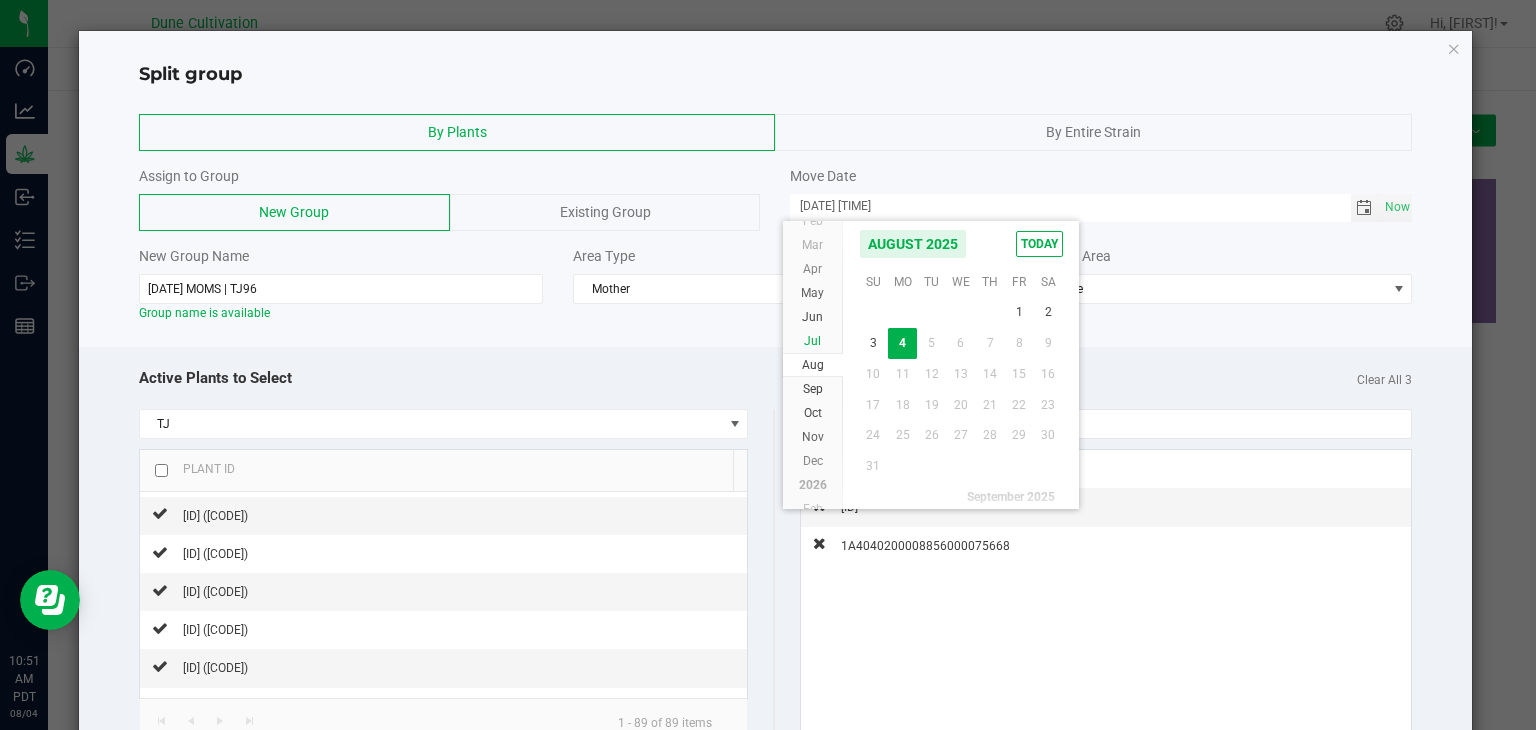 click on "Jul" at bounding box center (813, 341) 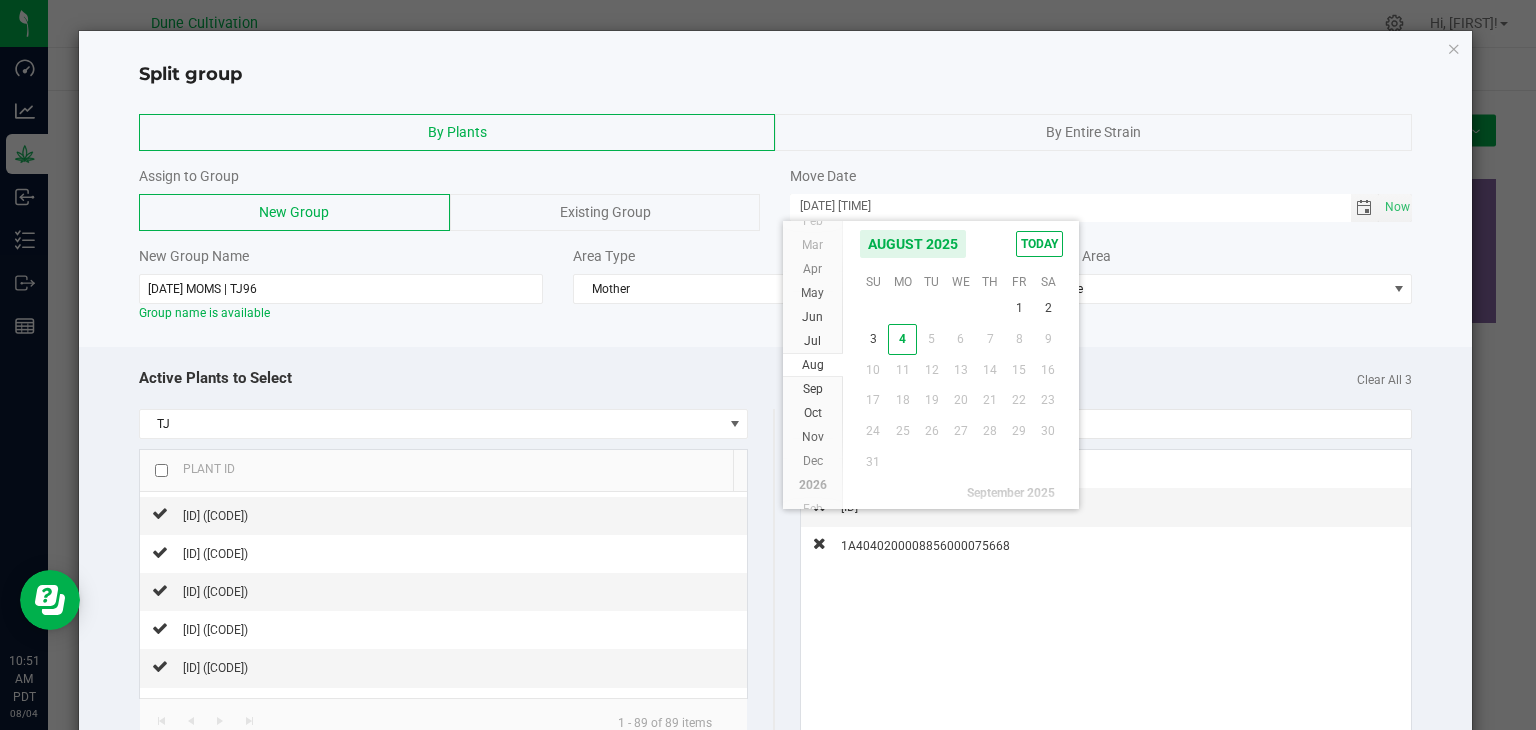 scroll, scrollTop: 36144, scrollLeft: 0, axis: vertical 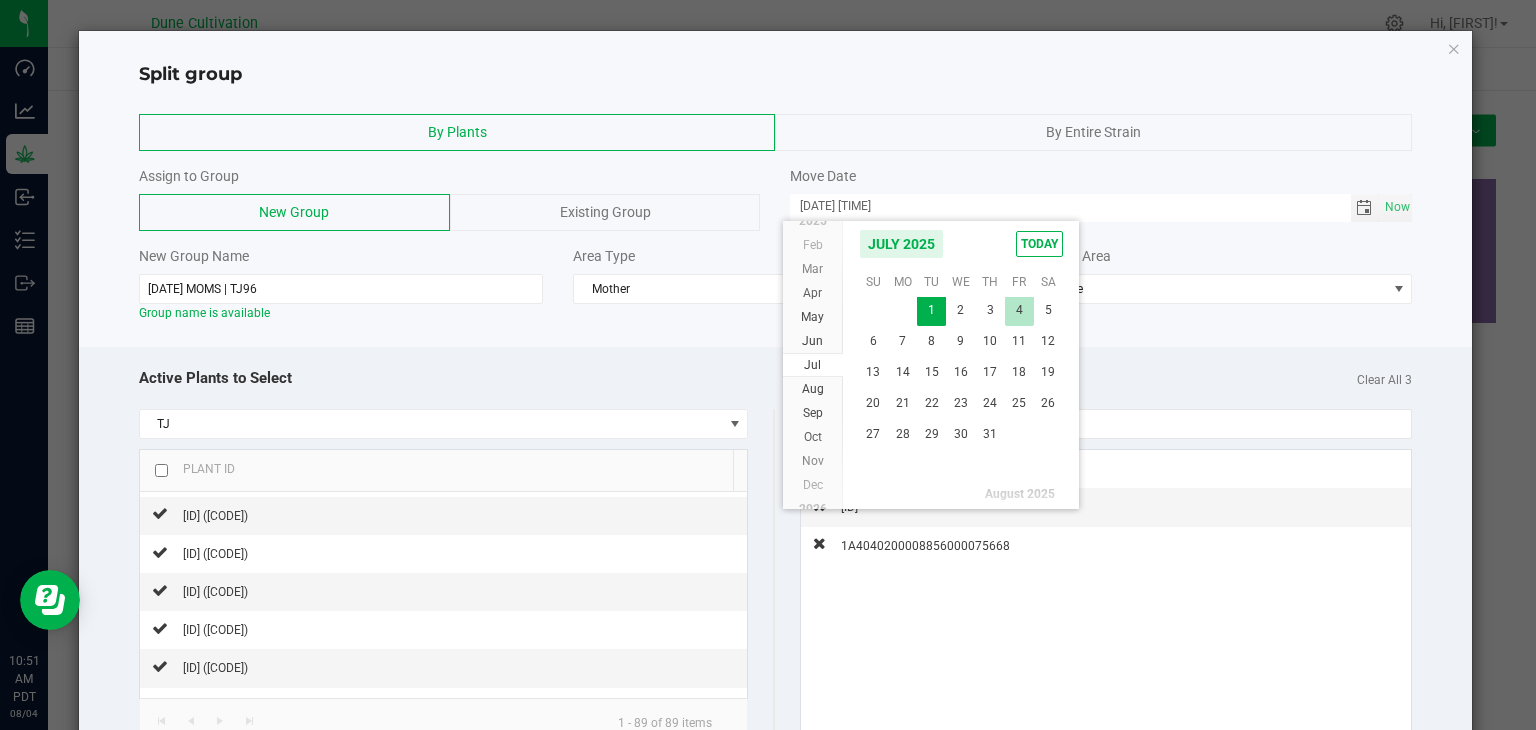 click on "4" at bounding box center (1019, 310) 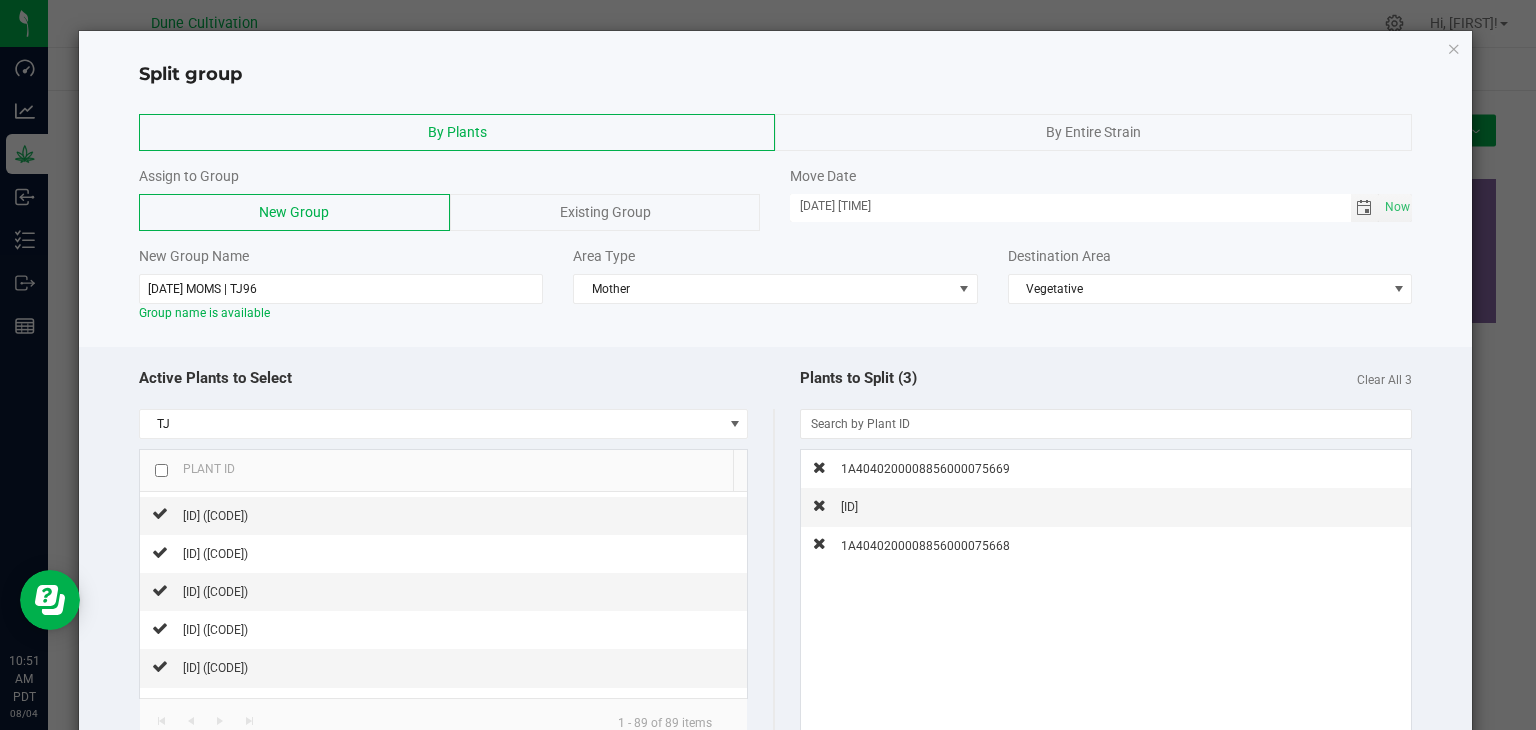 click on "By Plants   By Entire Strain   Assign to Group   New Group   Existing Group   Move Date  [DATE] [TIME]
Now
New Group Name  [DATE] MOMS | TJ96  Group name is available  Area Type  Mother  Destination Area  Vegetative" 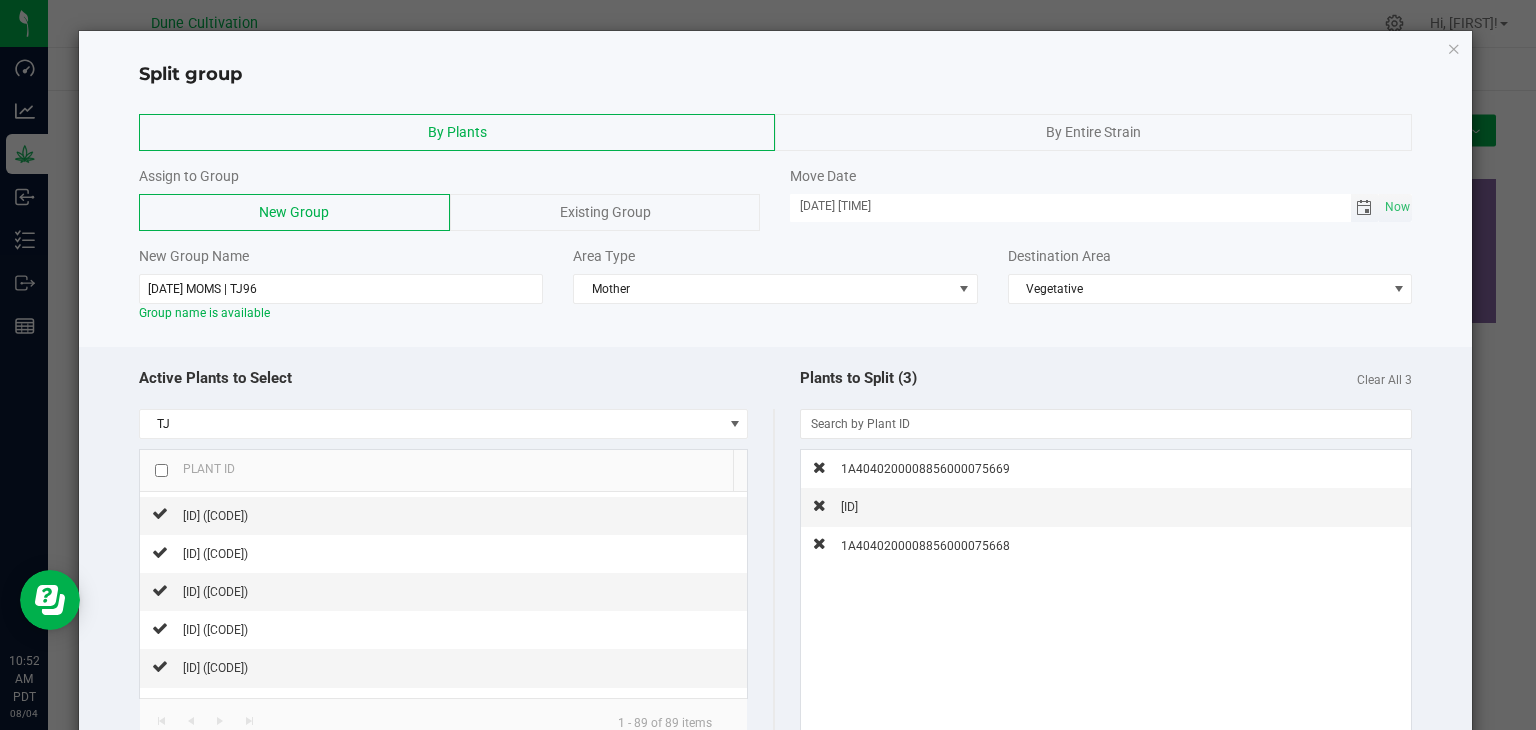 click 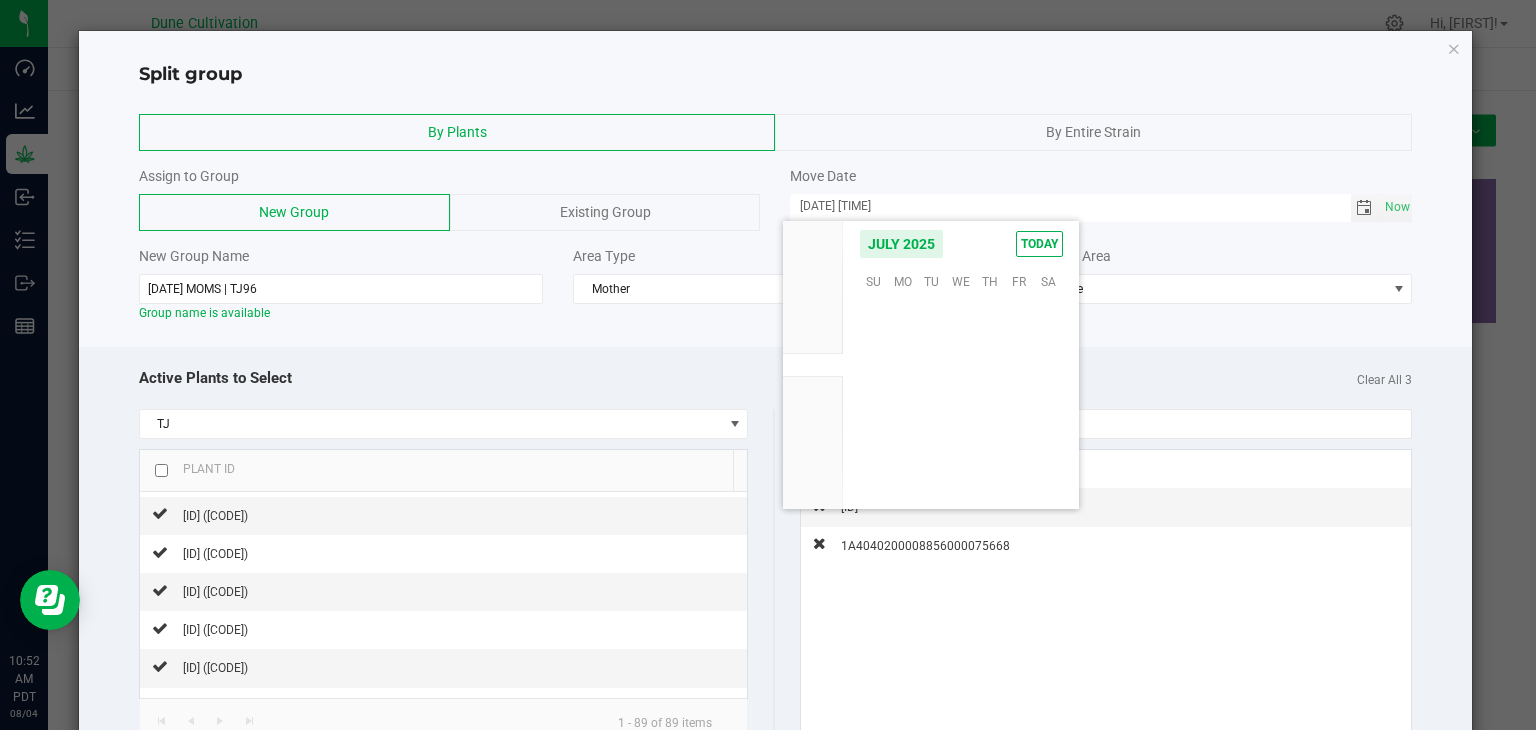 scroll, scrollTop: 36144, scrollLeft: 0, axis: vertical 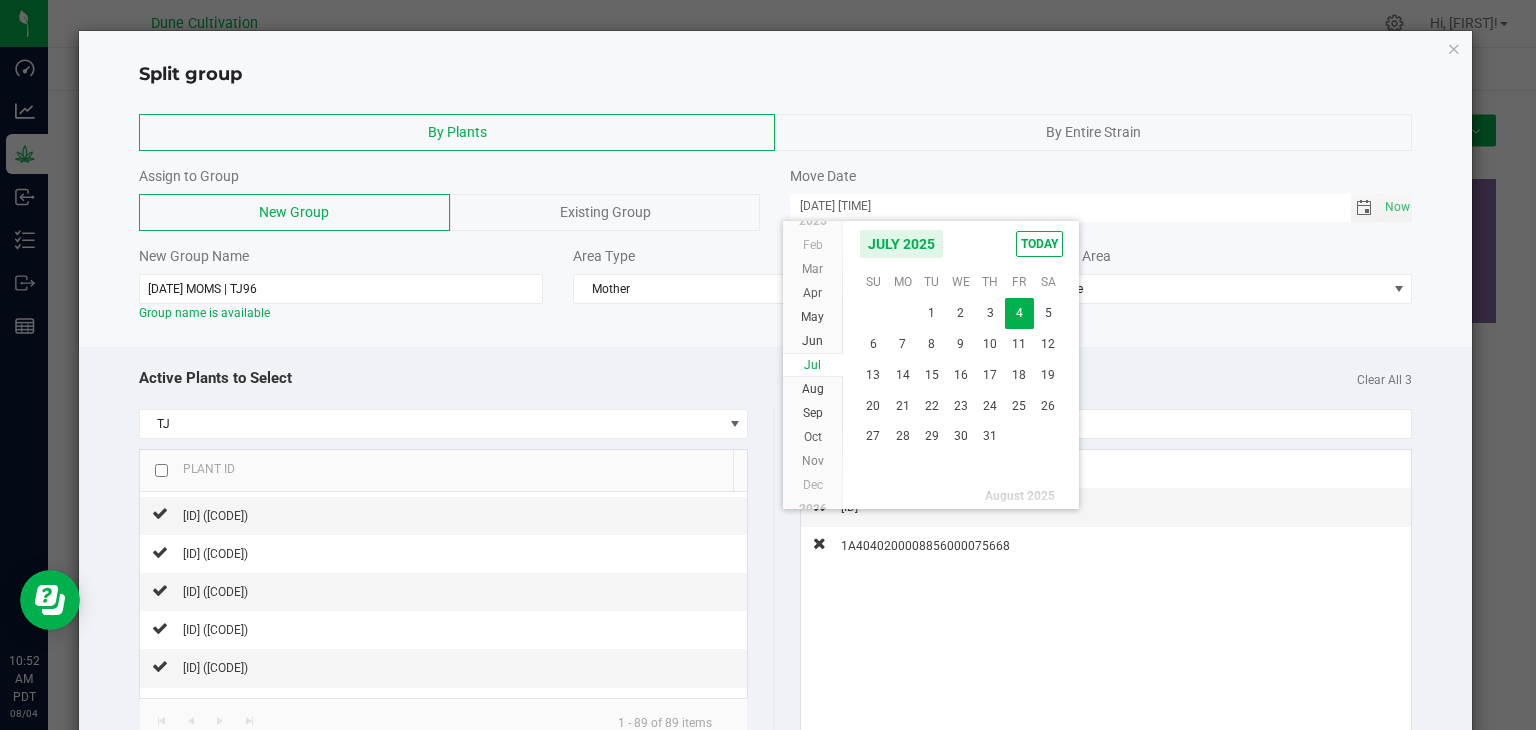 click on "Jul" at bounding box center (813, 365) 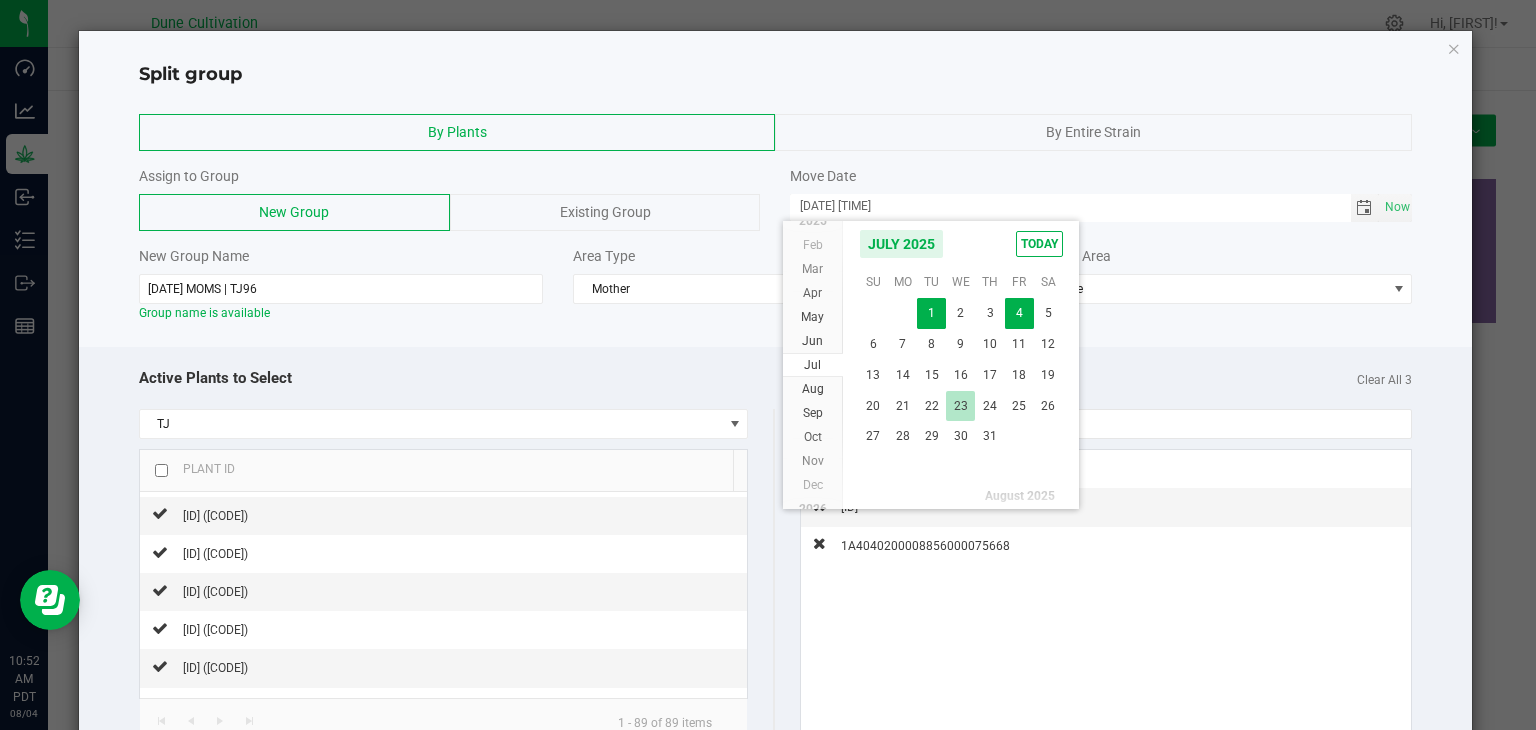 click on "23" at bounding box center [960, 406] 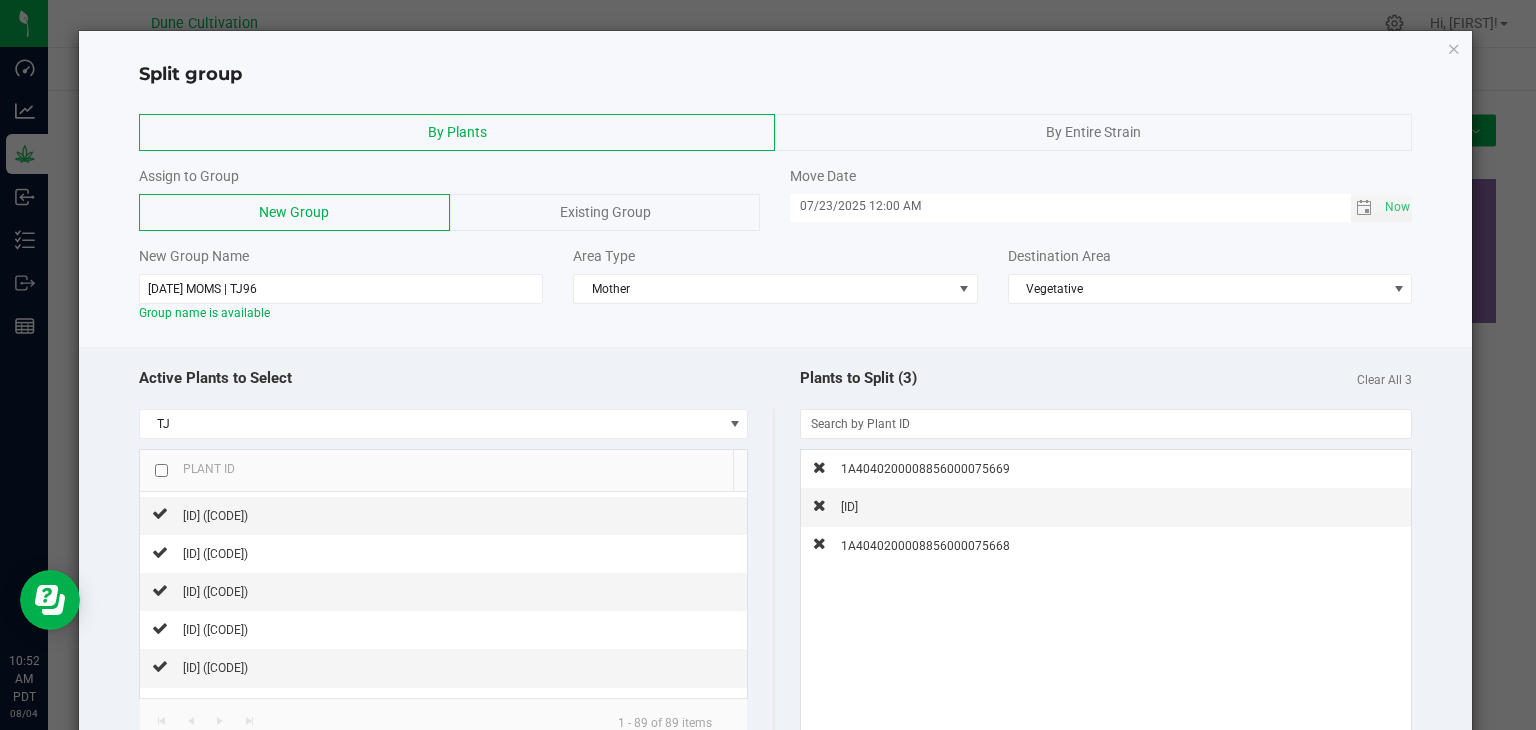 click on "By Plants   By Entire Strain   Assign to Group   New Group   Existing Group   Move Date  [DATE] [TIME]
Now
New Group Name  [DATE] MOMS | TJ96  Group name is available  Area Type  Mother  Destination Area  Vegetative" 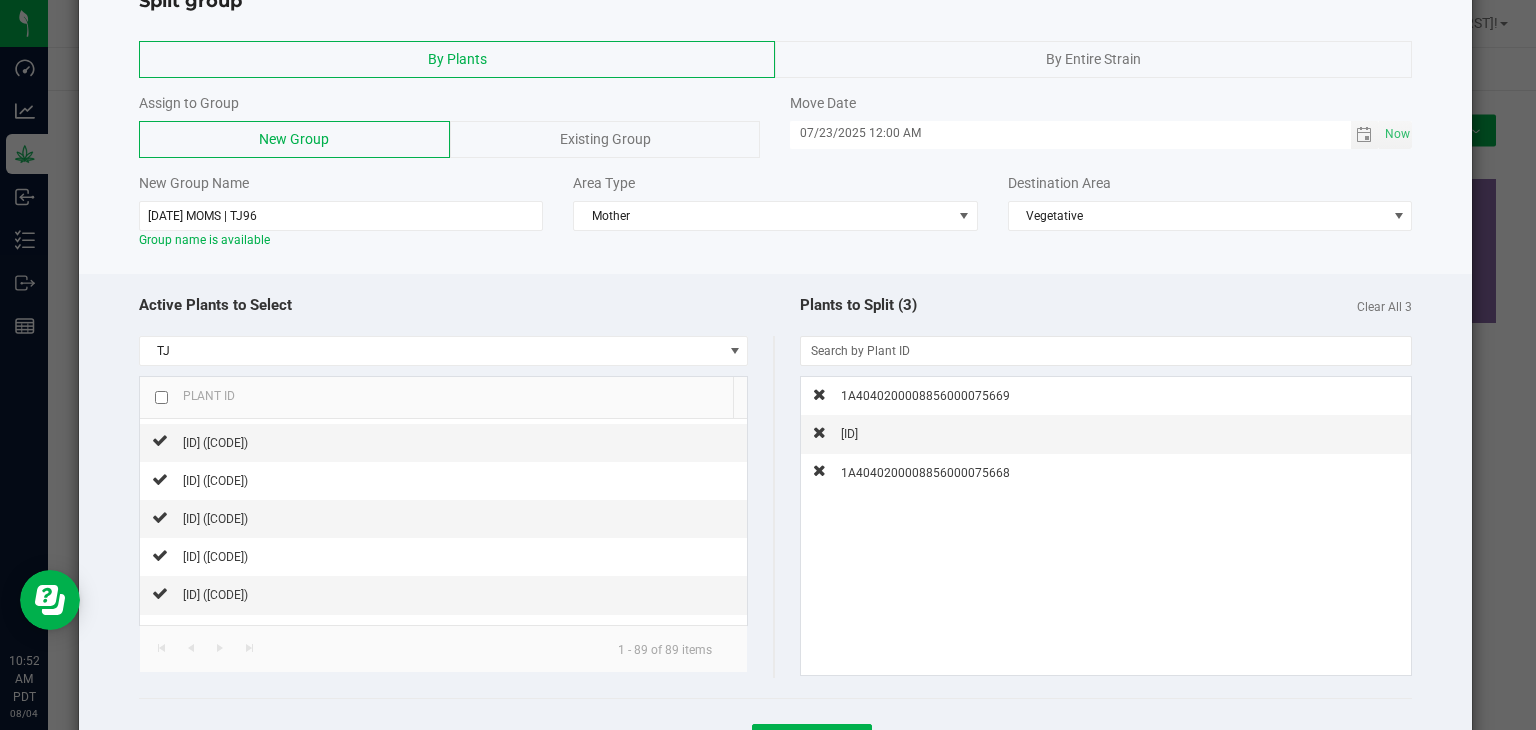scroll, scrollTop: 168, scrollLeft: 0, axis: vertical 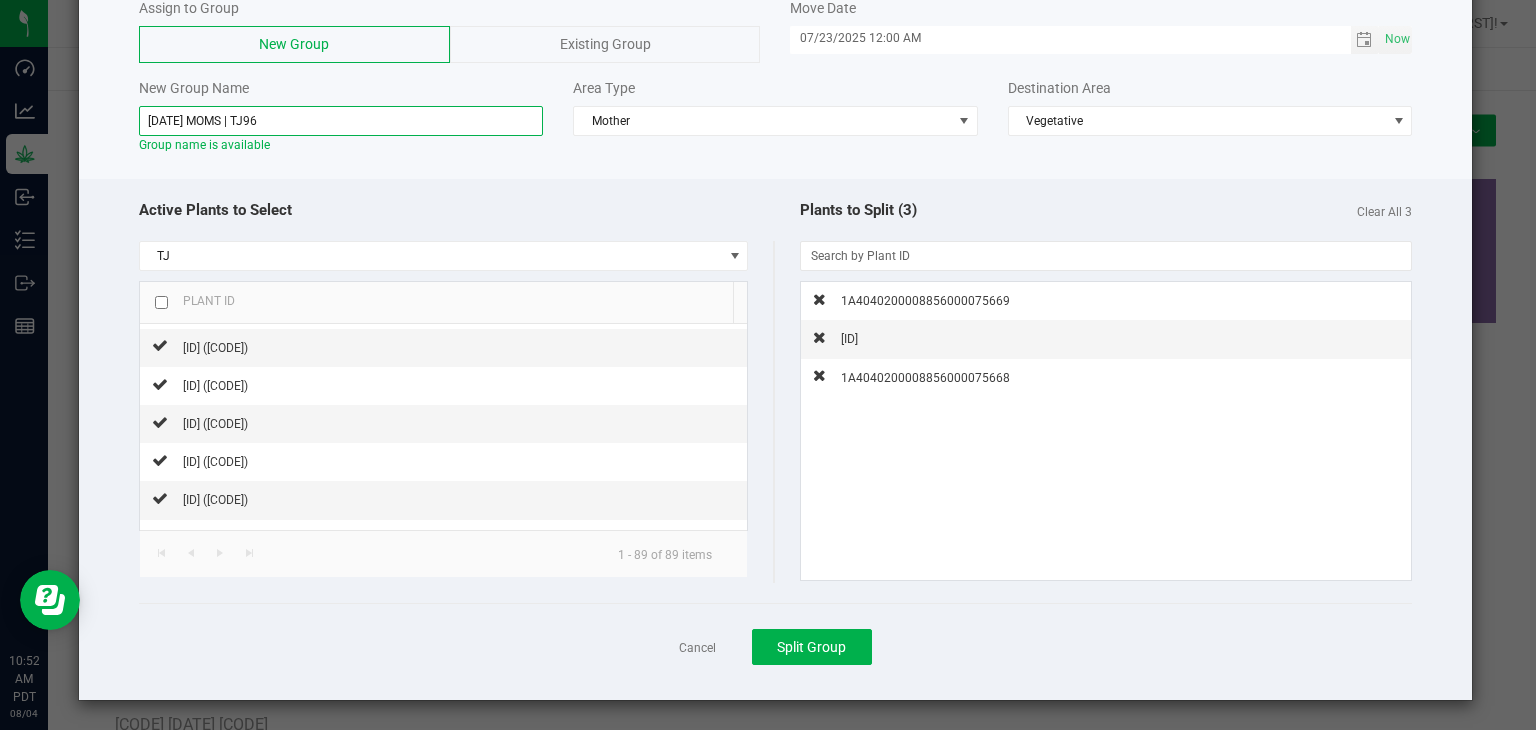 click on "[DATE] MOMS | TJ96" 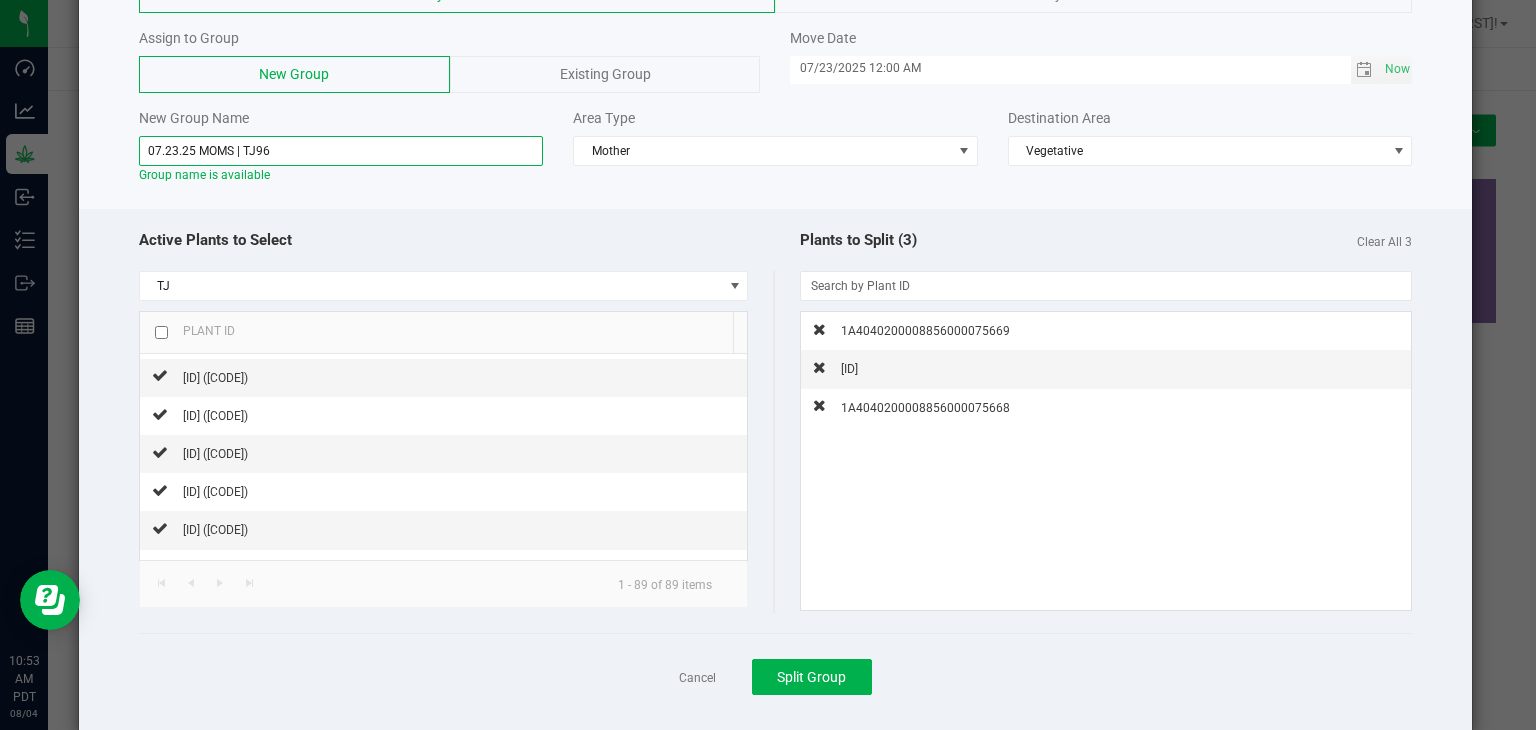 scroll, scrollTop: 168, scrollLeft: 0, axis: vertical 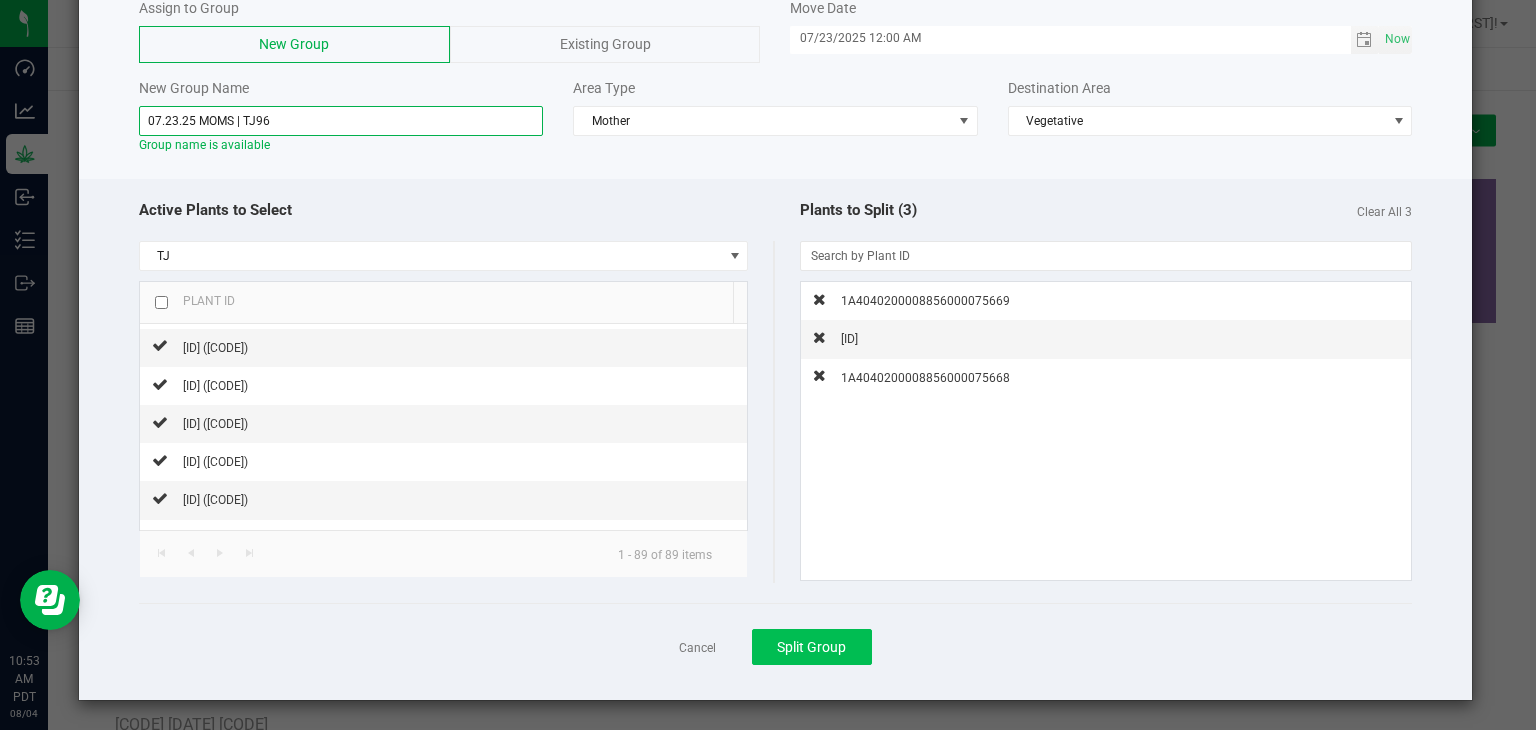 type on "07.23.25 MOMS | TJ96" 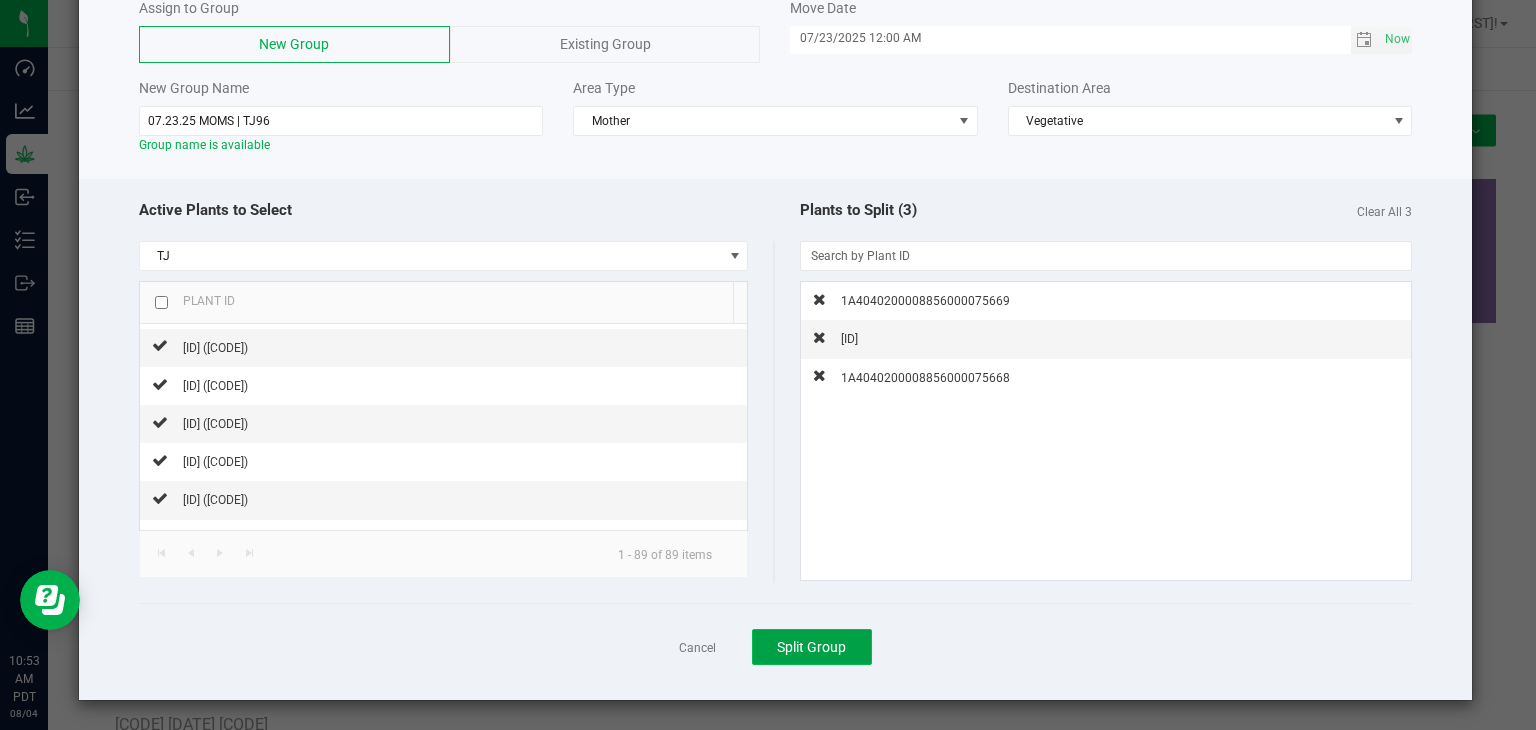 click on "Split Group" 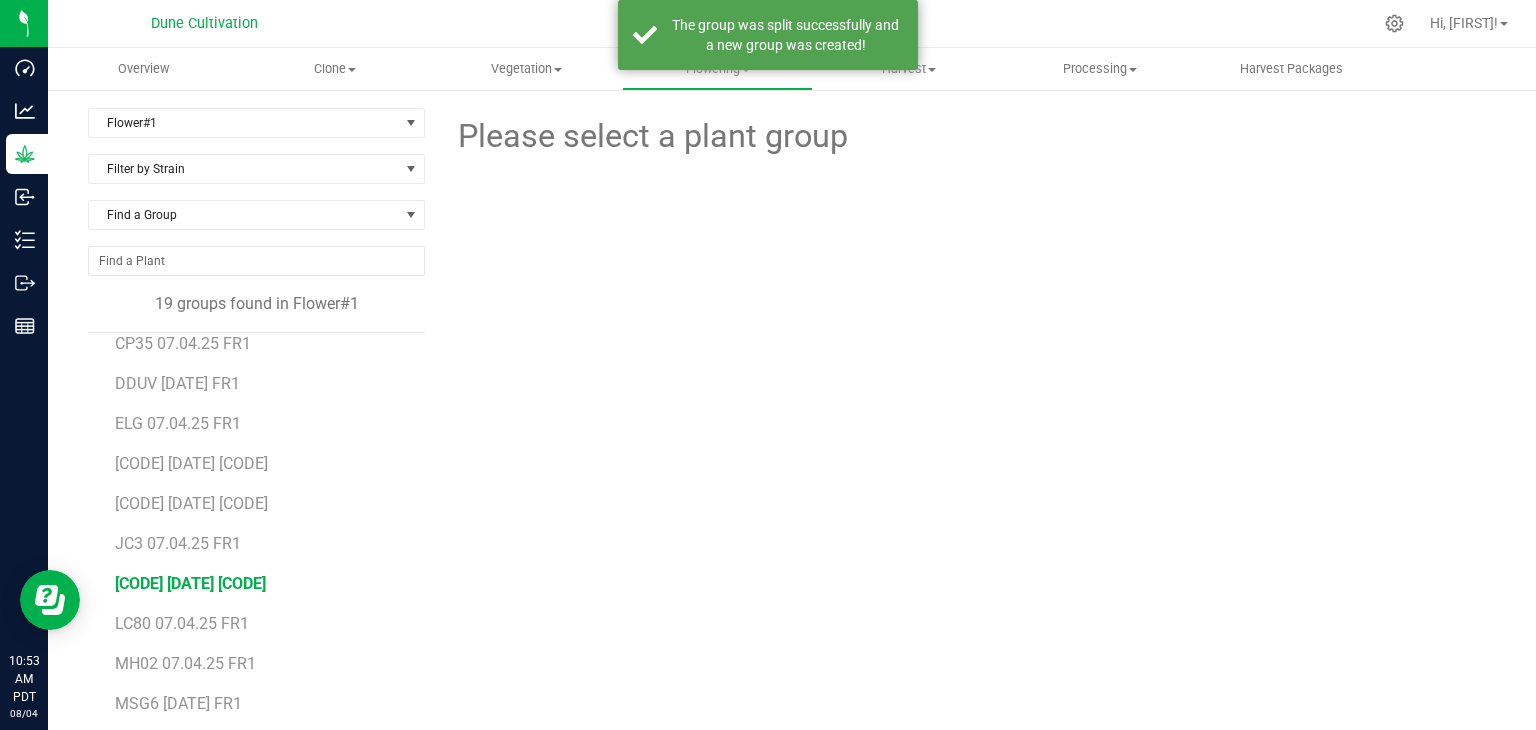 scroll, scrollTop: 276, scrollLeft: 0, axis: vertical 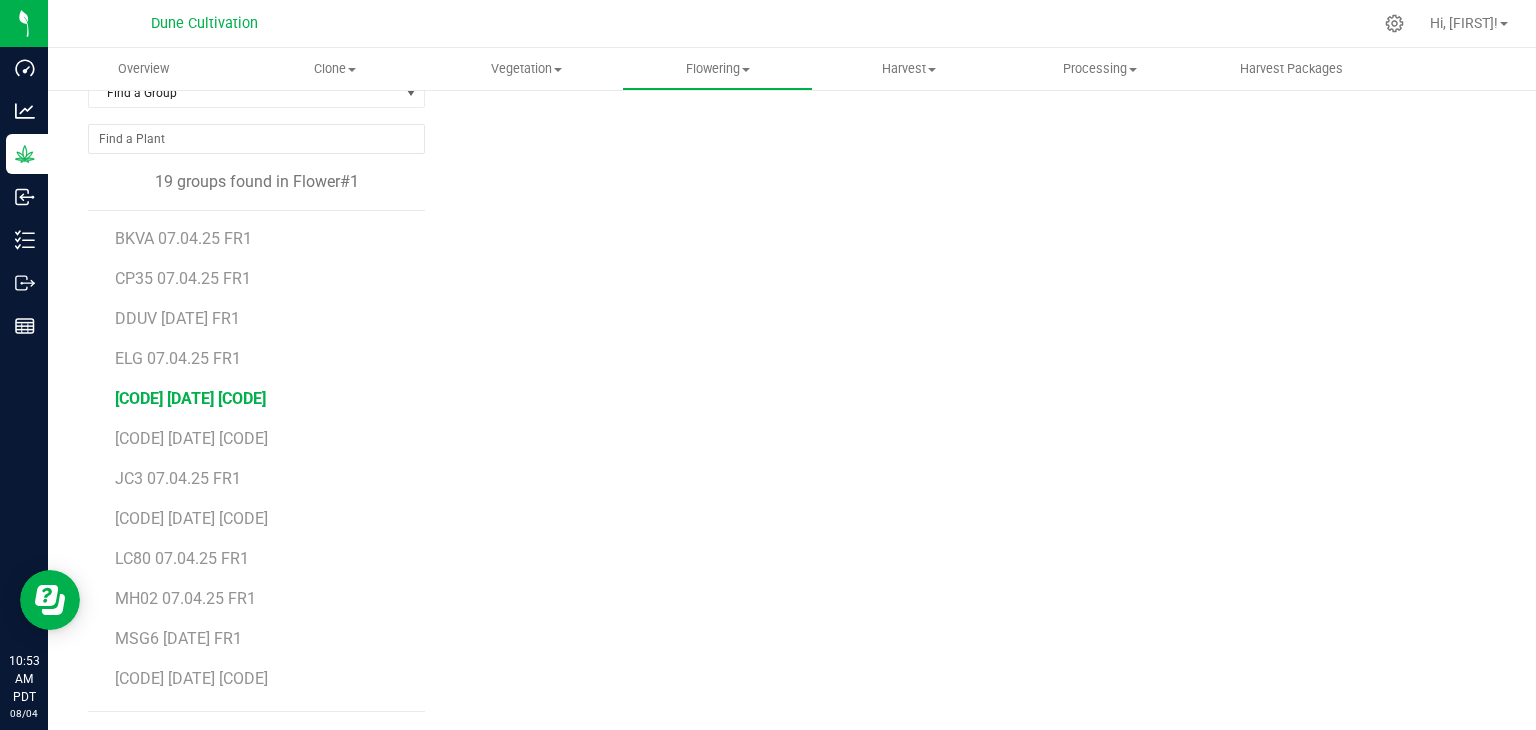 click on "[CODE] [DATE] [CODE]" at bounding box center [190, 398] 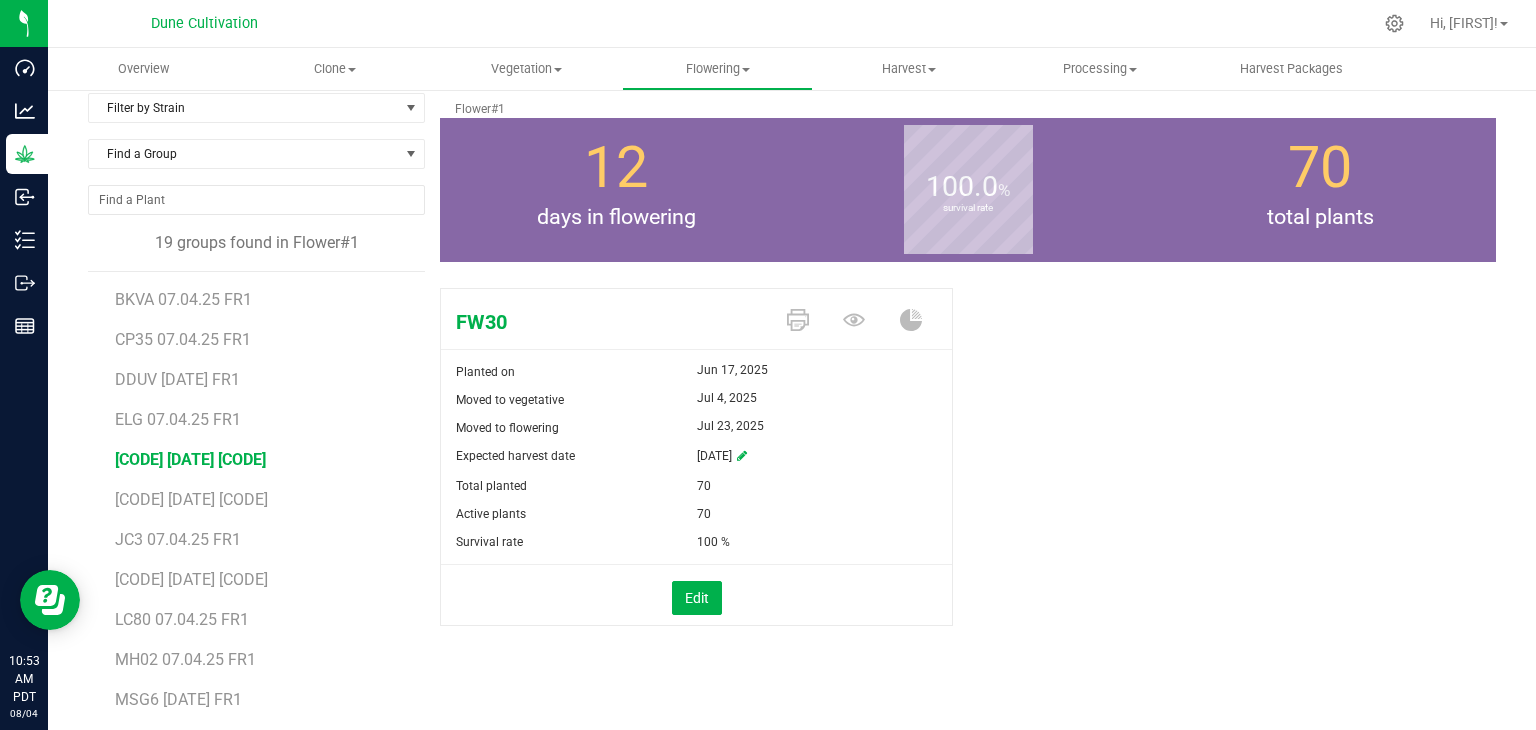 scroll, scrollTop: 0, scrollLeft: 0, axis: both 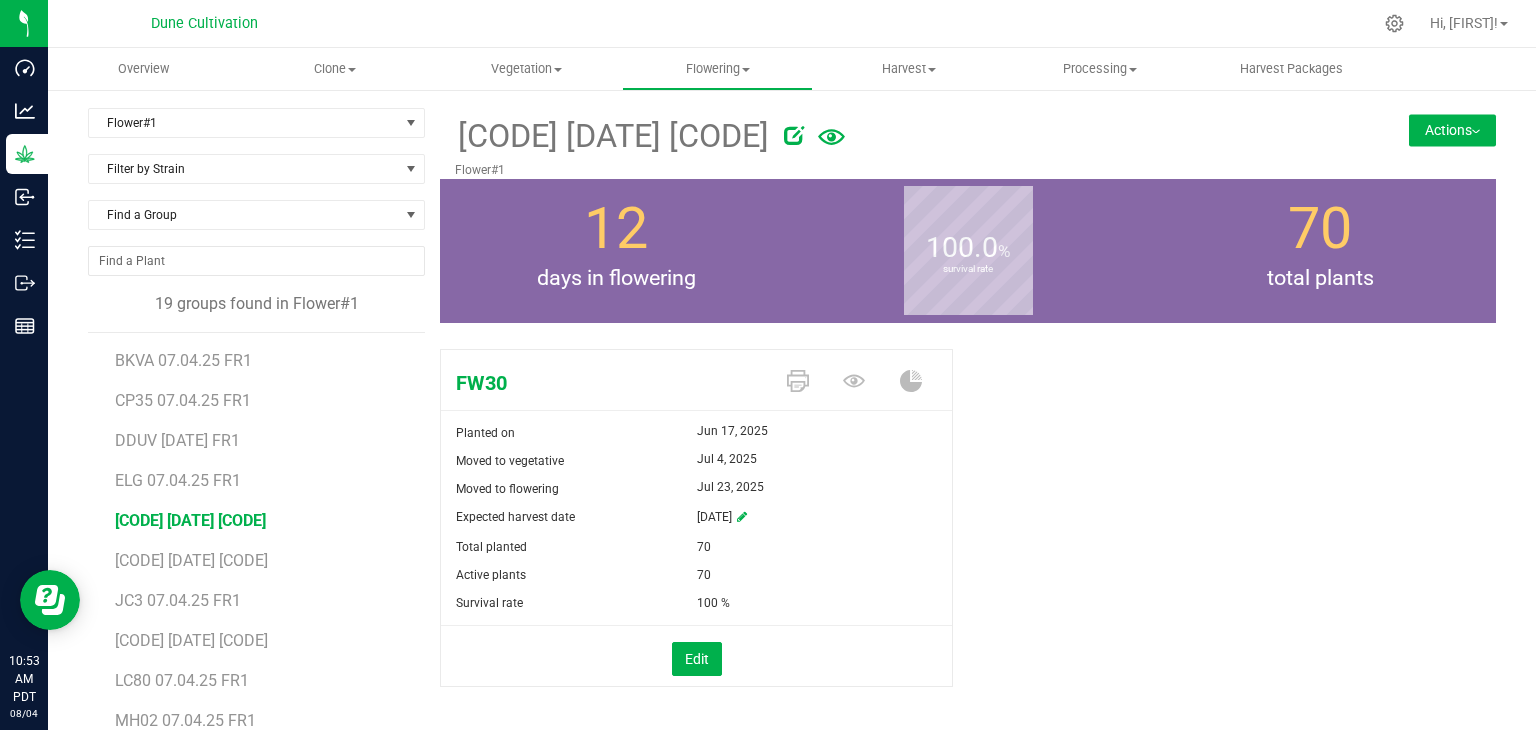 click on "Actions" at bounding box center [1452, 130] 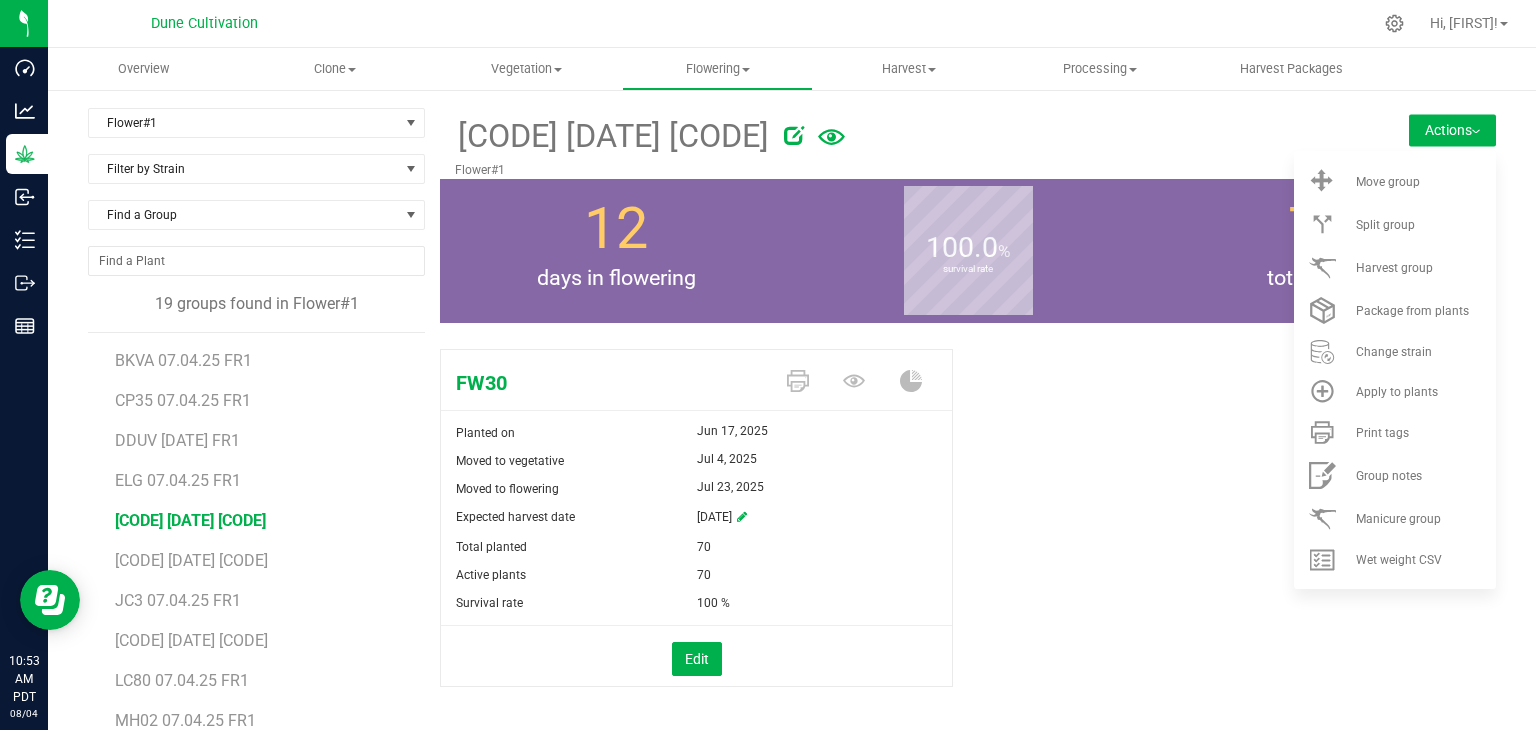 click on "[CODE]
Planted on
[DATE]
Moved to vegetative
[DATE]
Moved to flowering
[DATE]
Expected harvest date
[DATE]" at bounding box center [968, 539] 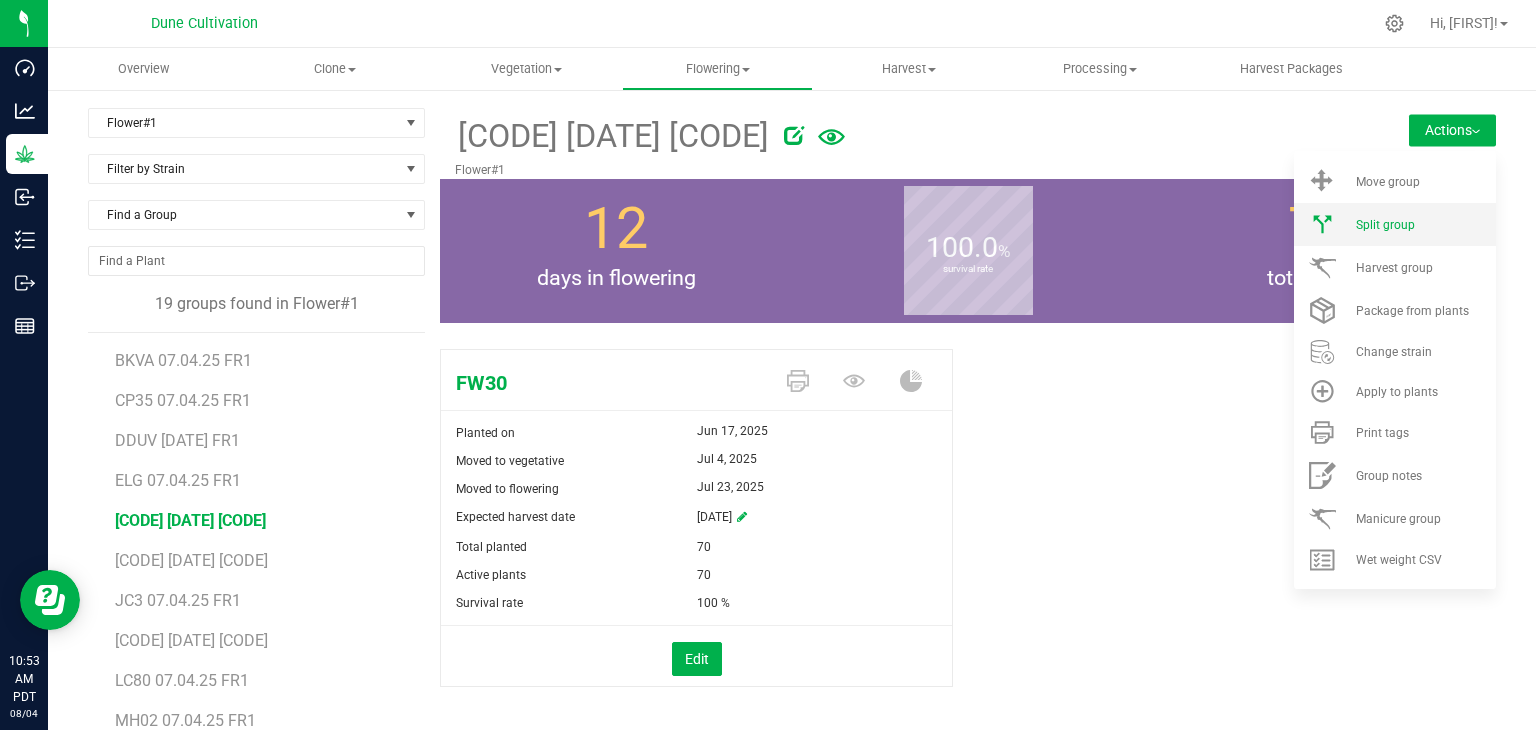click on "Split group" at bounding box center [1385, 225] 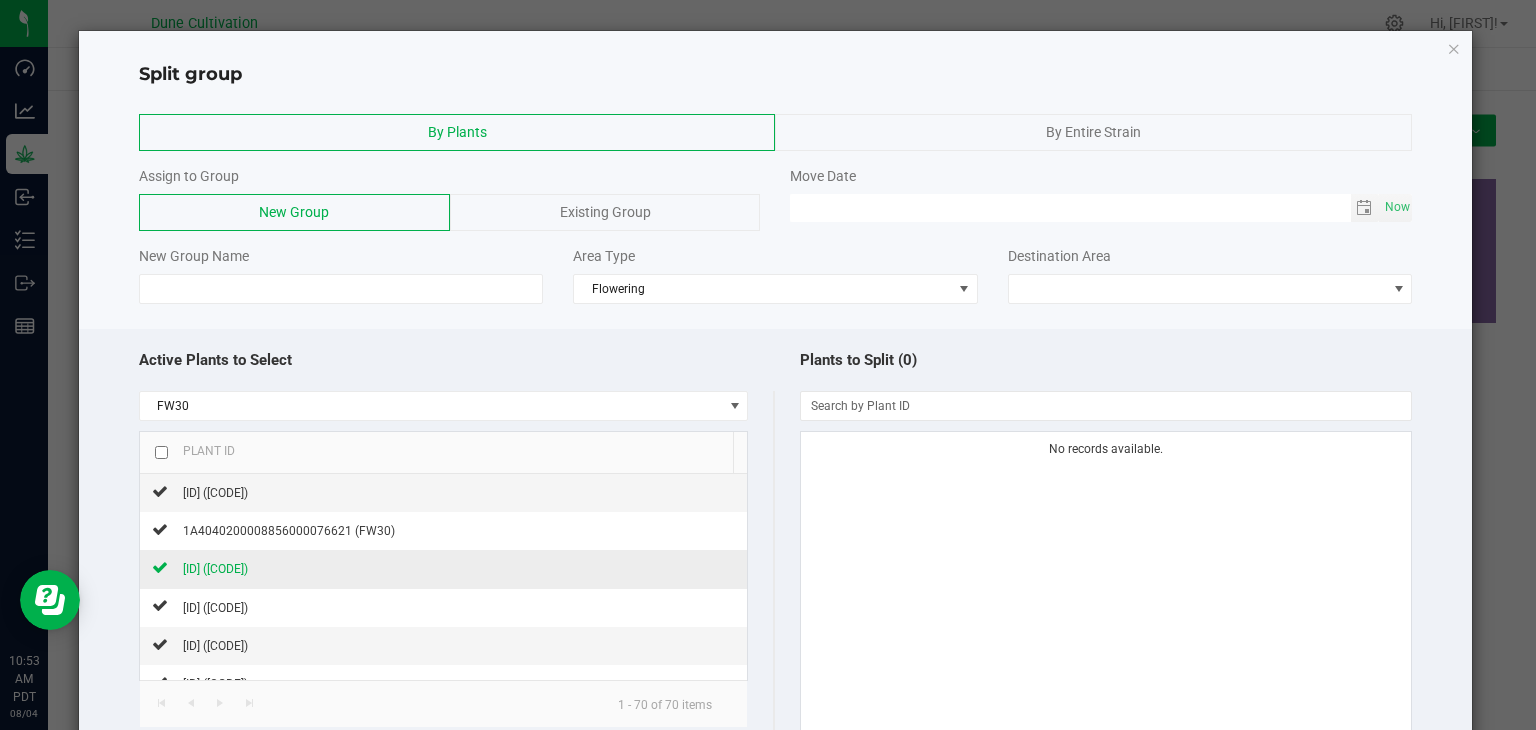 click on "[ID] ([CODE])" 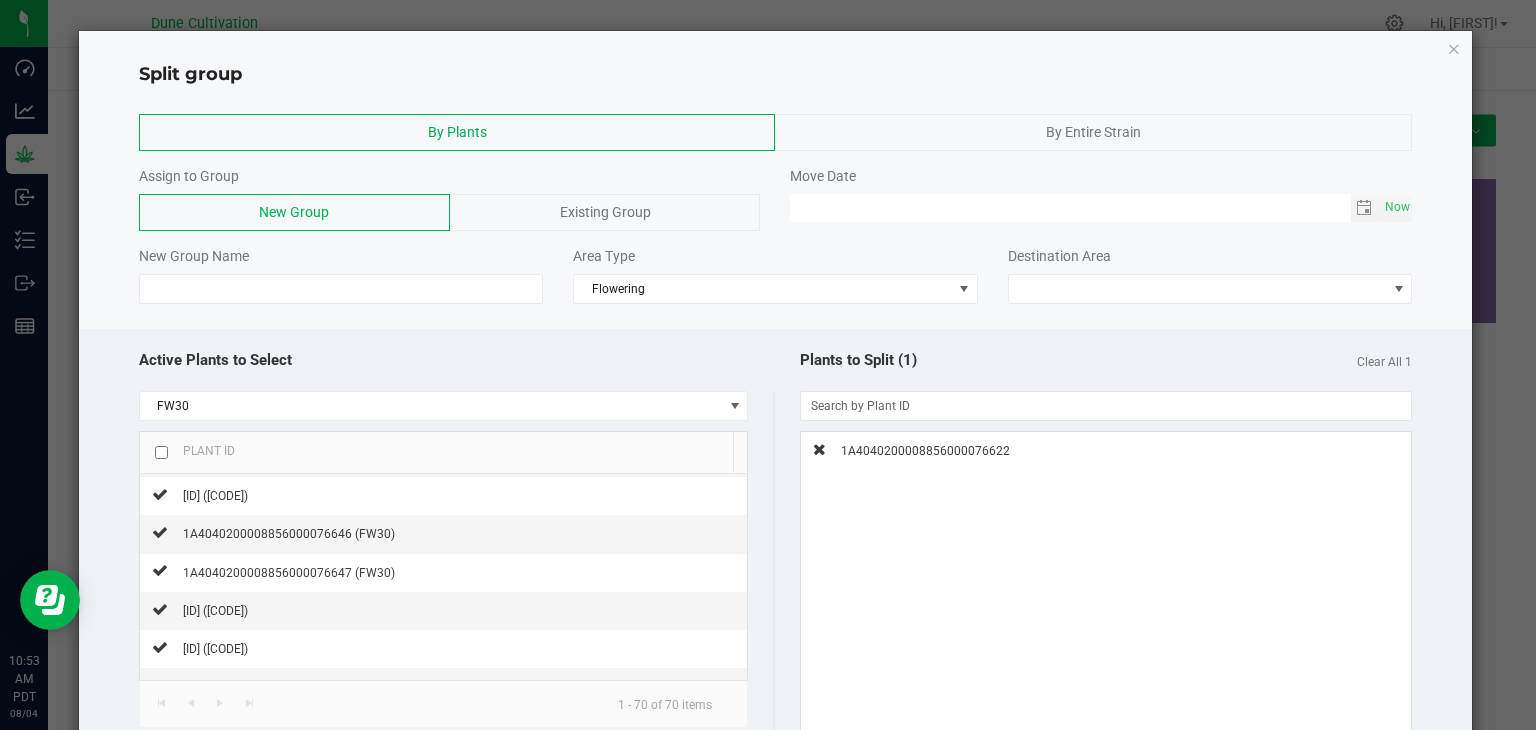 scroll, scrollTop: 1000, scrollLeft: 0, axis: vertical 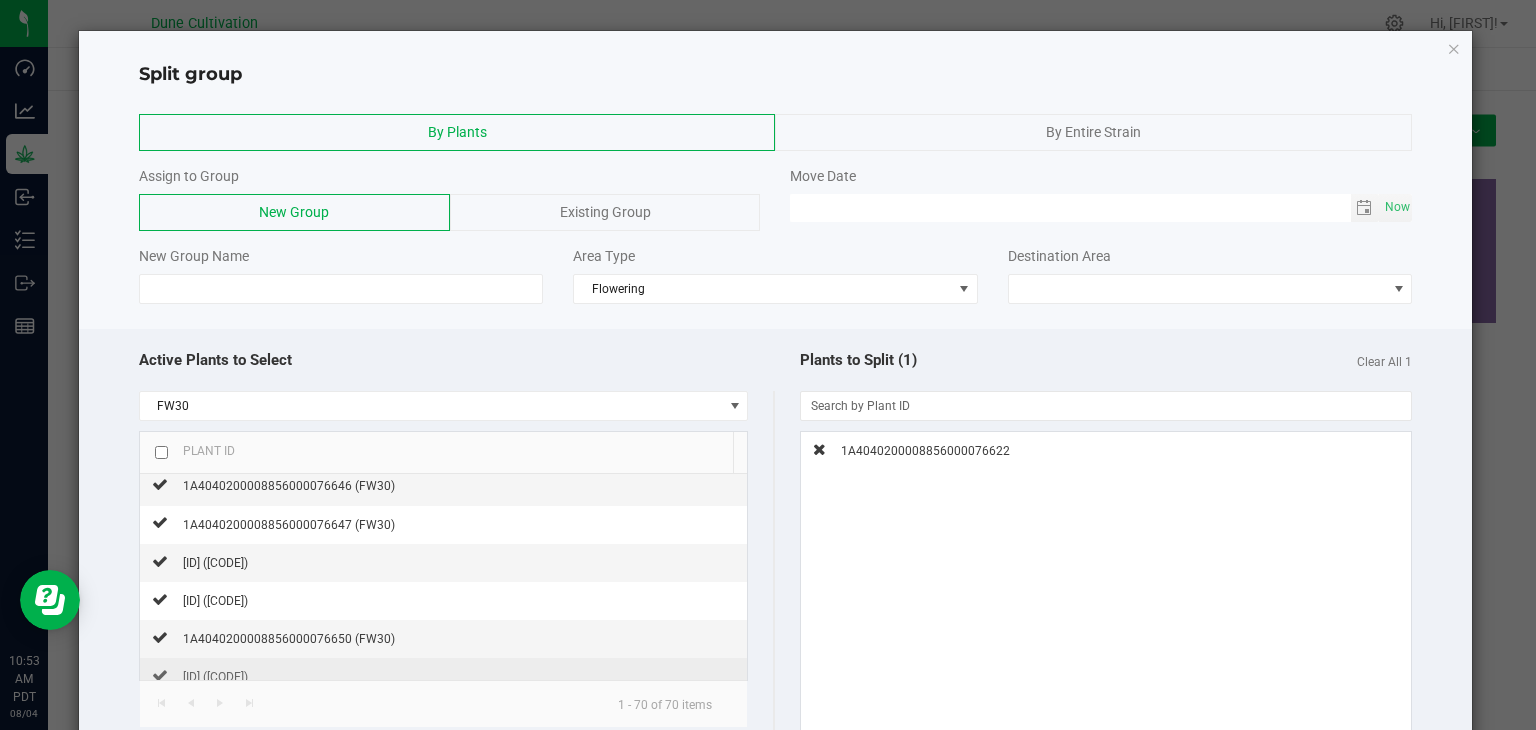 click on "[ID] ([CODE])" 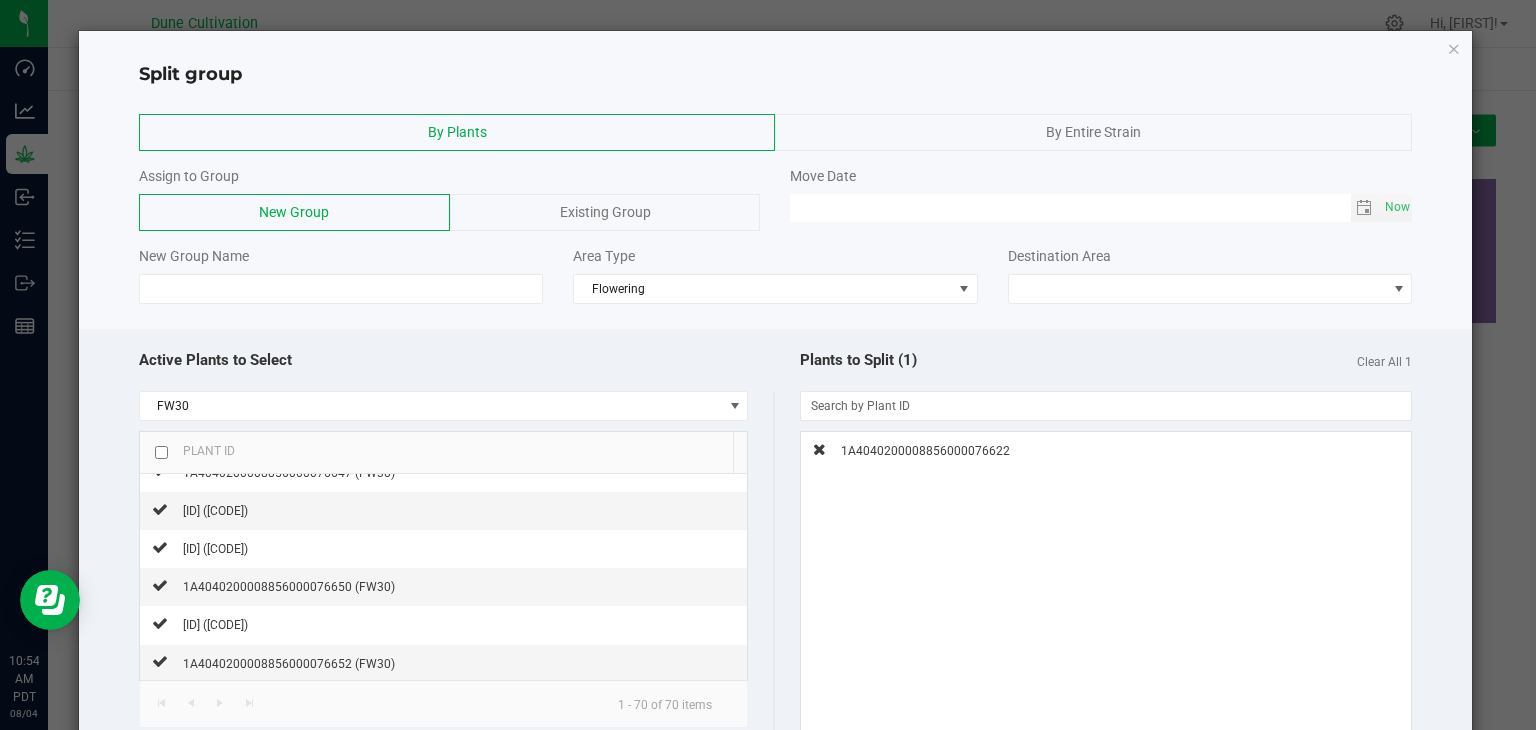 scroll, scrollTop: 1100, scrollLeft: 0, axis: vertical 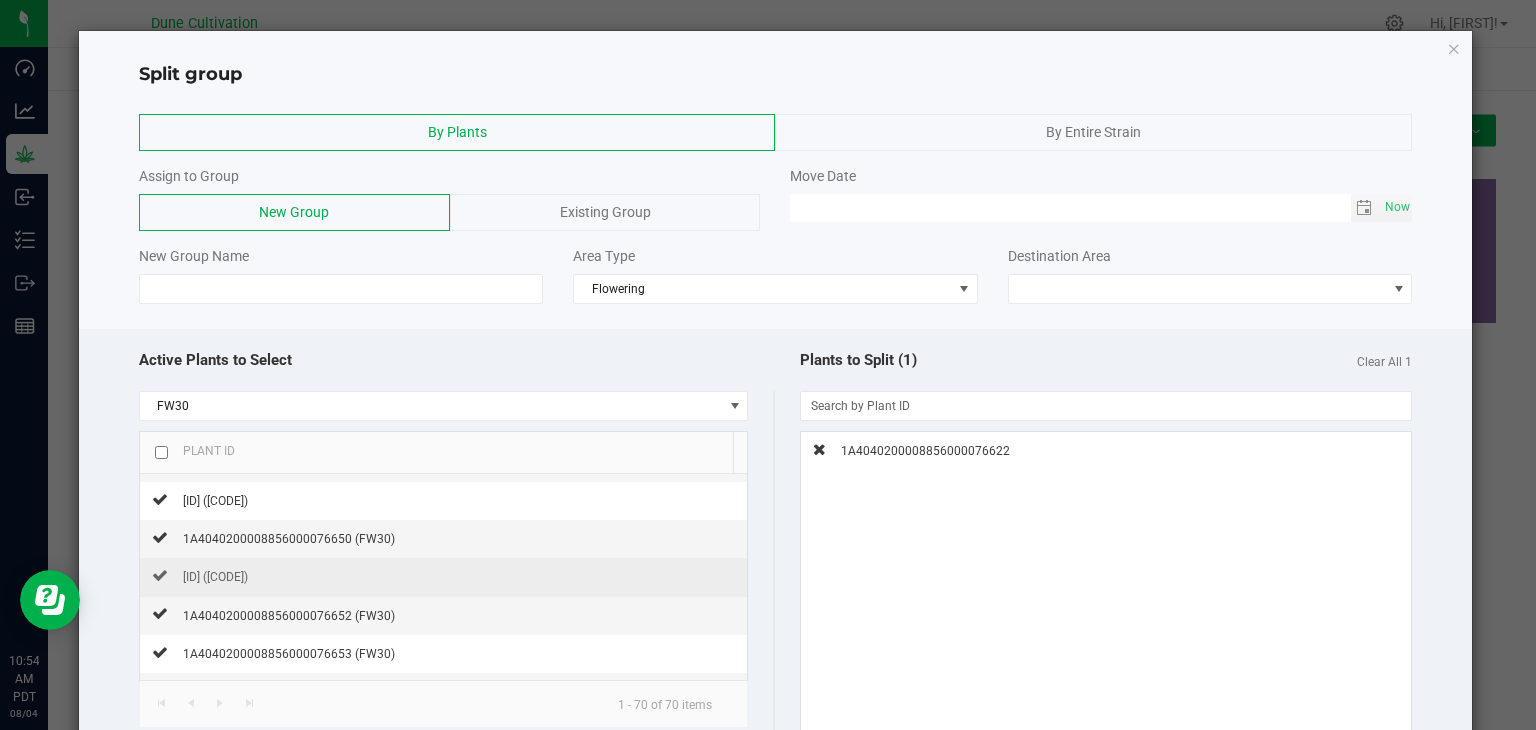 click on "[ID] ([CODE])" 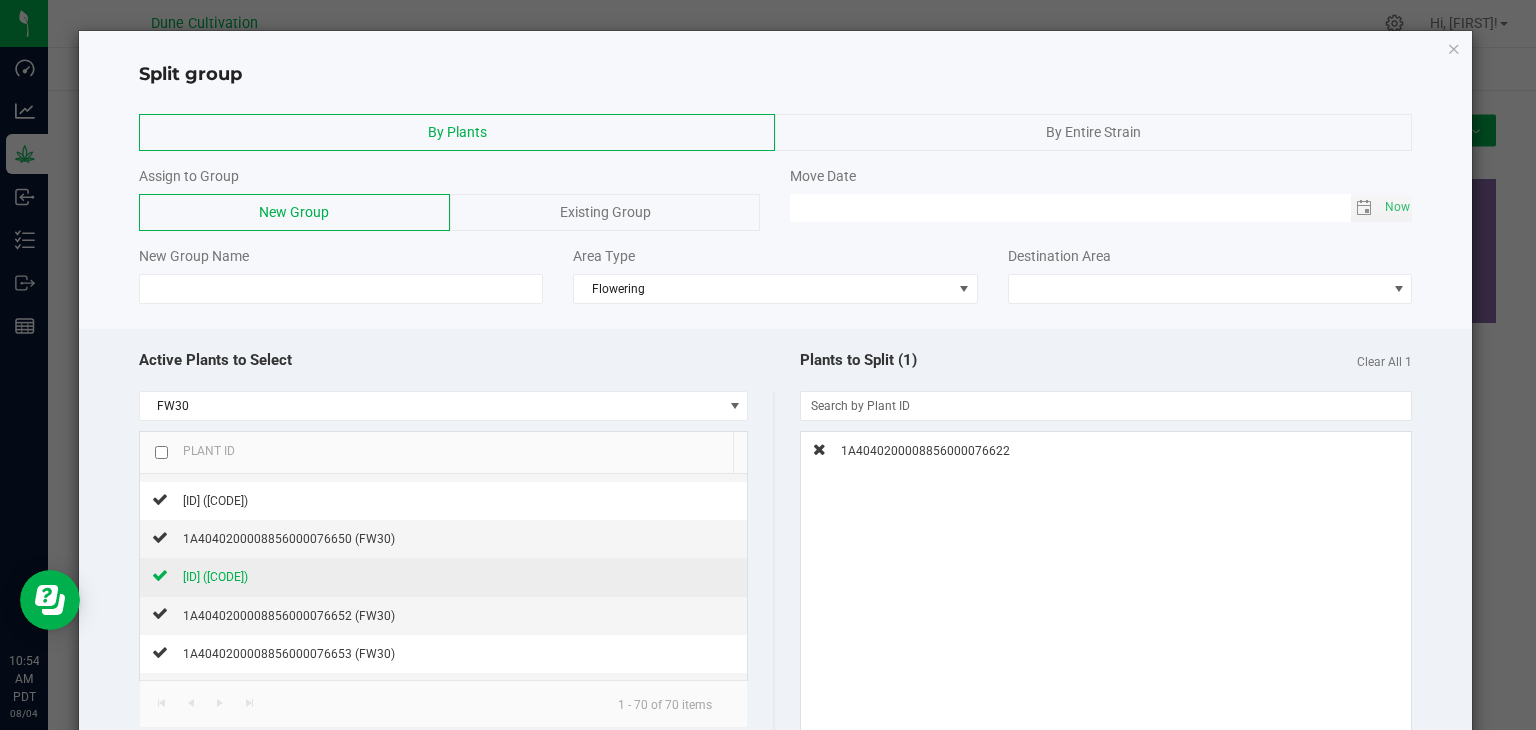 click on "[ID] ([CODE])" 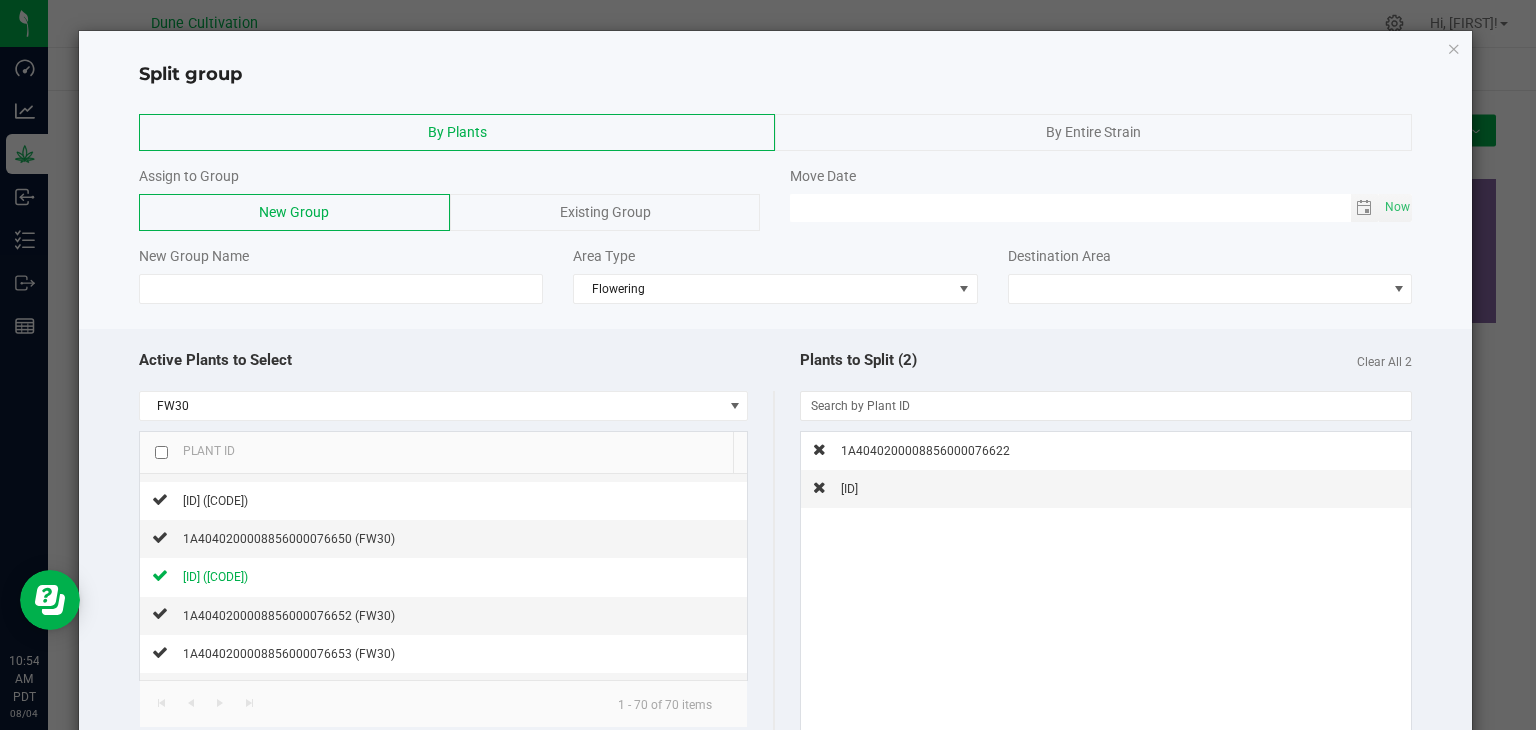click on "Existing Group" 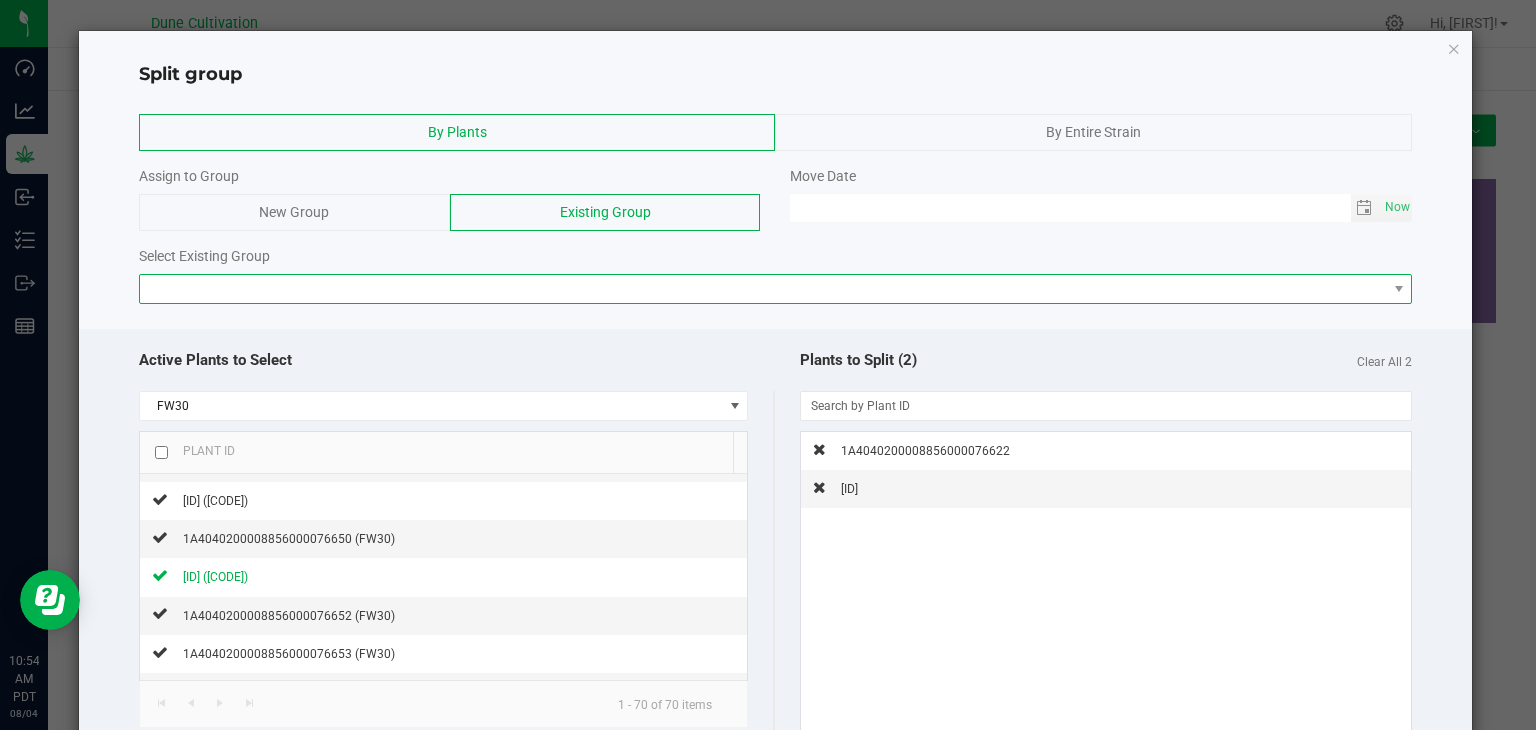 click at bounding box center (763, 289) 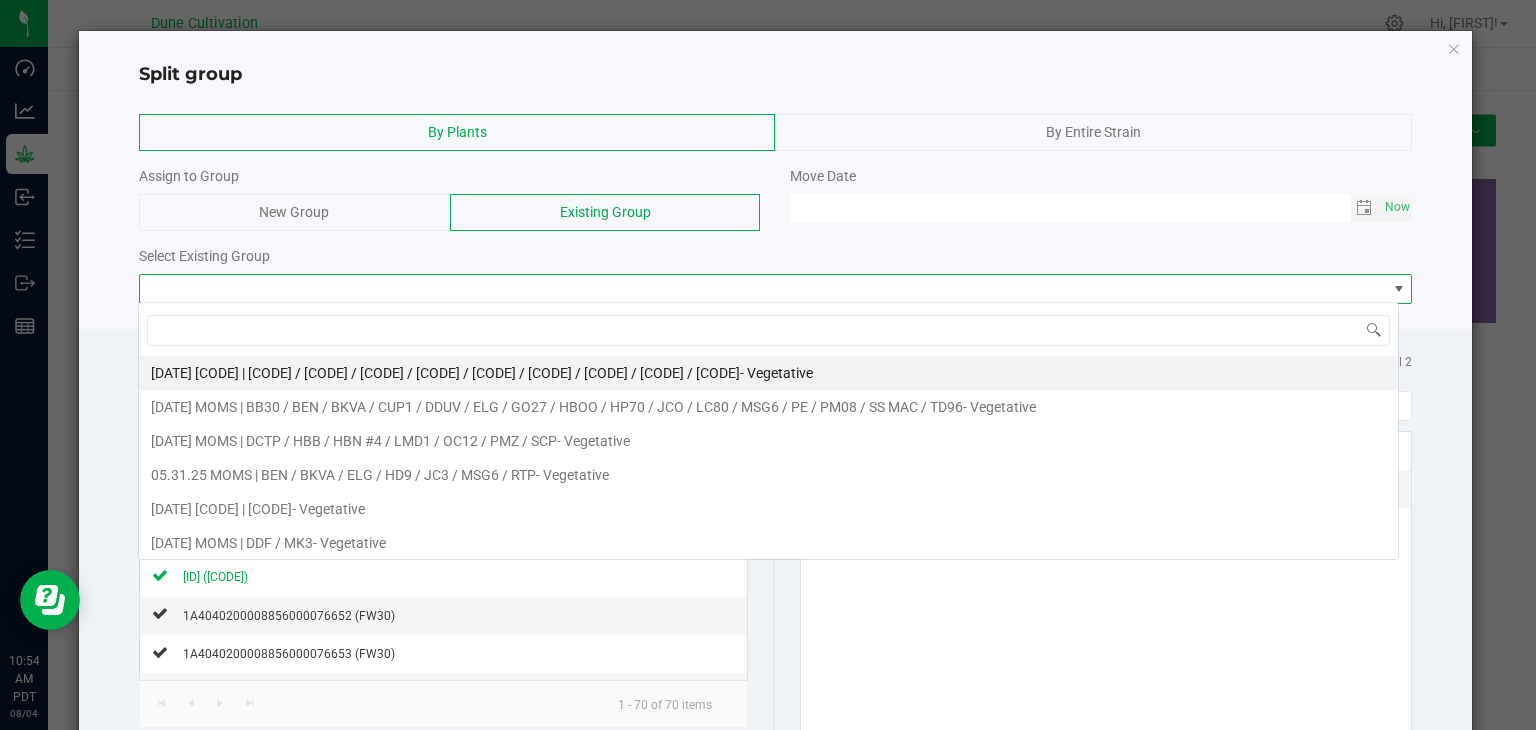 scroll, scrollTop: 99970, scrollLeft: 98739, axis: both 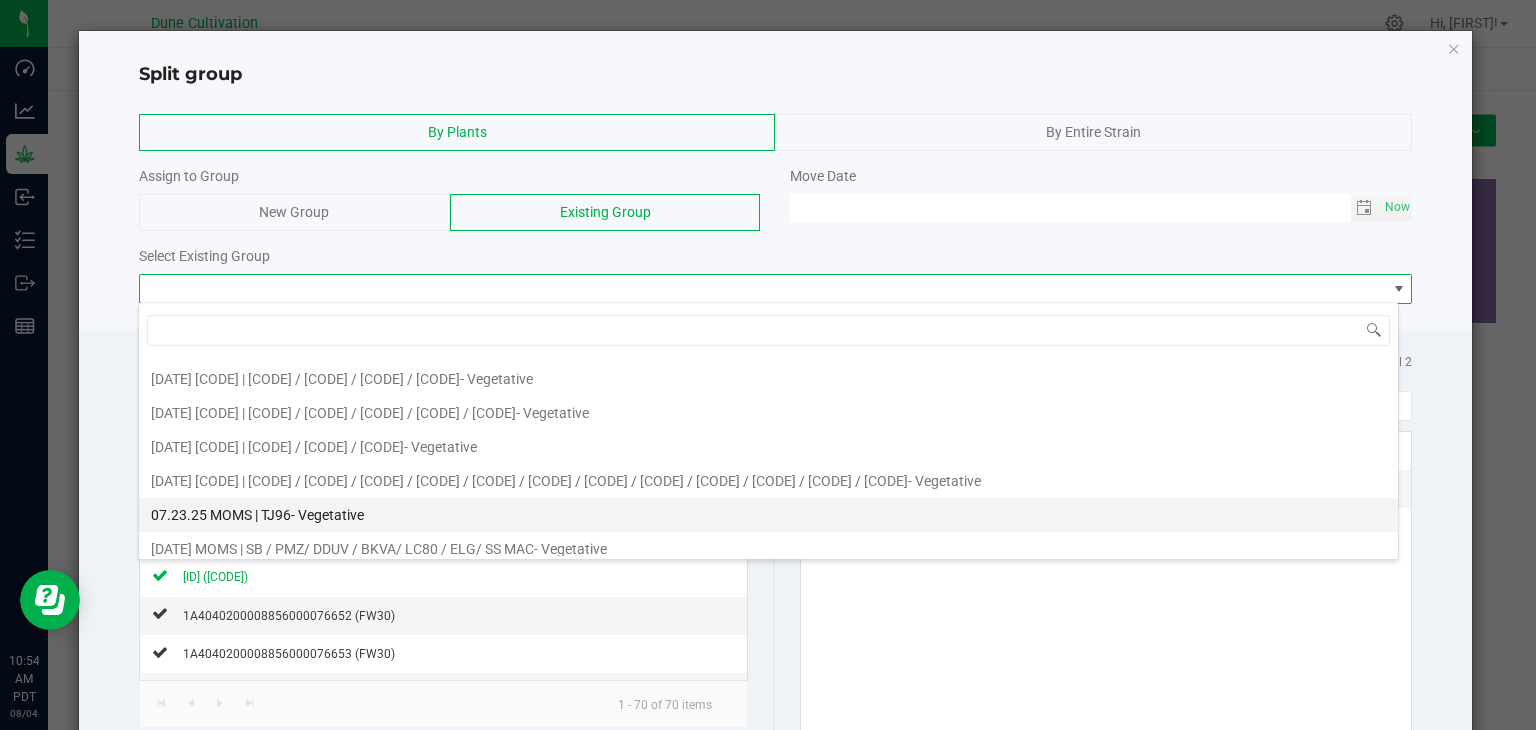 click on "- Vegetative" at bounding box center [327, 515] 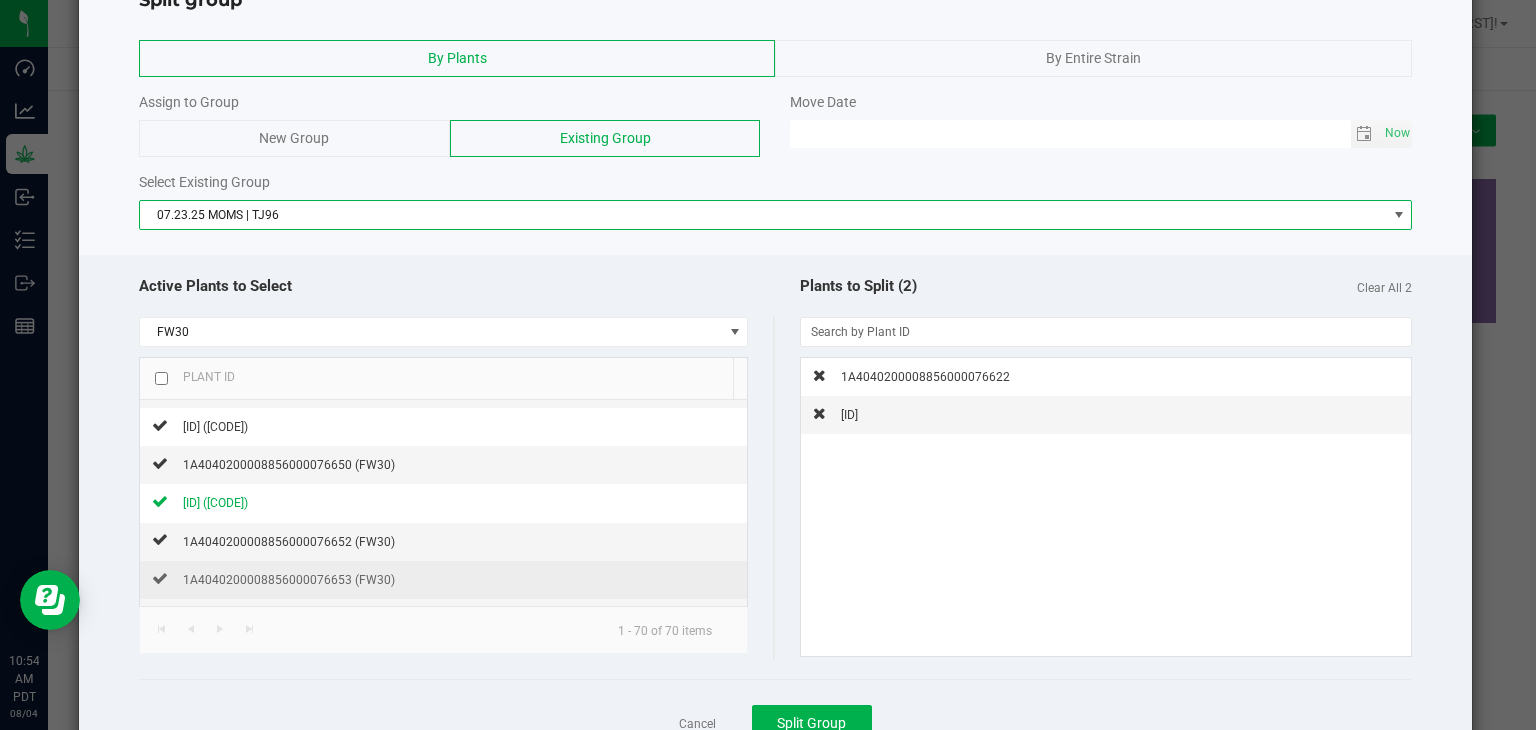 scroll, scrollTop: 0, scrollLeft: 0, axis: both 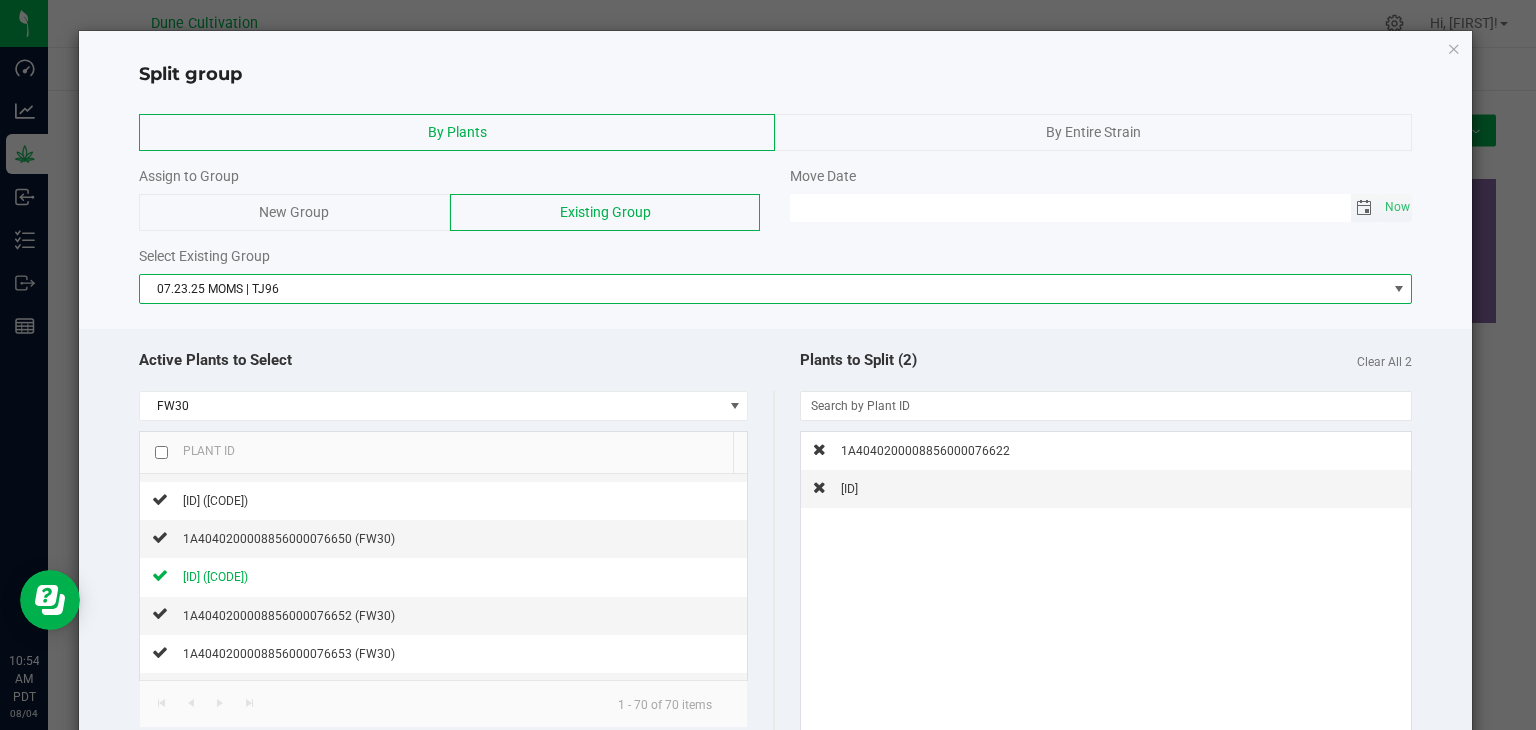 click 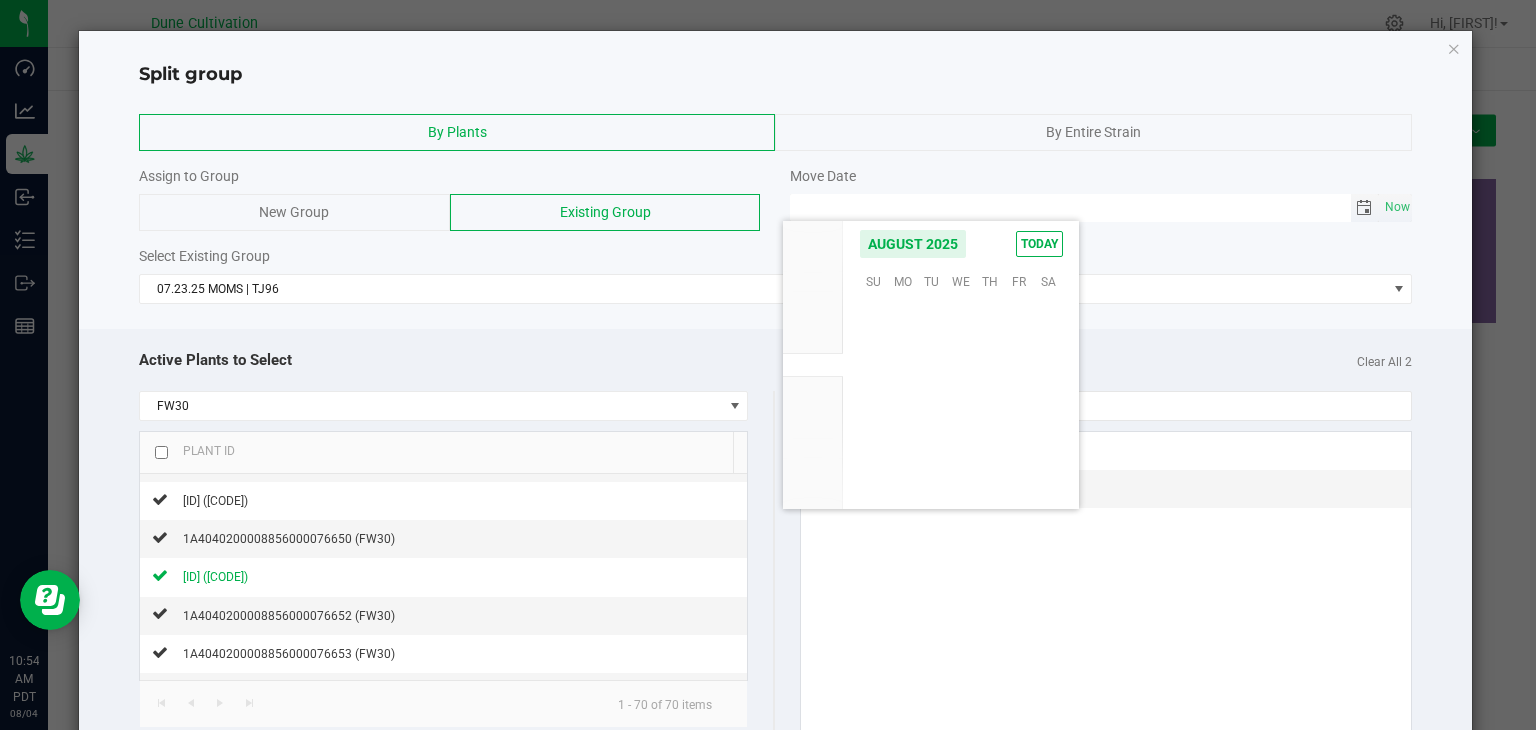 scroll, scrollTop: 36168, scrollLeft: 0, axis: vertical 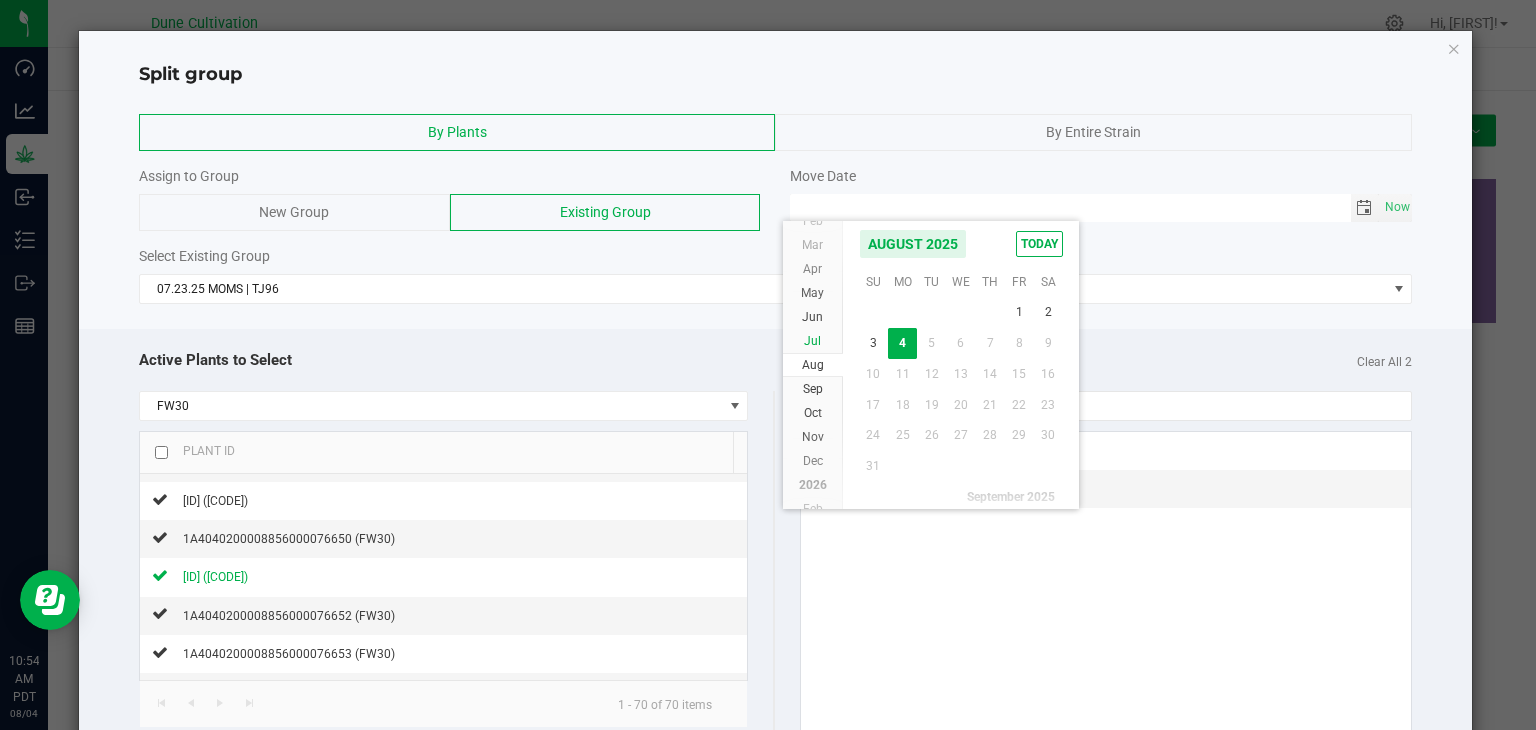 click on "Jul" at bounding box center (813, 341) 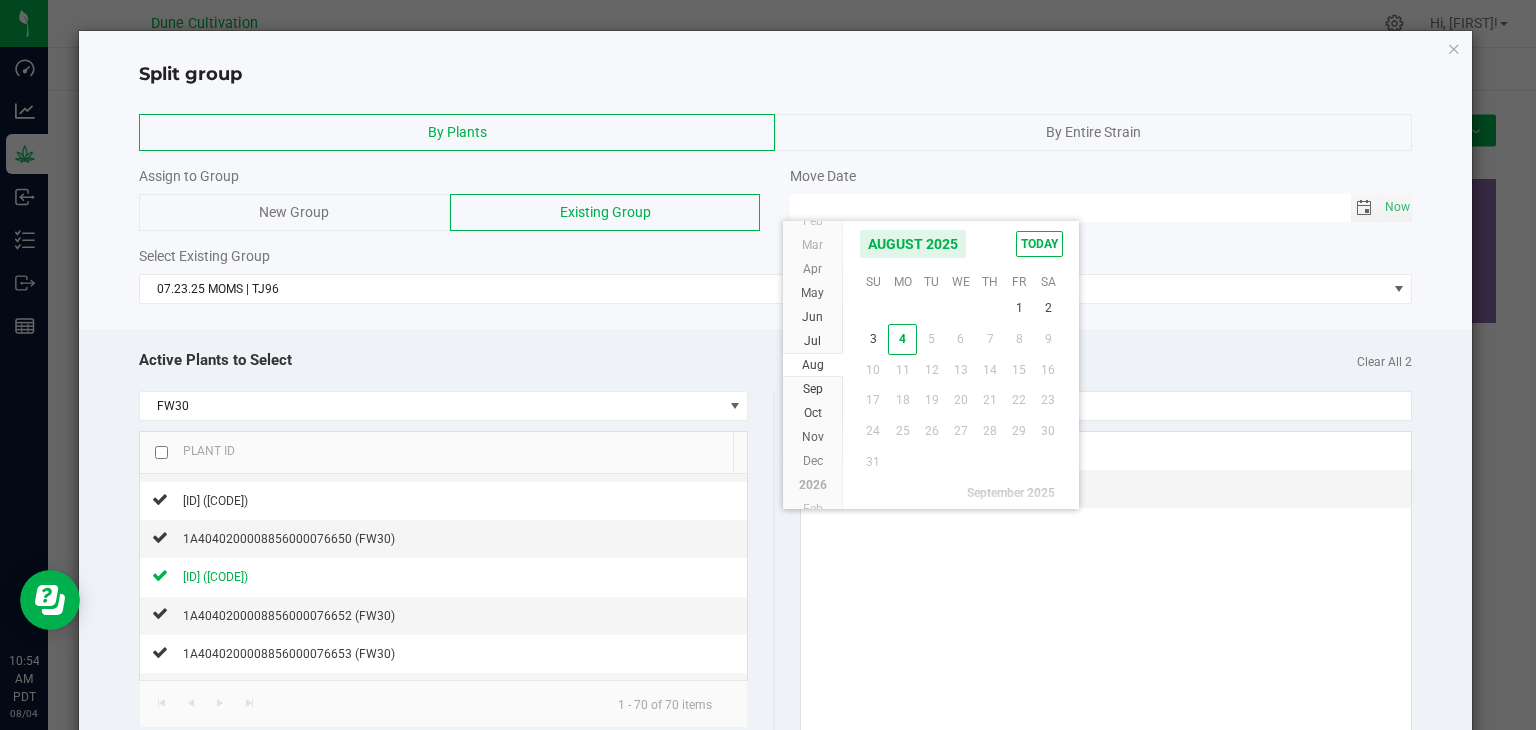 scroll, scrollTop: 36144, scrollLeft: 0, axis: vertical 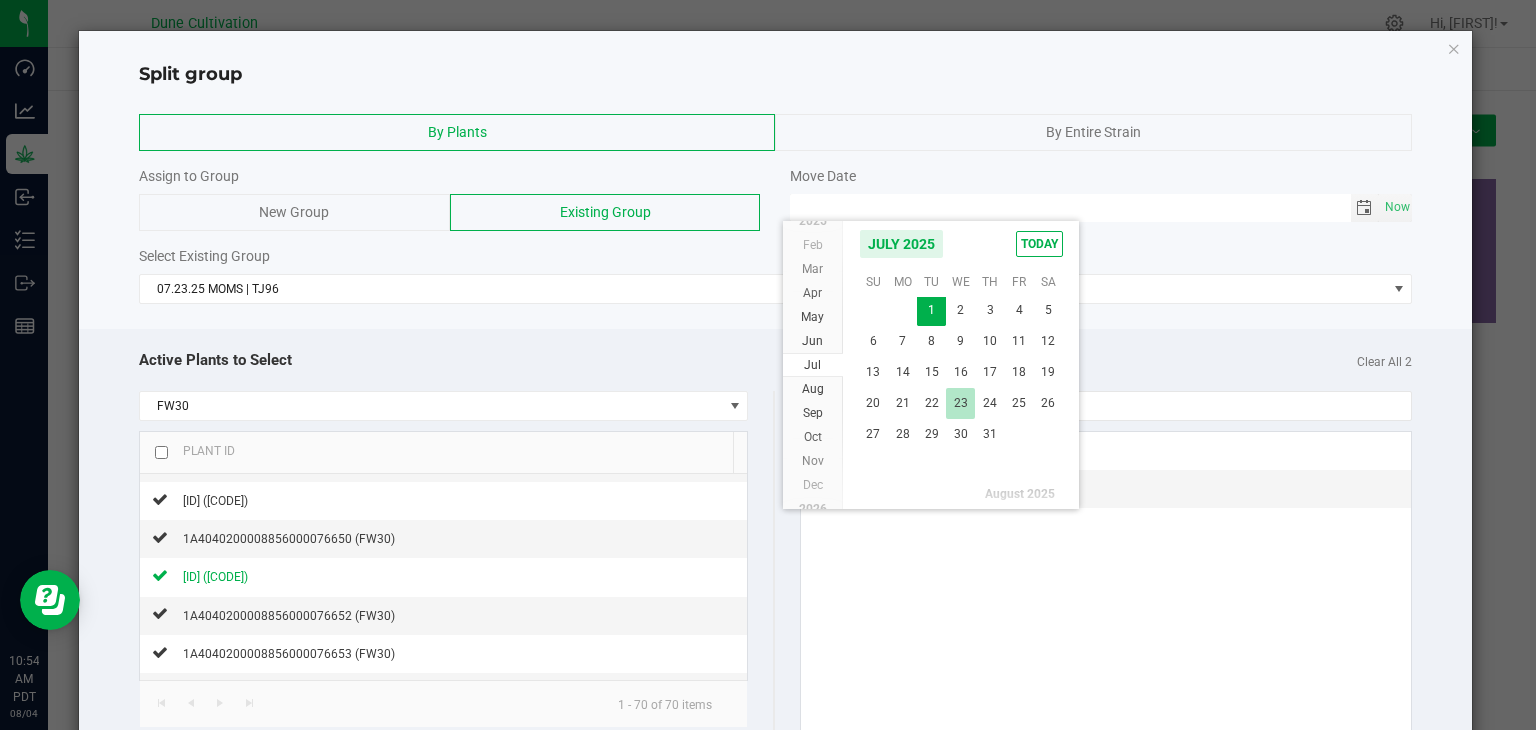 click on "23" at bounding box center (960, 403) 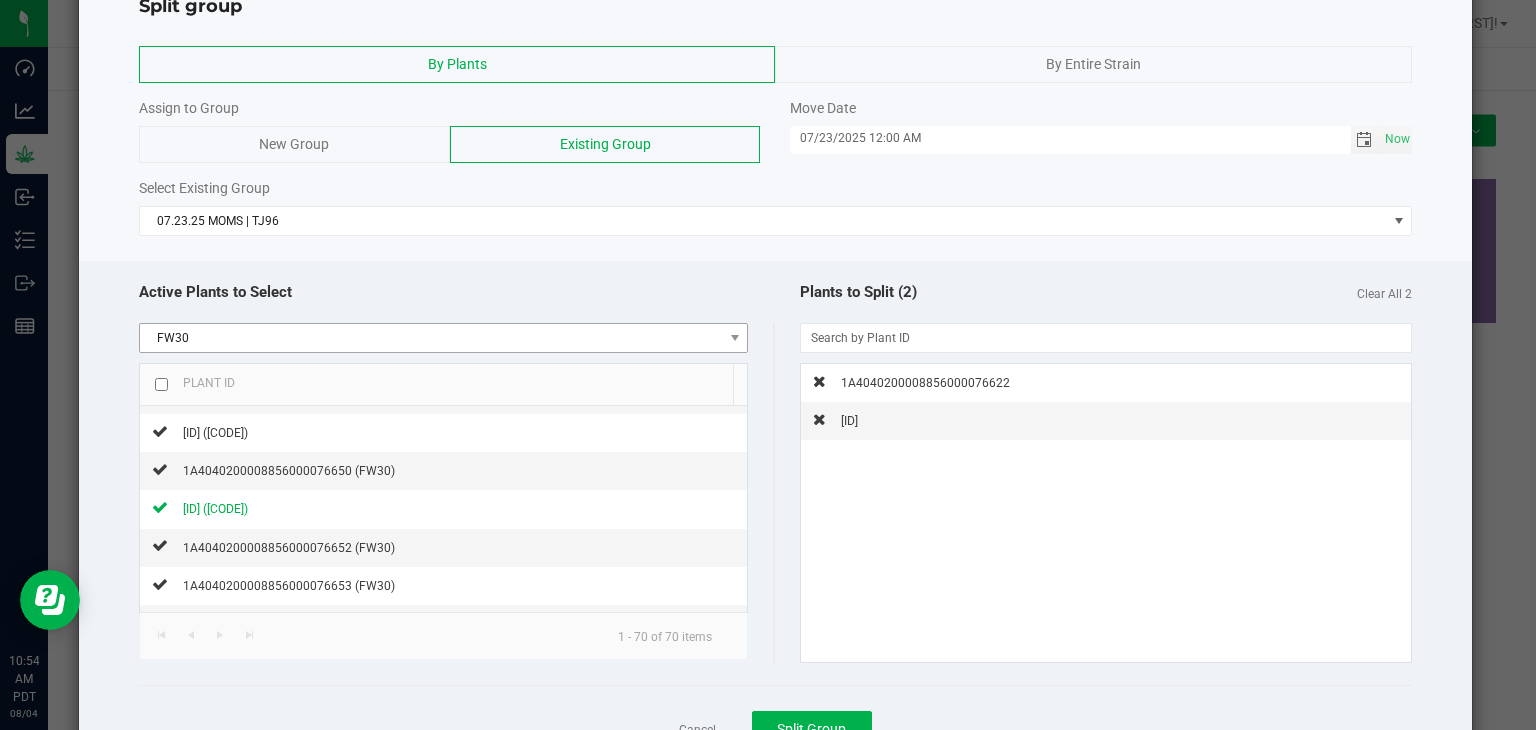 scroll, scrollTop: 149, scrollLeft: 0, axis: vertical 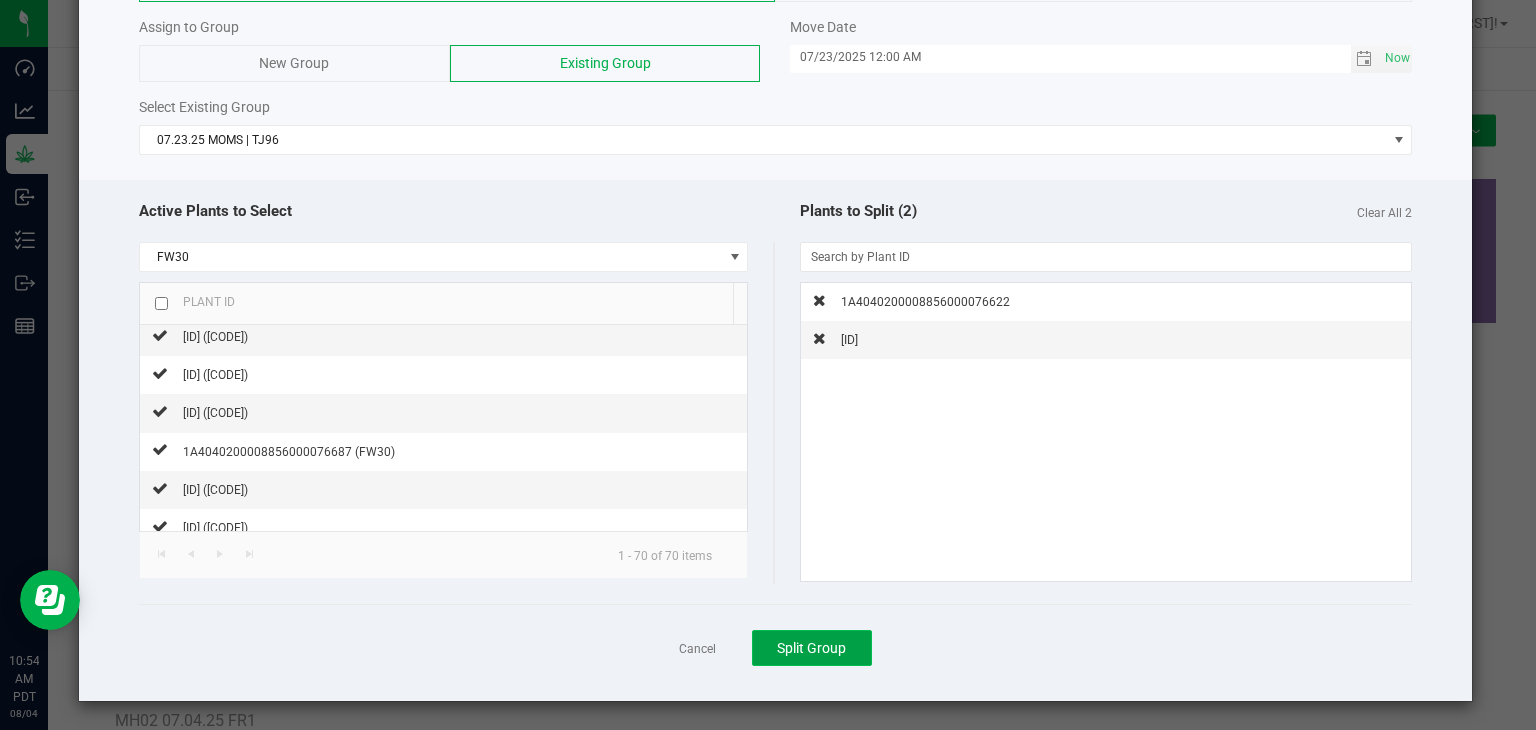 click on "Split Group" 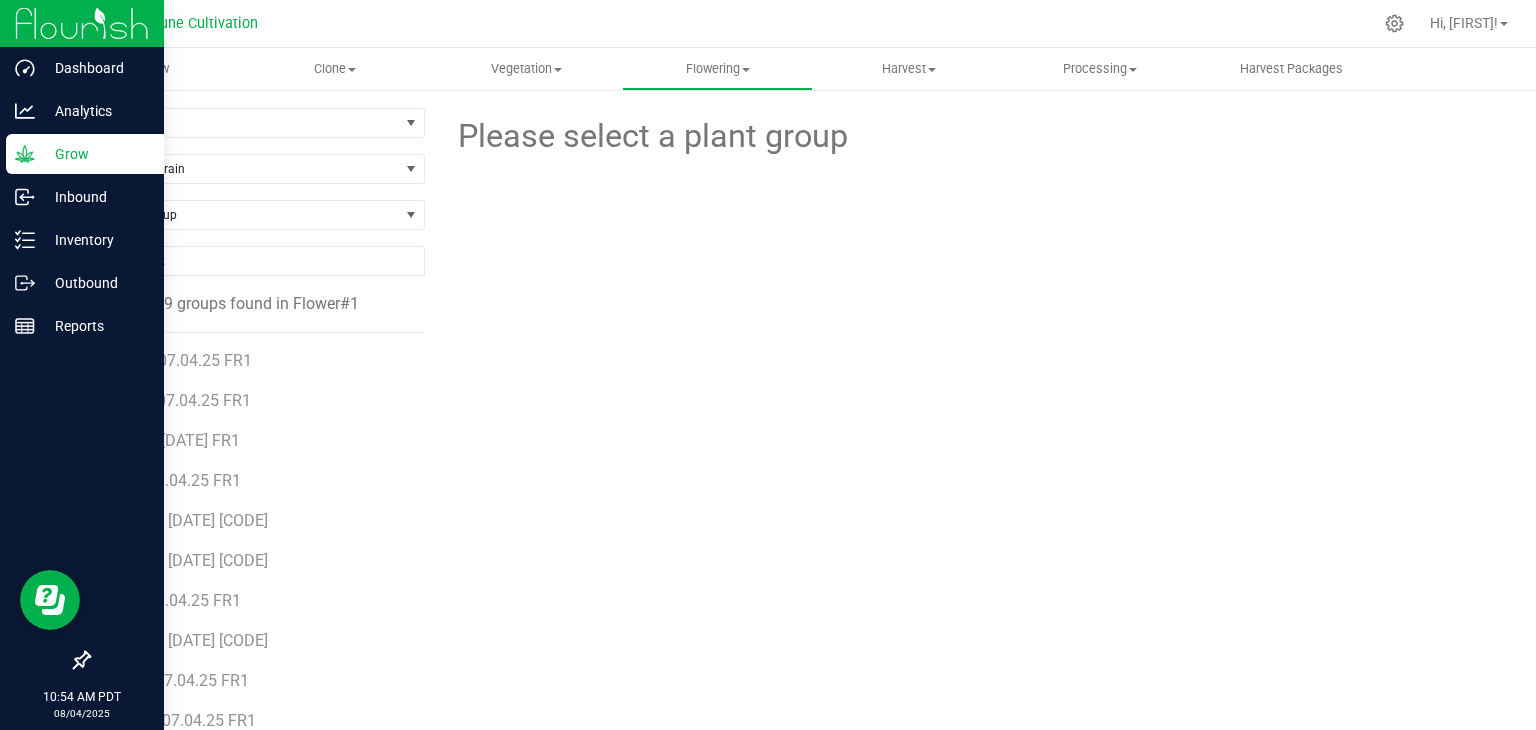 click on "Grow" at bounding box center (95, 154) 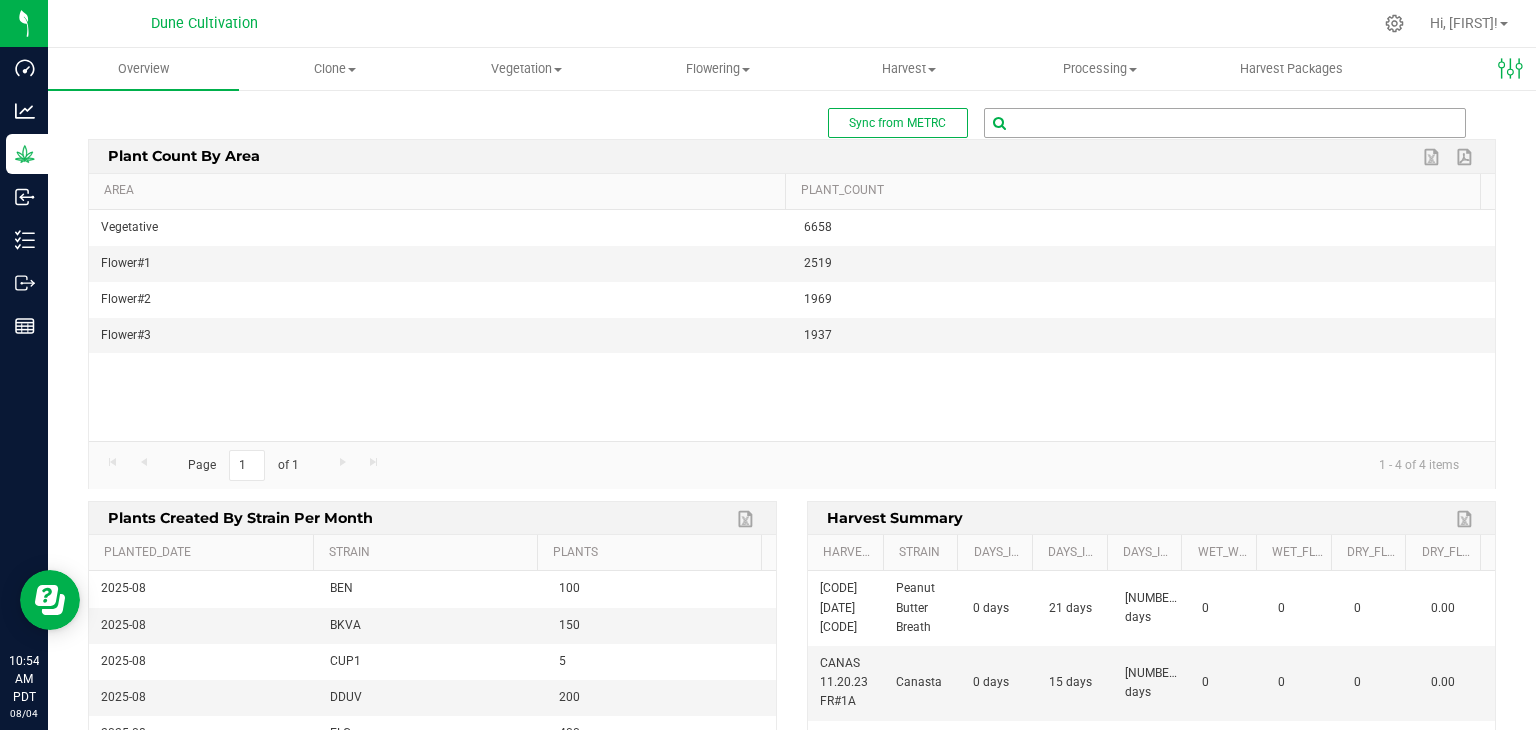 click at bounding box center (1225, 123) 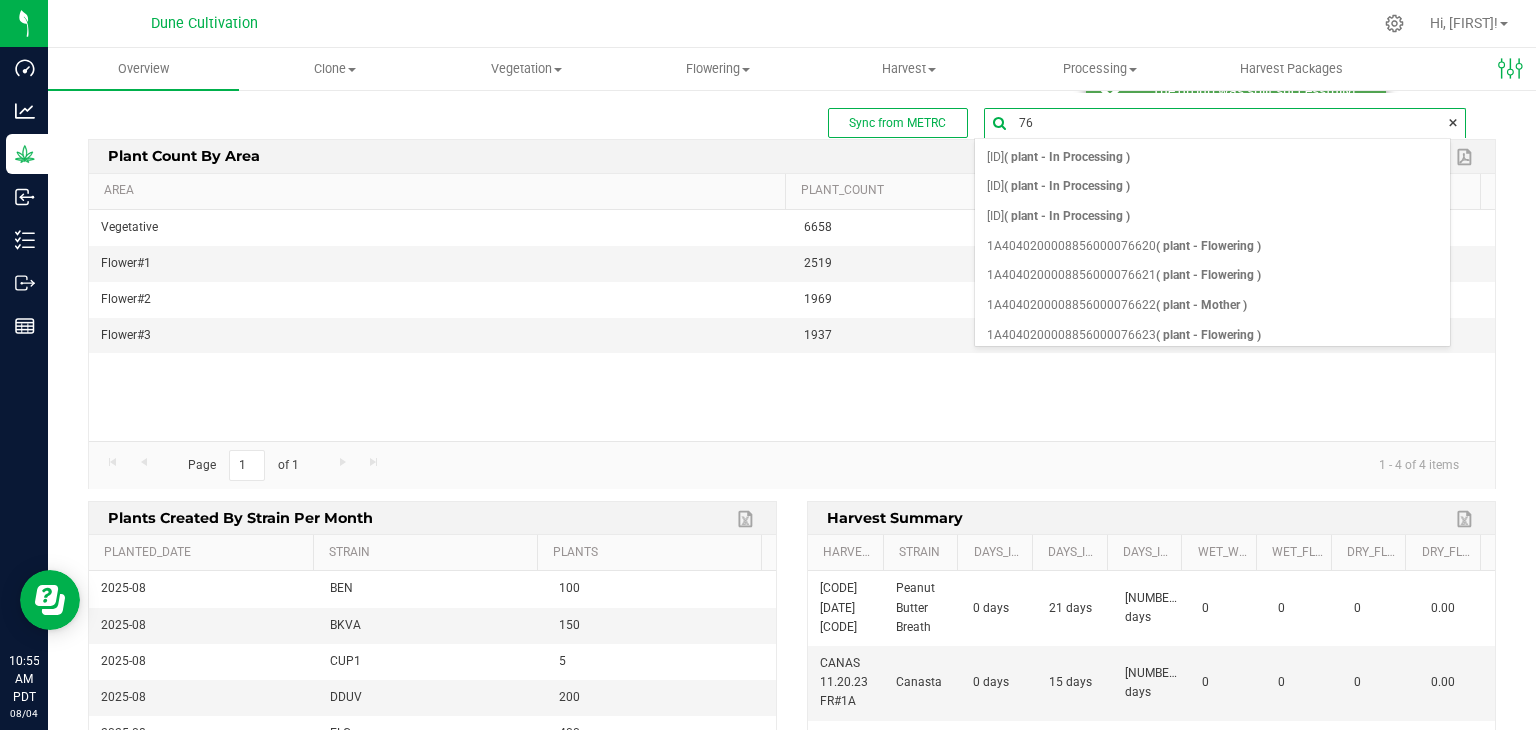 type on "7" 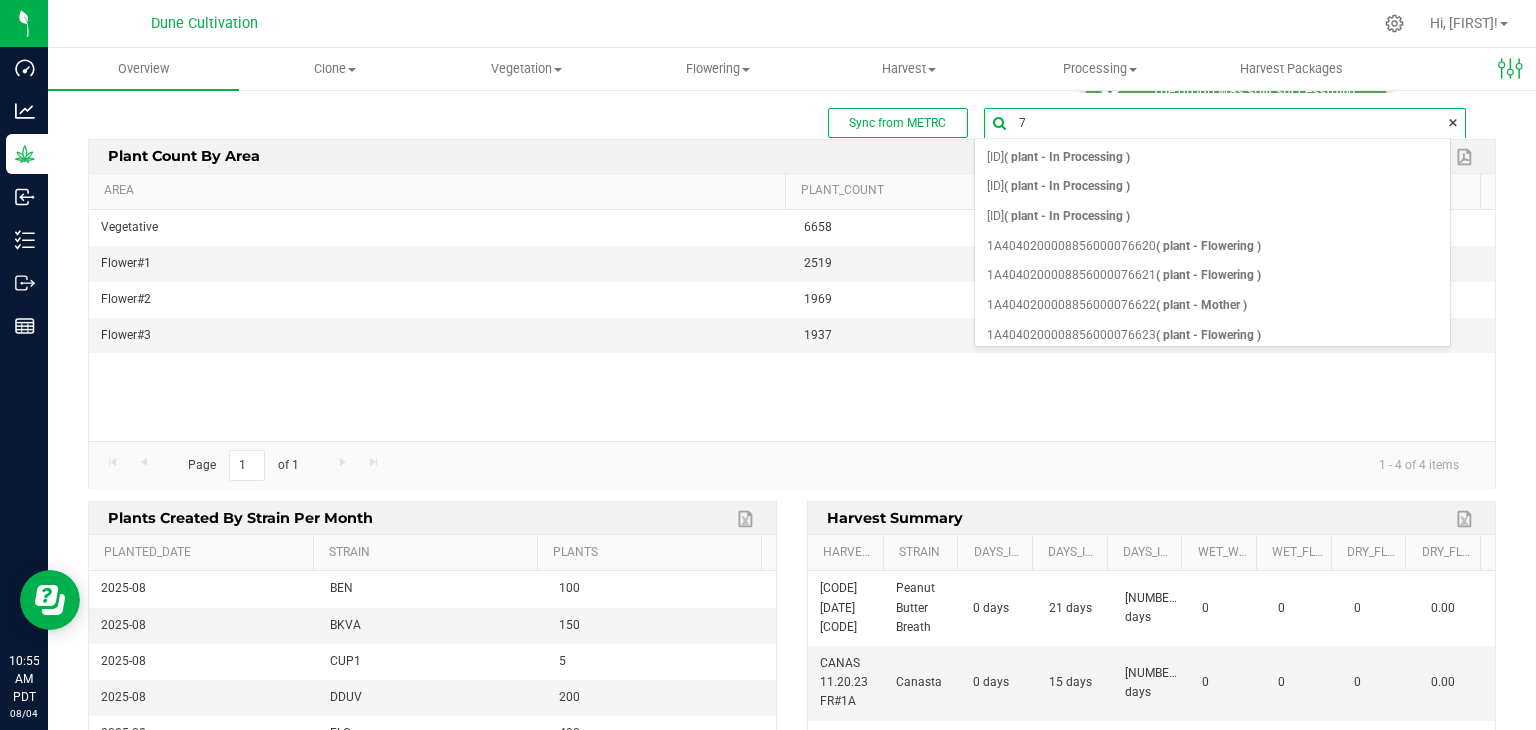 type 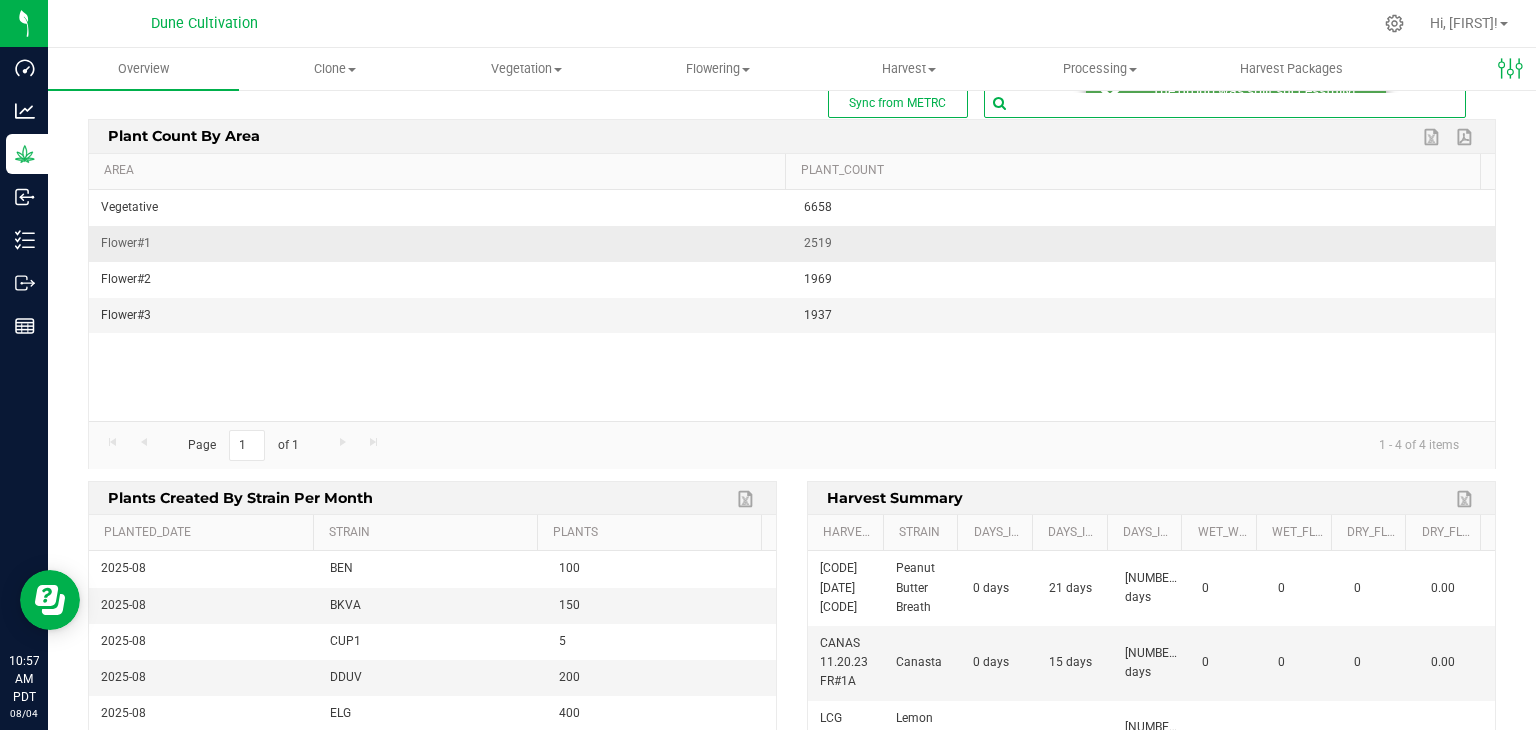 scroll, scrollTop: 0, scrollLeft: 0, axis: both 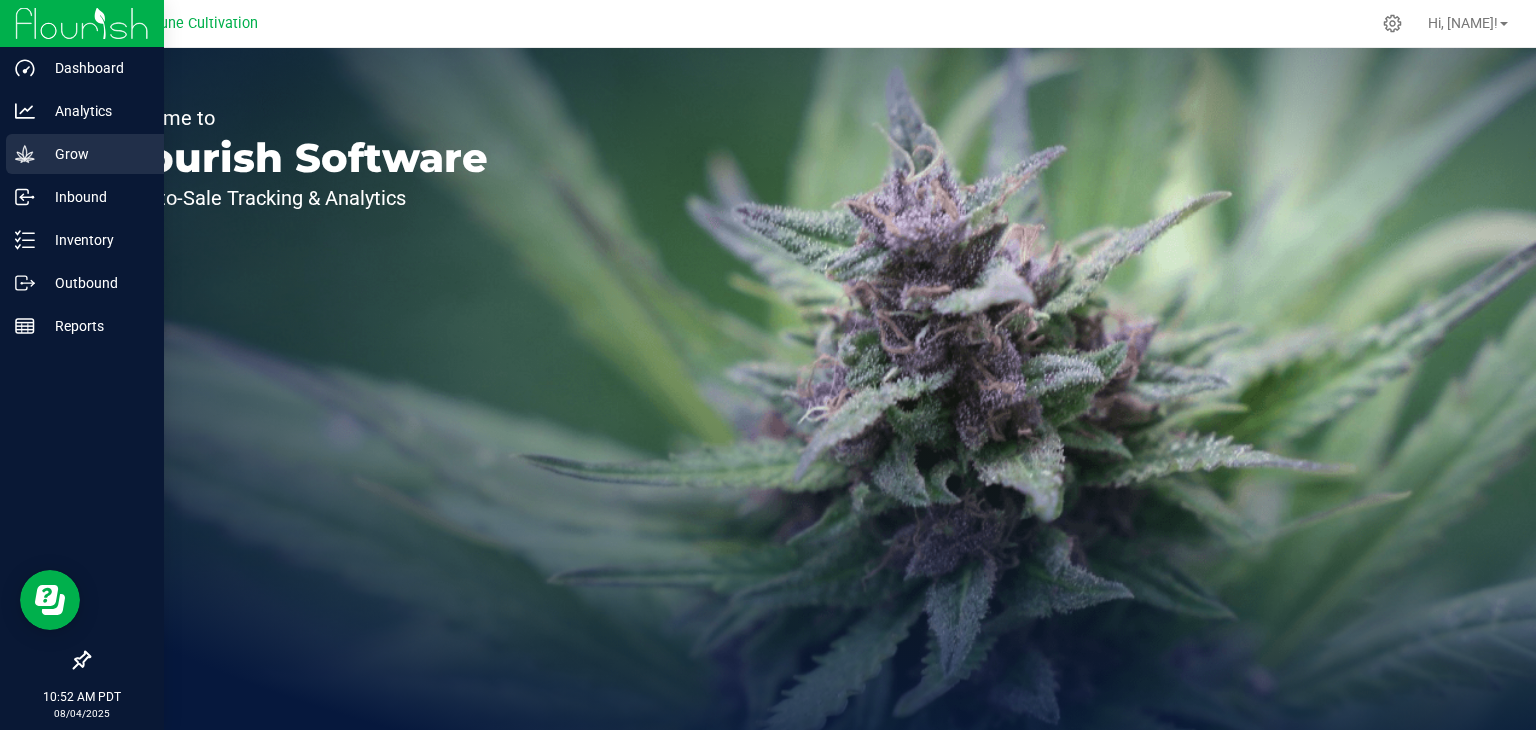 click on "Grow" at bounding box center (95, 154) 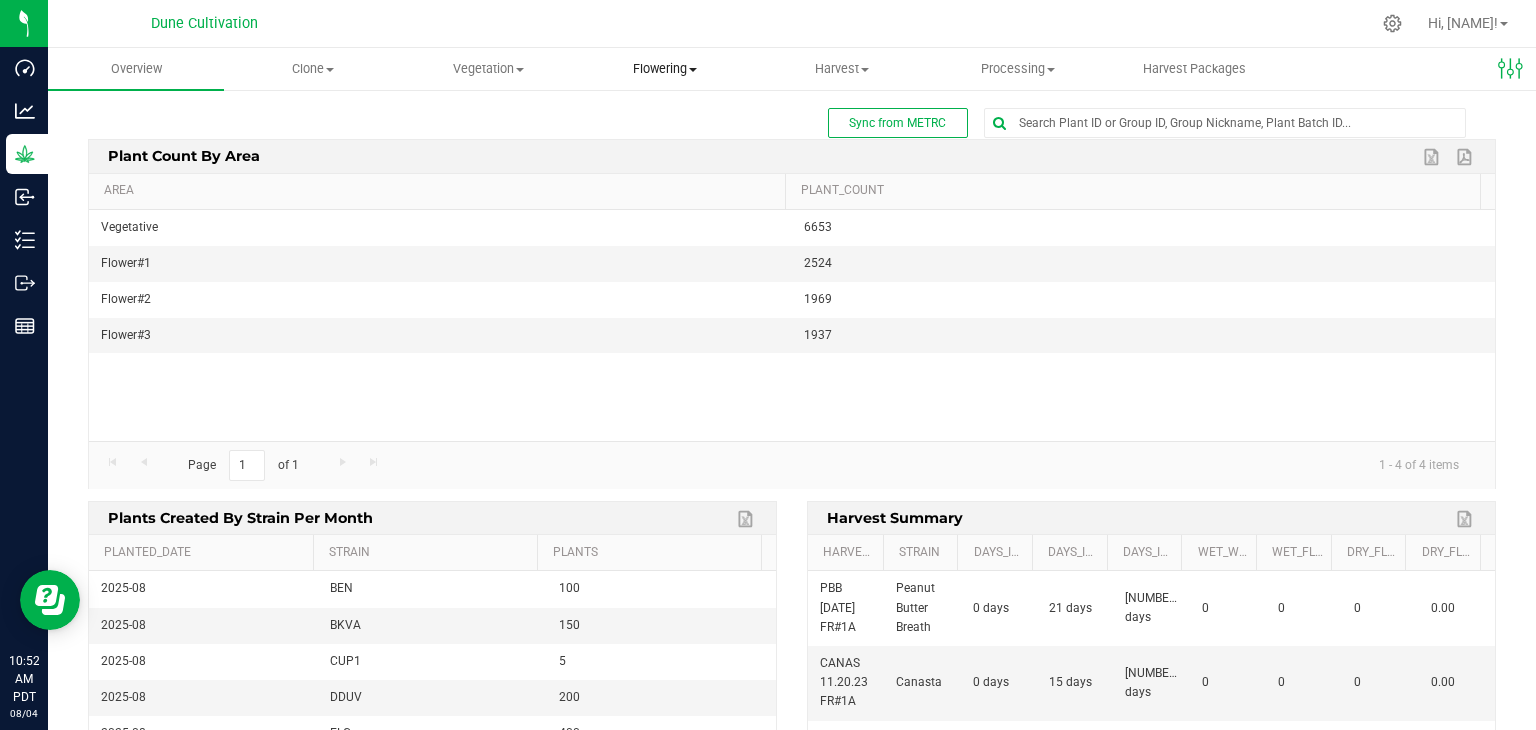 click on "Flowering" at bounding box center [665, 69] 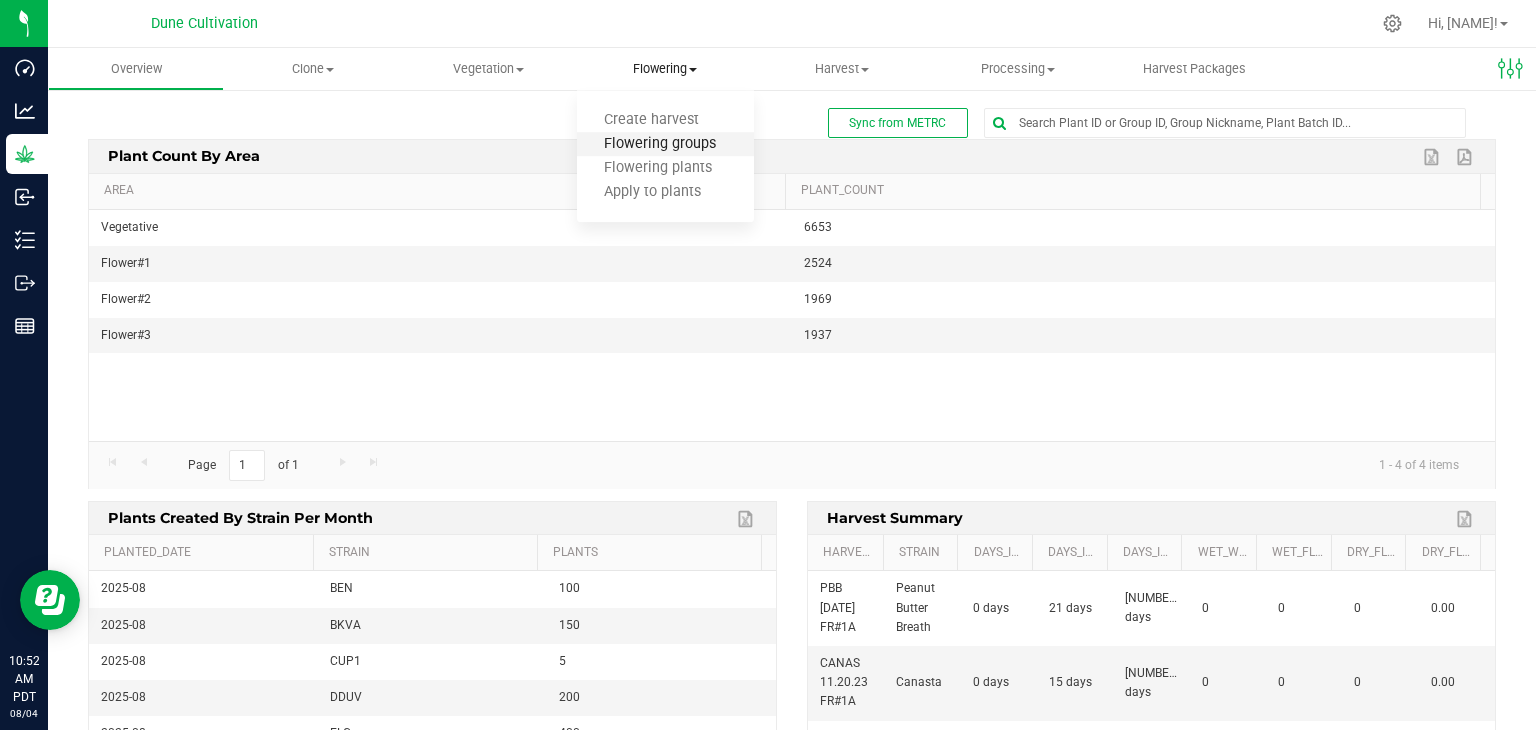 click on "Flowering groups" at bounding box center (660, 144) 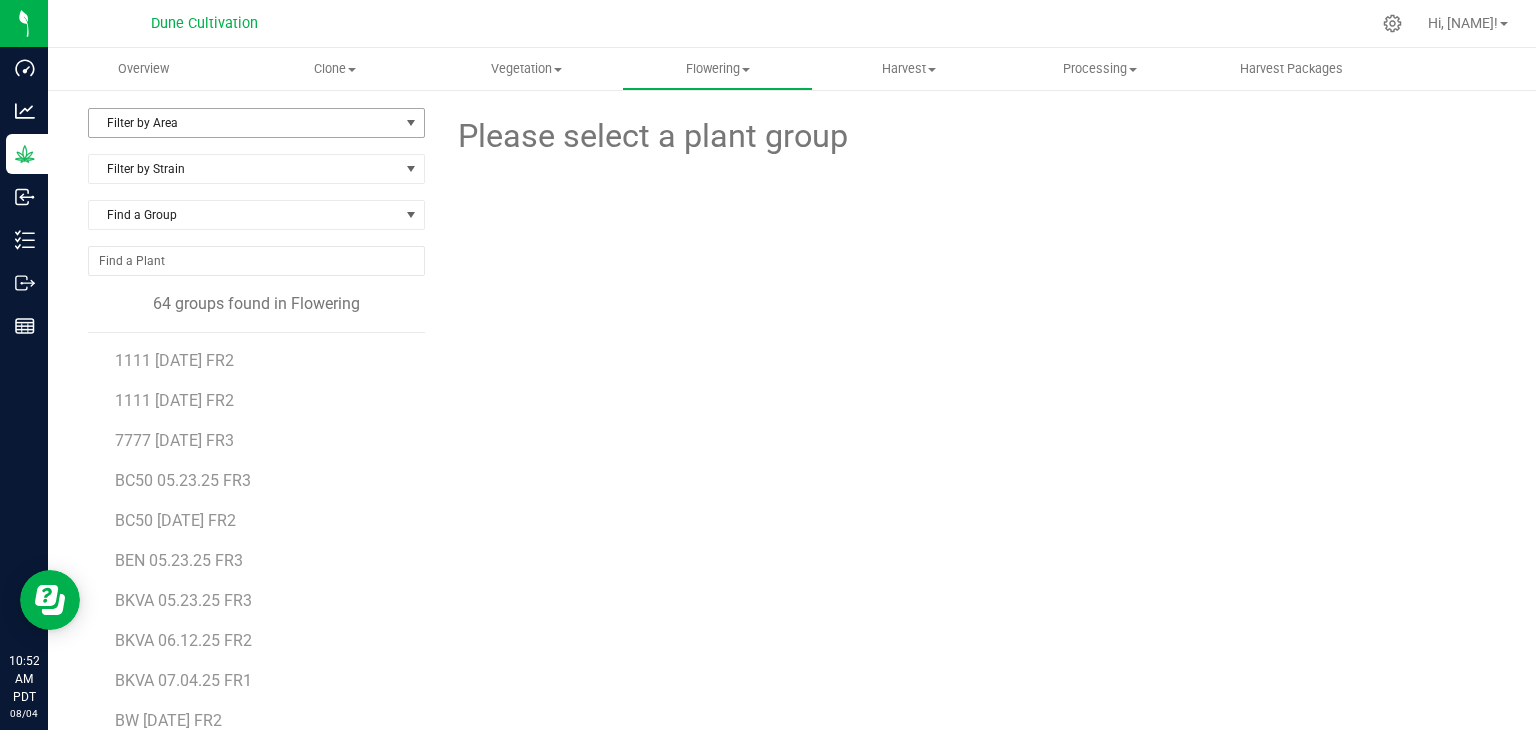 click on "Filter by Area" at bounding box center (244, 123) 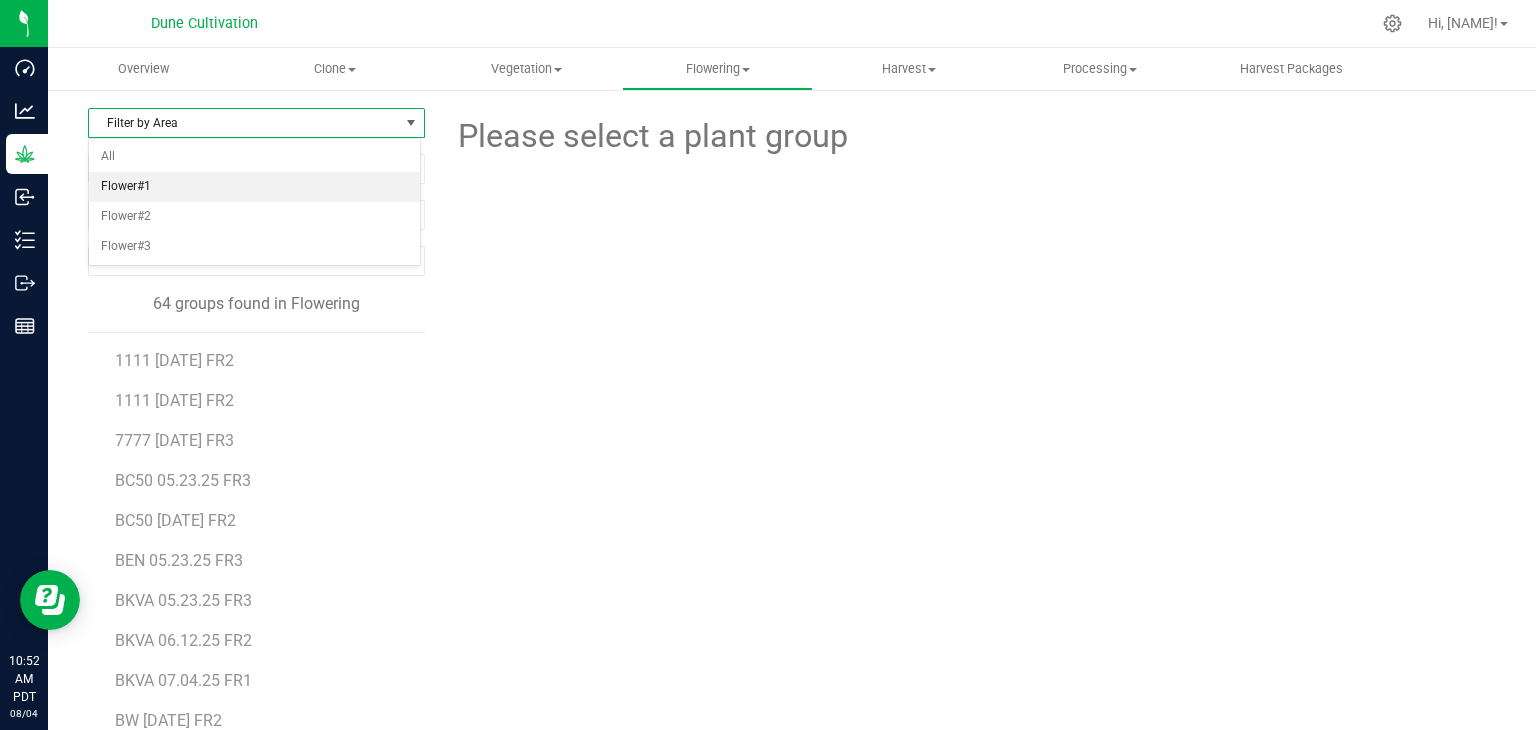 click on "Flower#1" at bounding box center (254, 187) 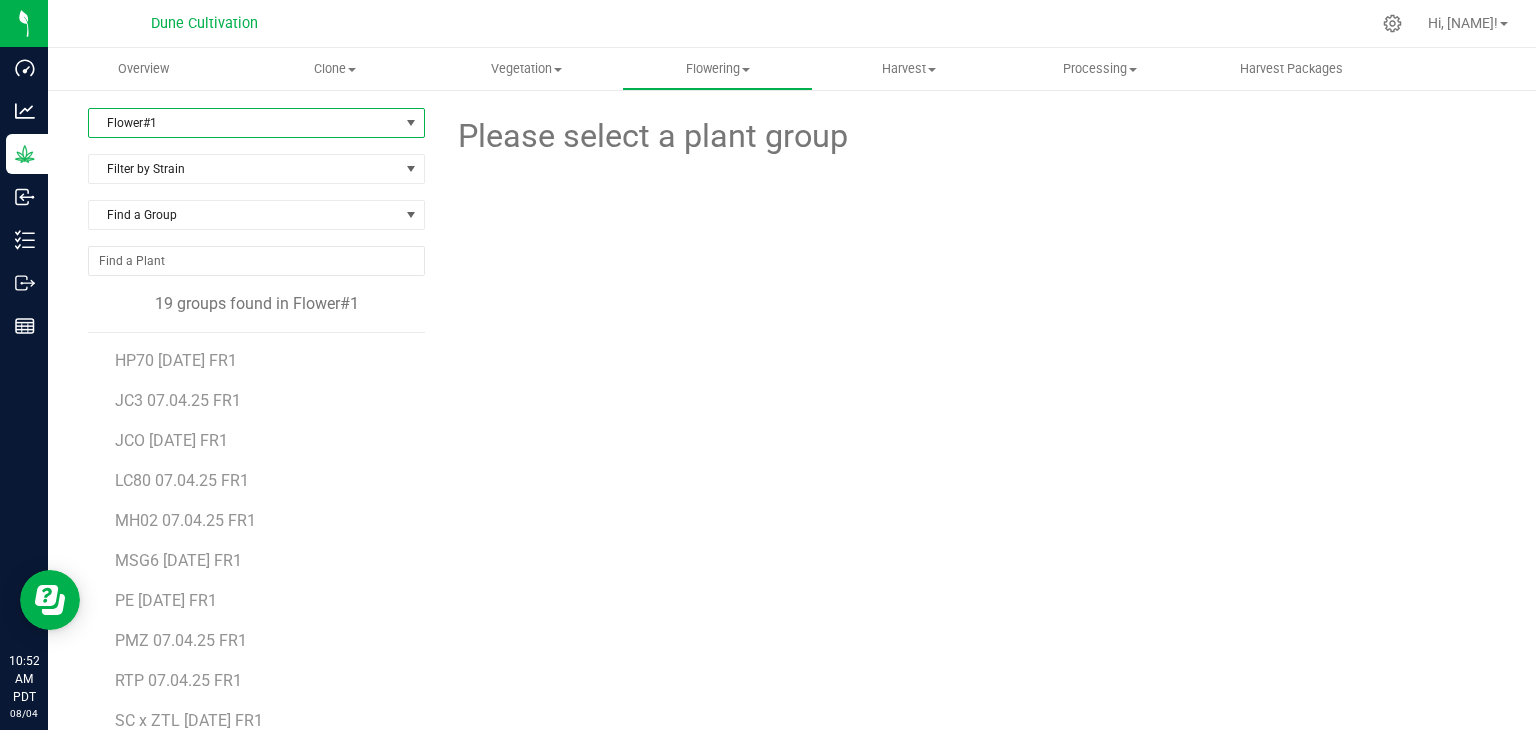 scroll, scrollTop: 276, scrollLeft: 0, axis: vertical 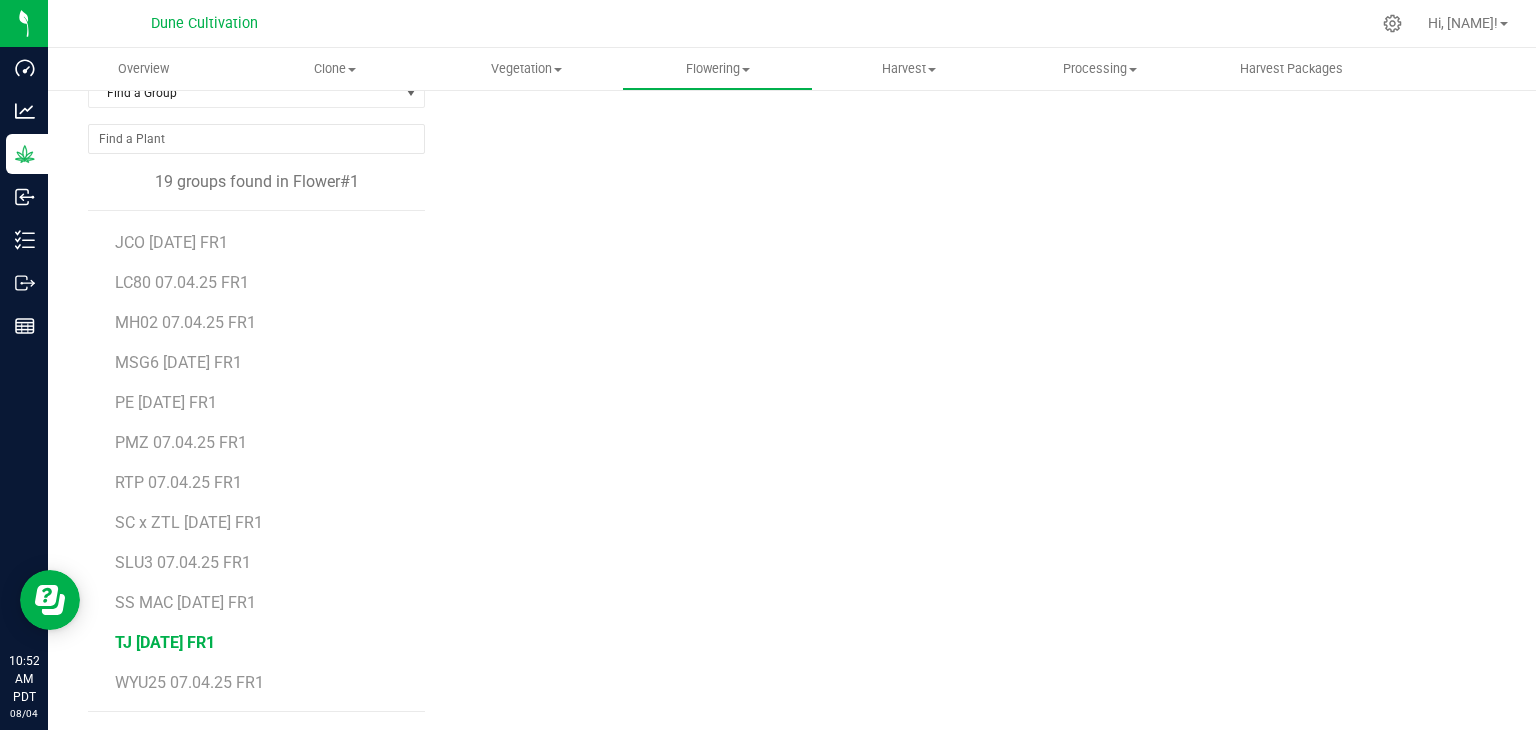 click on "TJ [DATE] FR1" at bounding box center [165, 642] 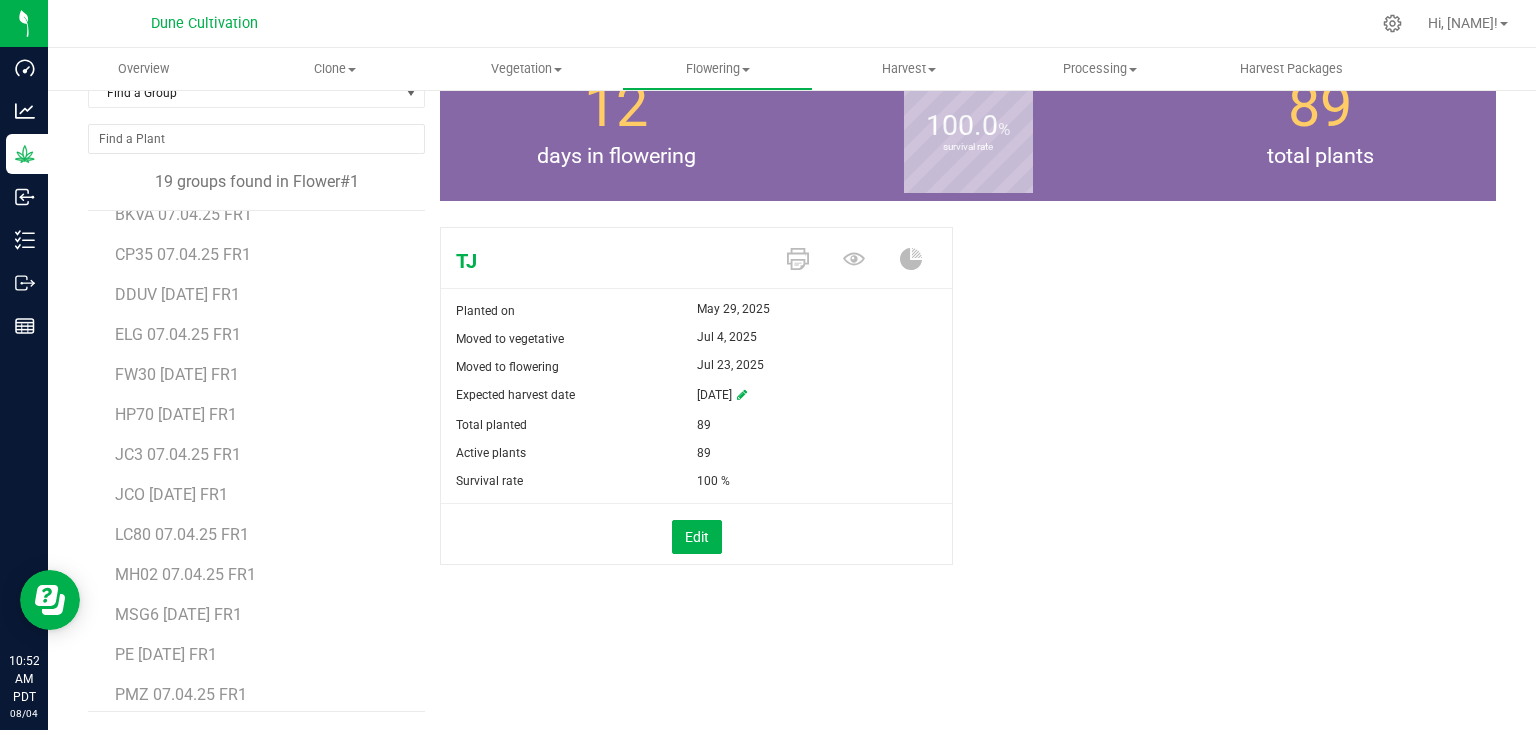 scroll, scrollTop: 0, scrollLeft: 0, axis: both 